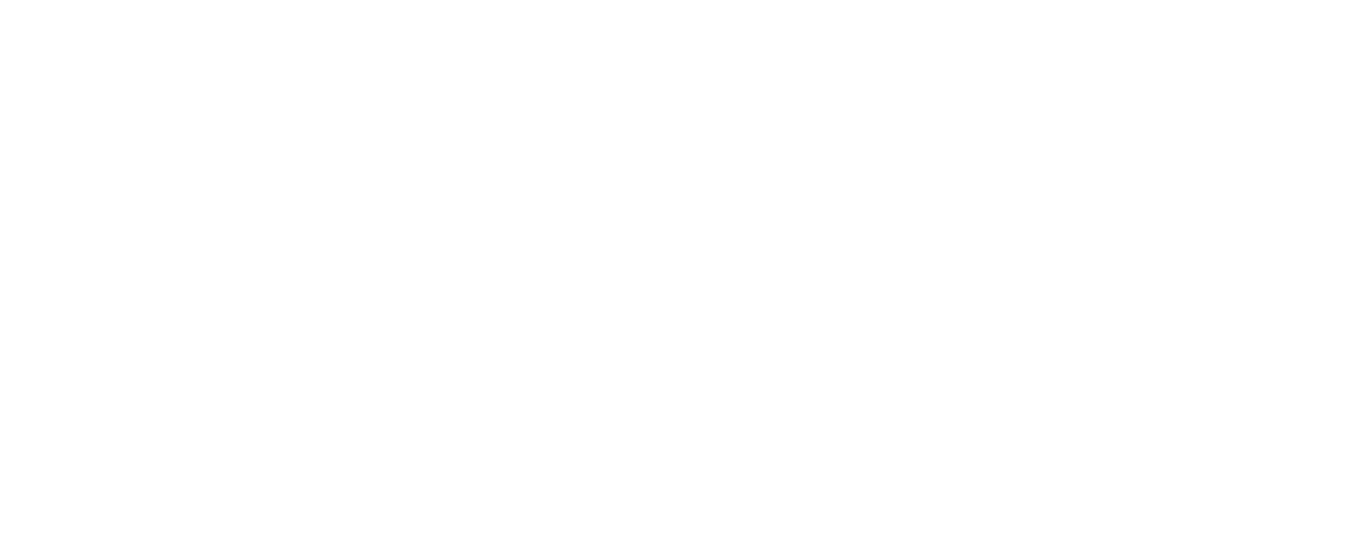 scroll, scrollTop: 0, scrollLeft: 0, axis: both 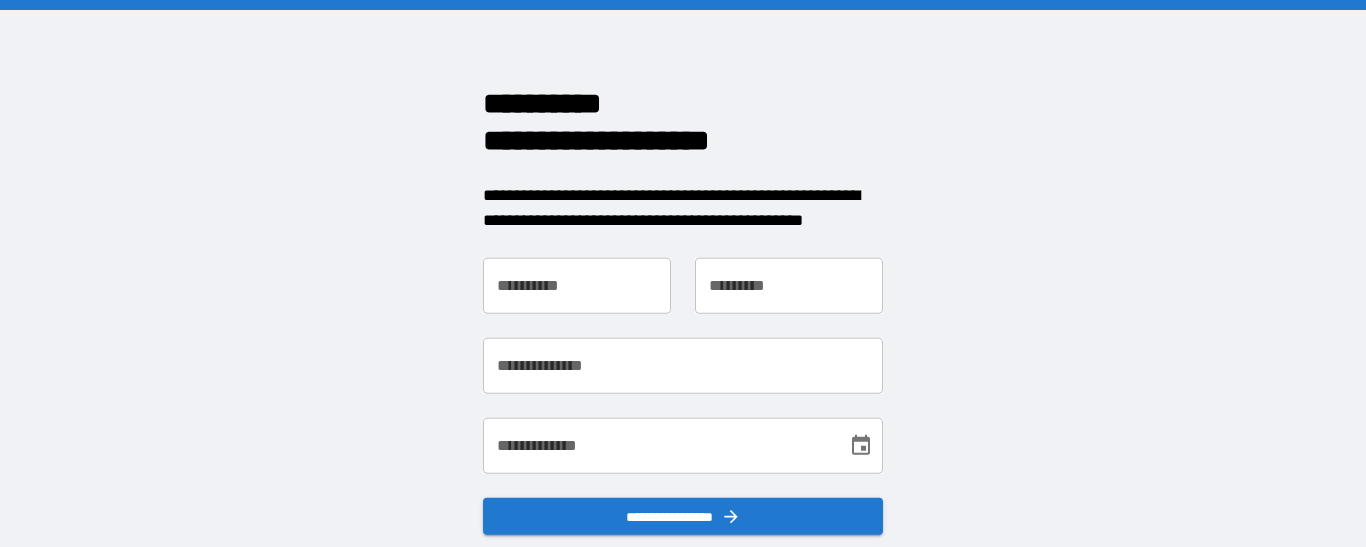click on "**********" at bounding box center (683, 273) 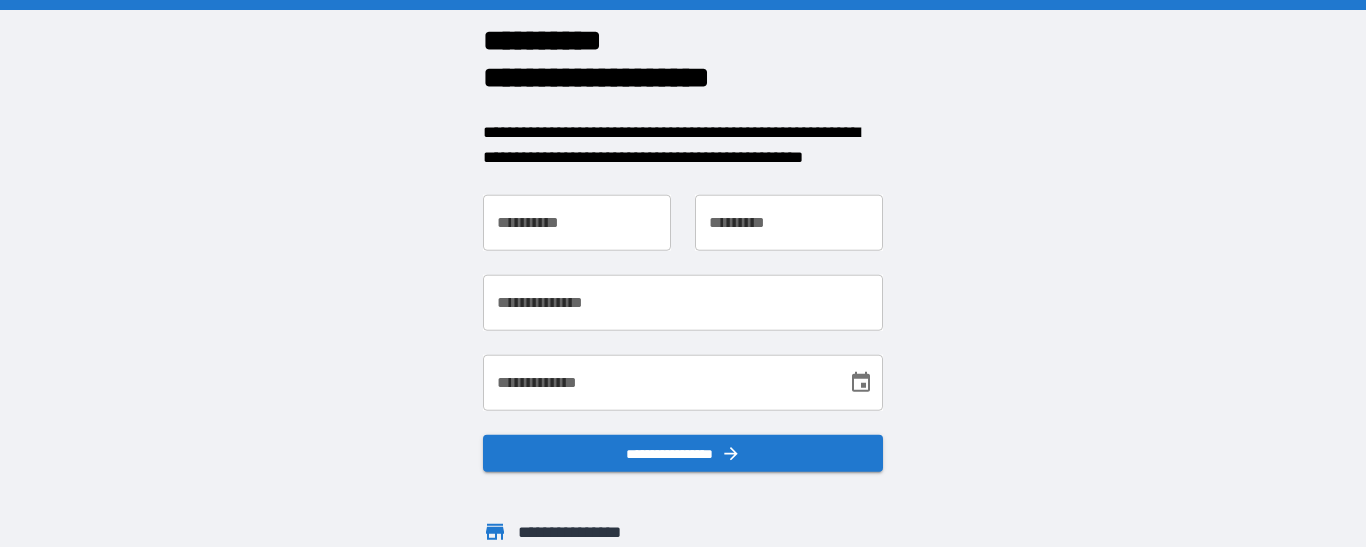 click on "**********" at bounding box center [577, 222] 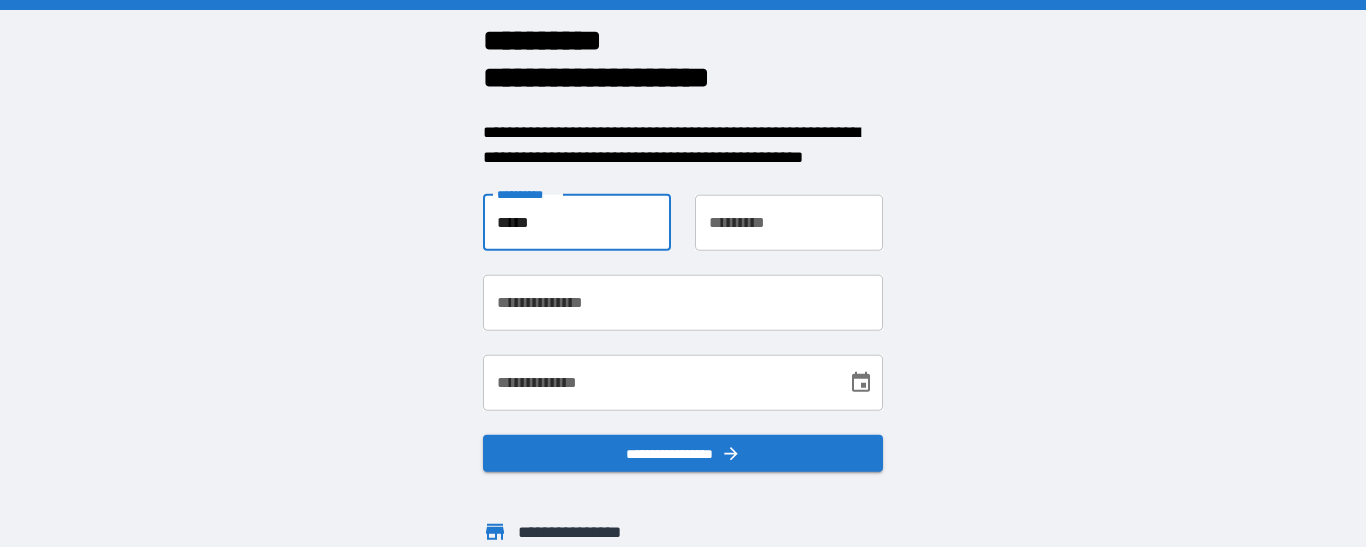 type on "*****" 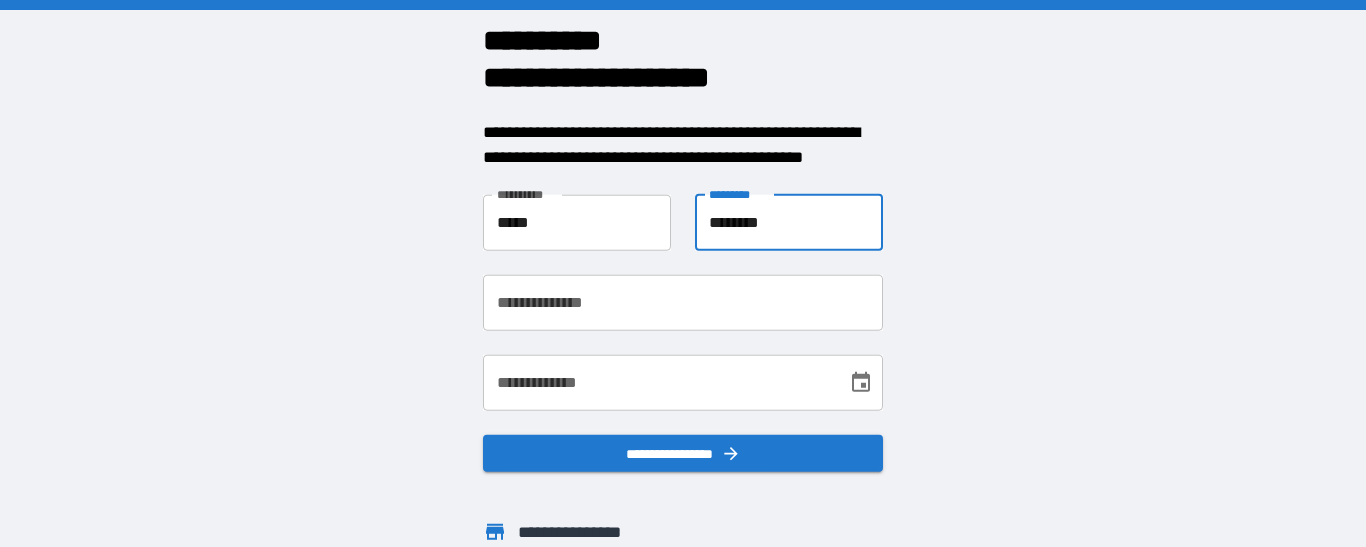 type on "********" 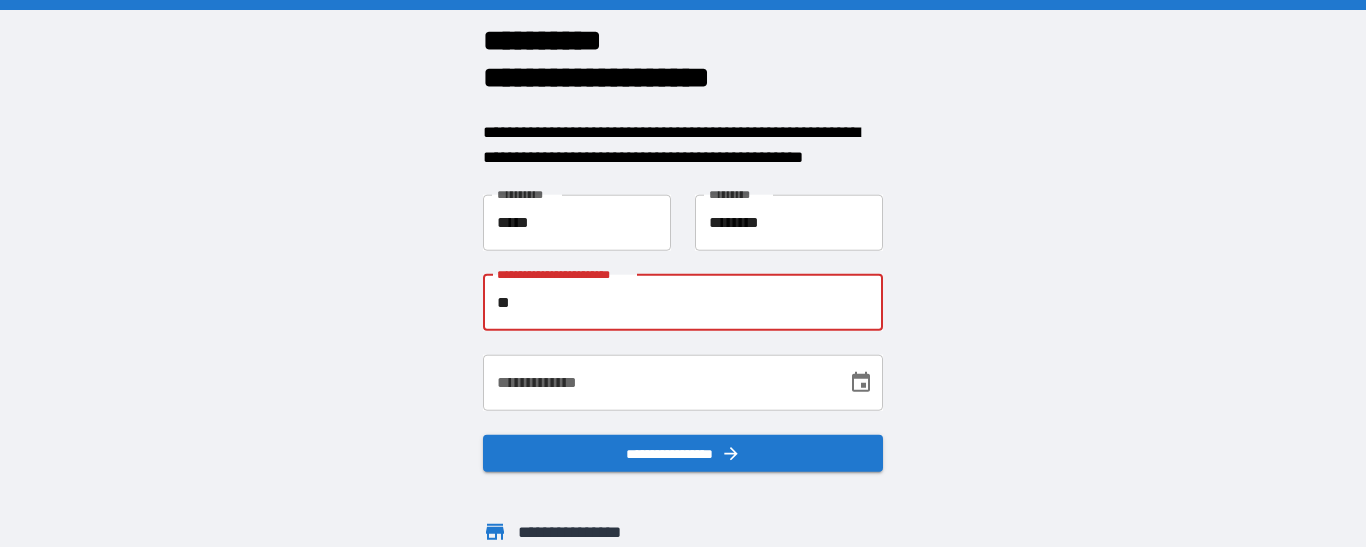 type on "*" 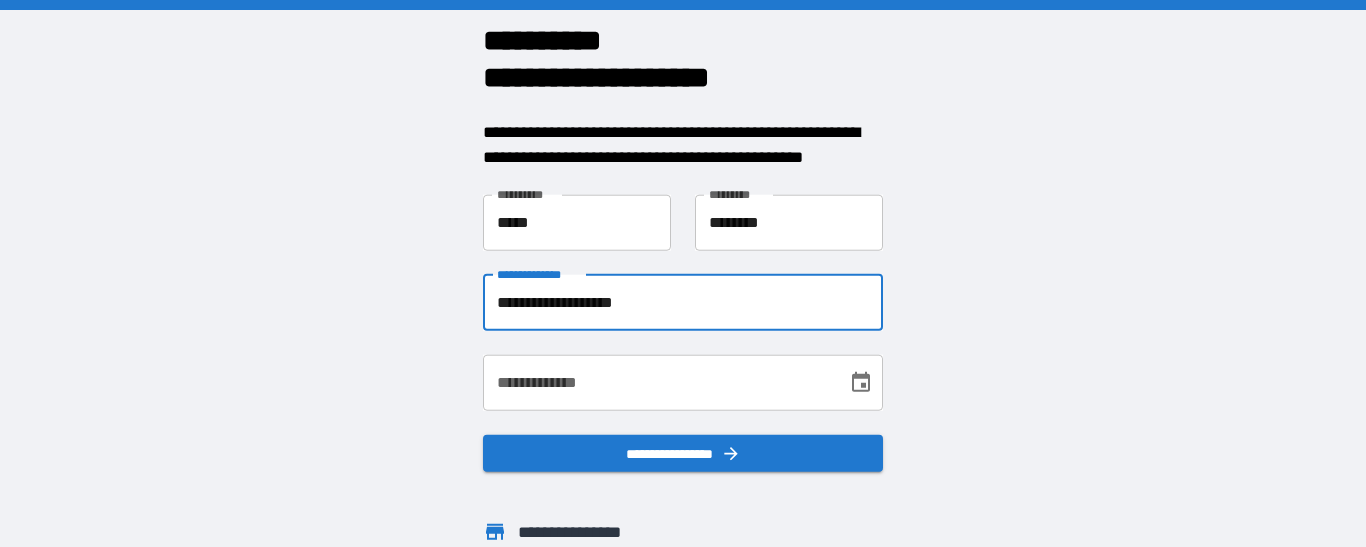 type on "**********" 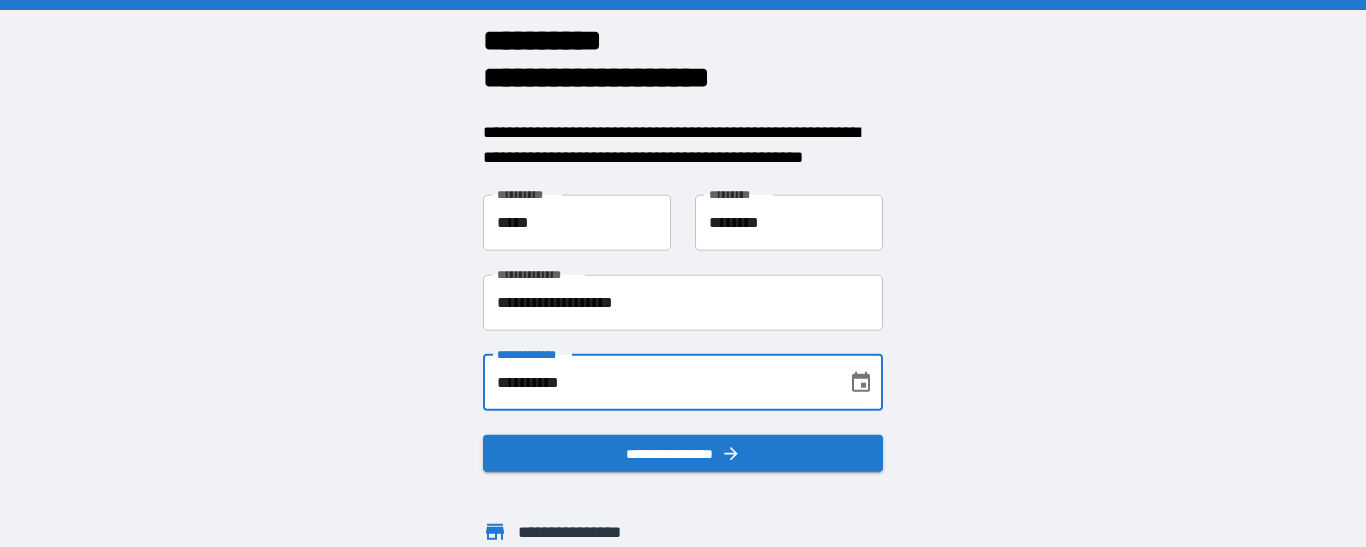 type on "**********" 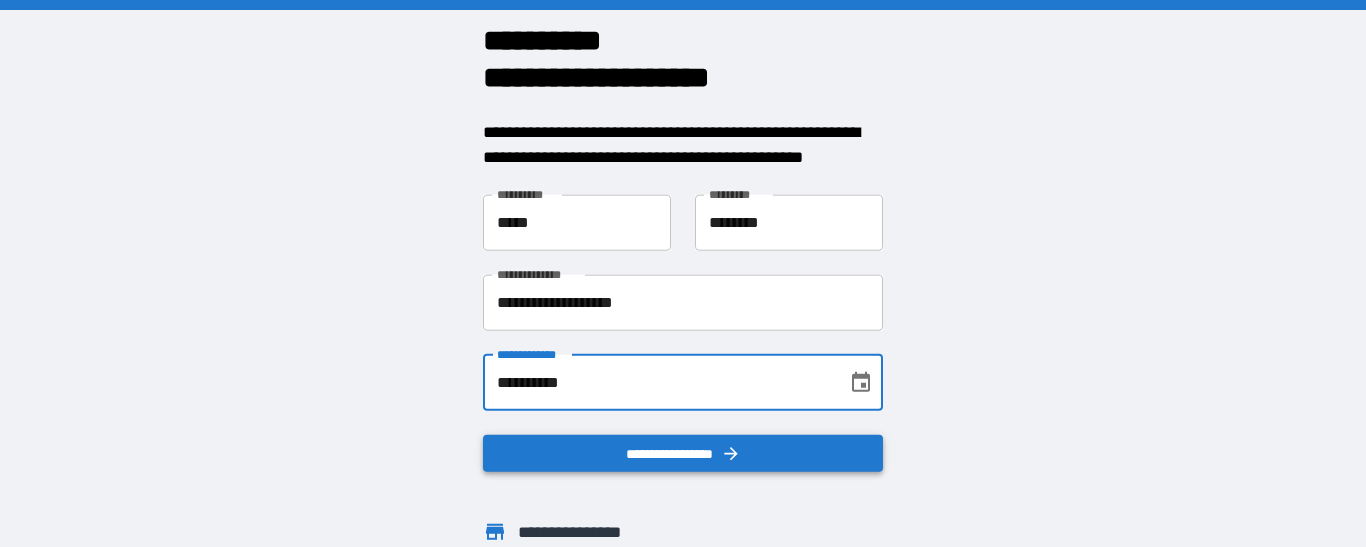 click on "**********" at bounding box center (683, 453) 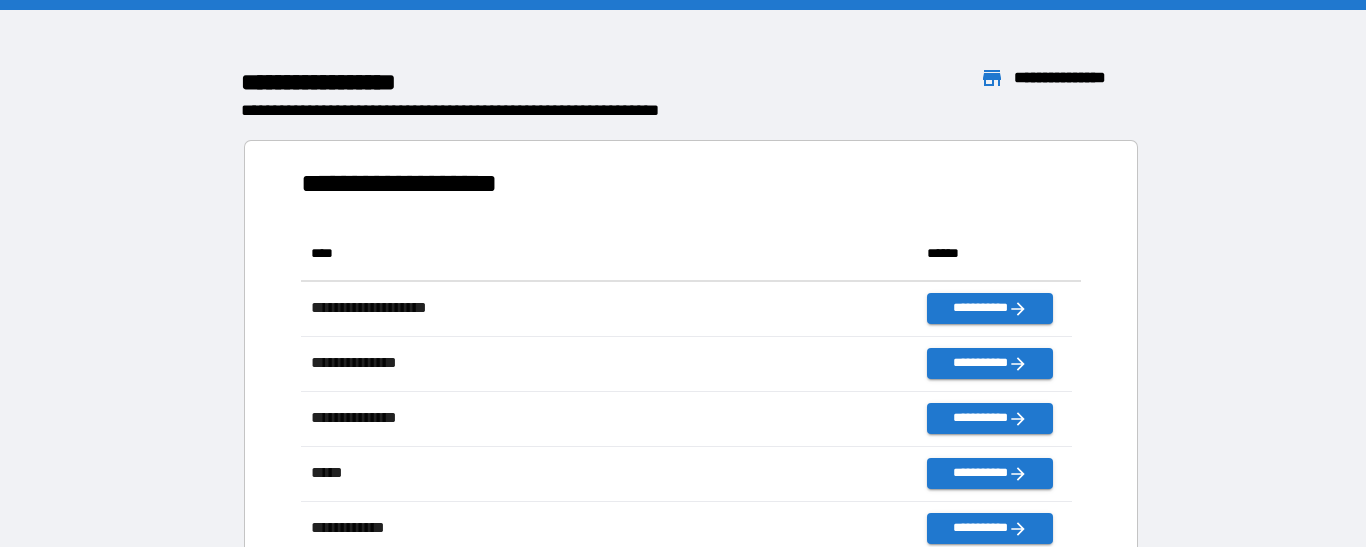 scroll, scrollTop: 16, scrollLeft: 16, axis: both 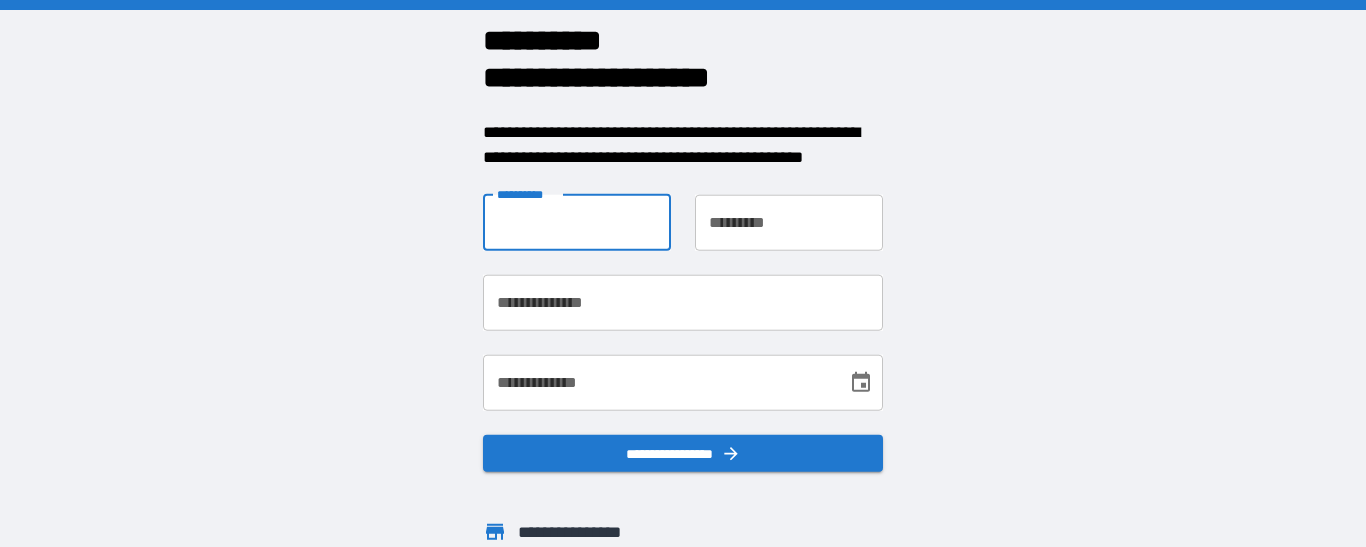 click on "**********" at bounding box center [577, 222] 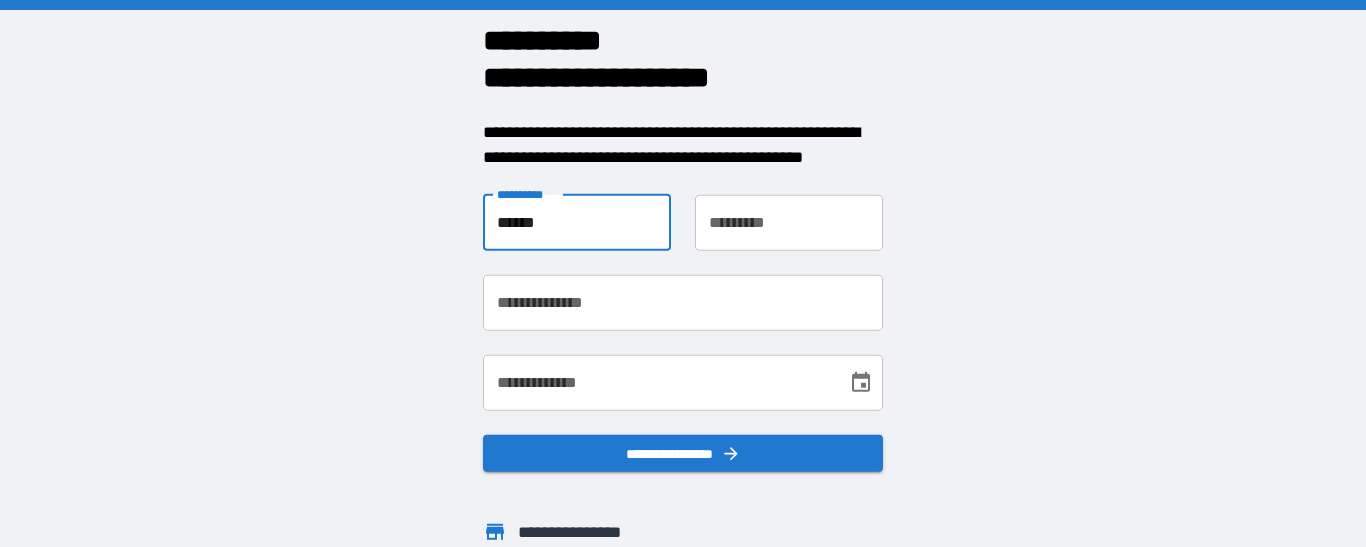 type on "******" 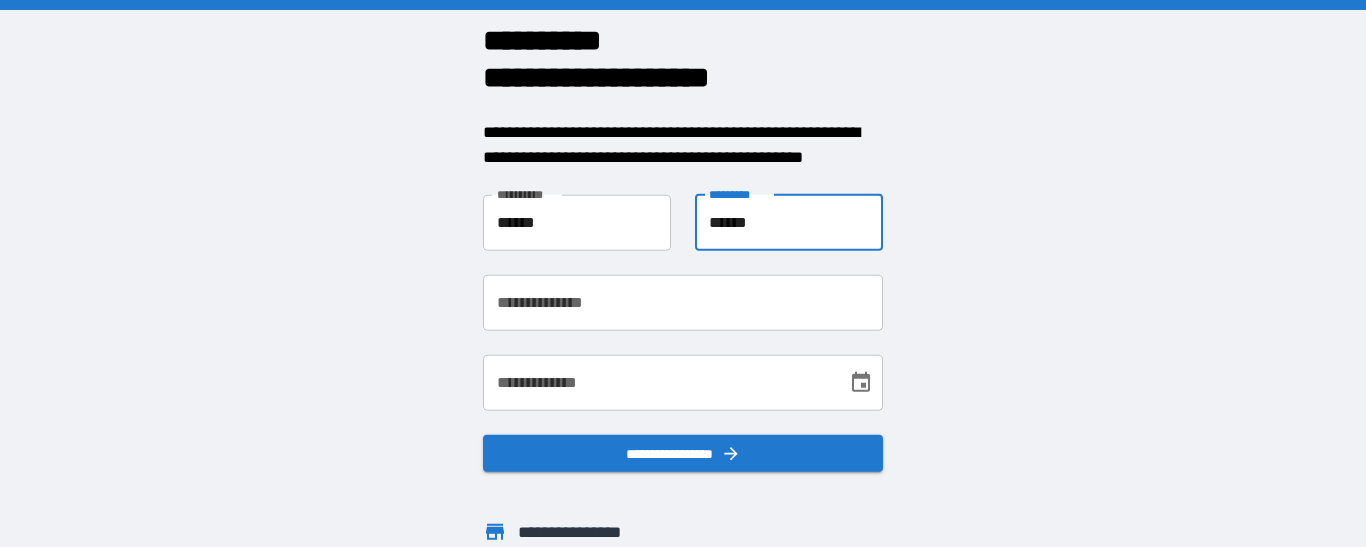 type on "******" 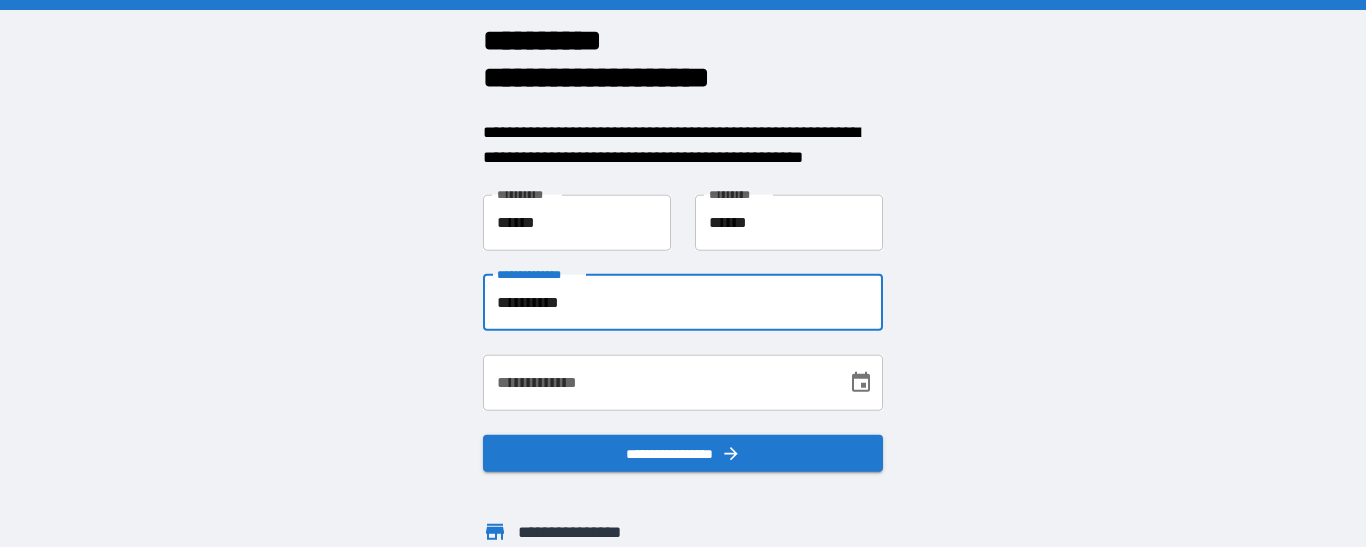 type on "**********" 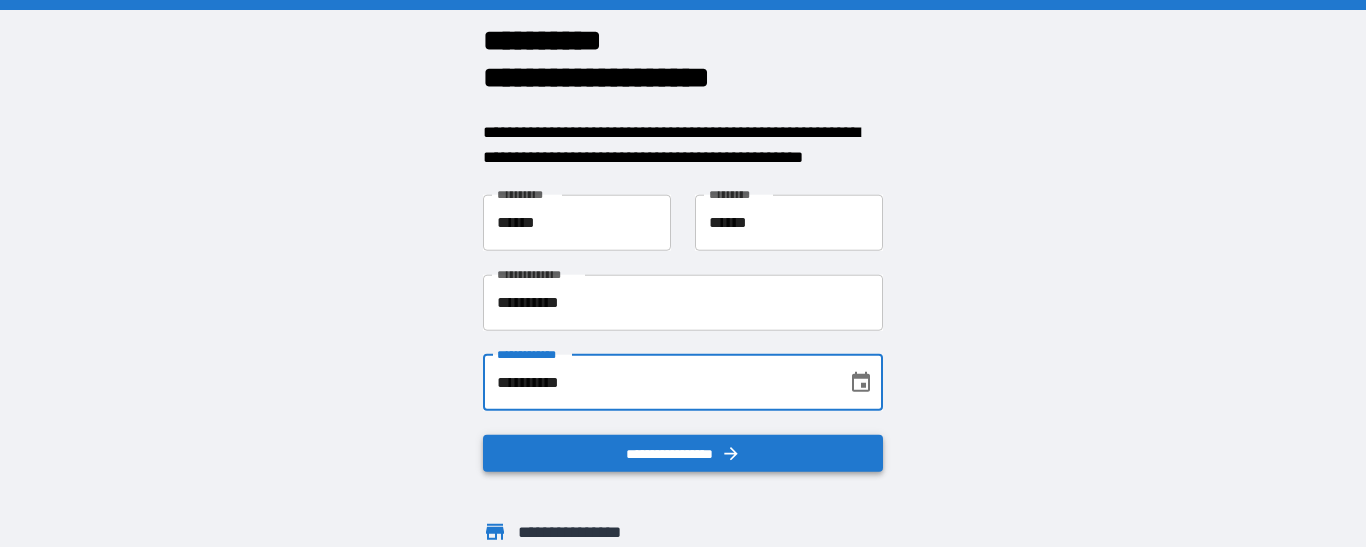 type on "**********" 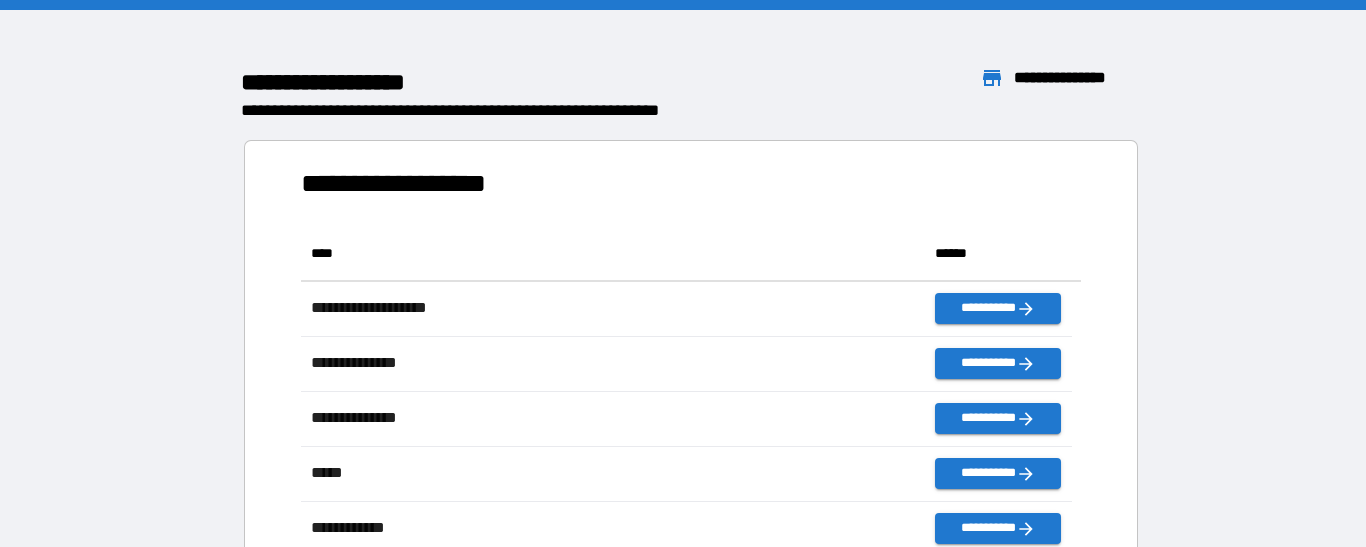 scroll, scrollTop: 16, scrollLeft: 16, axis: both 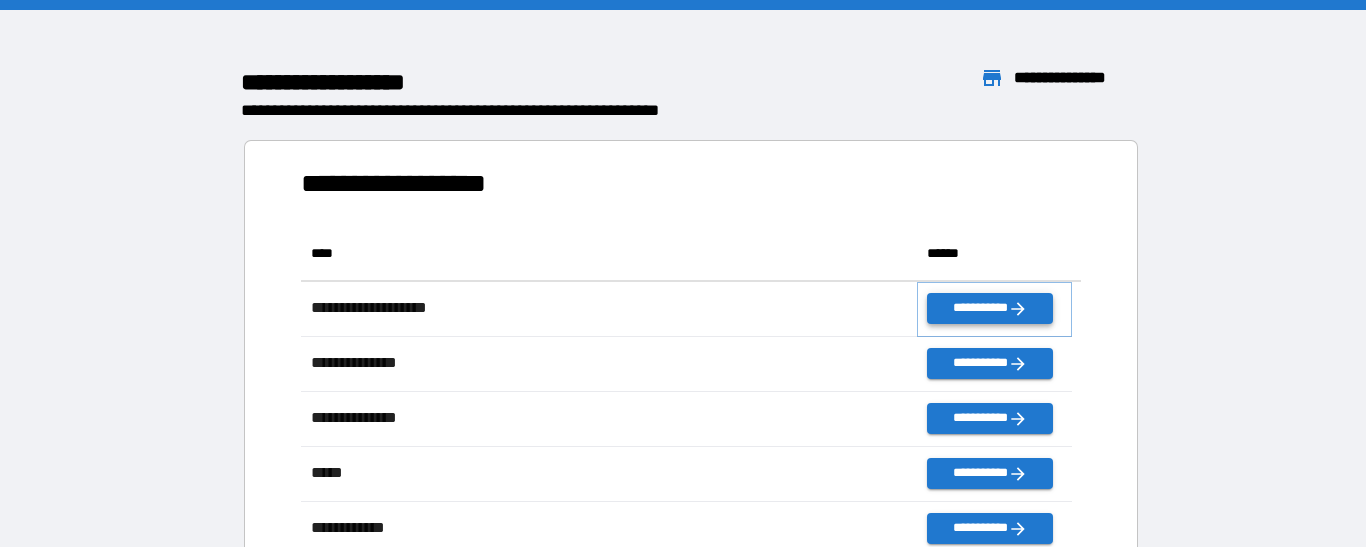 click on "**********" at bounding box center (989, 308) 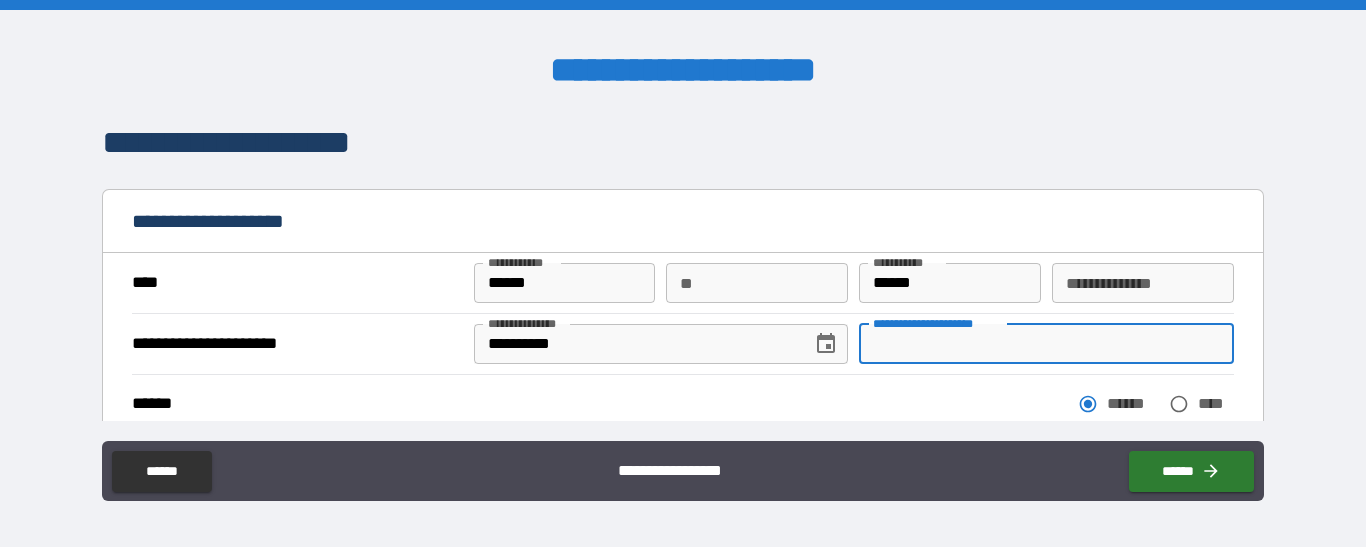 click on "**********" at bounding box center (1046, 344) 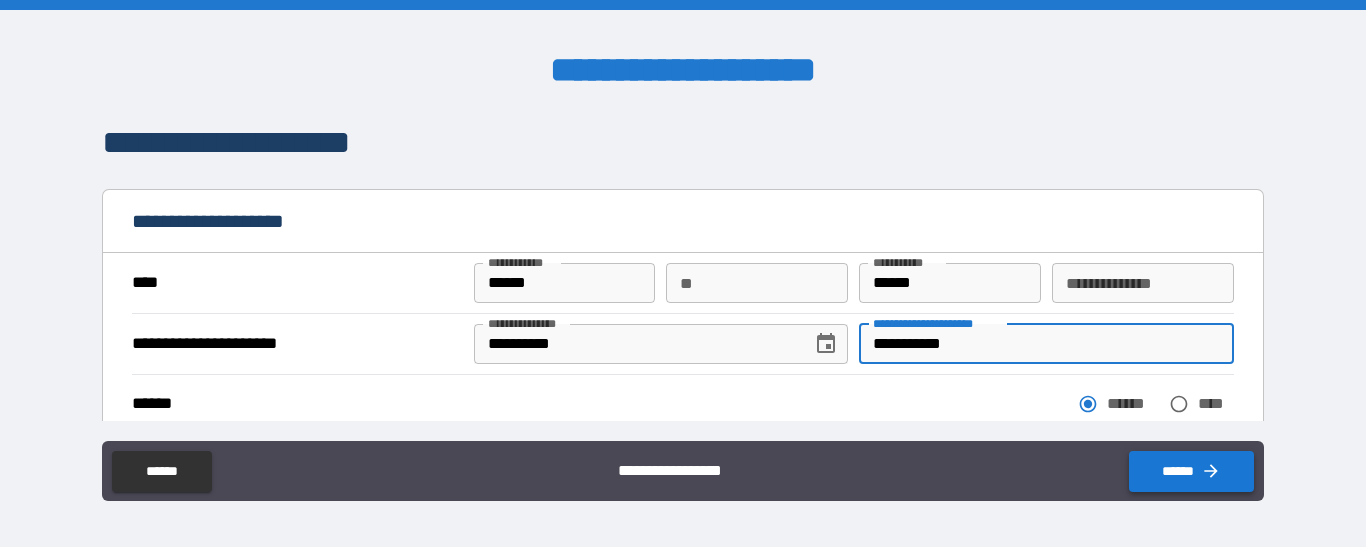 type on "**********" 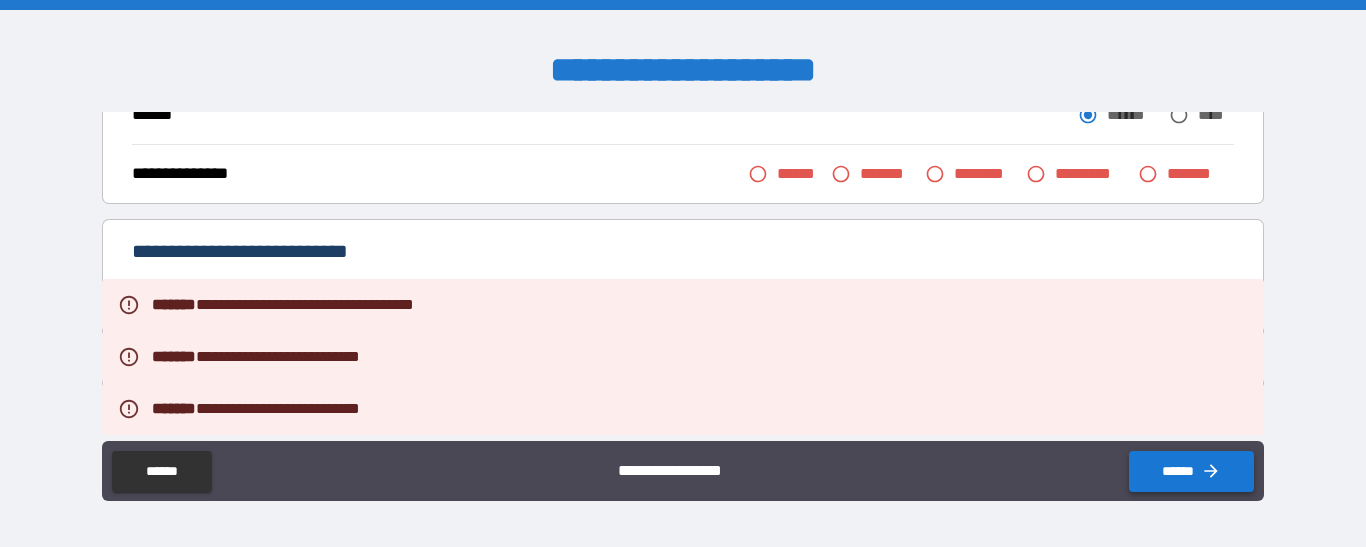 scroll, scrollTop: 290, scrollLeft: 0, axis: vertical 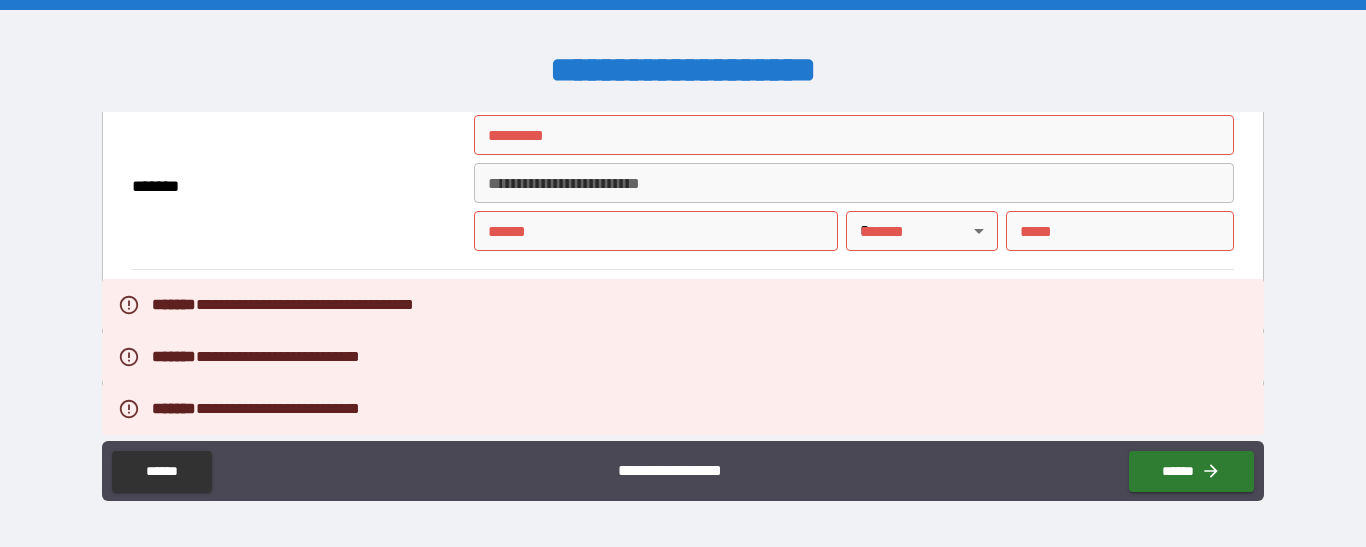 click on "*******   *" at bounding box center (854, 135) 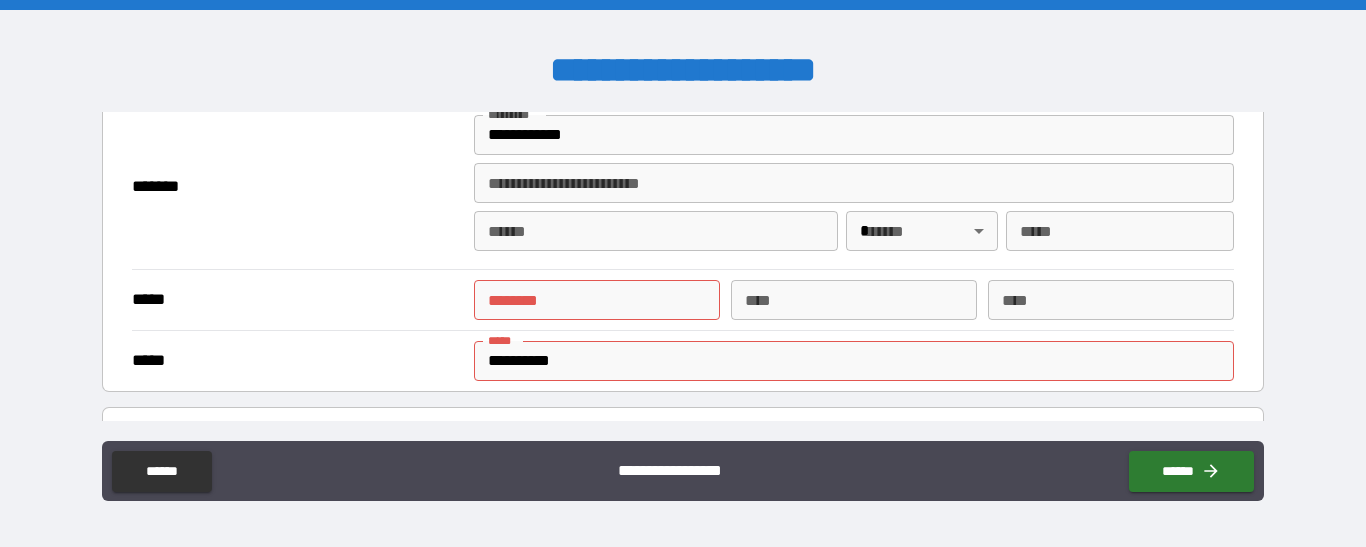 type on "**********" 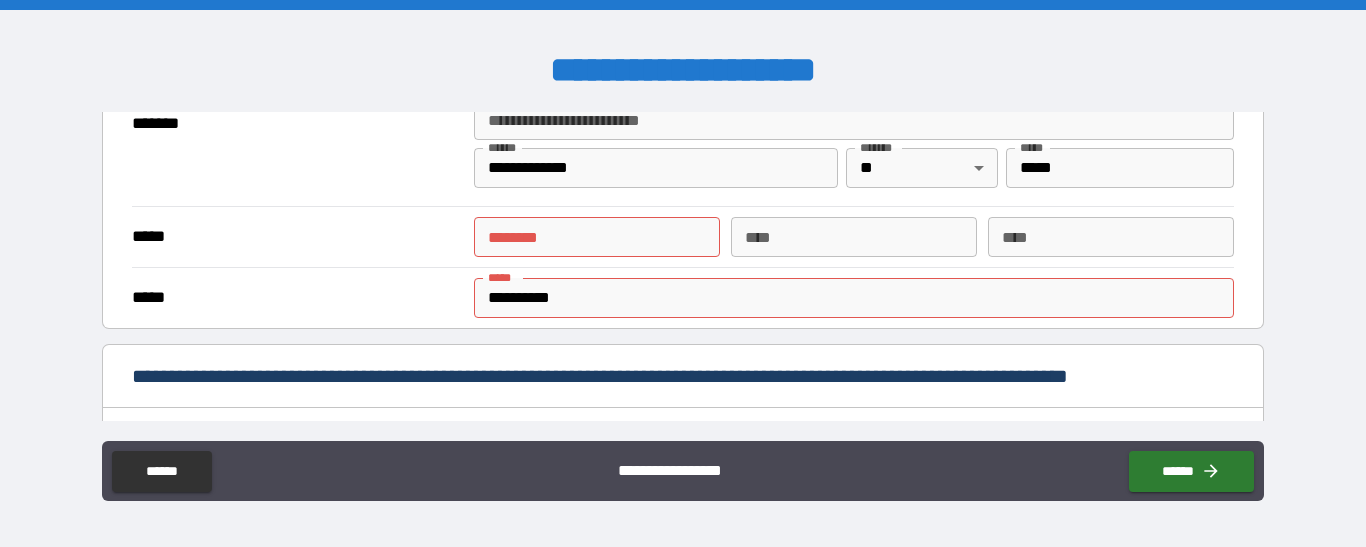 scroll, scrollTop: 577, scrollLeft: 0, axis: vertical 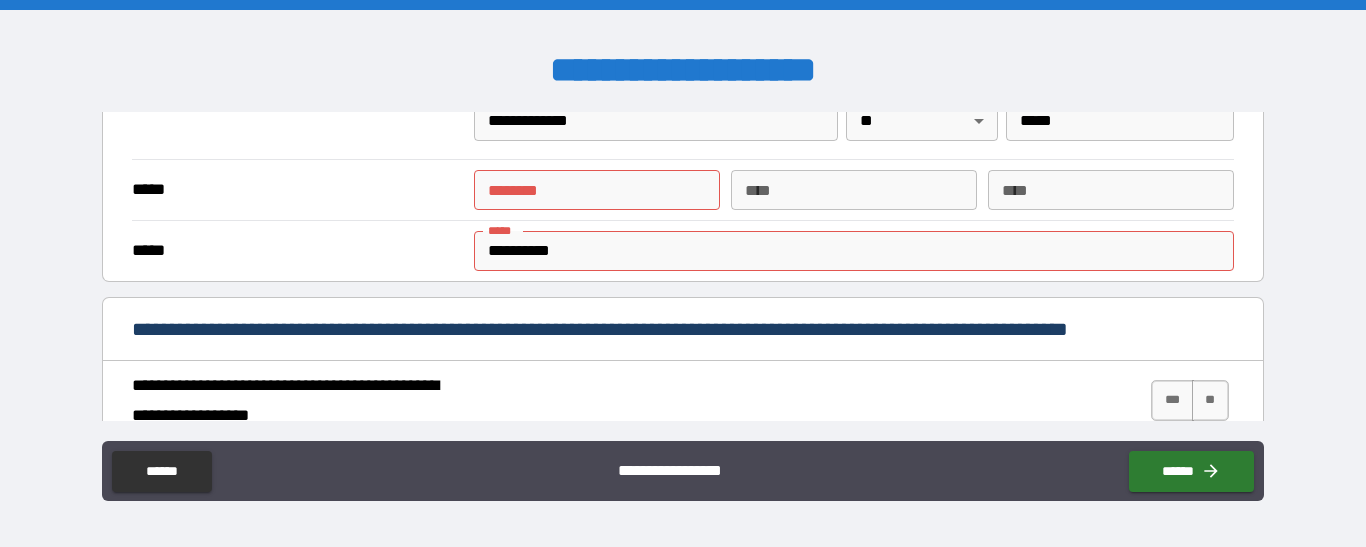 click on "******   *" at bounding box center [597, 190] 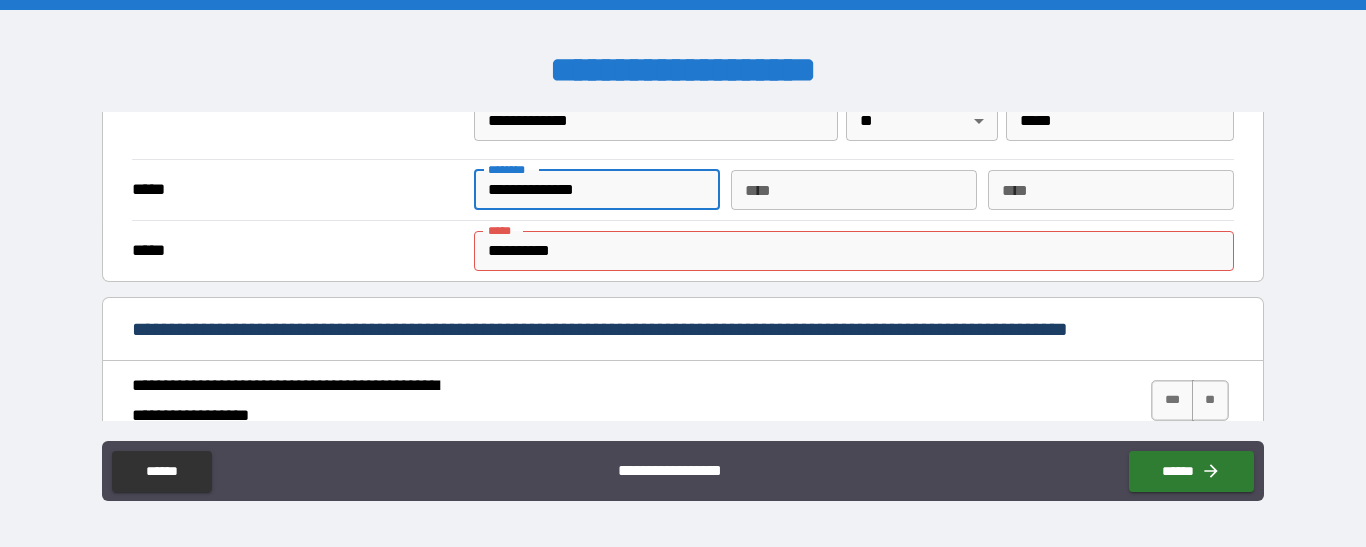 type on "**********" 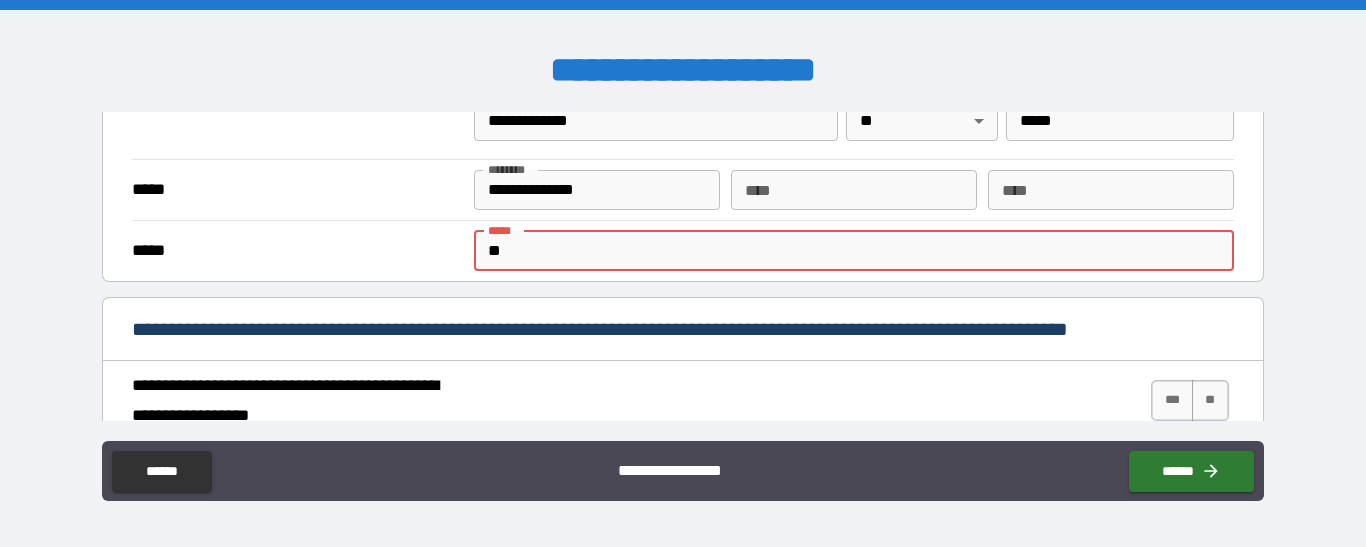 type on "*" 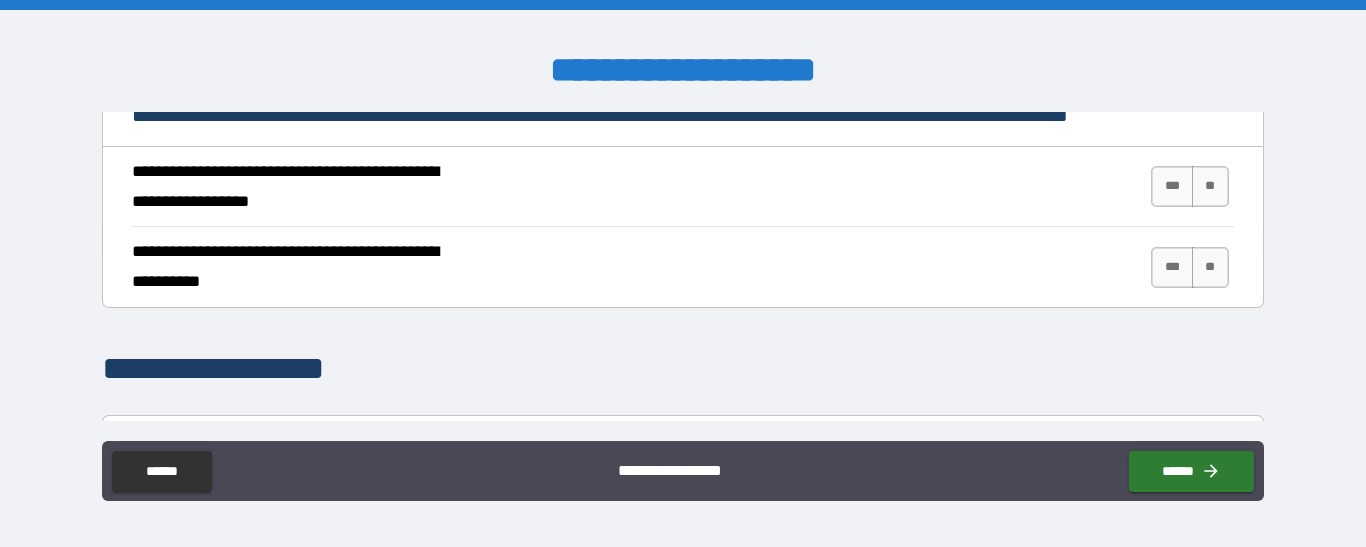 scroll, scrollTop: 793, scrollLeft: 0, axis: vertical 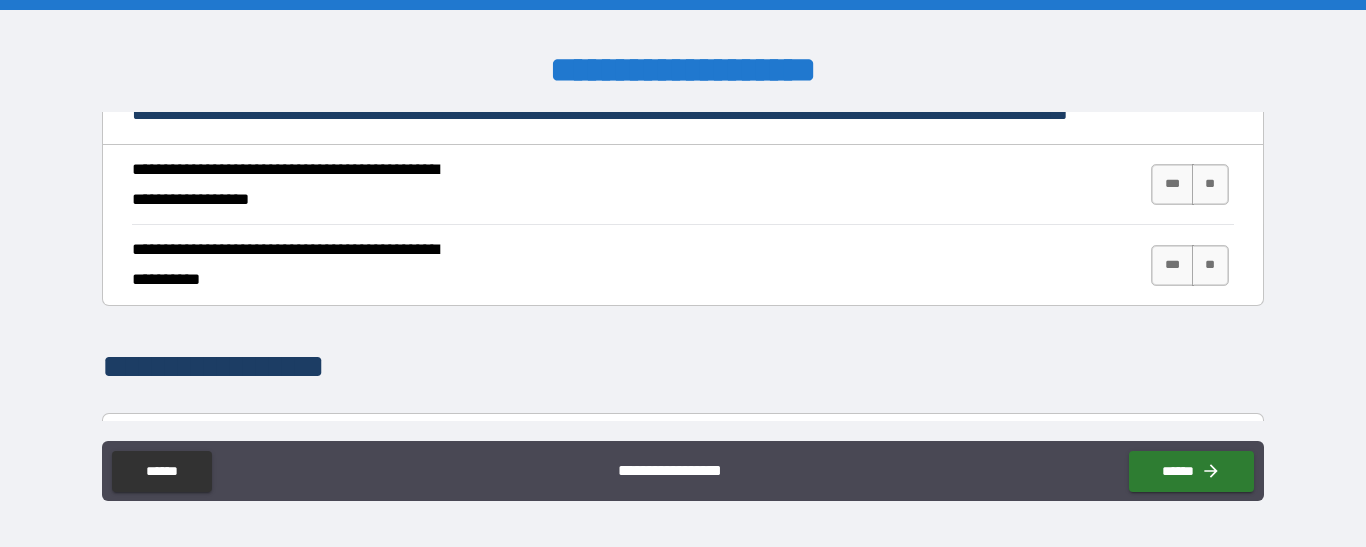 type on "**********" 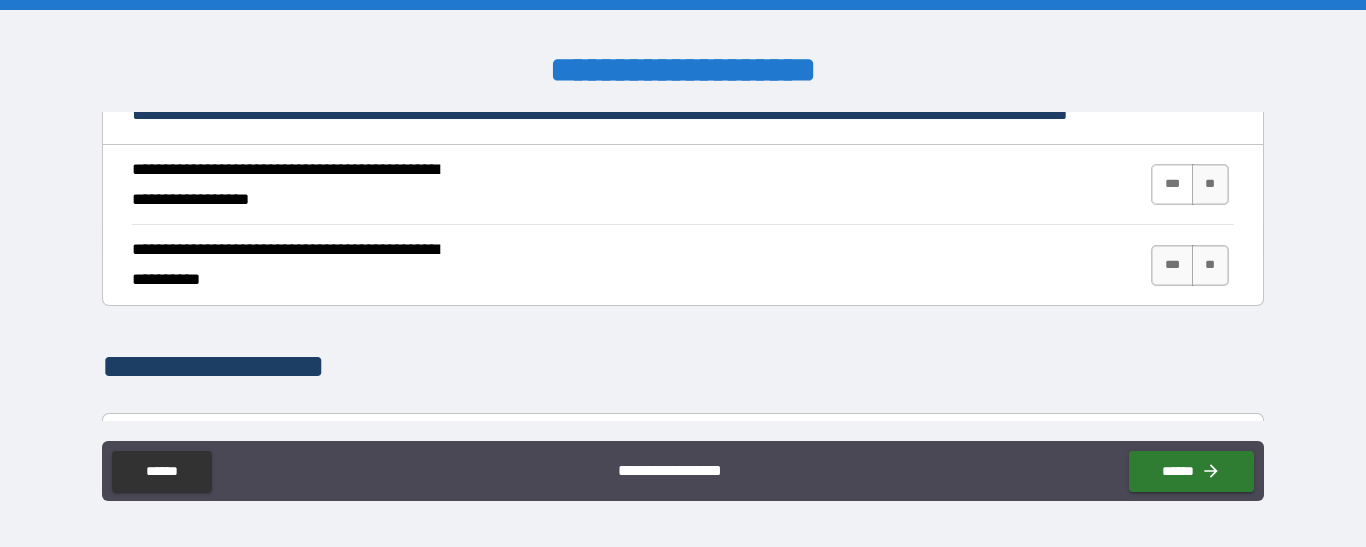 click on "***" at bounding box center (1172, 184) 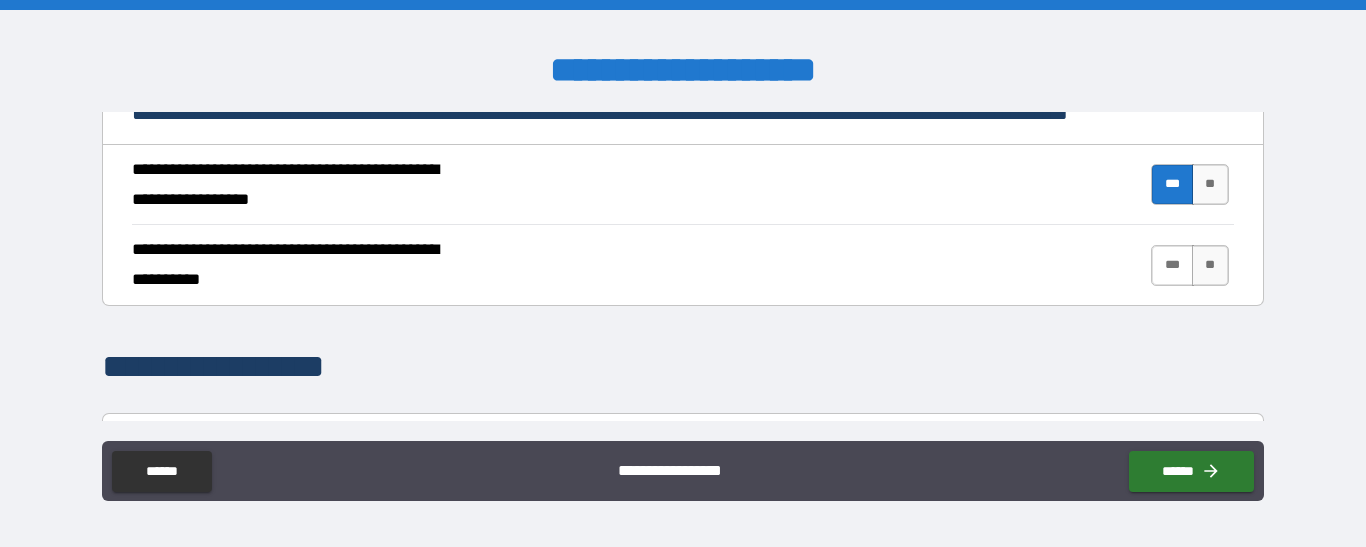 click on "***" at bounding box center (1172, 265) 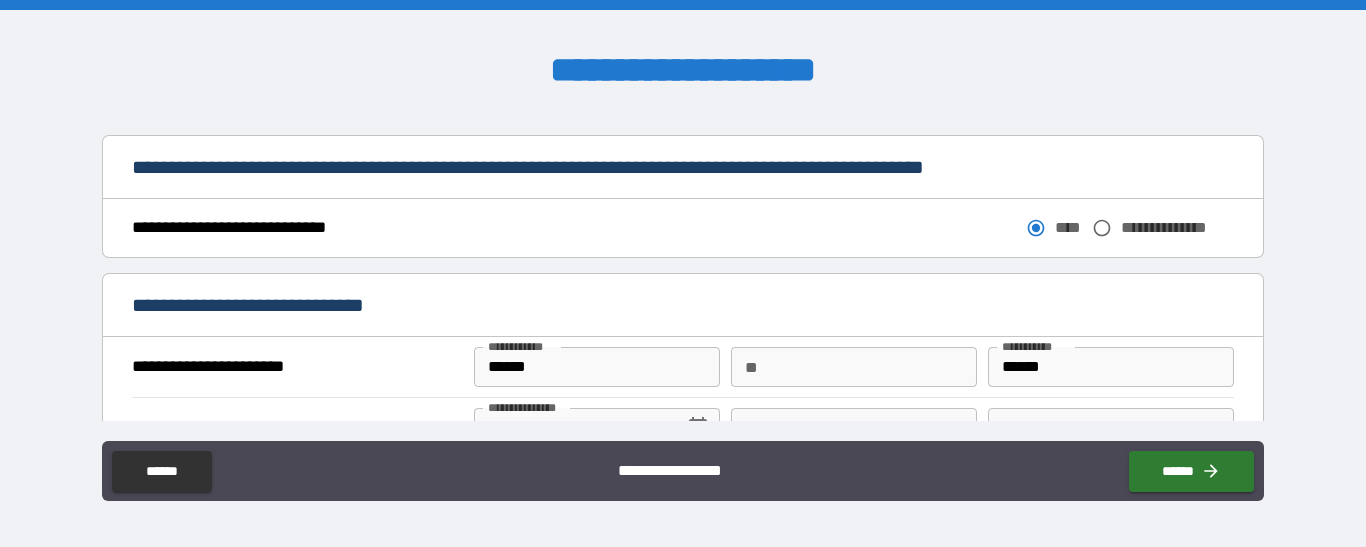 scroll, scrollTop: 1074, scrollLeft: 0, axis: vertical 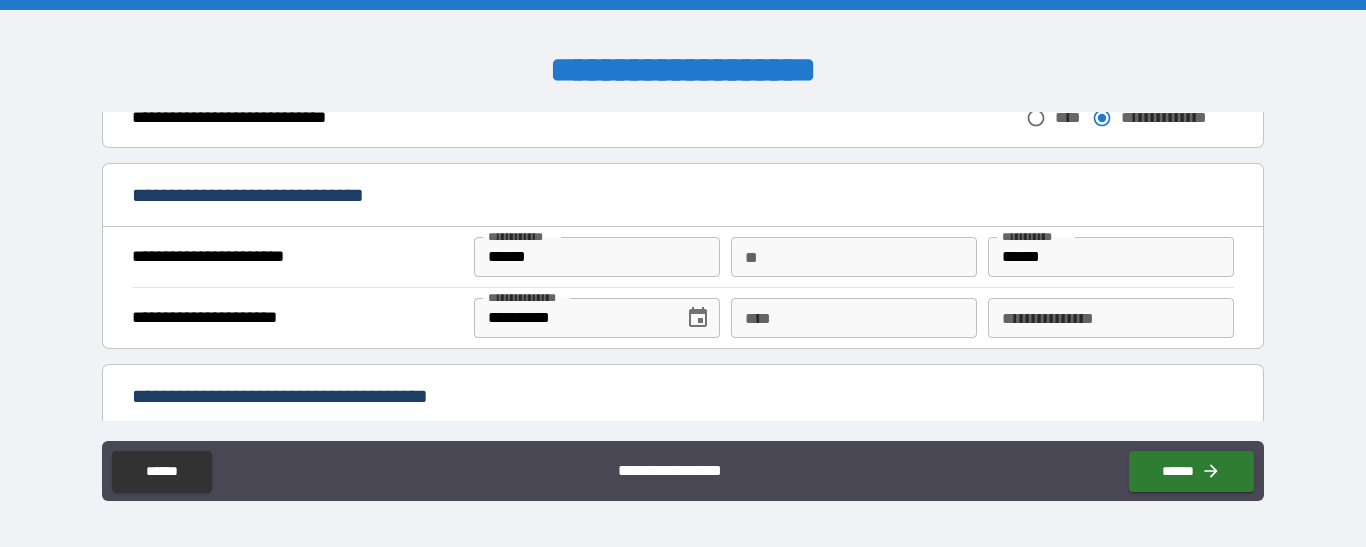 click on "******" at bounding box center (597, 257) 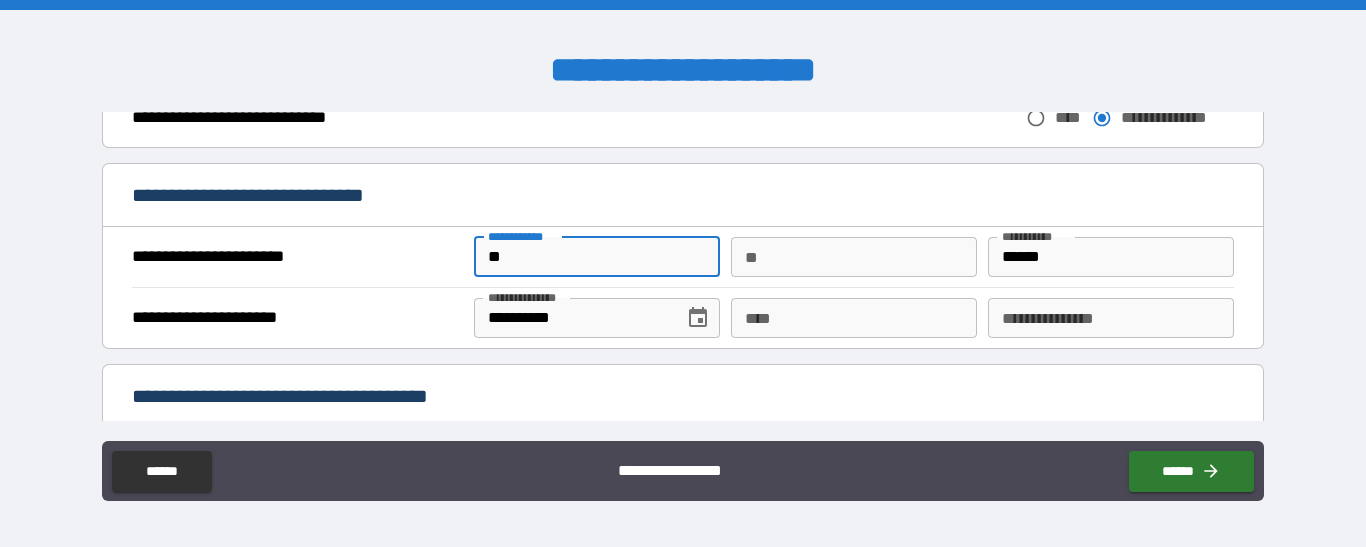 type on "*" 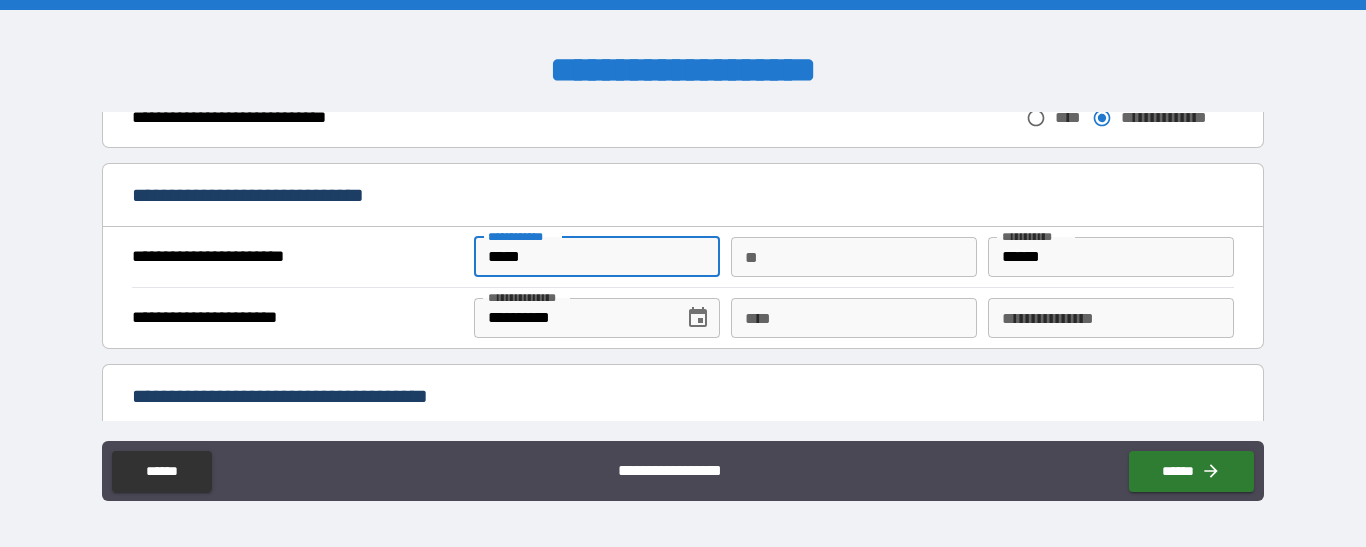 type on "*****" 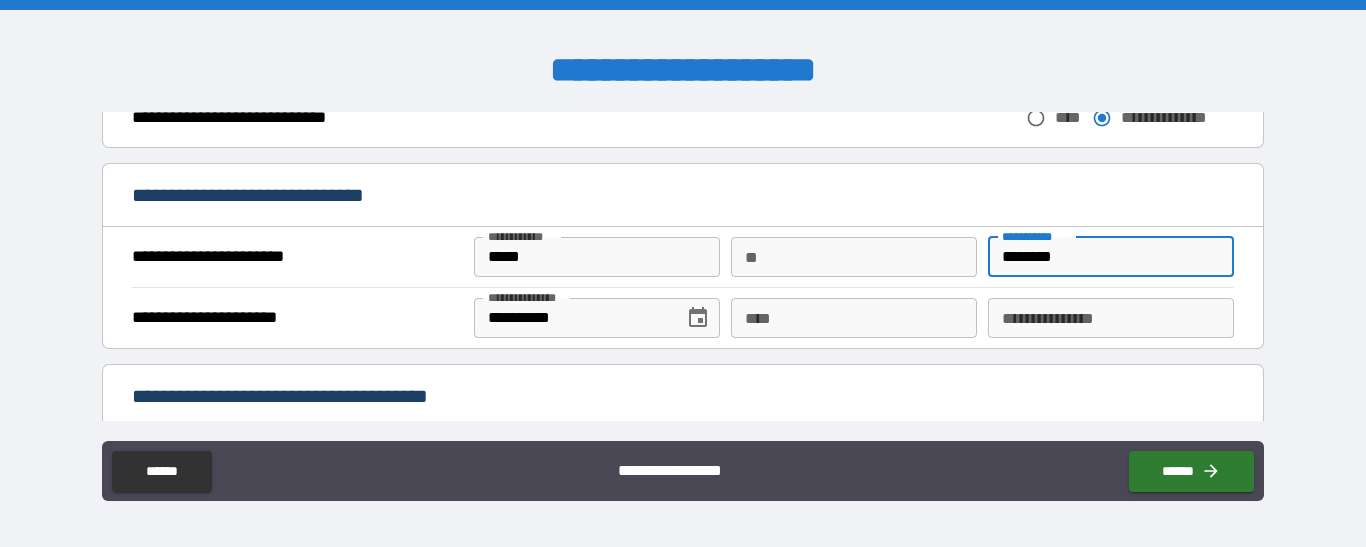 type on "********" 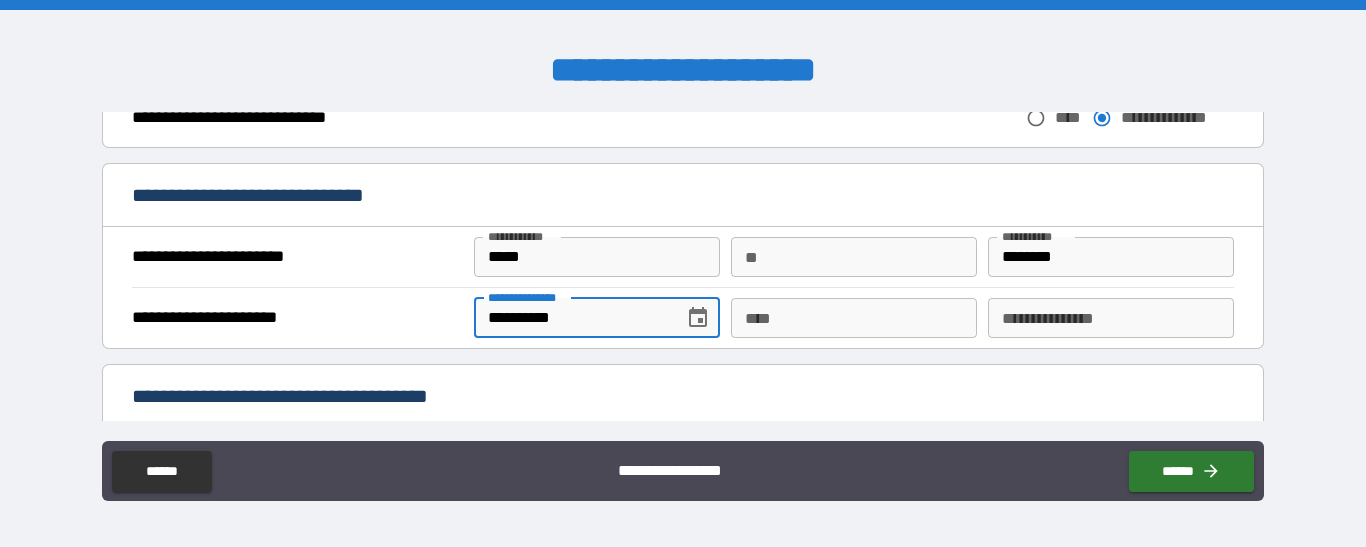 type on "**********" 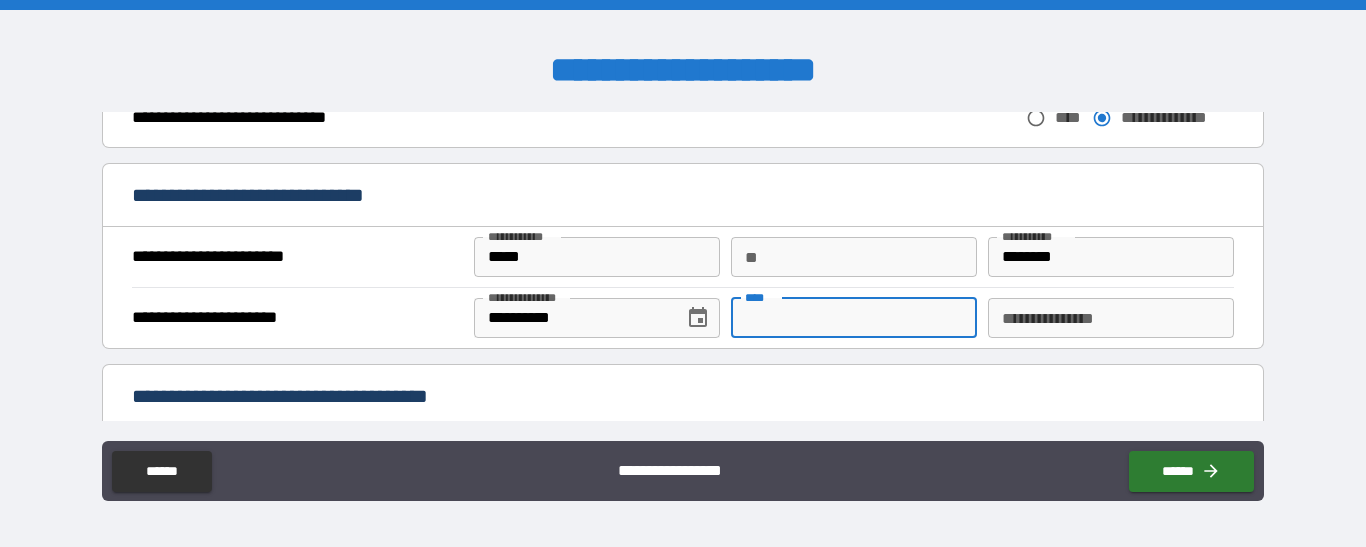 type on "*" 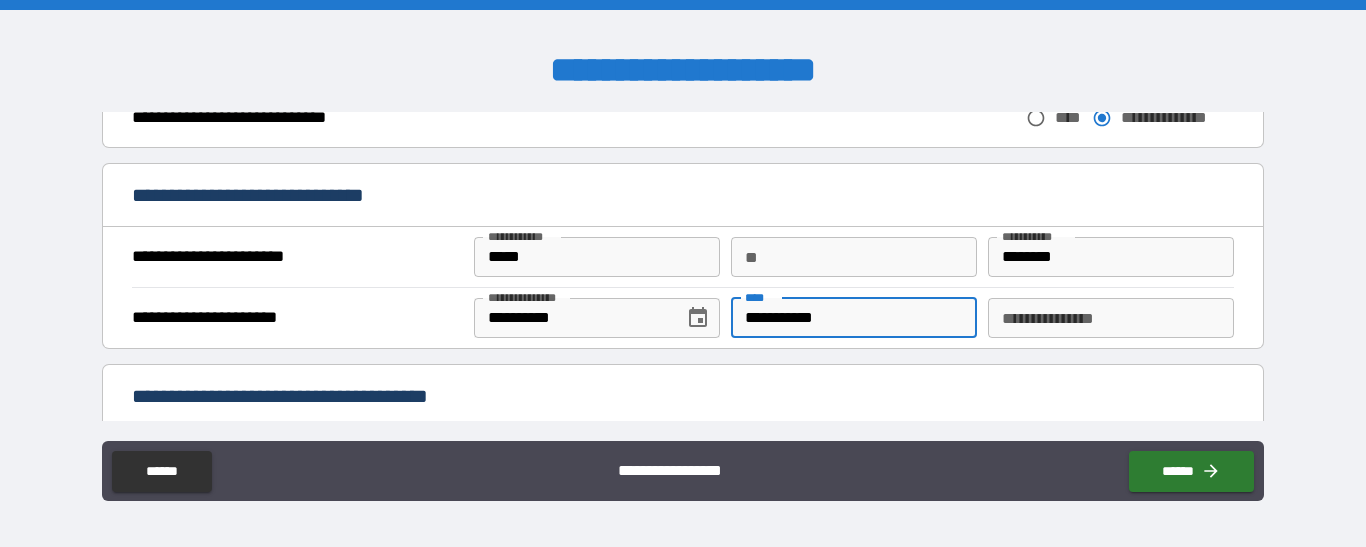 type on "**********" 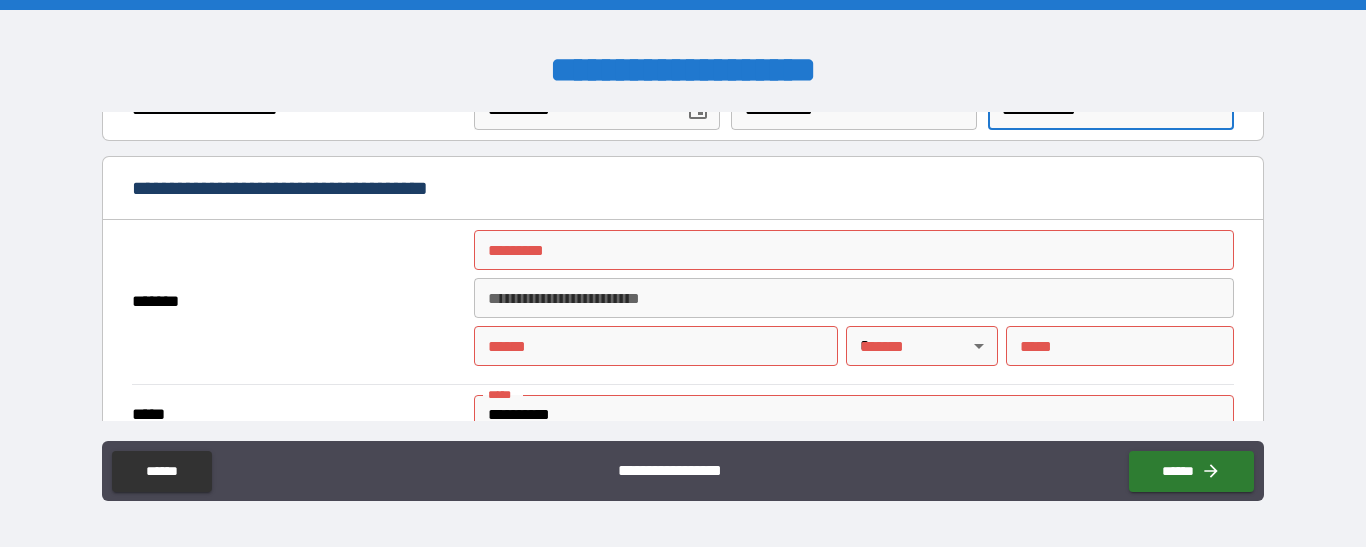scroll, scrollTop: 1392, scrollLeft: 0, axis: vertical 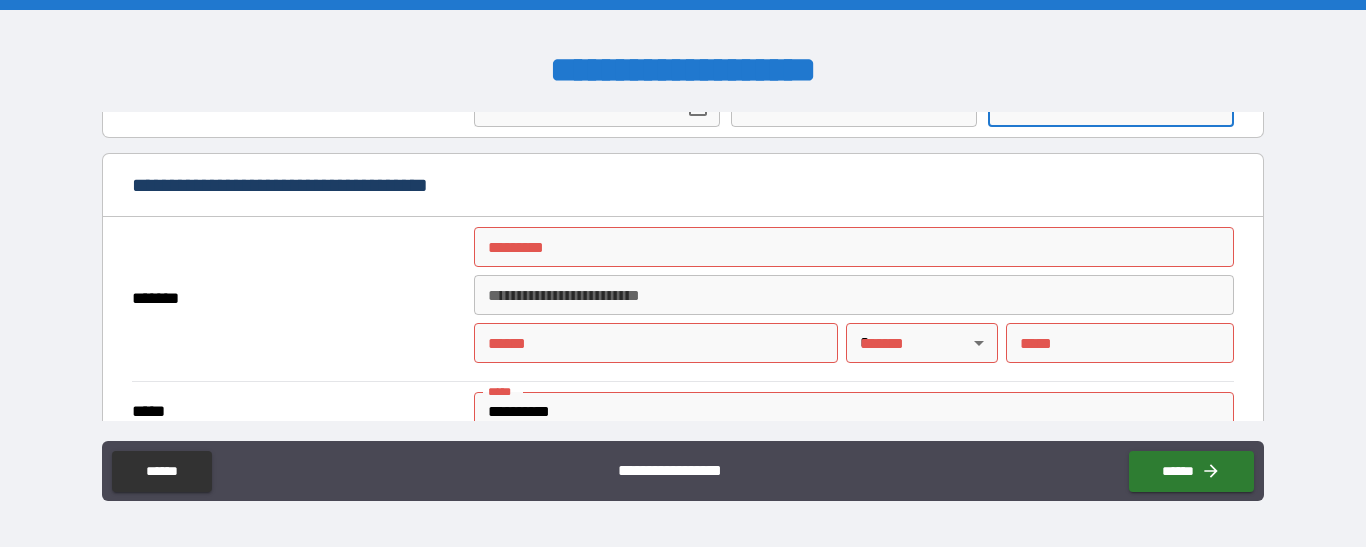 type on "**********" 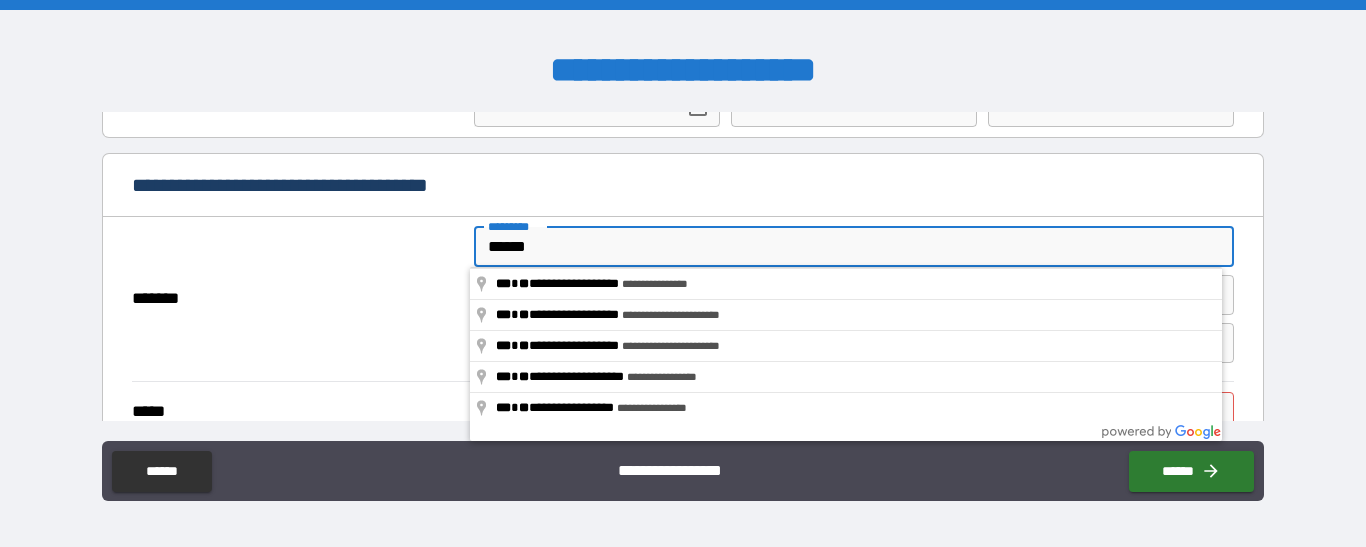 click on "******" at bounding box center [854, 247] 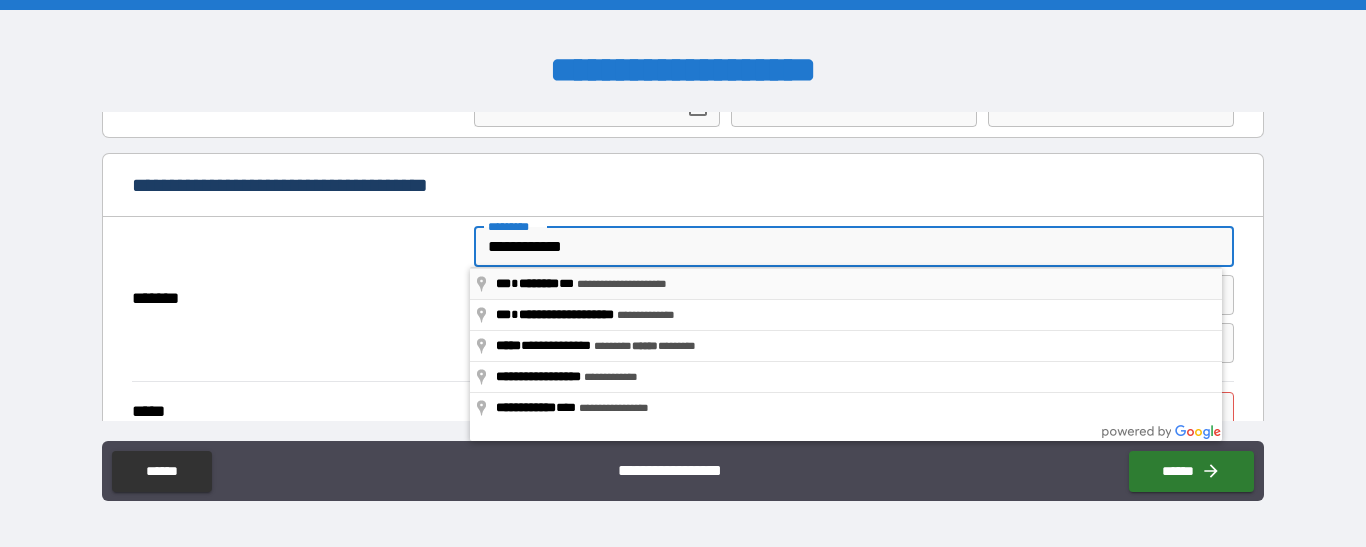 type on "**********" 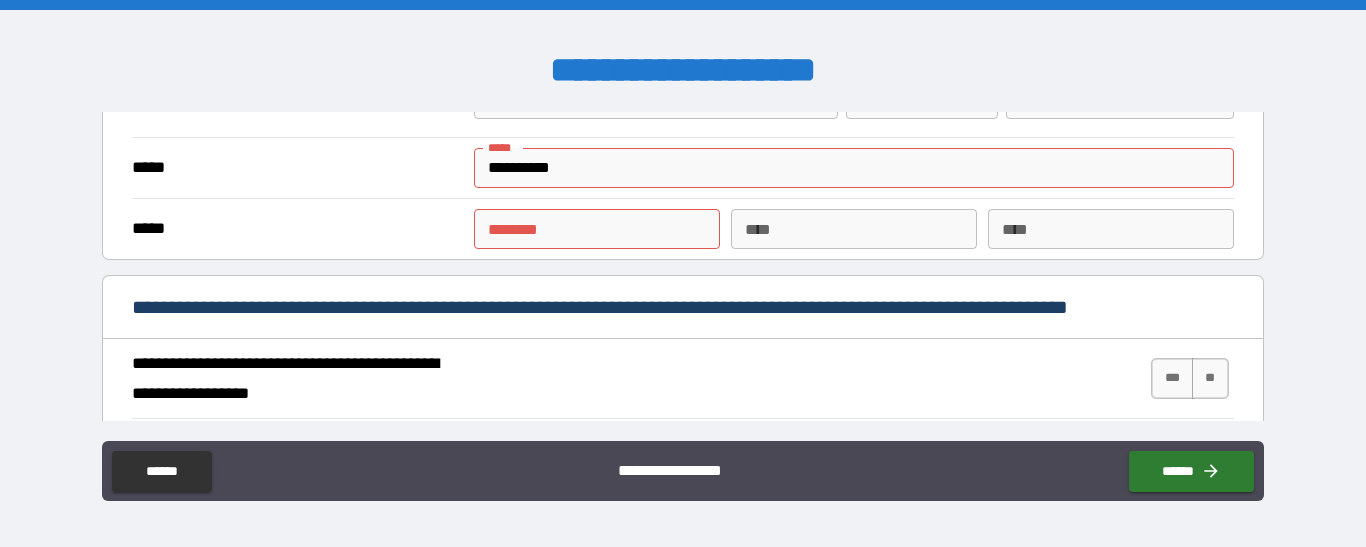 scroll, scrollTop: 1639, scrollLeft: 0, axis: vertical 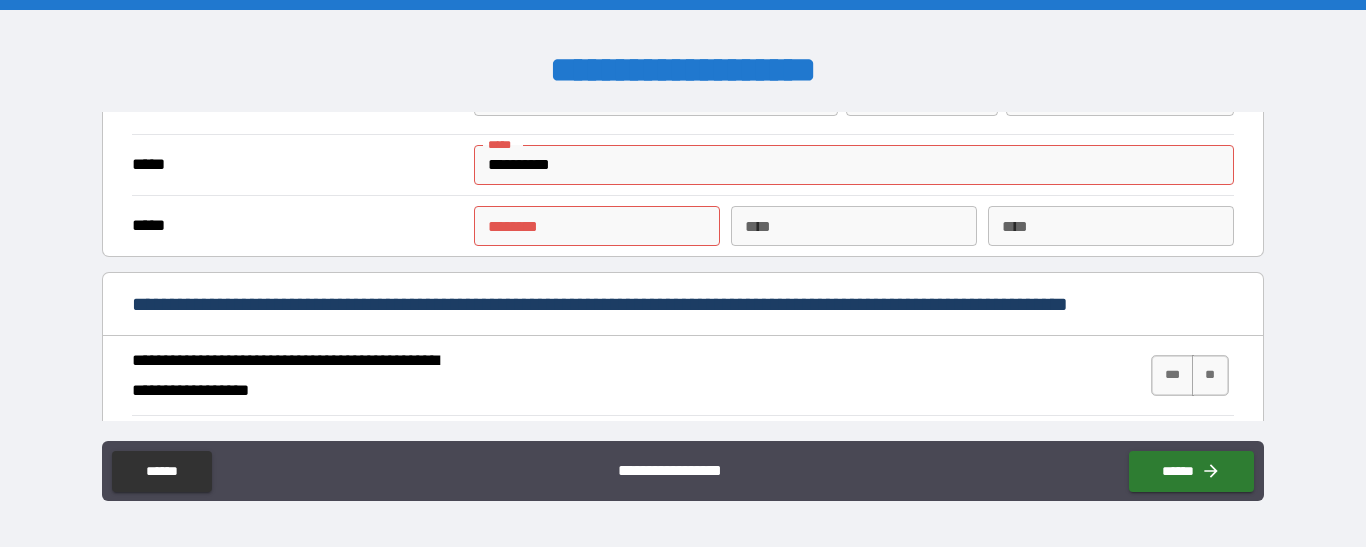 click on "******   *" at bounding box center [597, 226] 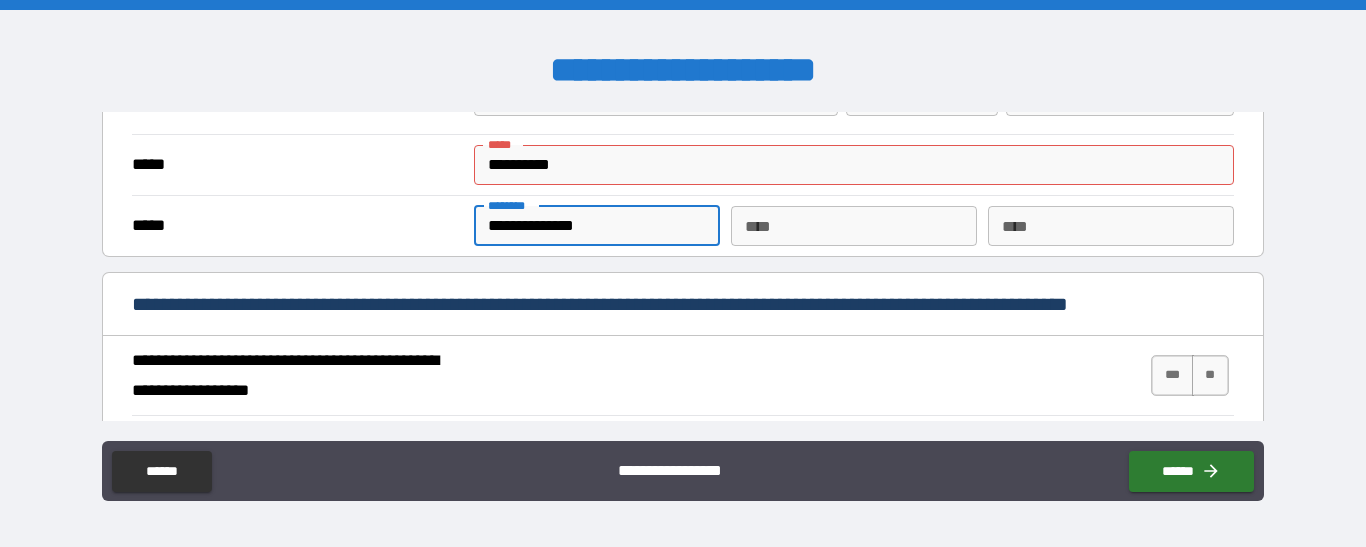 type on "**********" 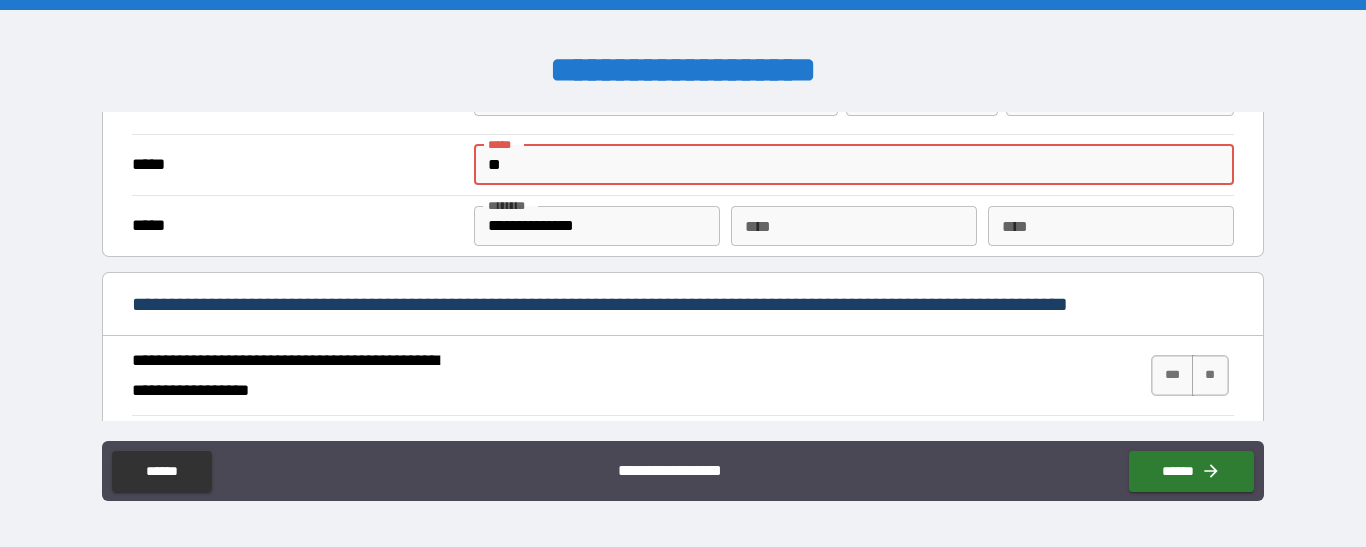 type on "*" 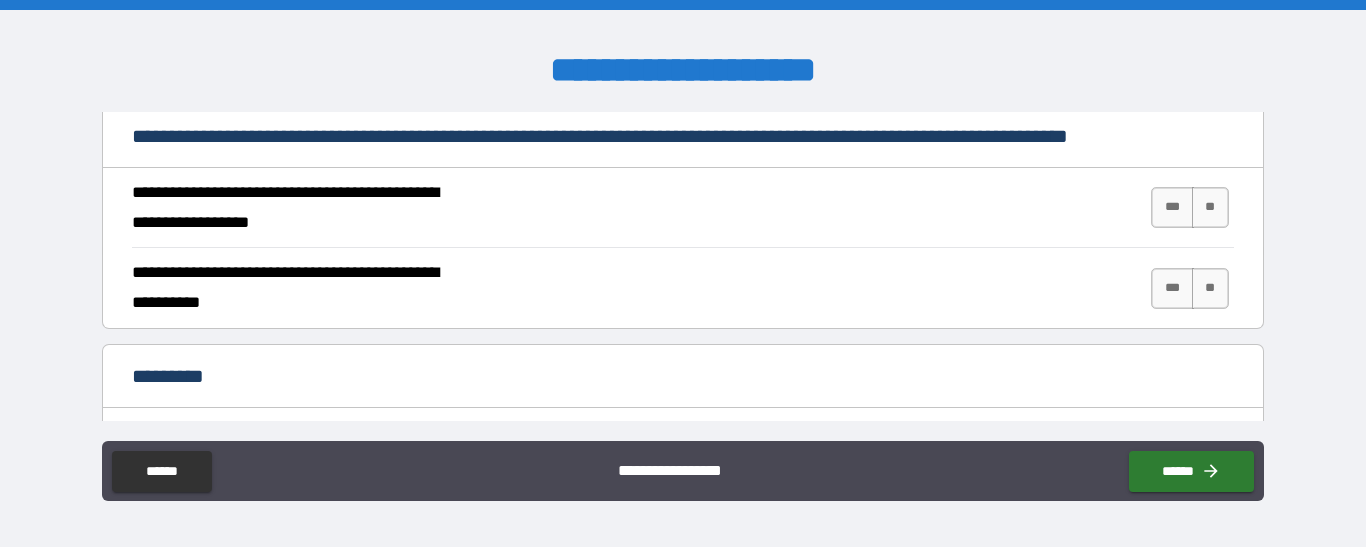 scroll, scrollTop: 1810, scrollLeft: 0, axis: vertical 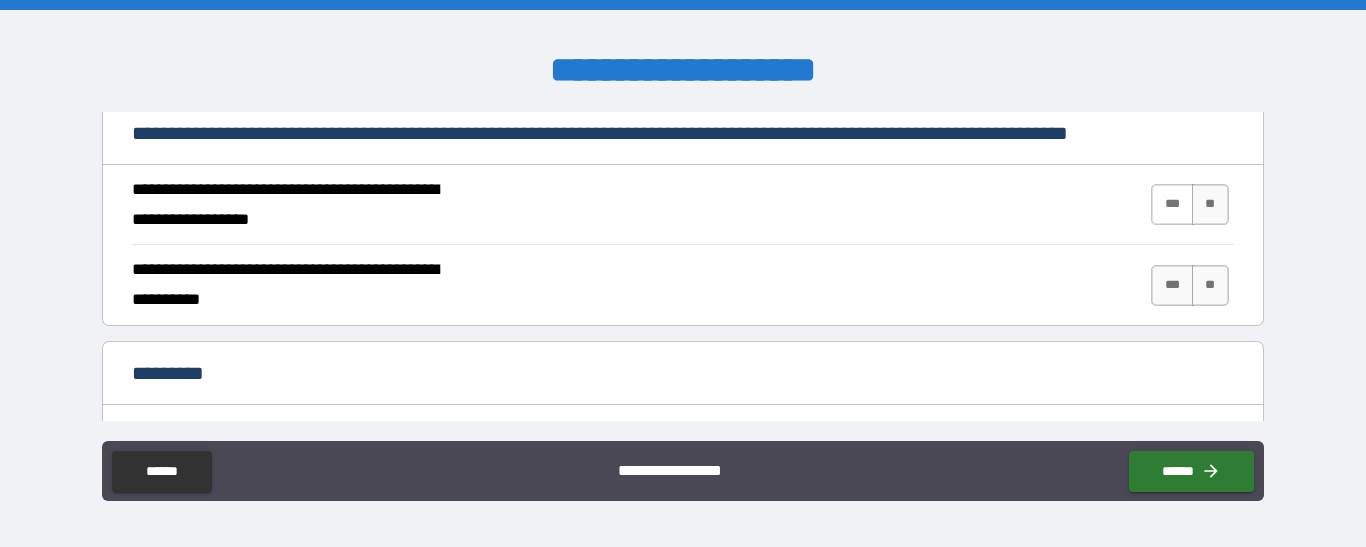 type on "**********" 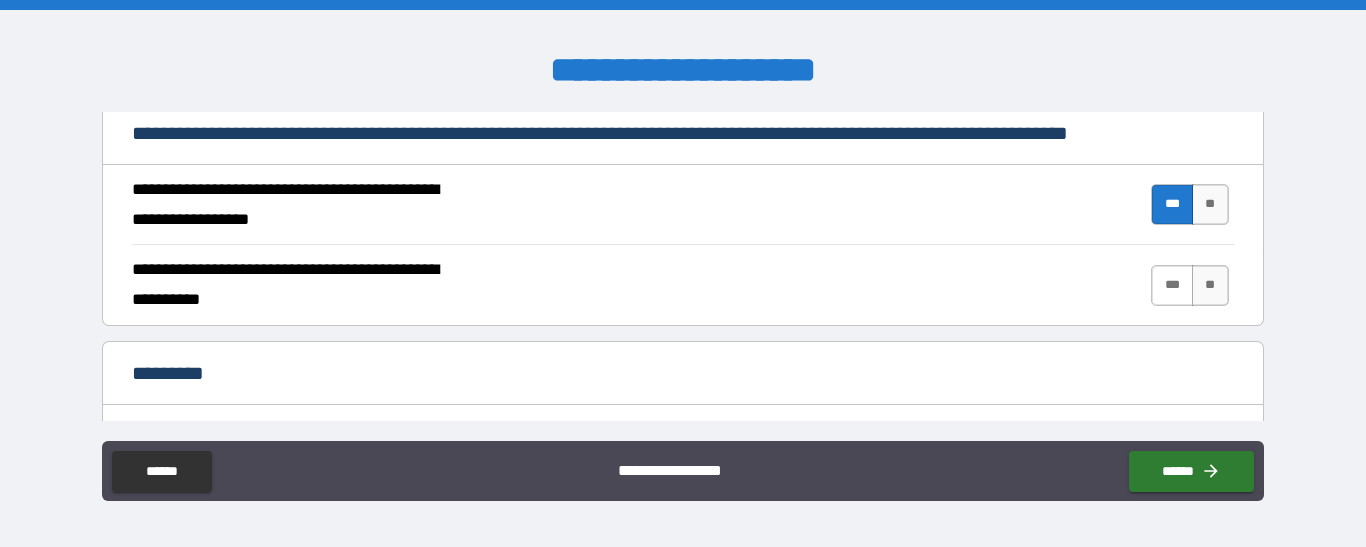 click on "***" at bounding box center (1172, 285) 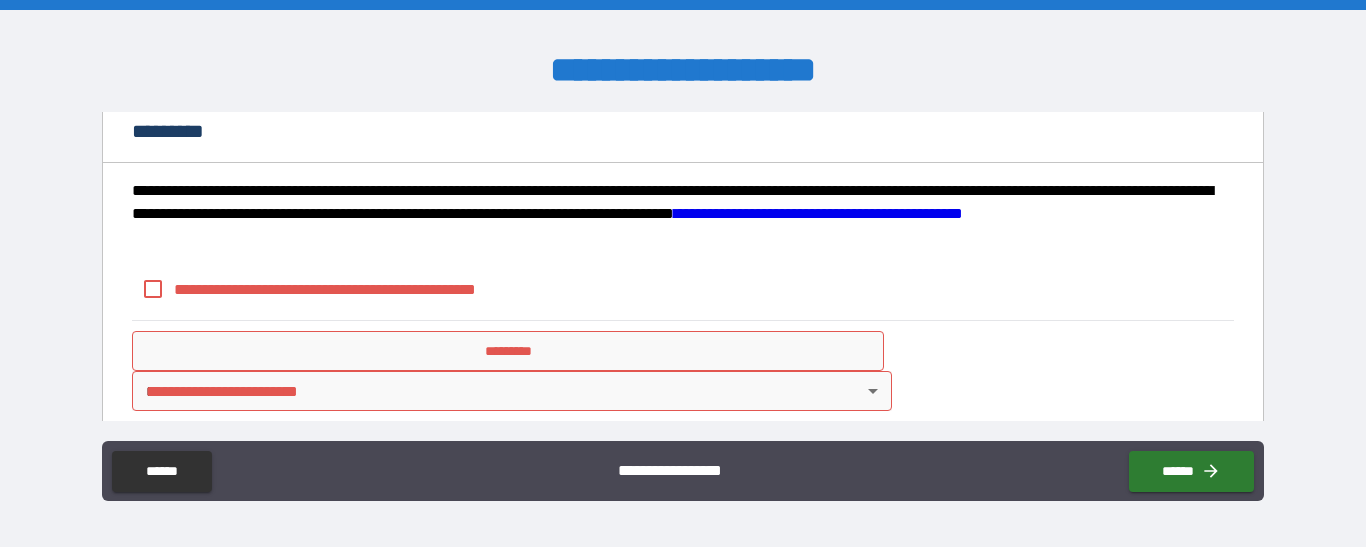 scroll, scrollTop: 2056, scrollLeft: 0, axis: vertical 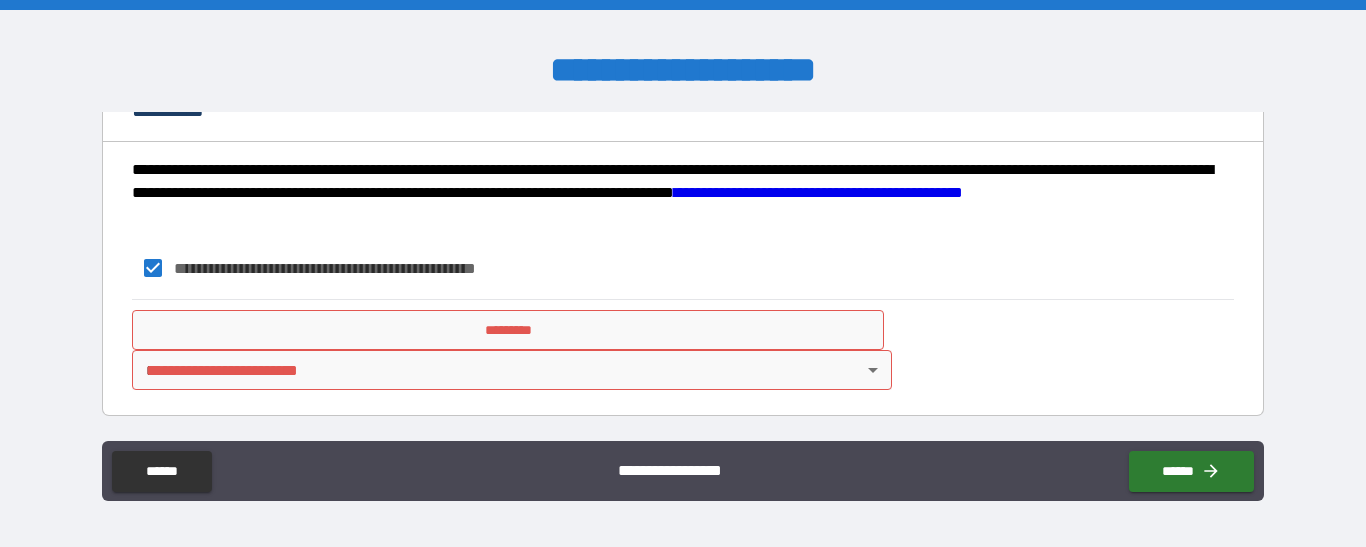 click on "*********" at bounding box center (508, 330) 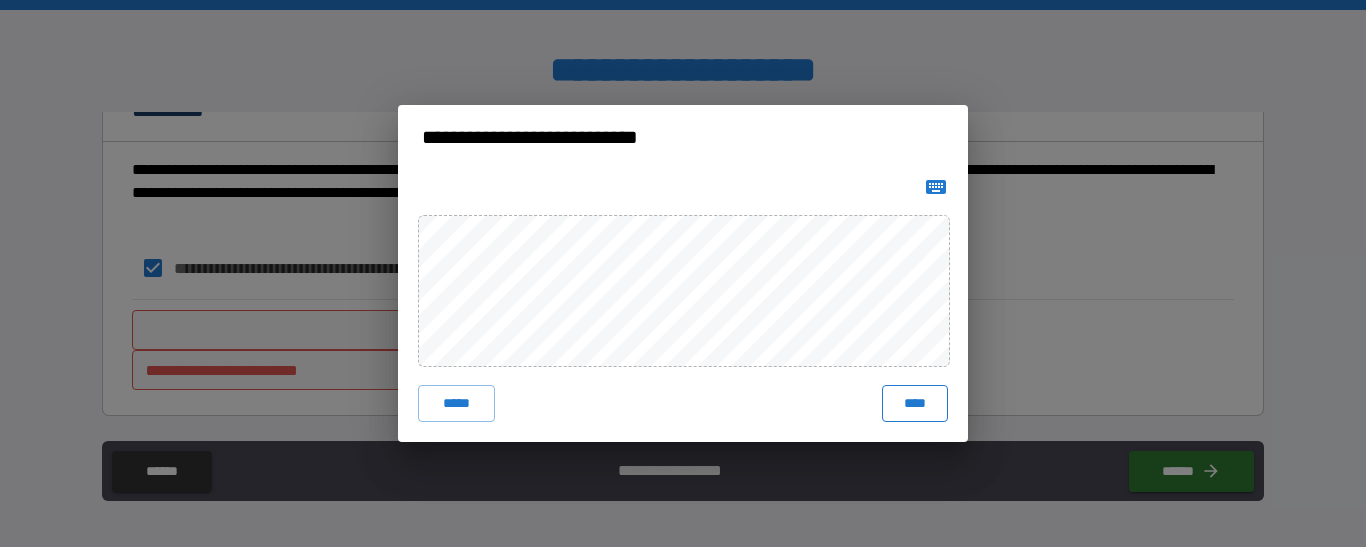 click on "****" at bounding box center [915, 403] 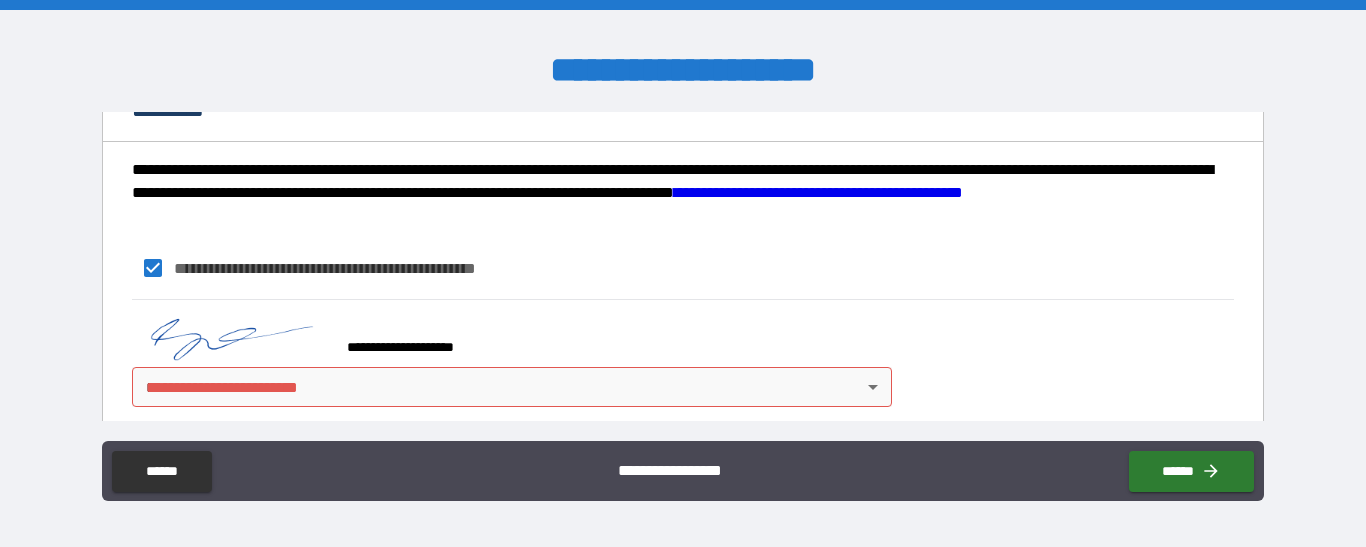 click on "**********" at bounding box center (683, 273) 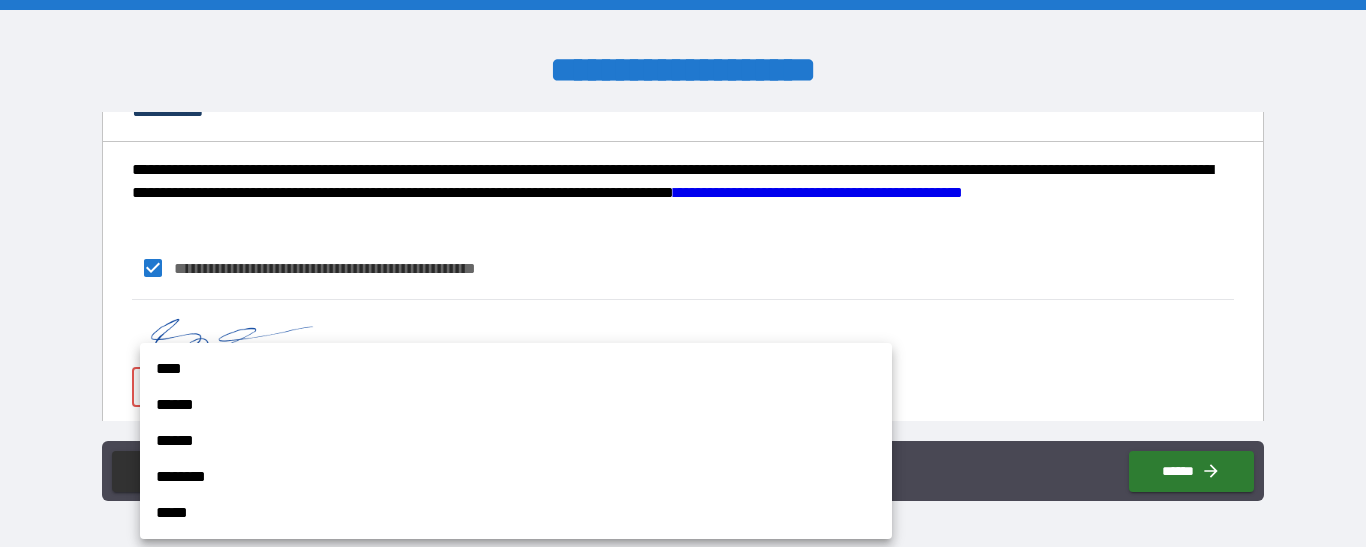click on "******" at bounding box center (516, 405) 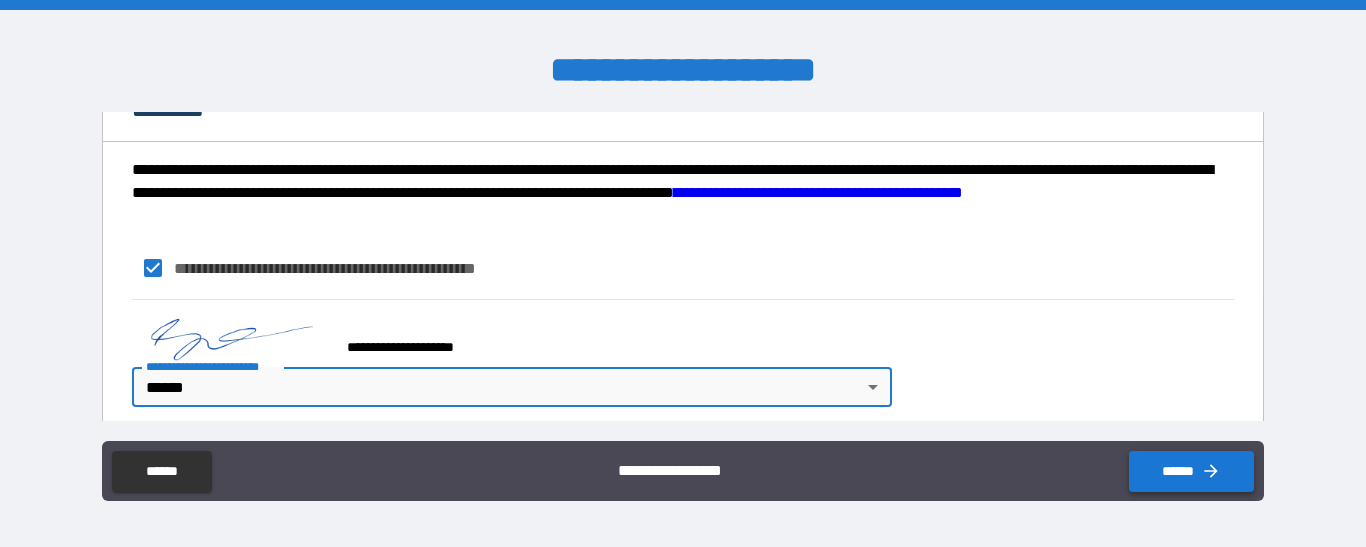 click 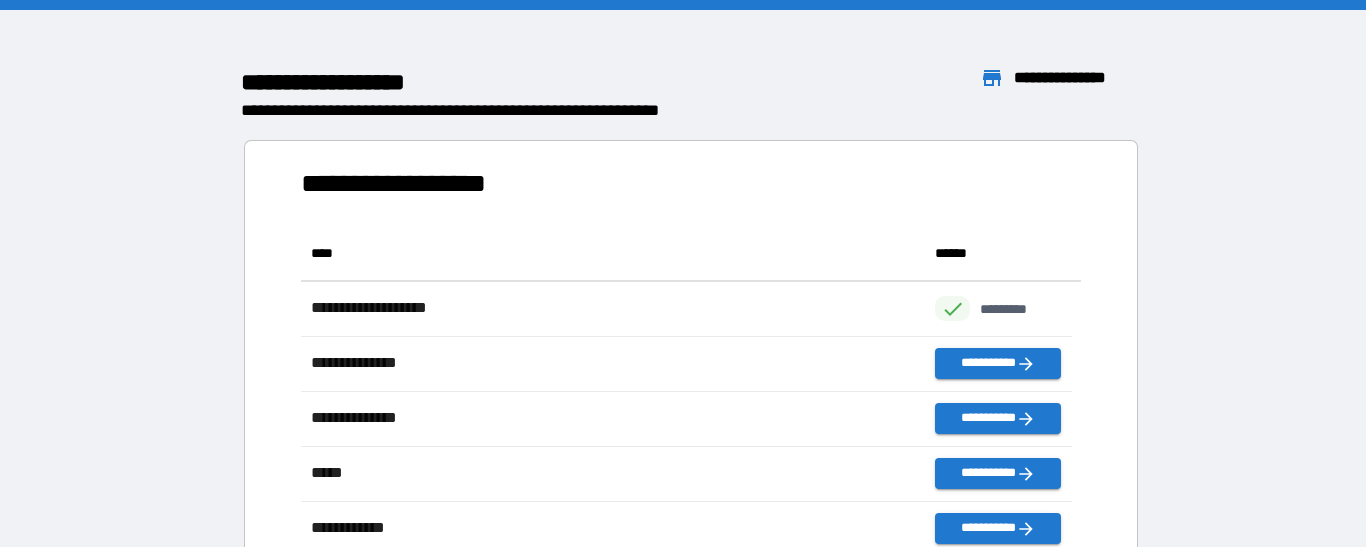 scroll, scrollTop: 16, scrollLeft: 16, axis: both 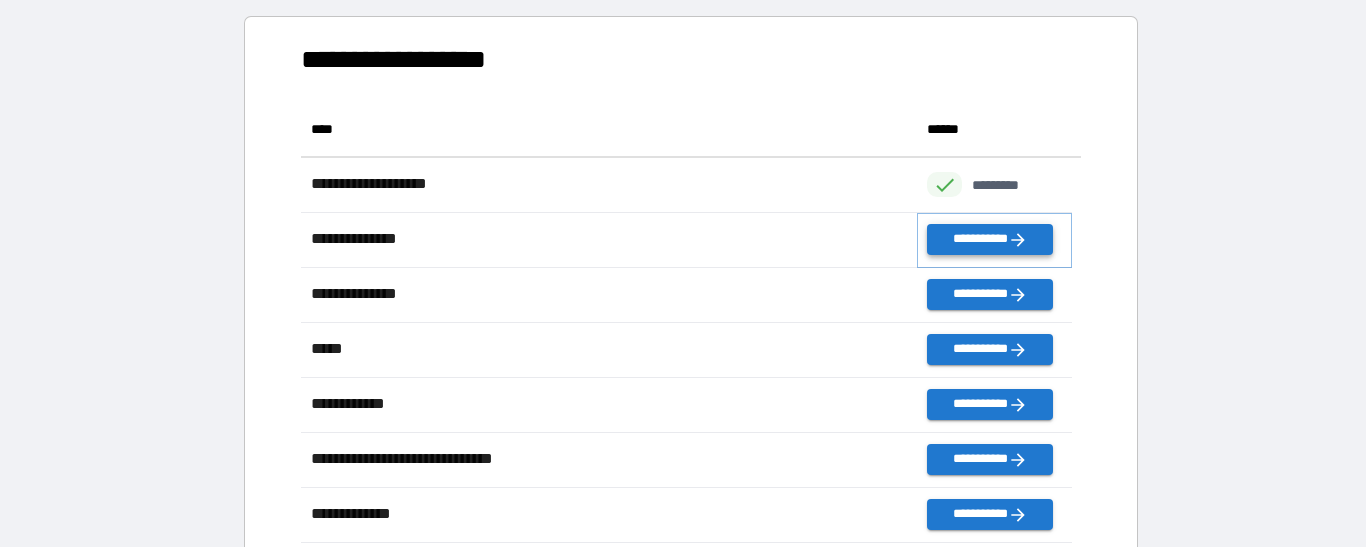 click 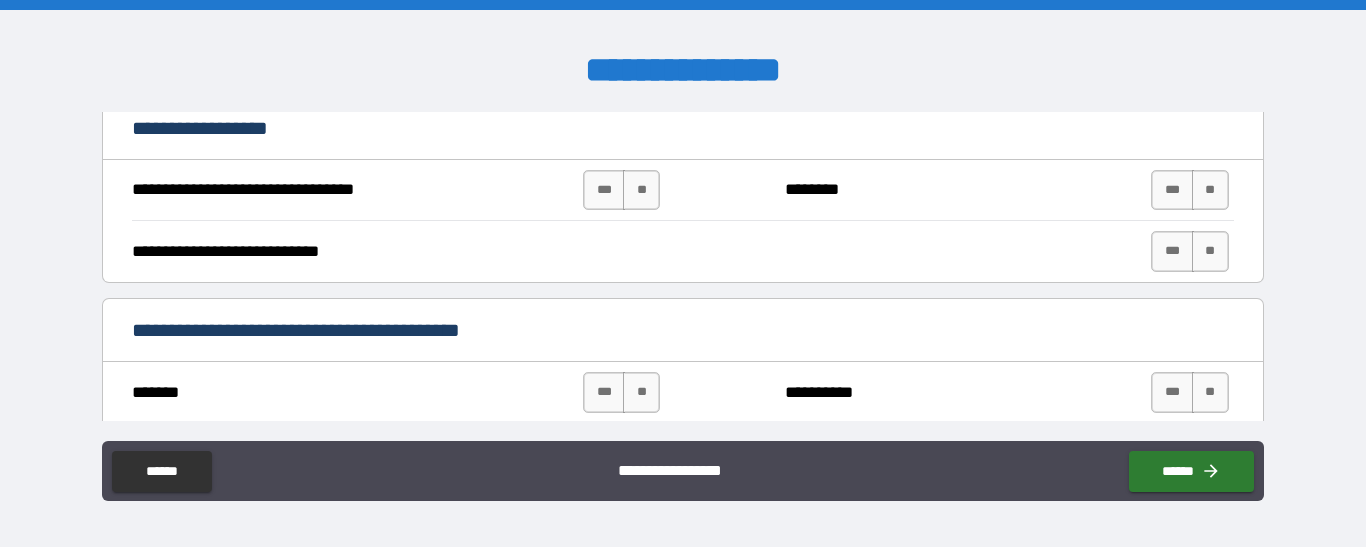 scroll, scrollTop: 870, scrollLeft: 0, axis: vertical 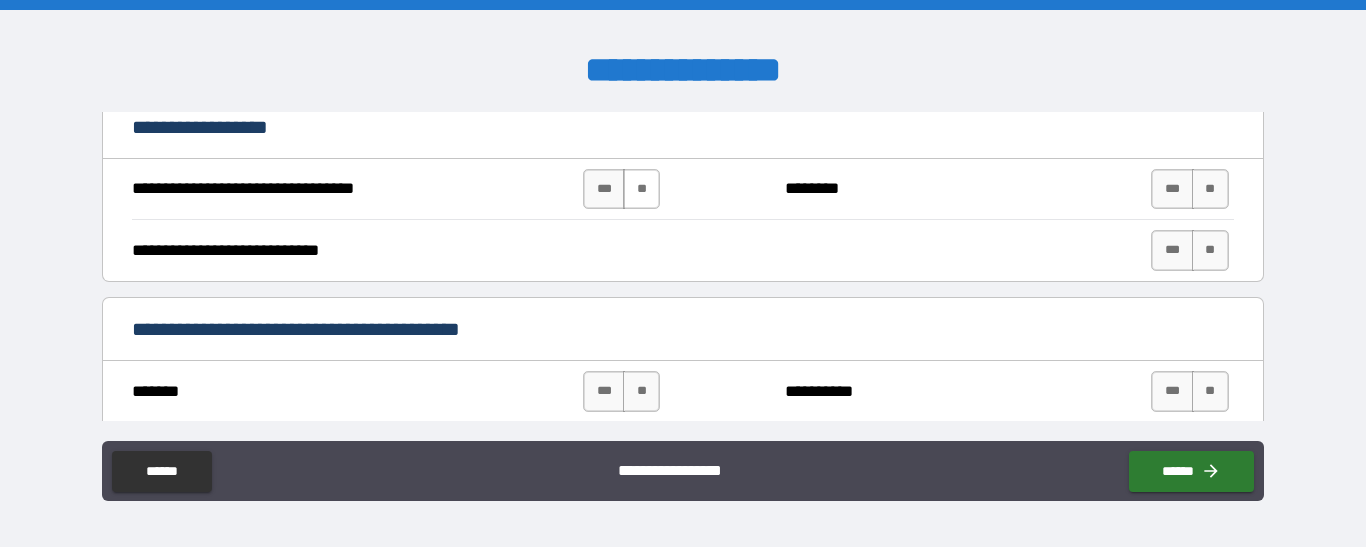 click on "**" at bounding box center (641, 189) 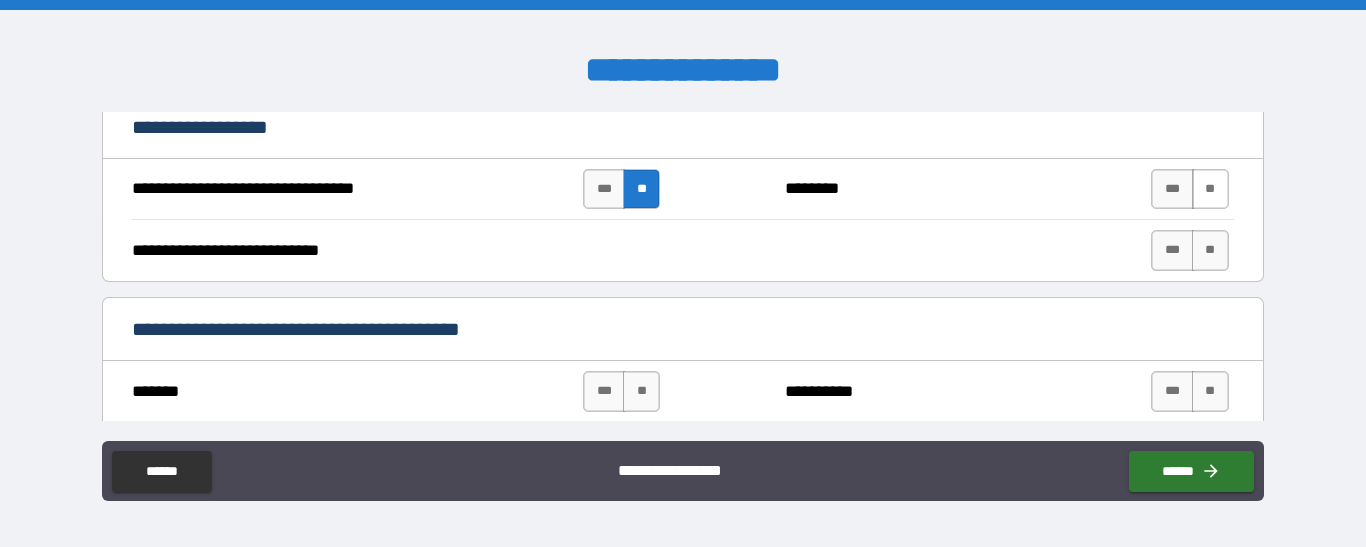 click on "**" at bounding box center [1210, 189] 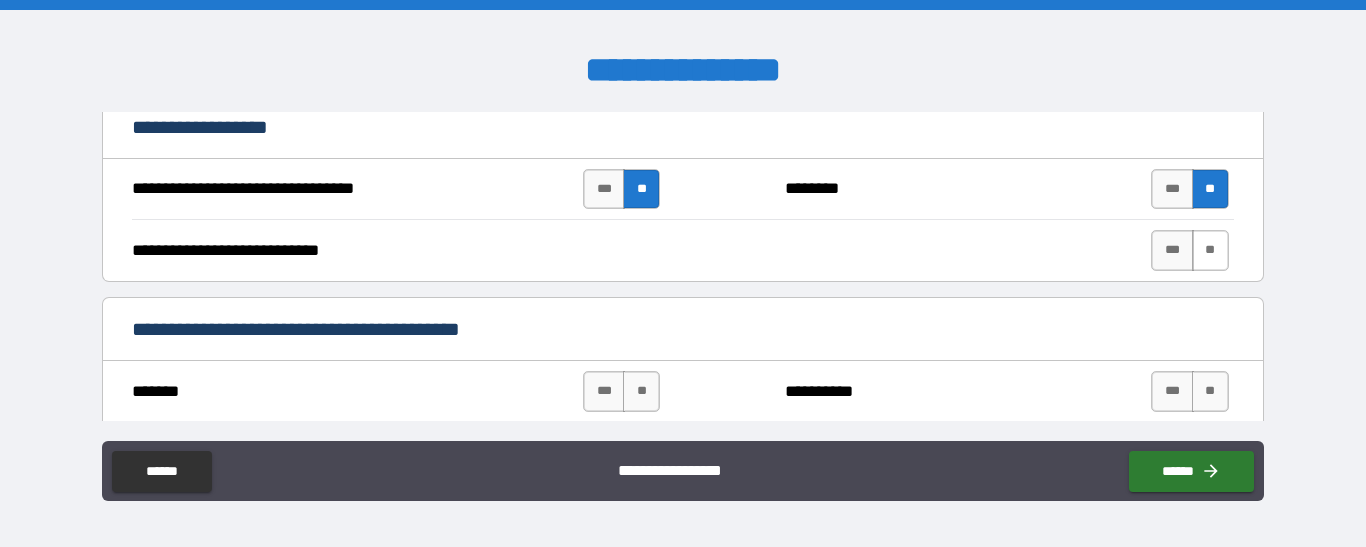 click on "**" at bounding box center (1210, 250) 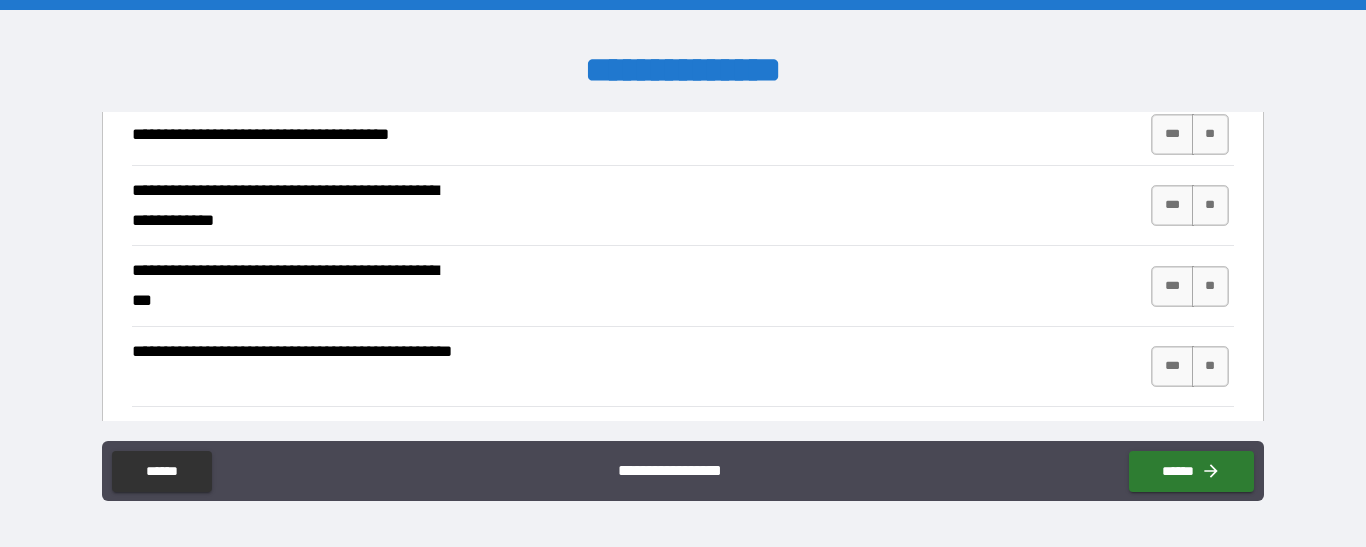 scroll, scrollTop: 219, scrollLeft: 0, axis: vertical 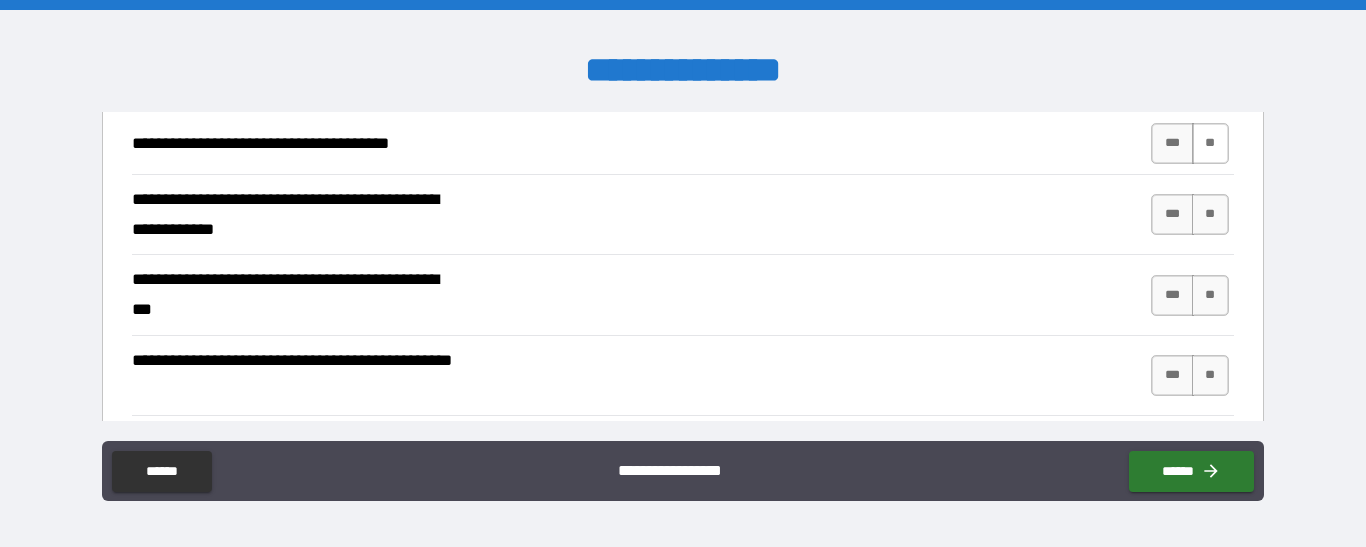 click on "**" at bounding box center (1210, 143) 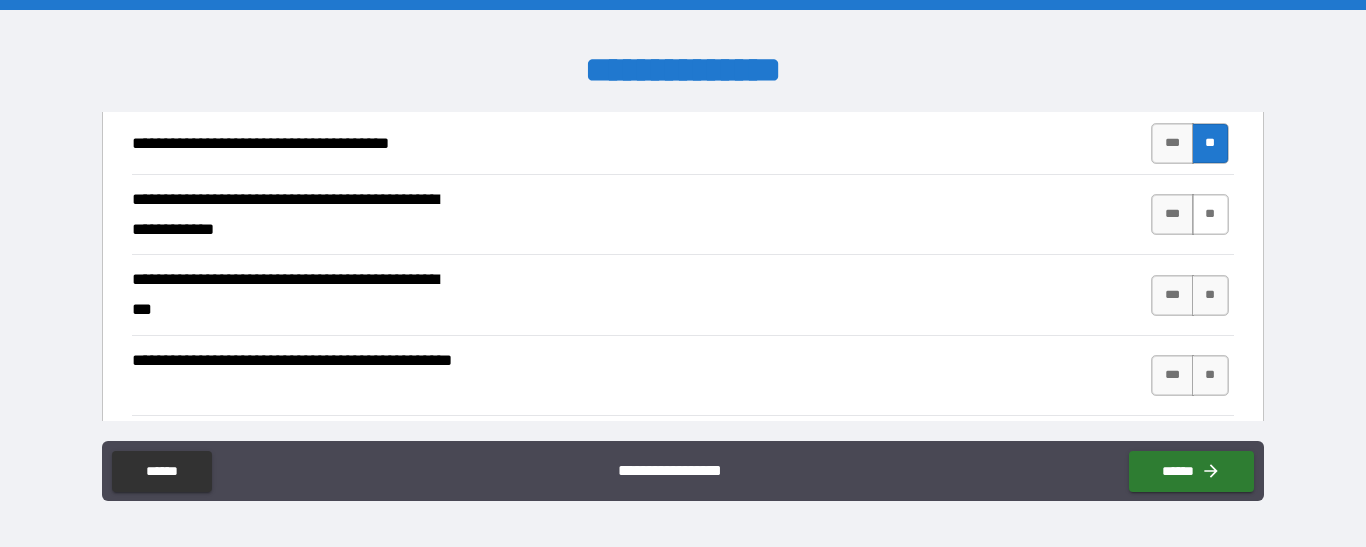 click on "**" at bounding box center [1210, 214] 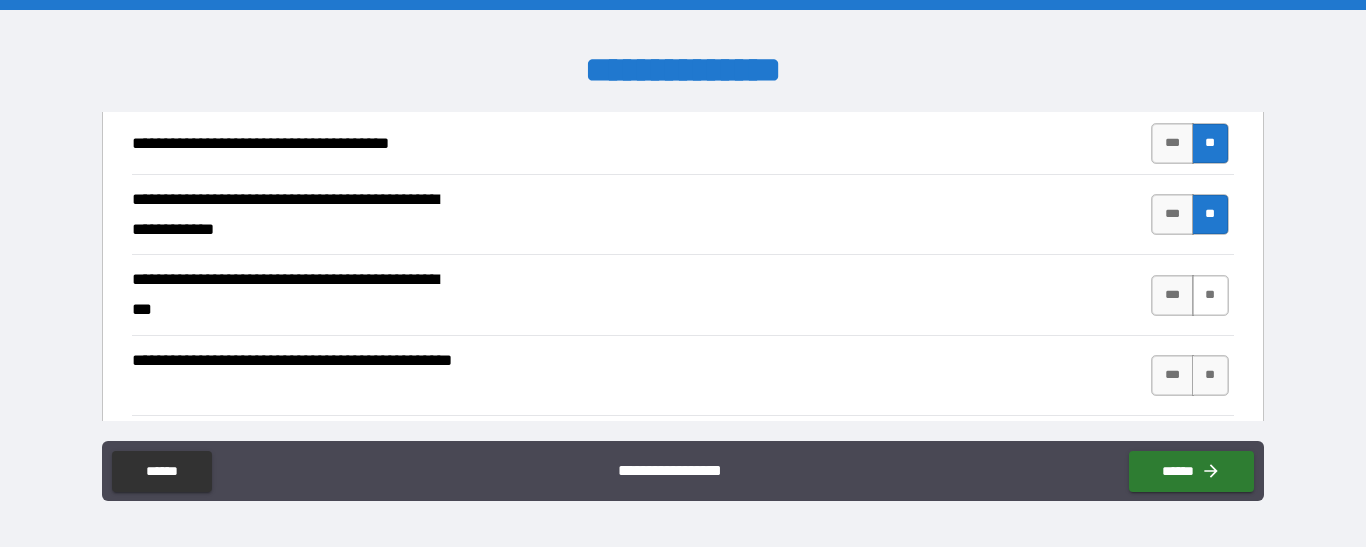 click on "**" at bounding box center [1210, 295] 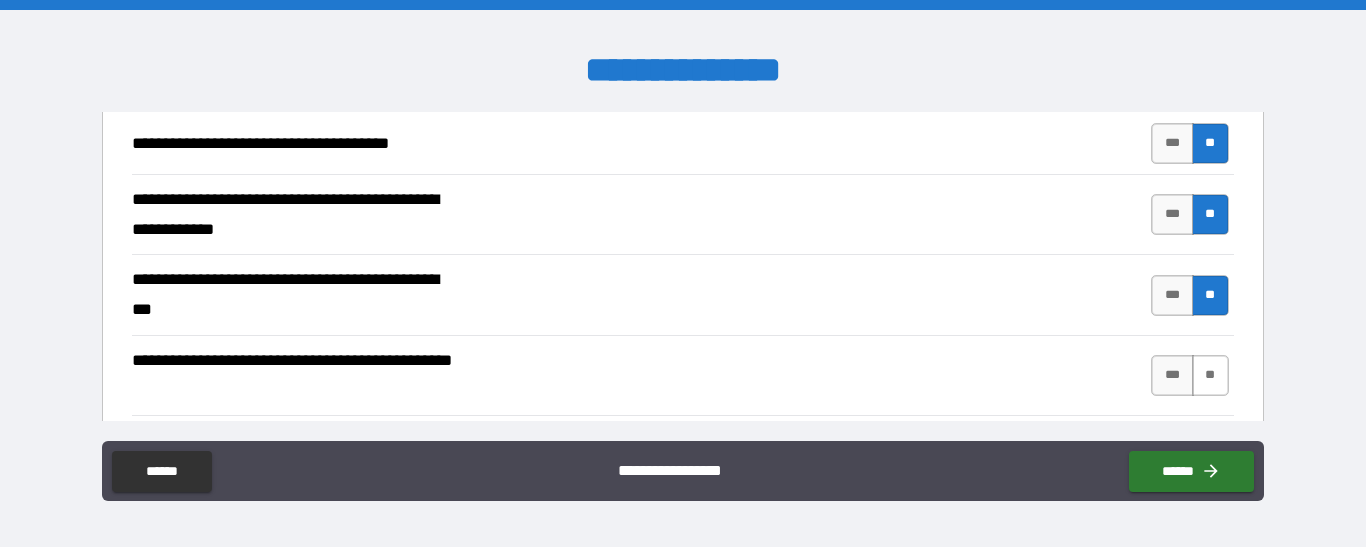 click on "**" at bounding box center [1210, 375] 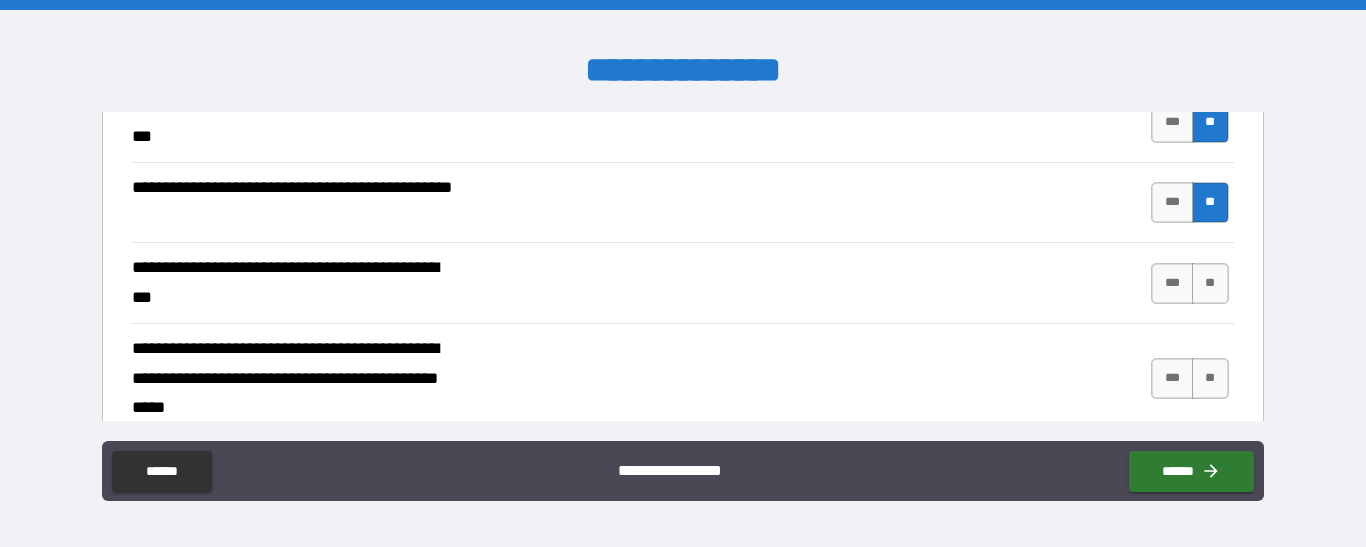 scroll, scrollTop: 405, scrollLeft: 0, axis: vertical 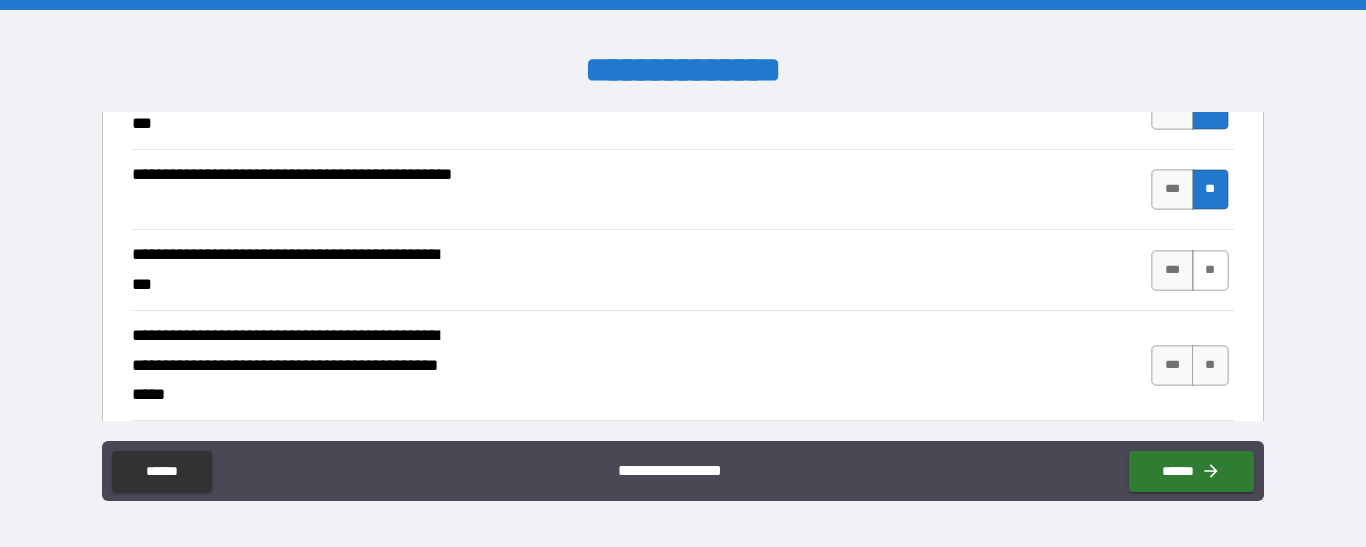 click on "**" at bounding box center (1210, 270) 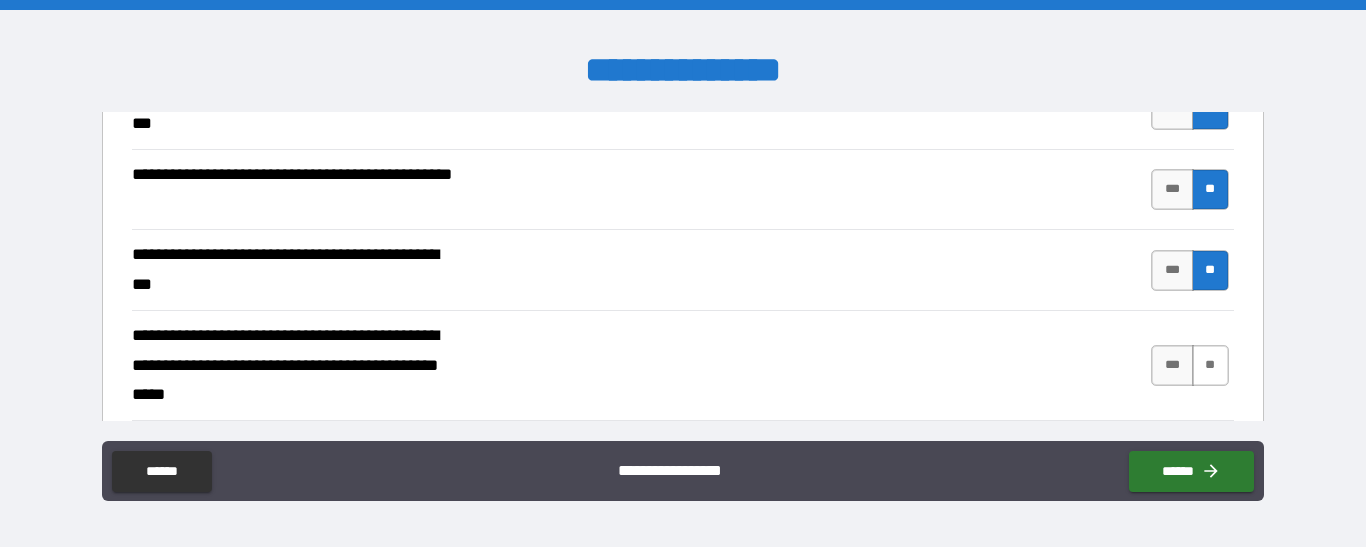 click on "**" at bounding box center (1210, 365) 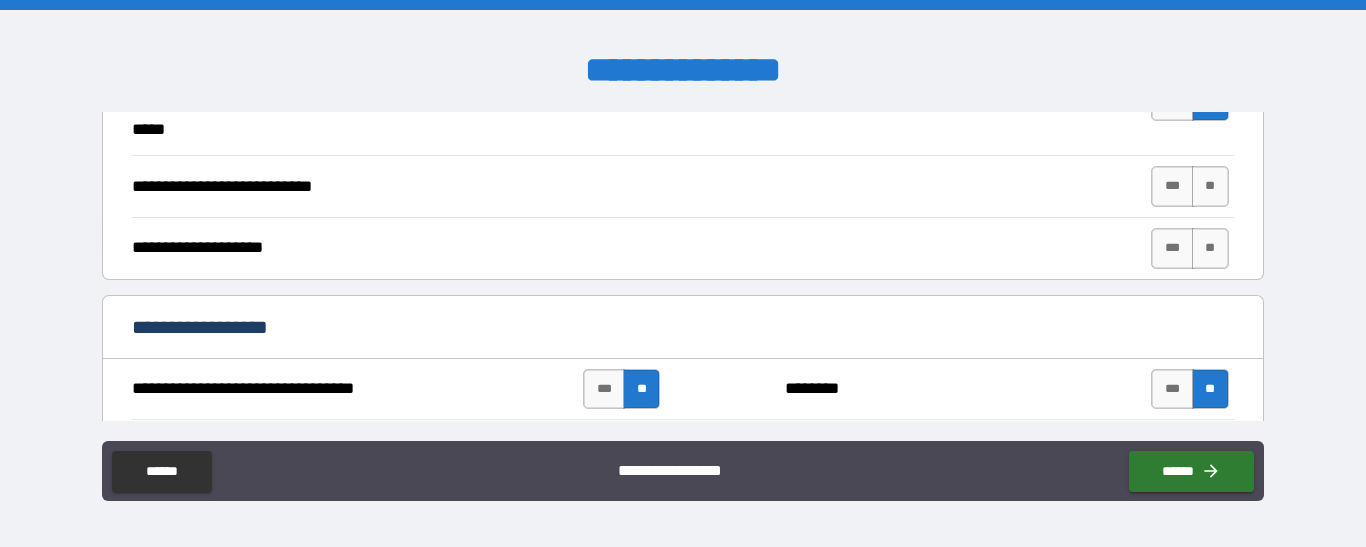 scroll, scrollTop: 682, scrollLeft: 0, axis: vertical 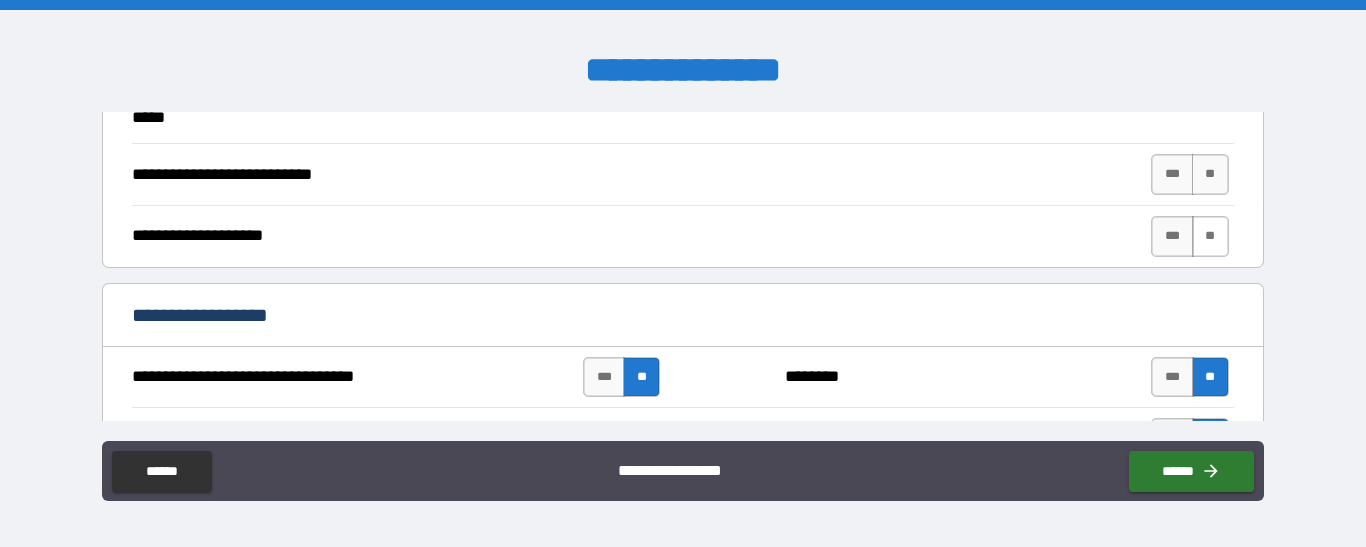 click on "**" at bounding box center [1210, 174] 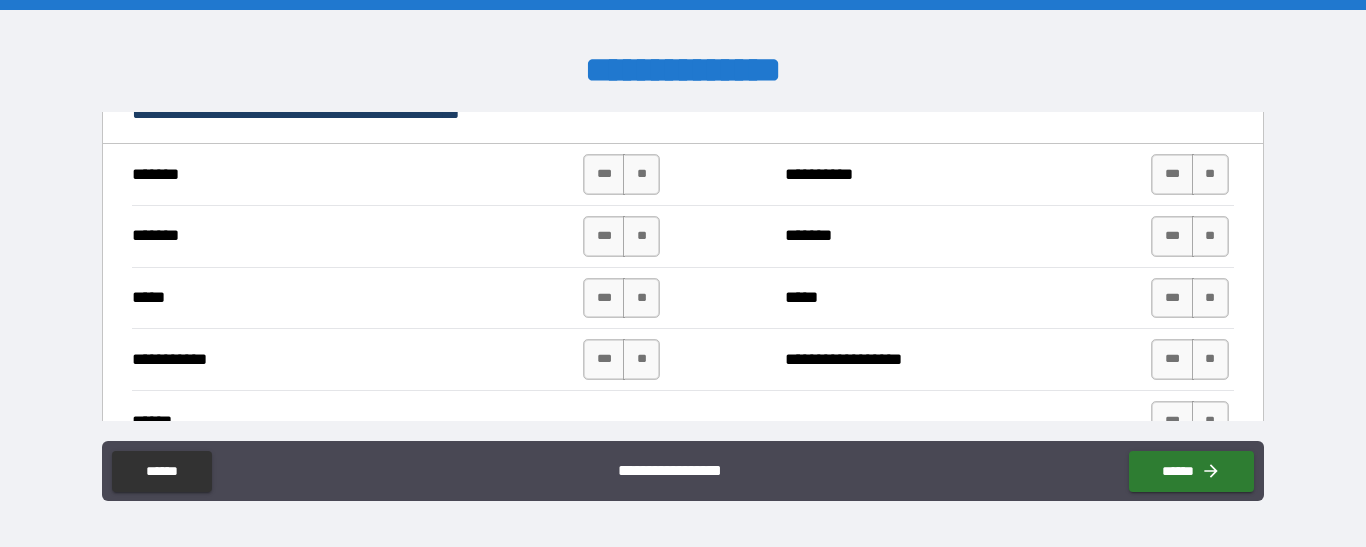 scroll, scrollTop: 1099, scrollLeft: 0, axis: vertical 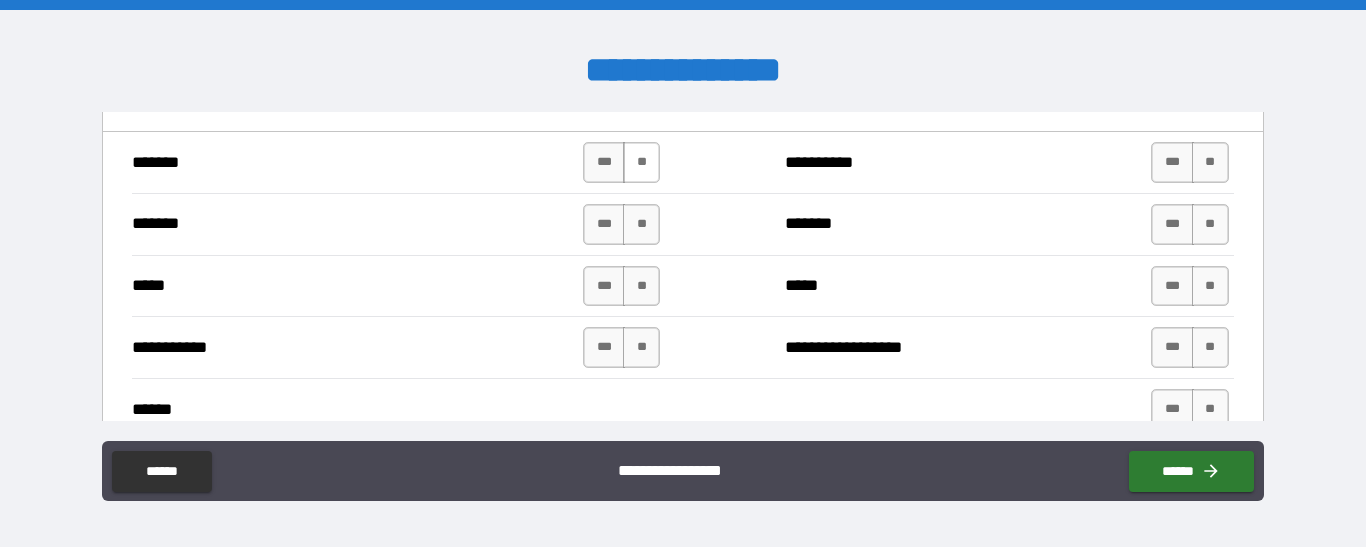 click on "**" at bounding box center [641, 162] 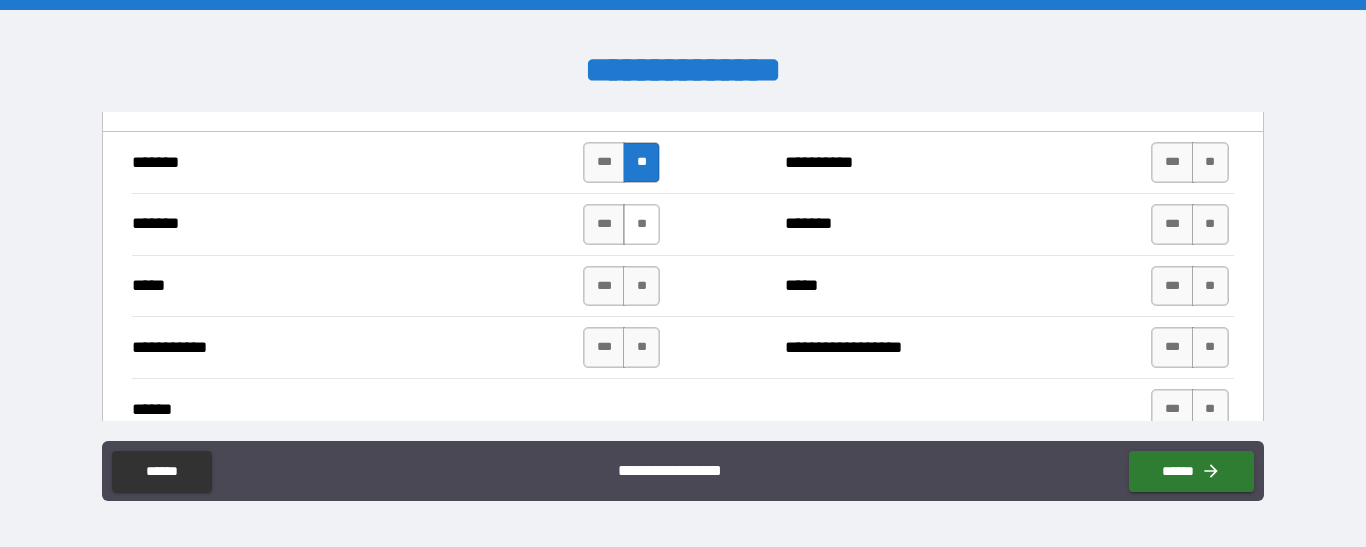 click on "**" at bounding box center (641, 224) 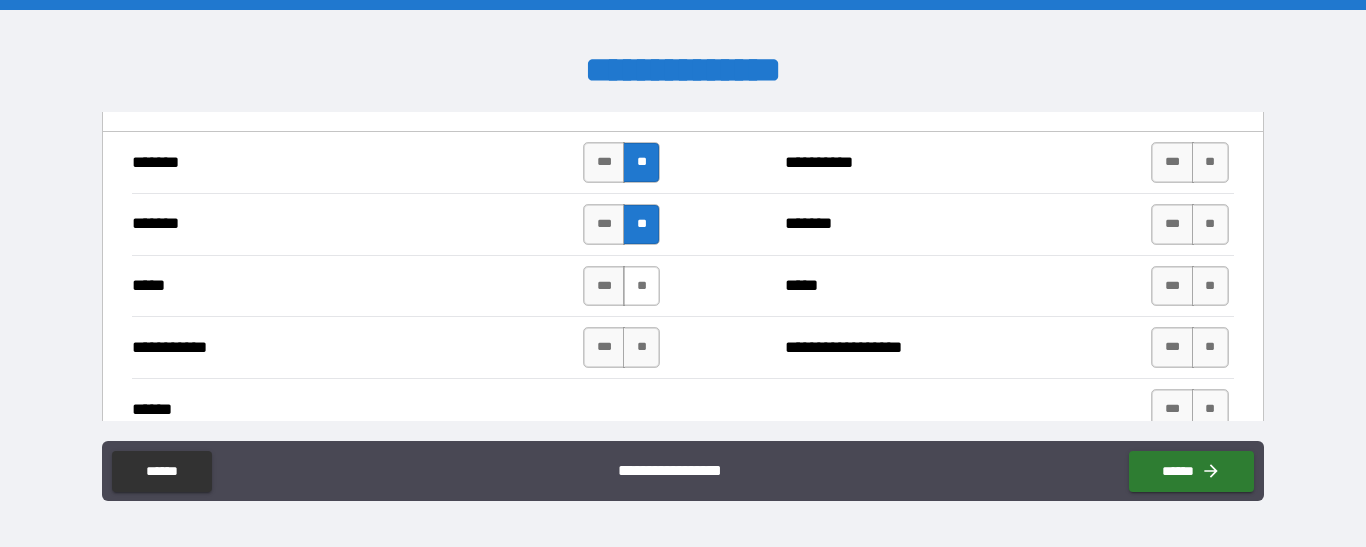 click on "**" at bounding box center (641, 286) 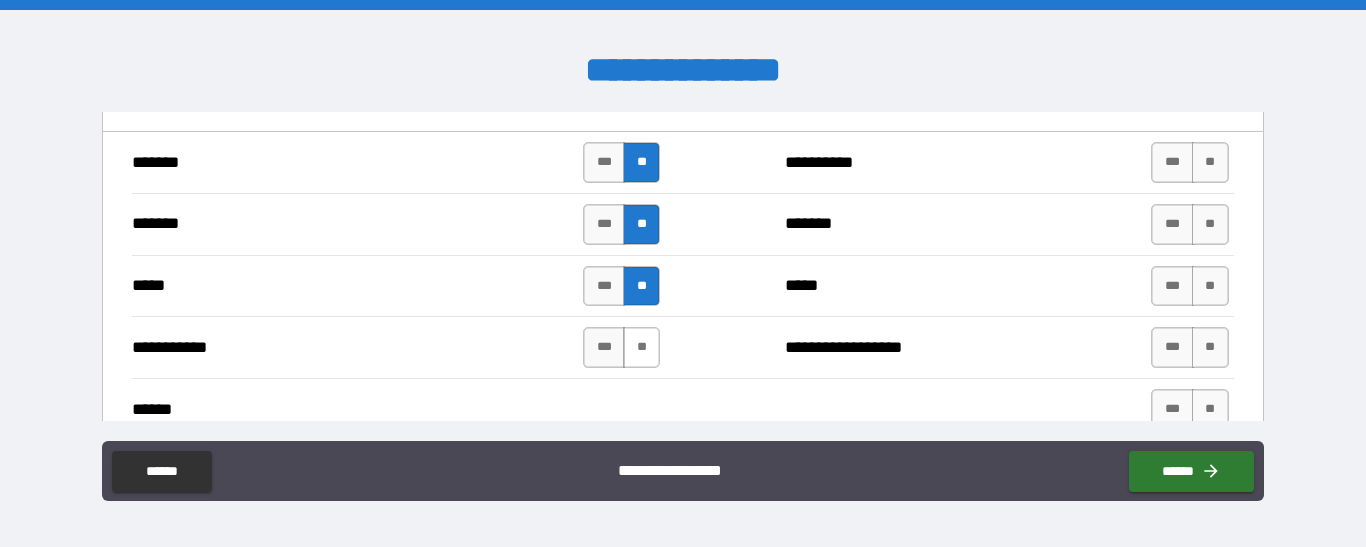 click on "**" at bounding box center (641, 347) 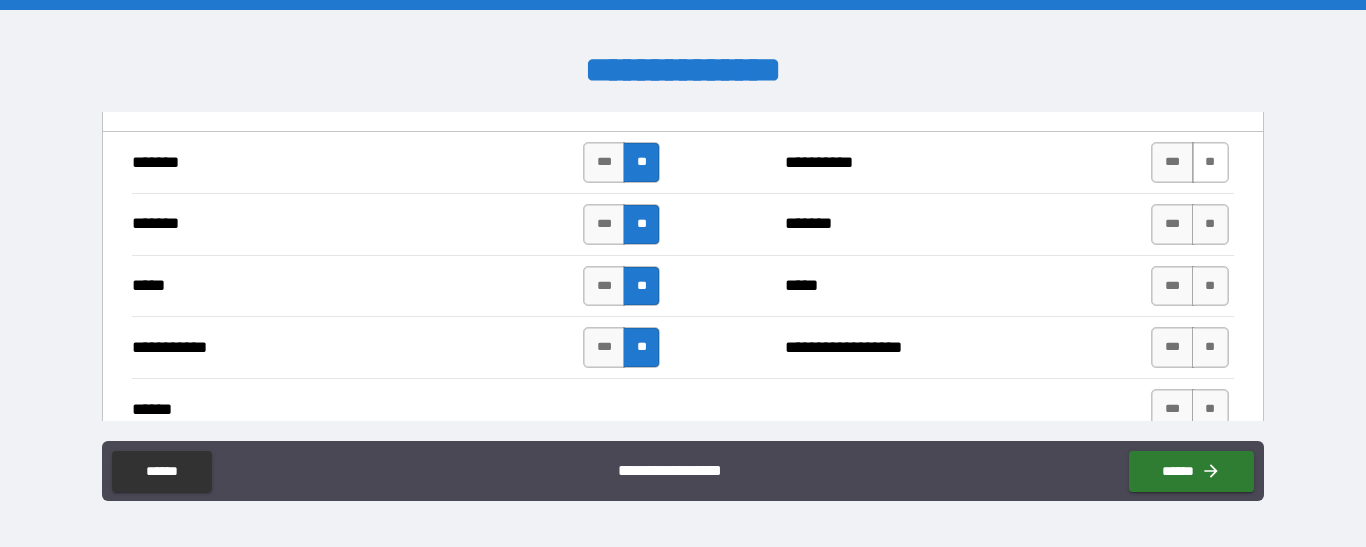 click on "**" at bounding box center (1210, 162) 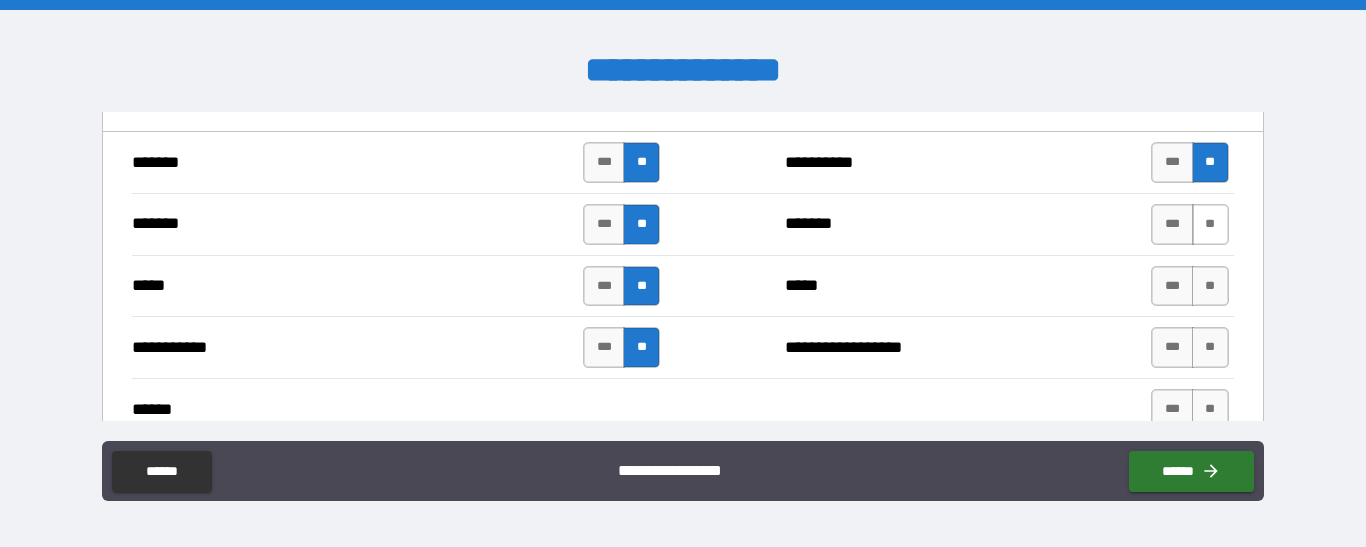 click on "**" at bounding box center [1210, 224] 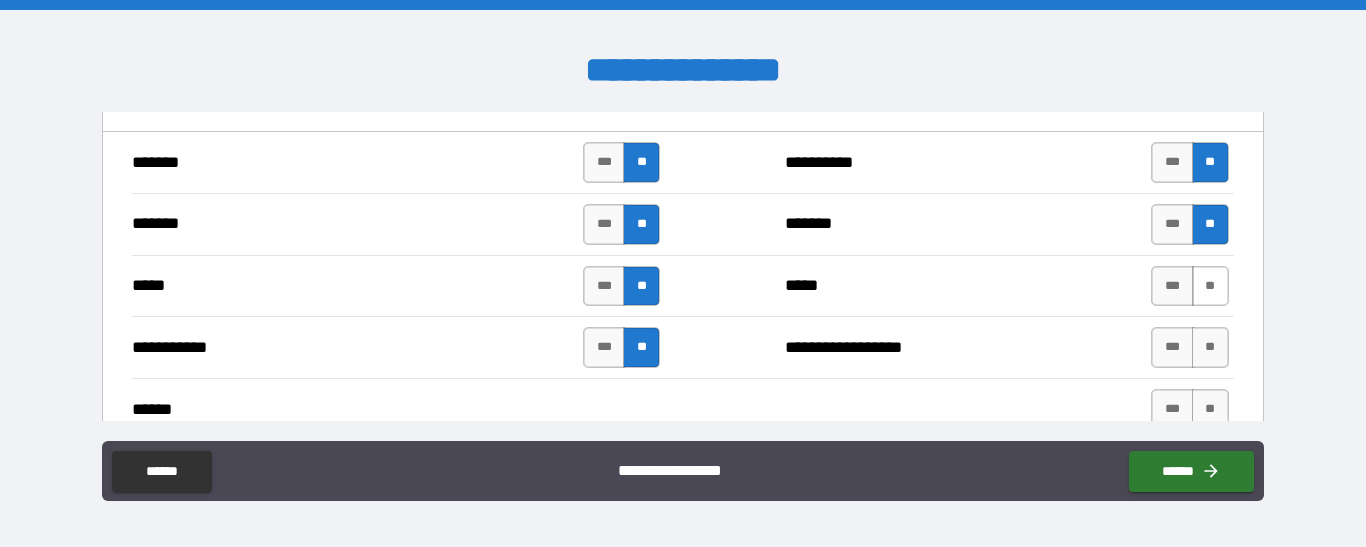 click on "**" at bounding box center [1210, 286] 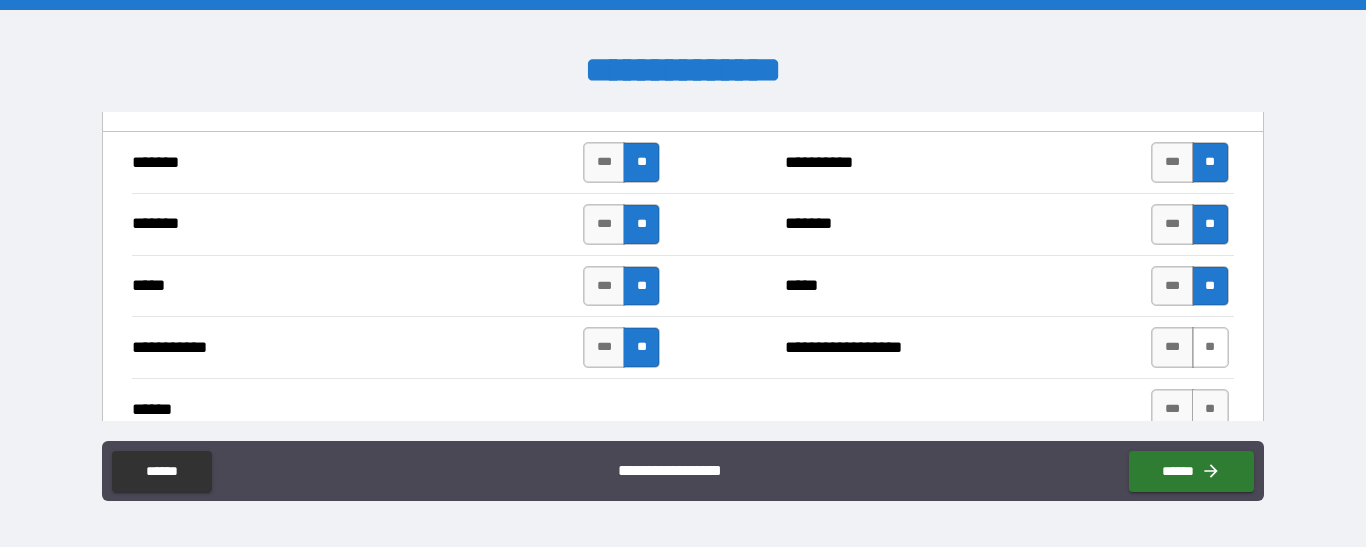 click on "**" at bounding box center [1210, 347] 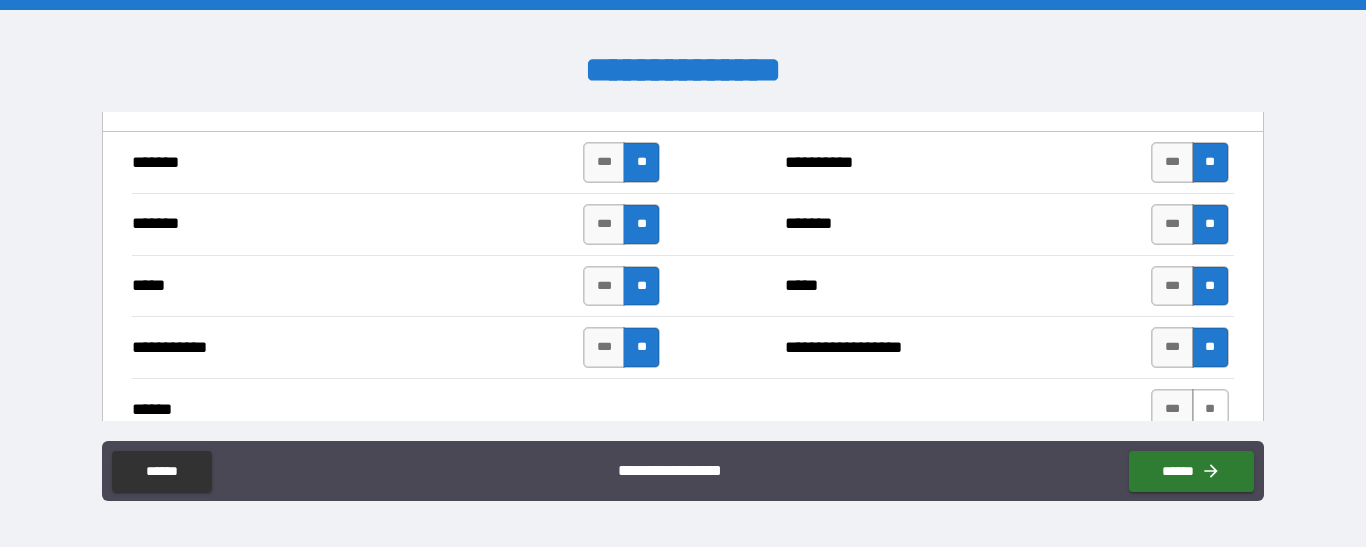 click on "**" at bounding box center [1210, 409] 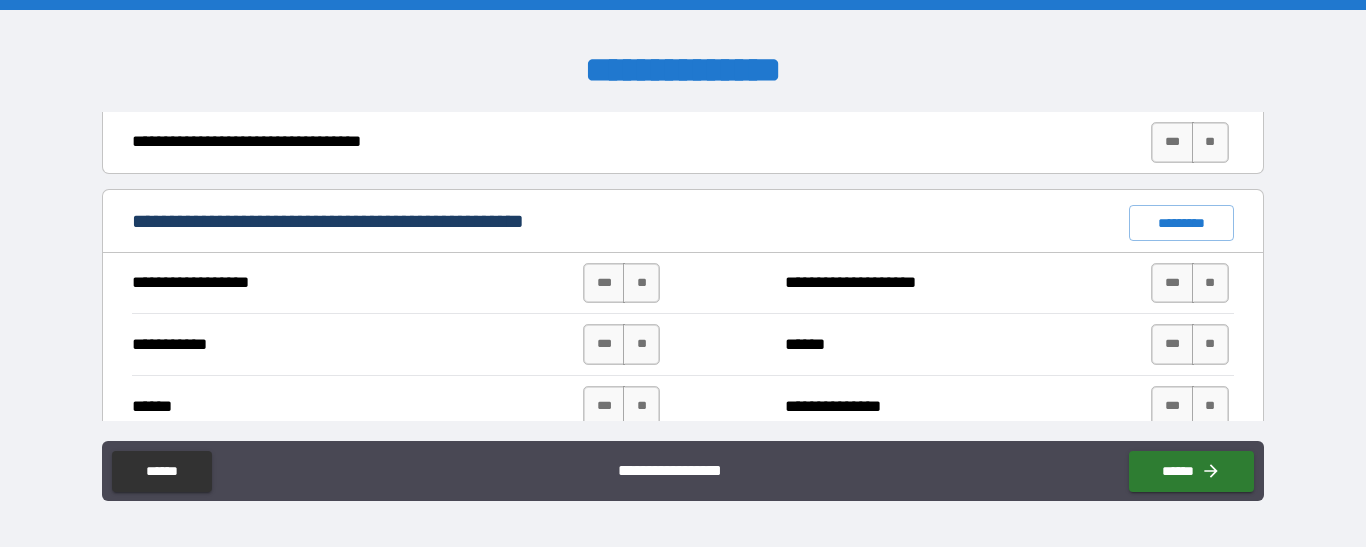 scroll, scrollTop: 1430, scrollLeft: 0, axis: vertical 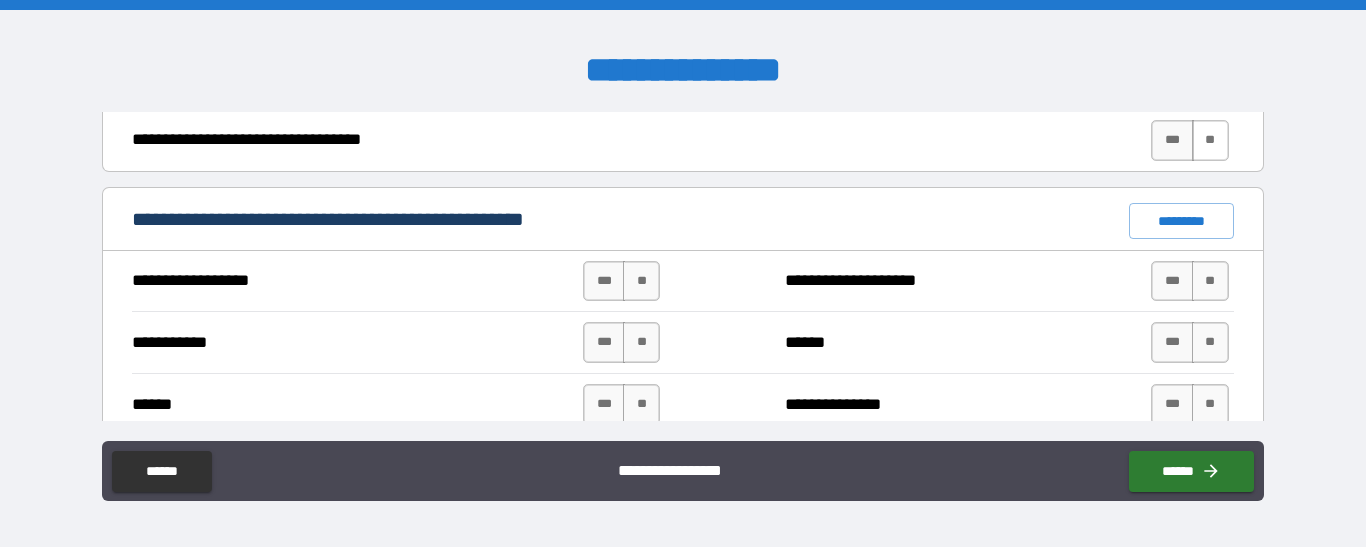 click on "**" at bounding box center (1210, 140) 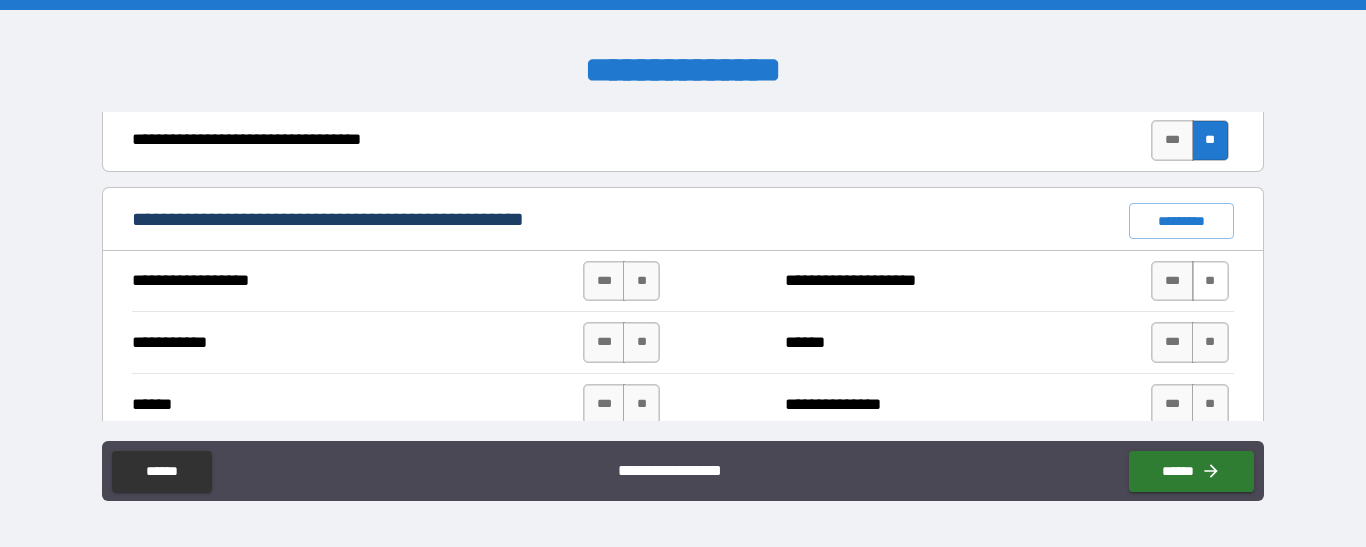 click on "**" at bounding box center (1210, 281) 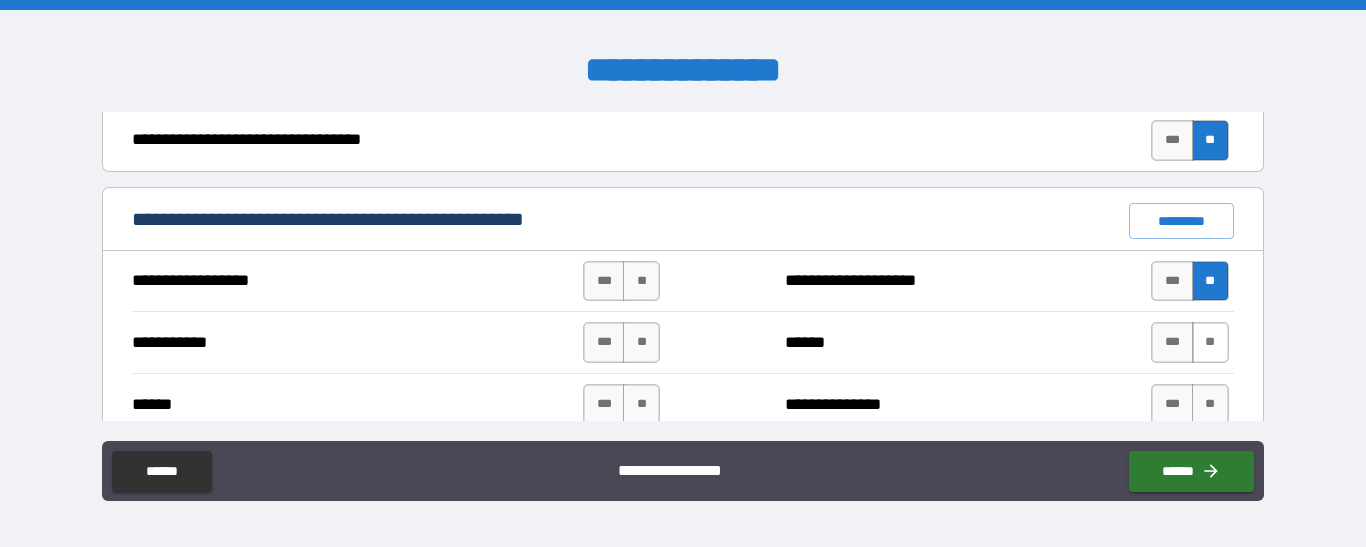 click on "**" at bounding box center [1210, 342] 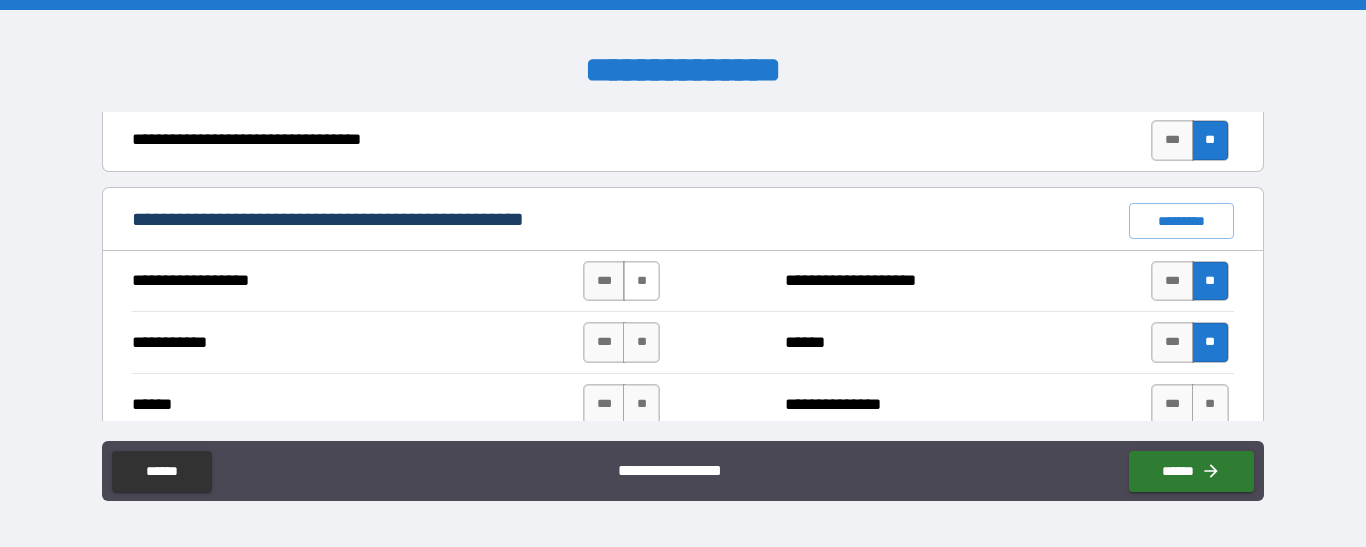 click on "**" at bounding box center [641, 281] 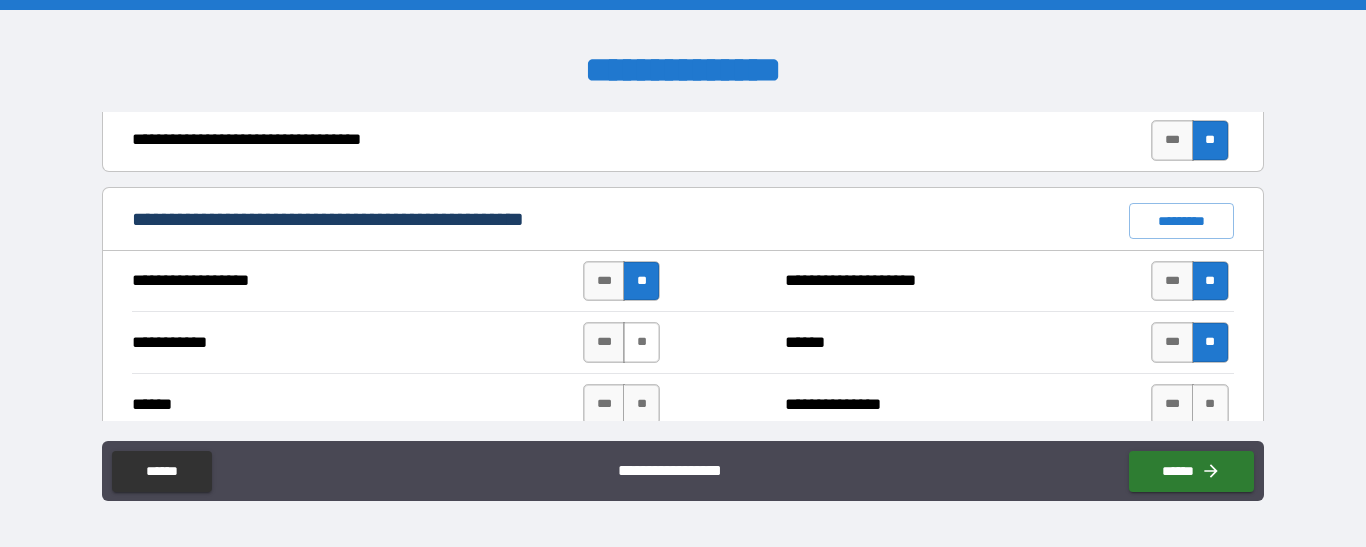 click on "**" at bounding box center (641, 342) 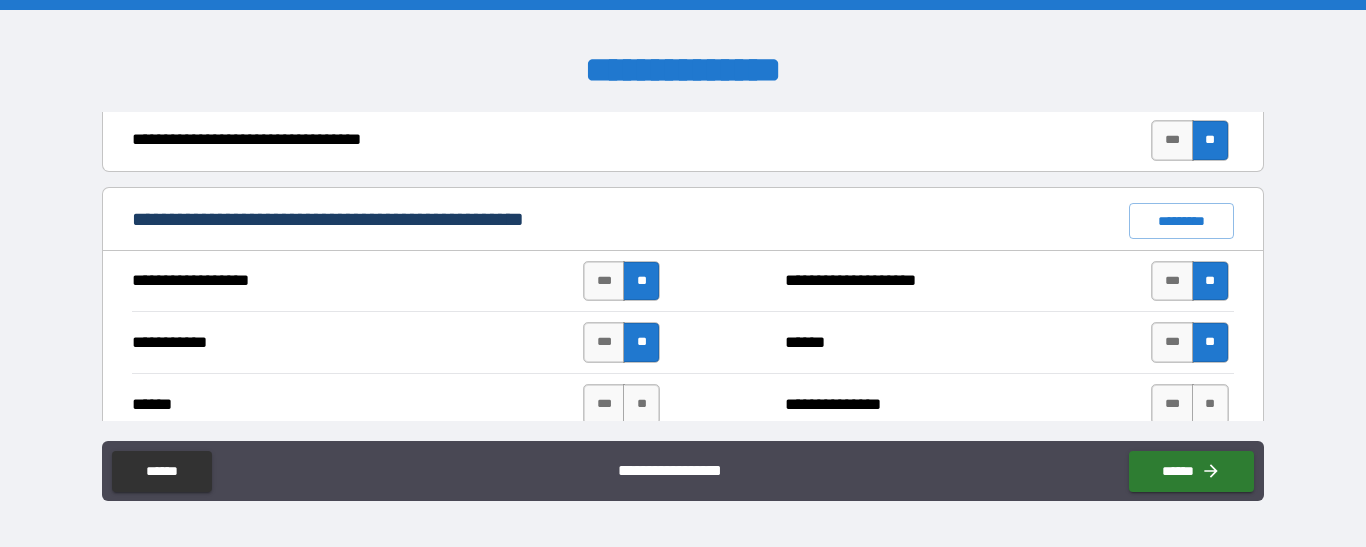 click on "**********" at bounding box center [682, 473] 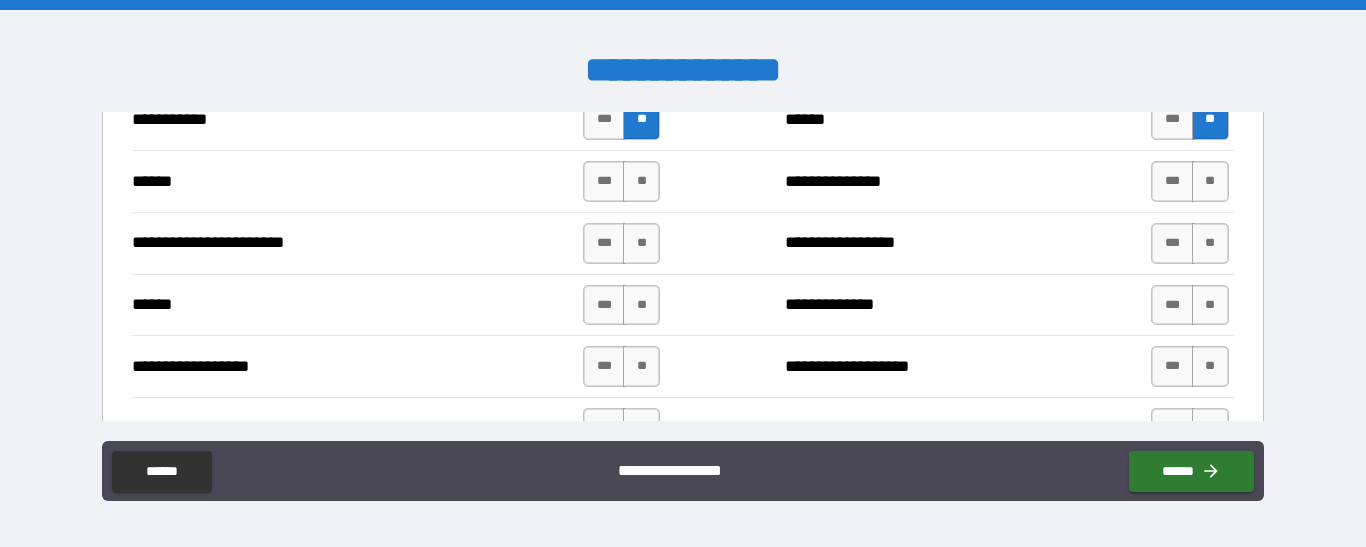 scroll, scrollTop: 1654, scrollLeft: 0, axis: vertical 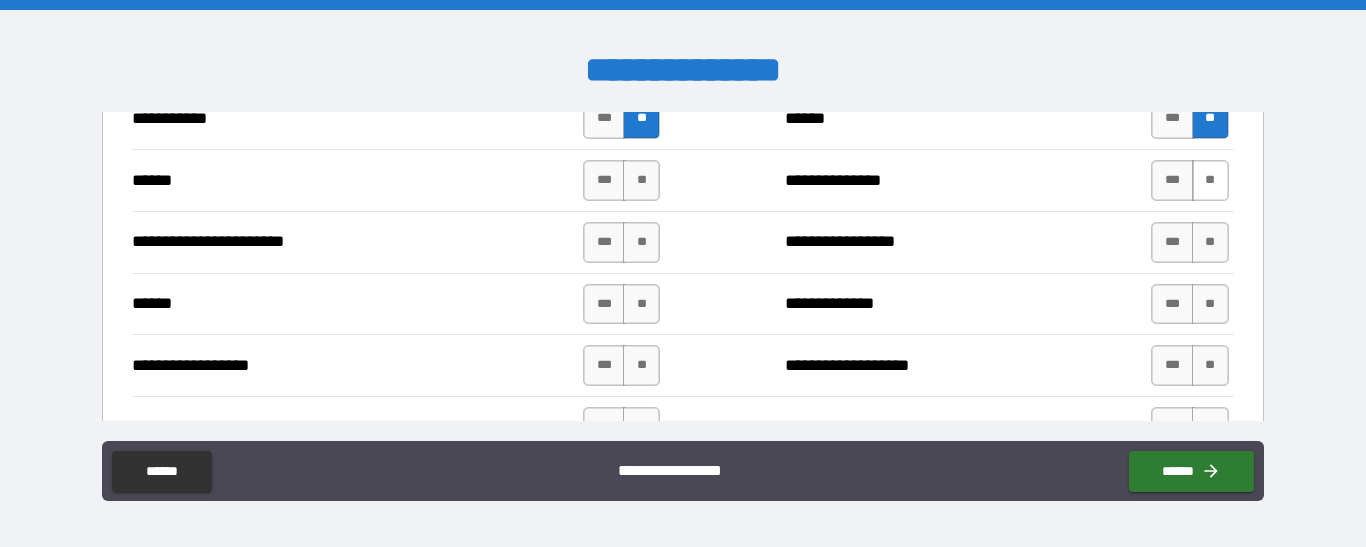click on "**" at bounding box center (1210, 180) 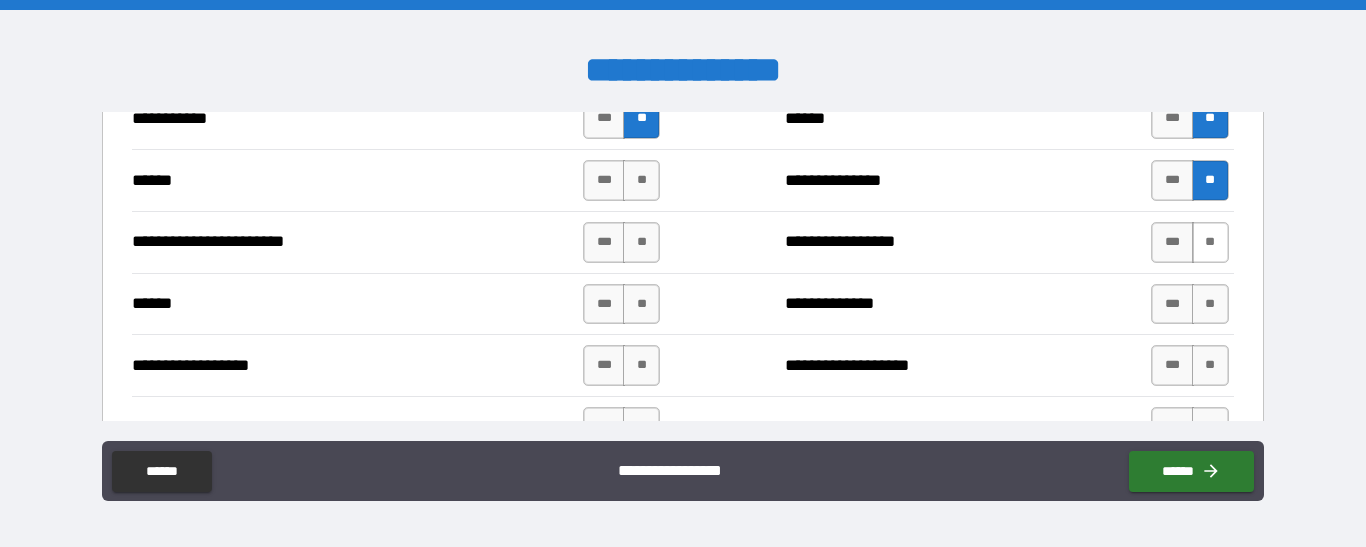 click on "**" at bounding box center (1210, 242) 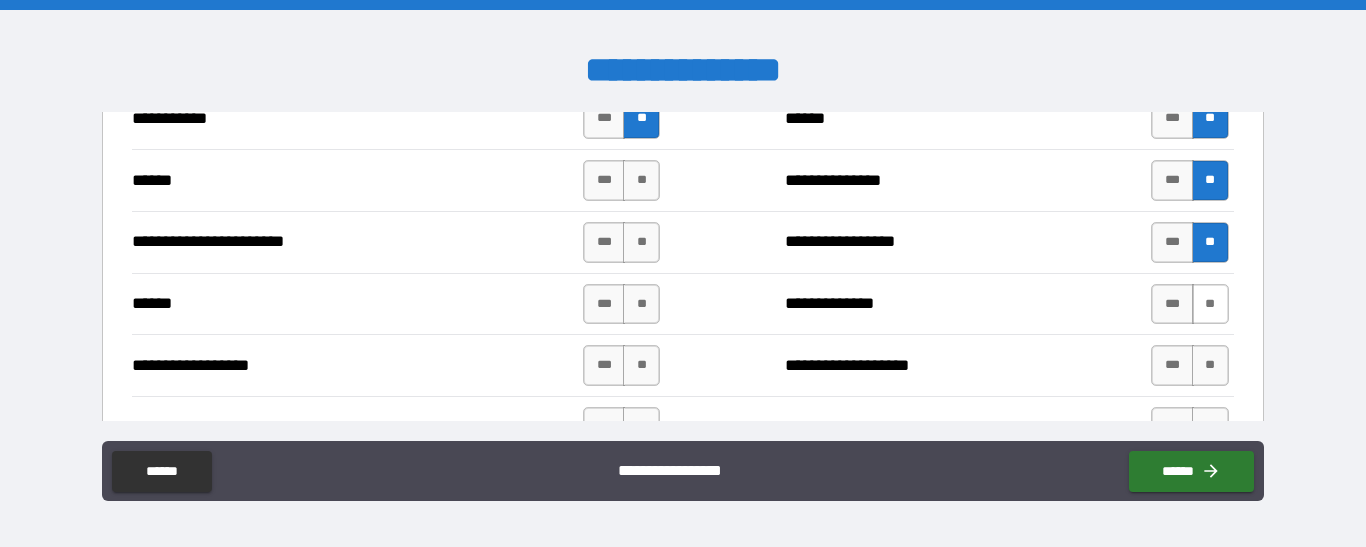 click on "**" at bounding box center (1210, 304) 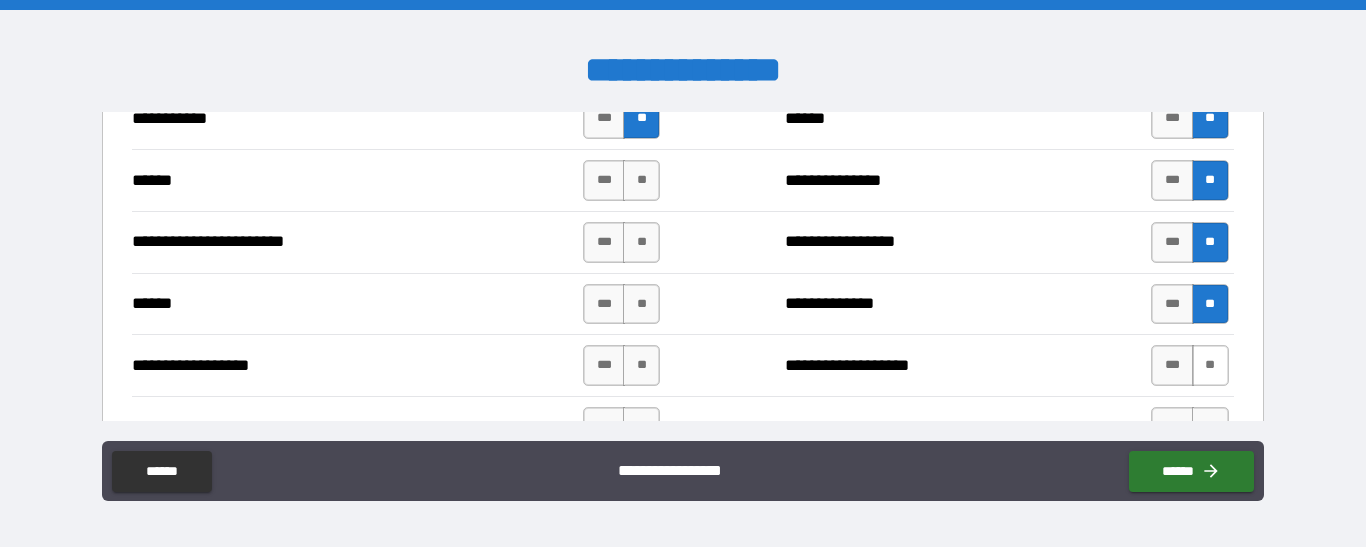 click on "**" at bounding box center (1210, 365) 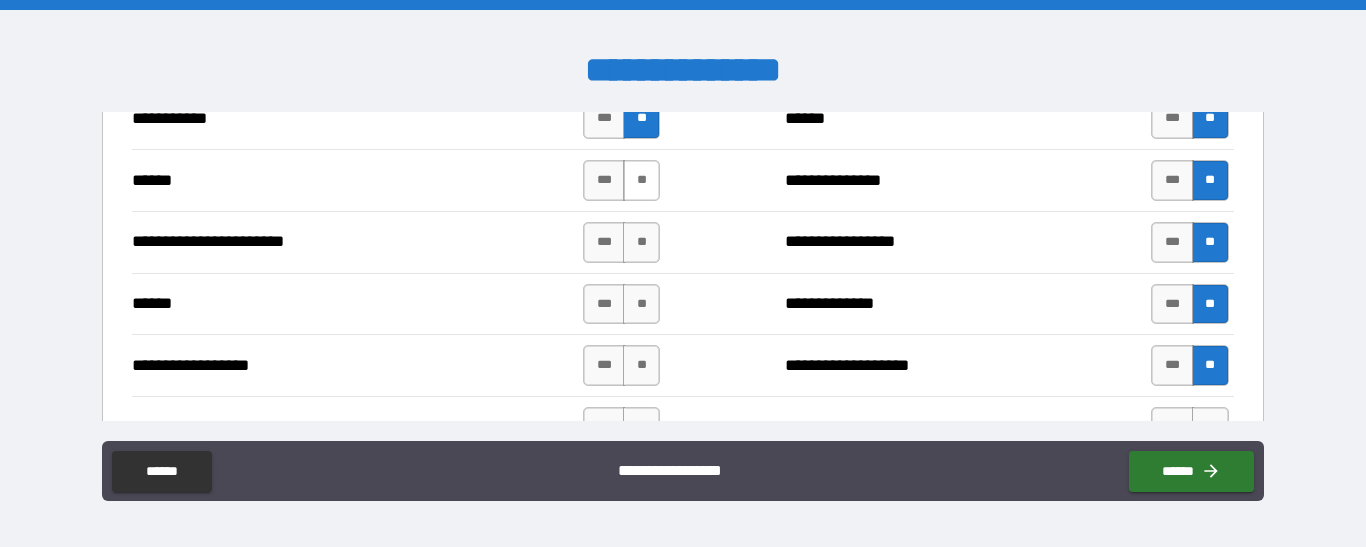 click on "**" at bounding box center [641, 180] 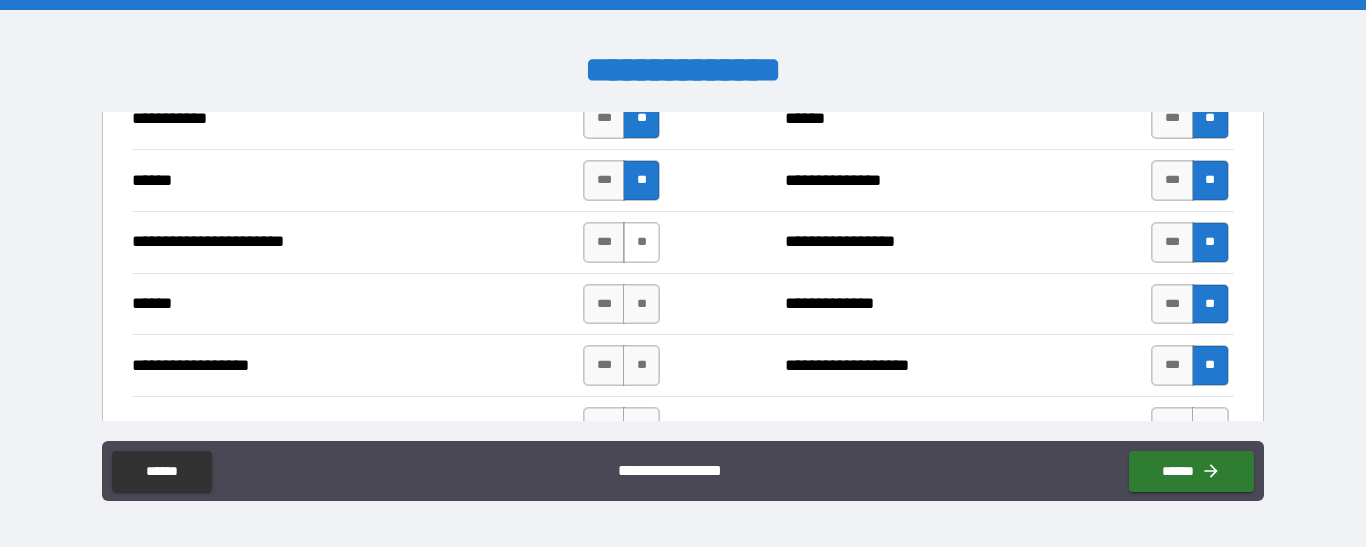 click on "**" at bounding box center (641, 242) 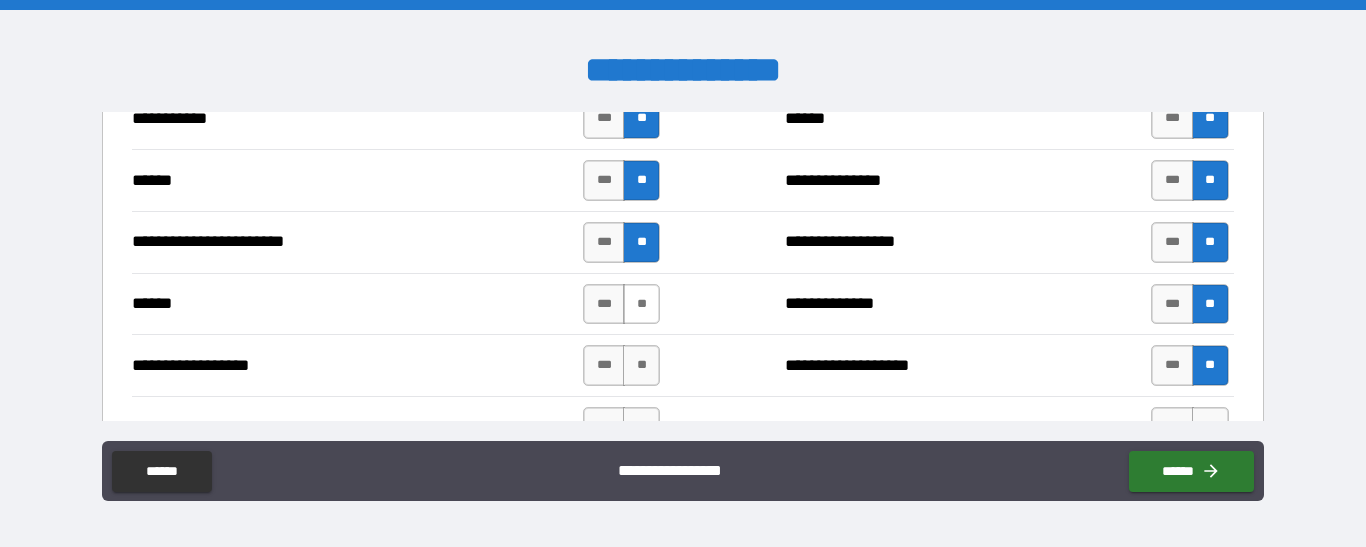 click on "**" at bounding box center (641, 304) 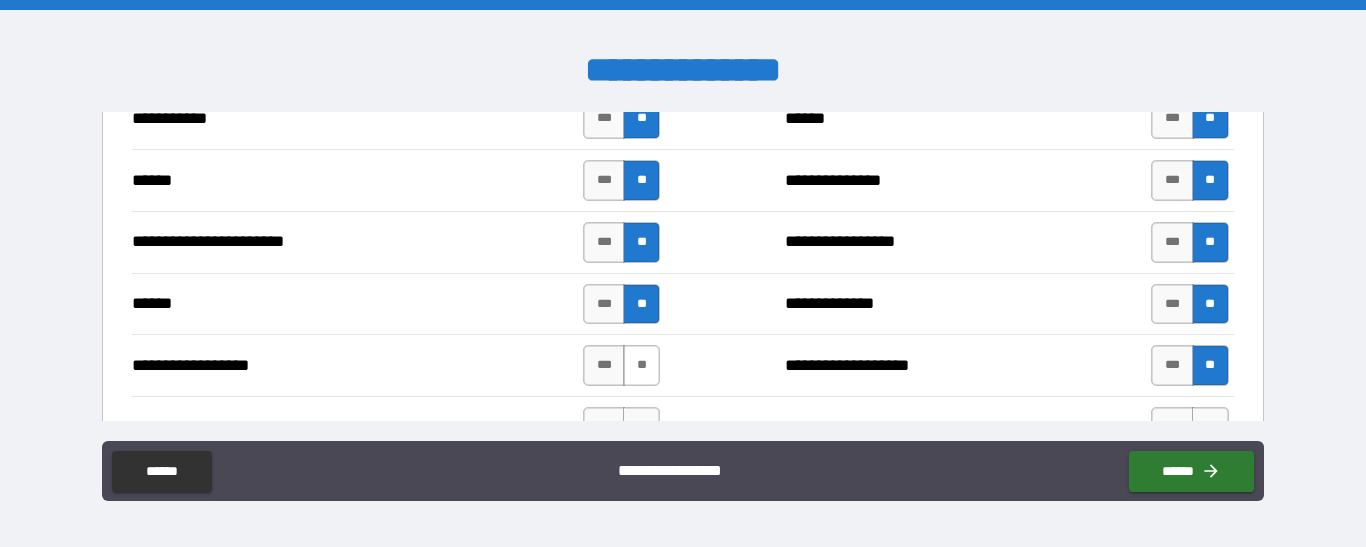 click on "**" at bounding box center (641, 365) 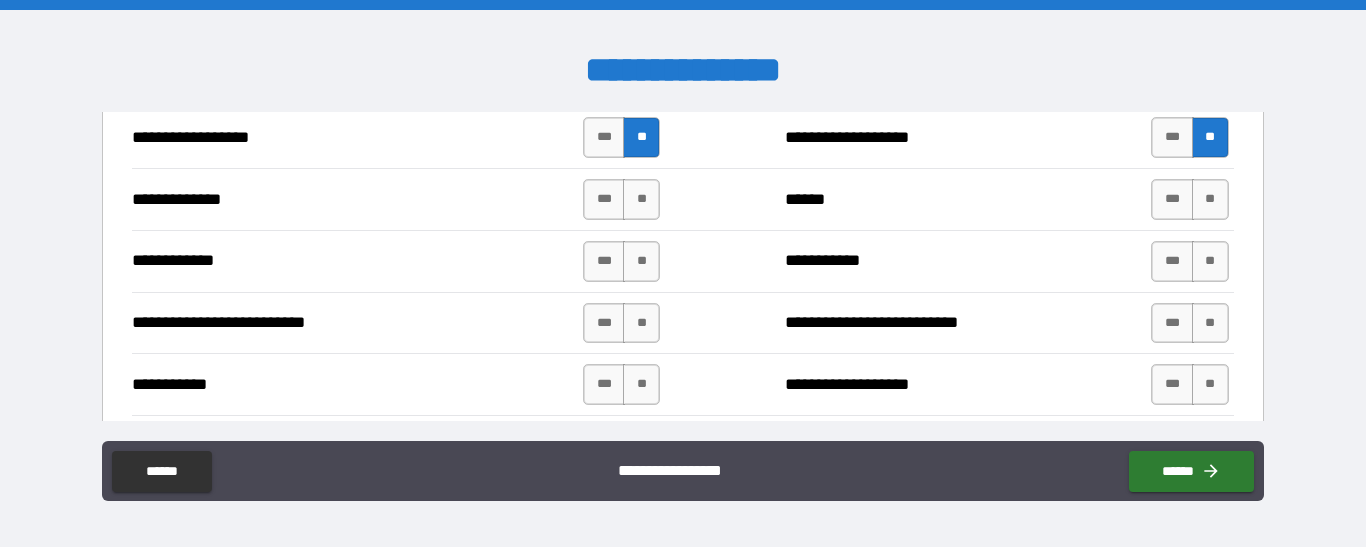 scroll, scrollTop: 1891, scrollLeft: 0, axis: vertical 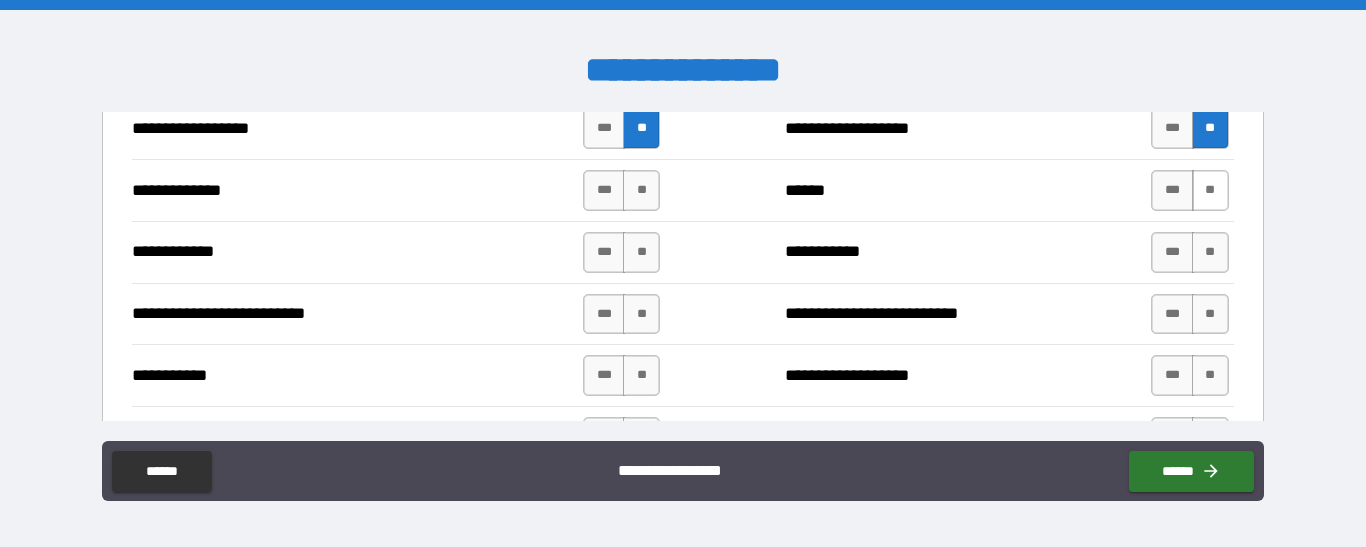 click on "**" at bounding box center (1210, 190) 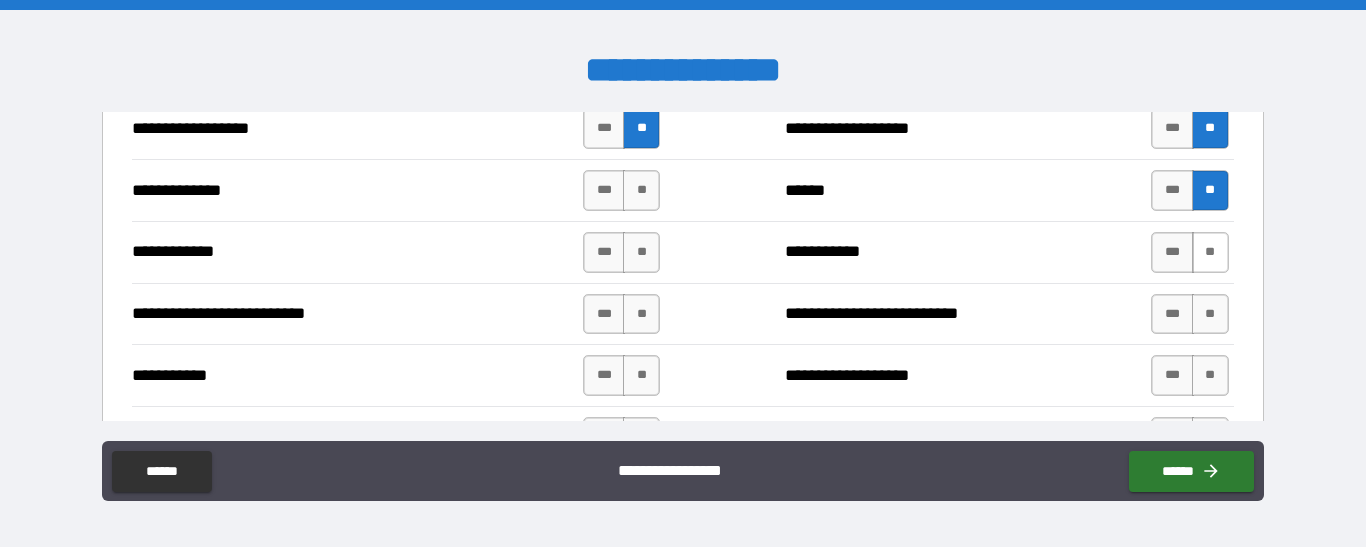 click on "**" at bounding box center [1210, 252] 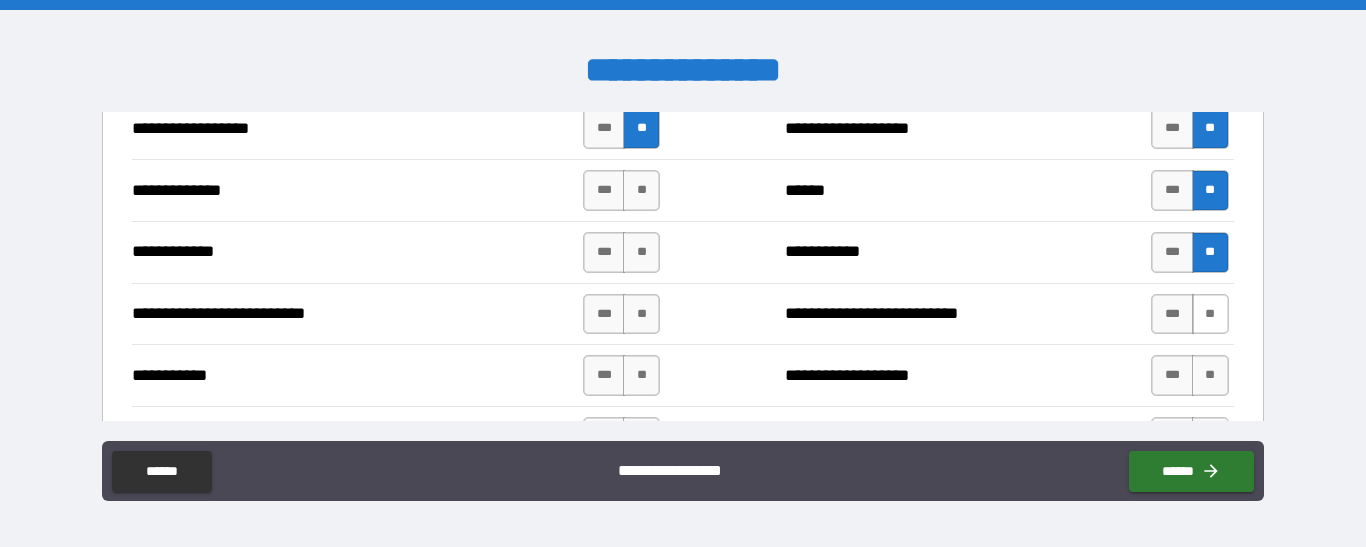 click on "**" at bounding box center (1210, 314) 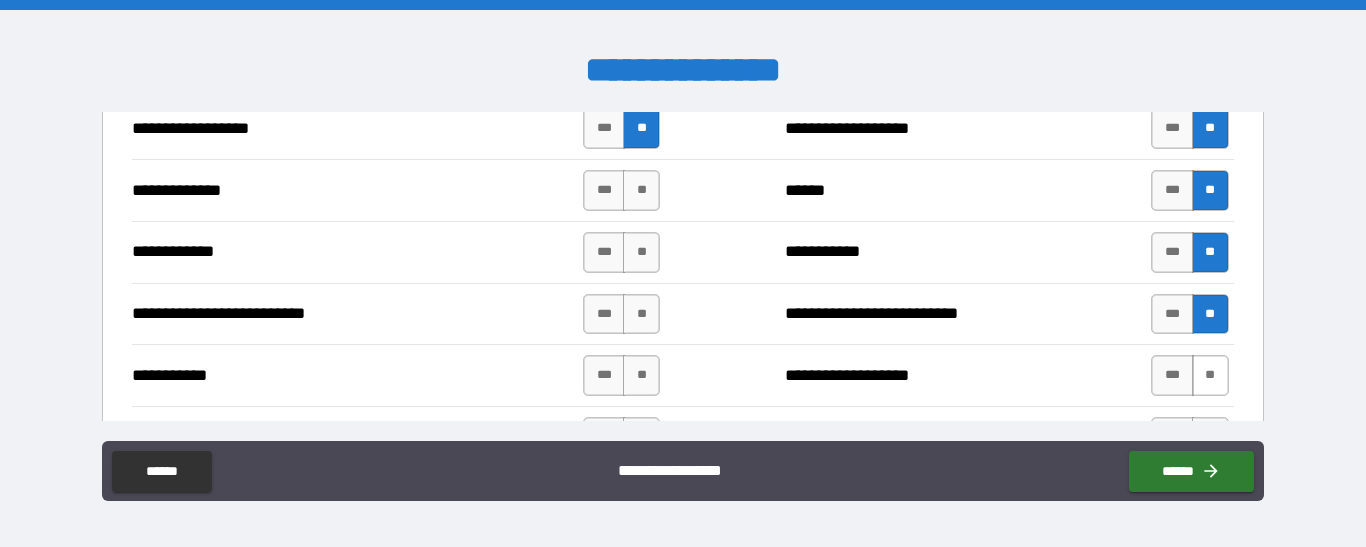click on "**" at bounding box center (1210, 375) 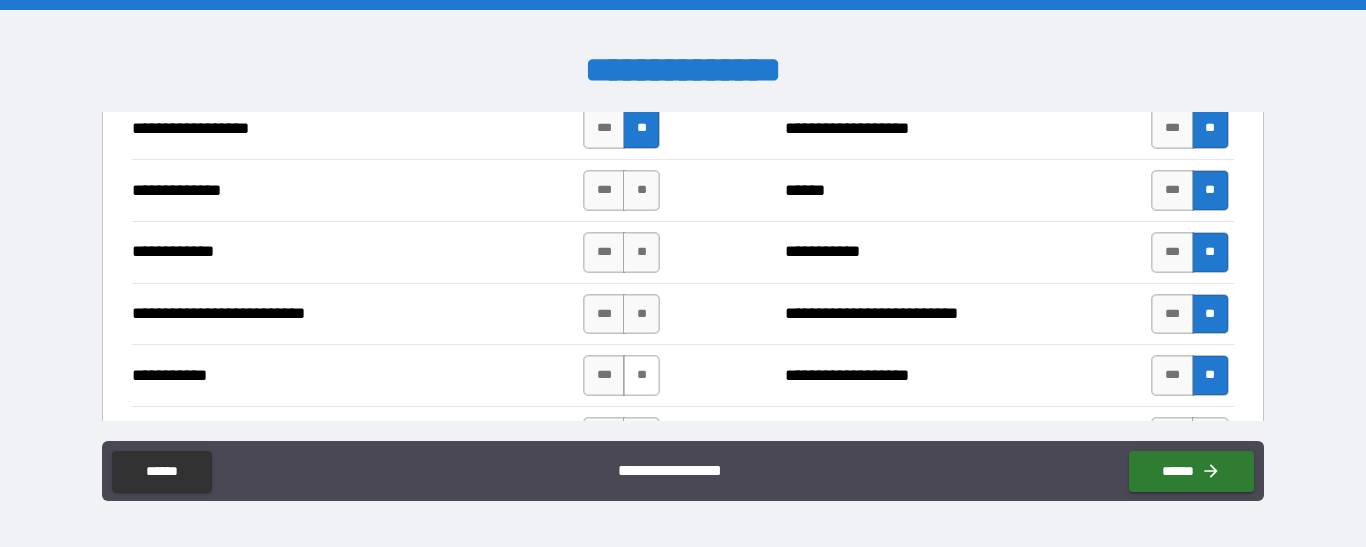 click on "**" at bounding box center (641, 375) 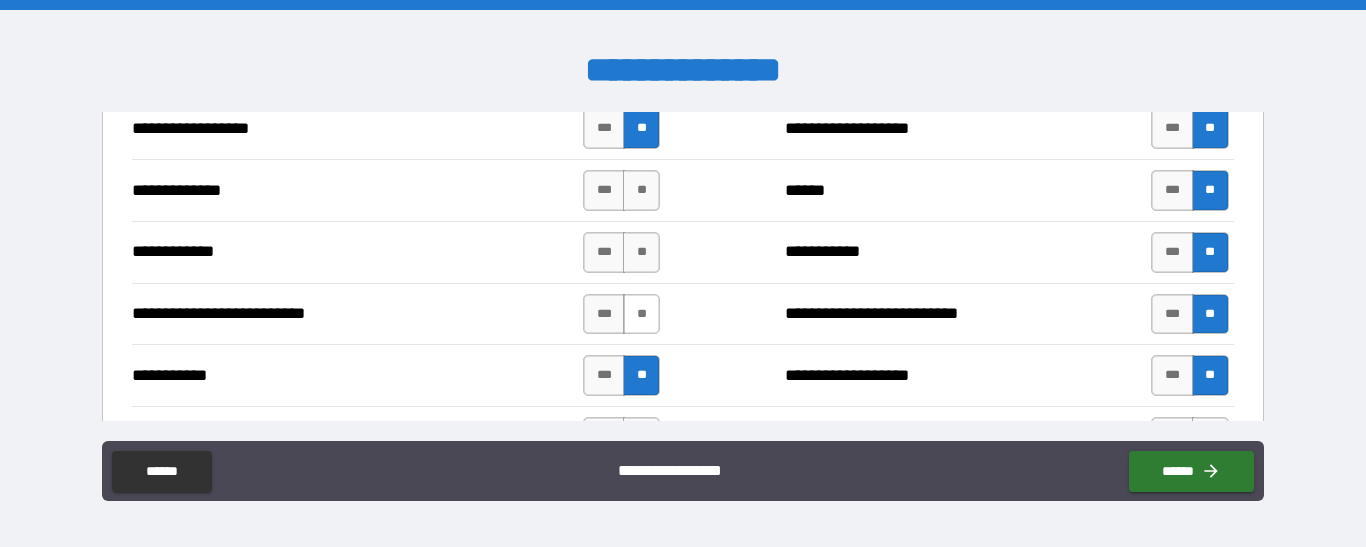 click on "**" at bounding box center [641, 314] 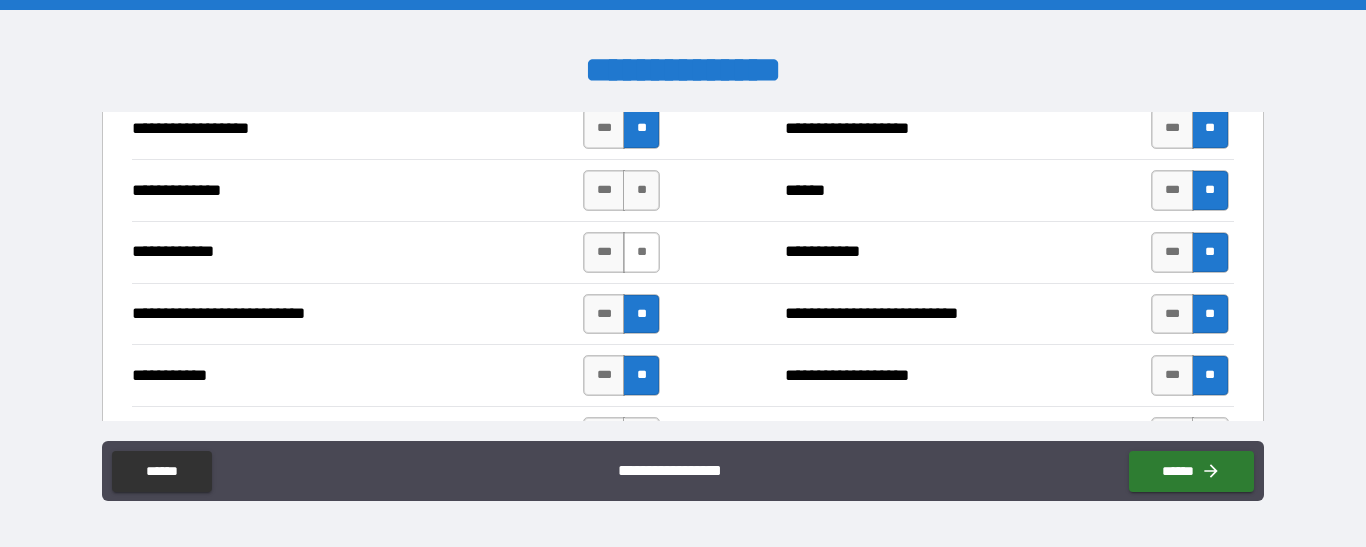 click on "**" at bounding box center [641, 252] 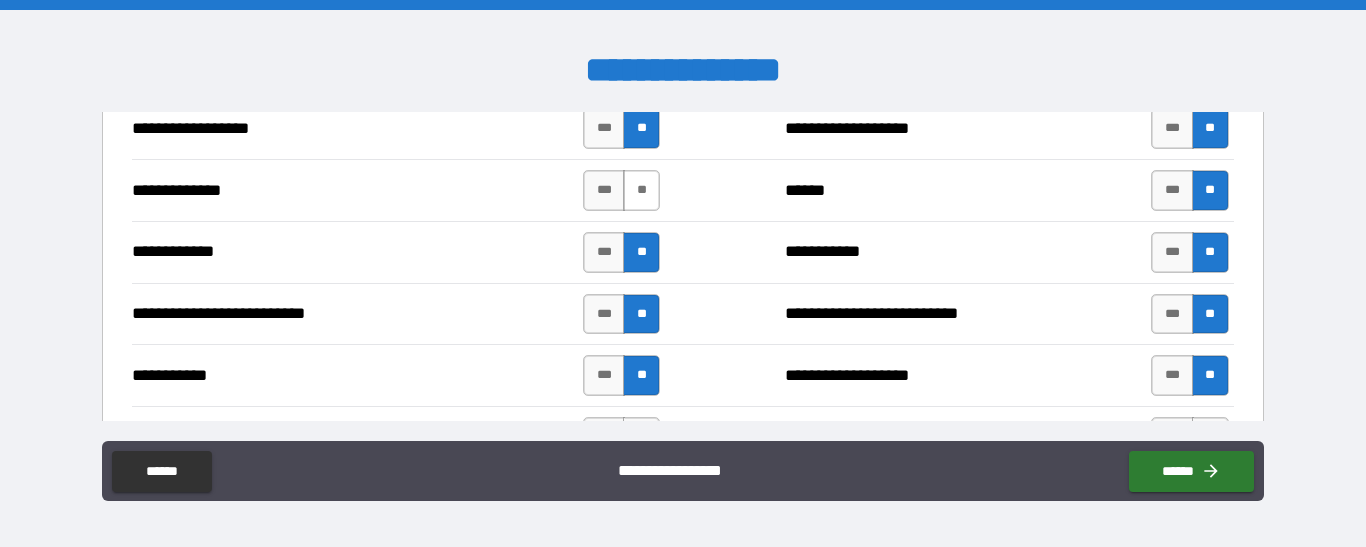 click on "**" at bounding box center (641, 190) 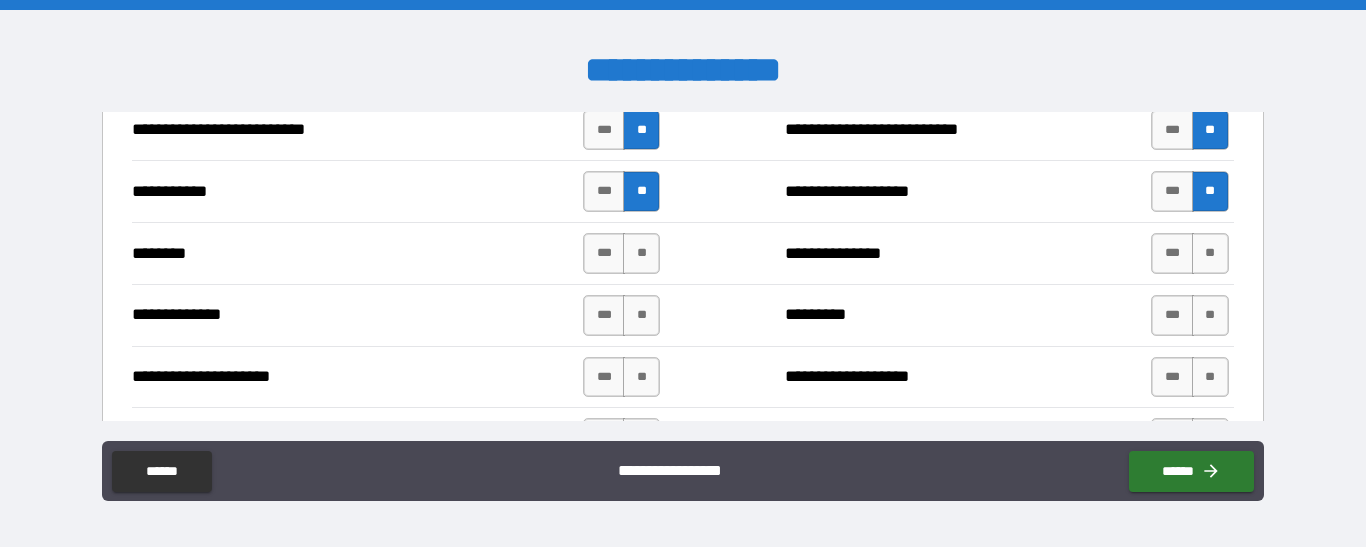 scroll, scrollTop: 2077, scrollLeft: 0, axis: vertical 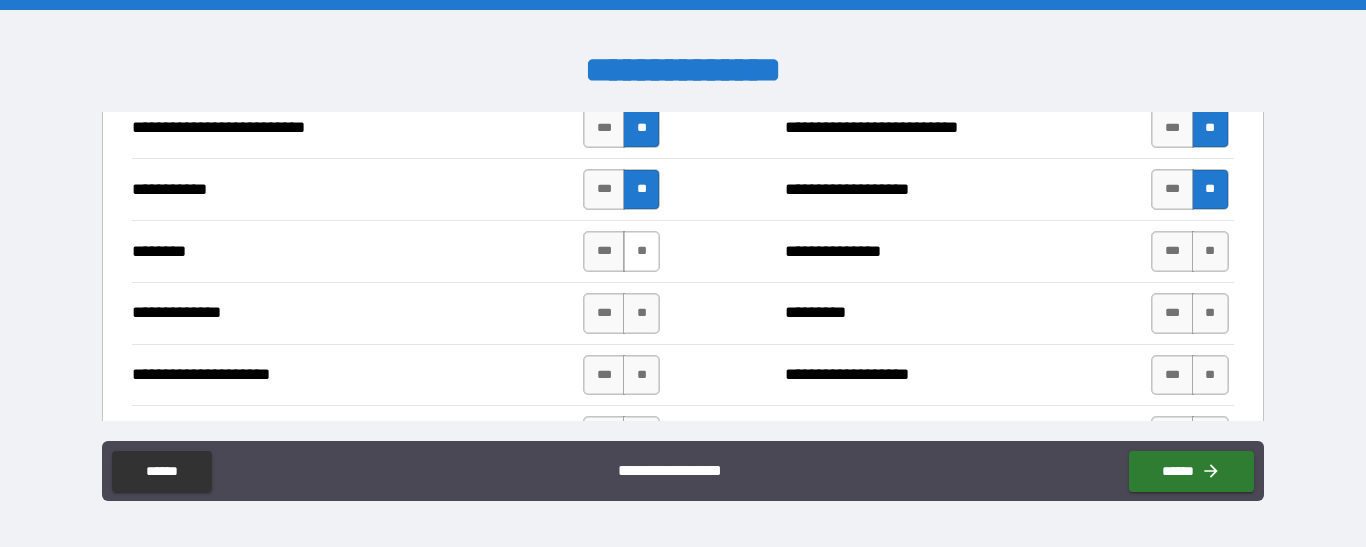 click on "**" at bounding box center [641, 251] 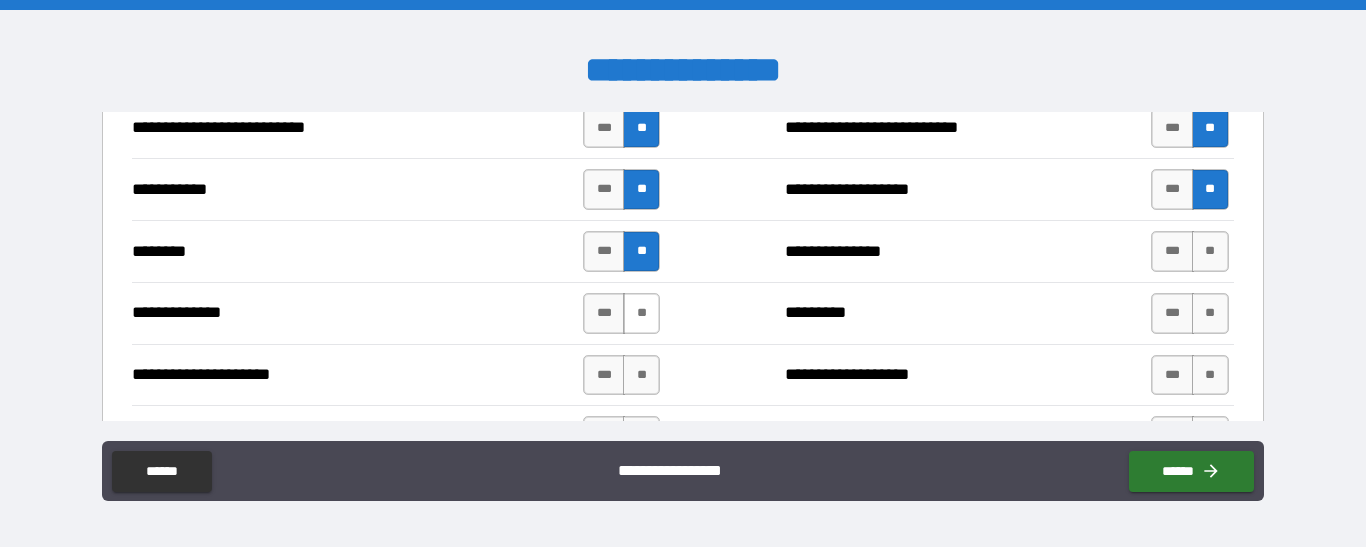 click on "**" at bounding box center [641, 313] 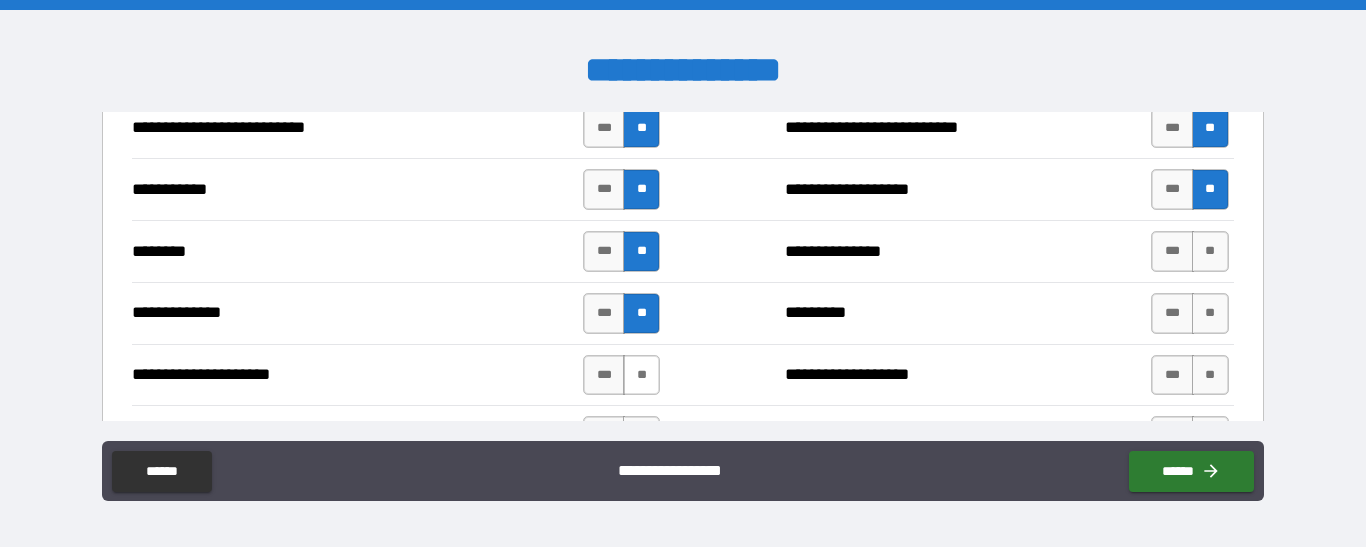 click on "**" at bounding box center (641, 375) 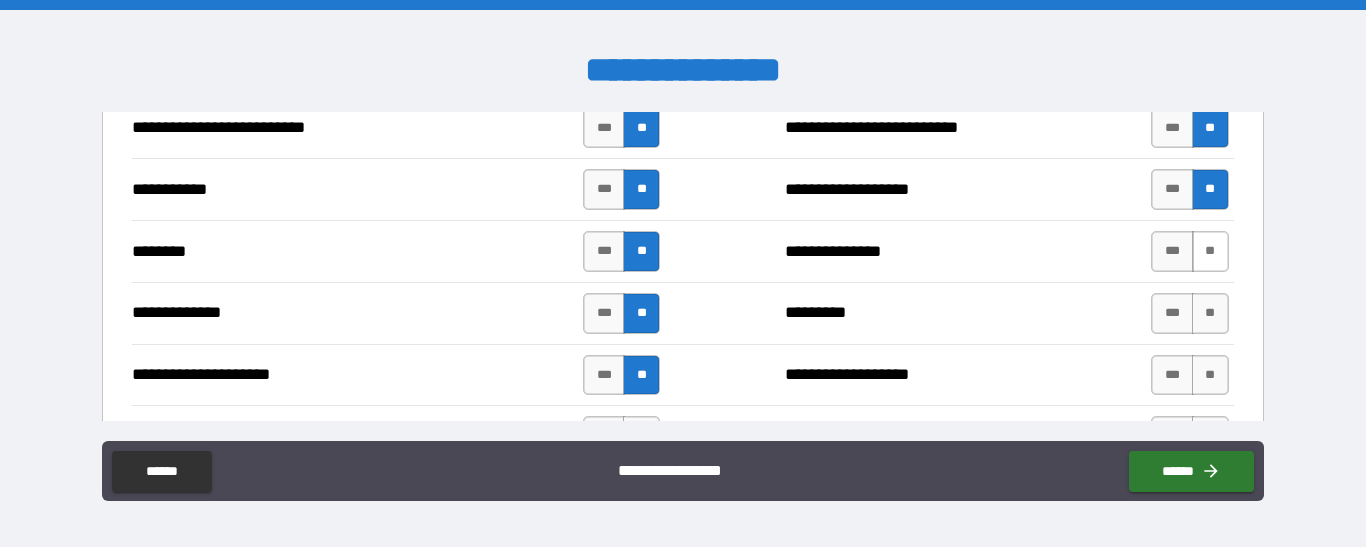 click on "**" at bounding box center [1210, 251] 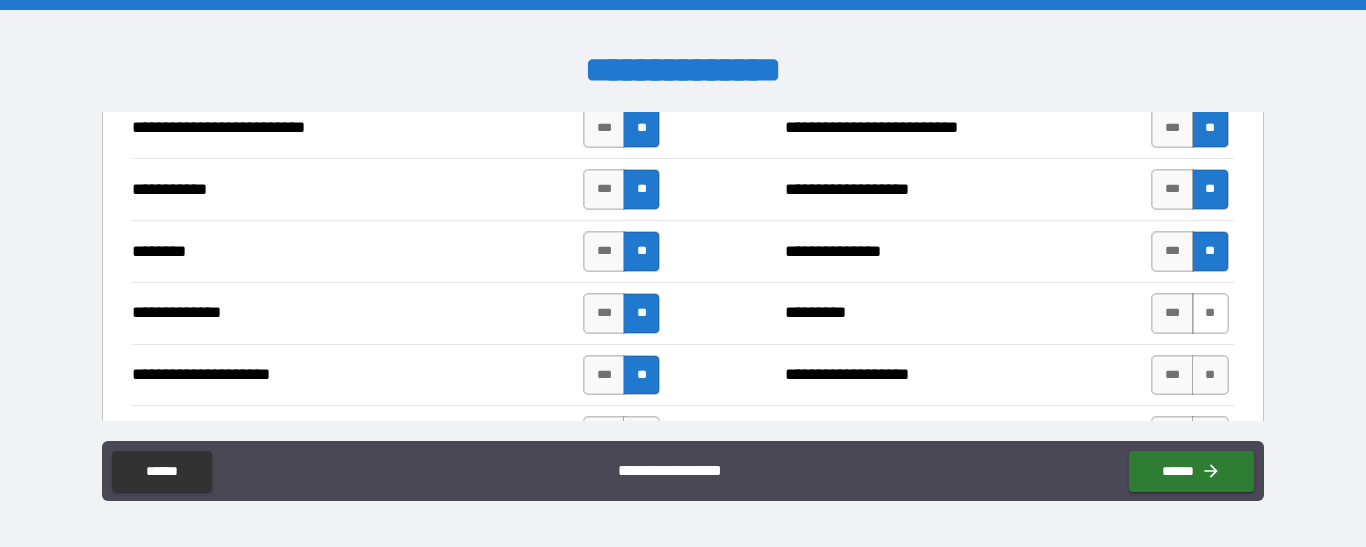 click on "**" at bounding box center (1210, 313) 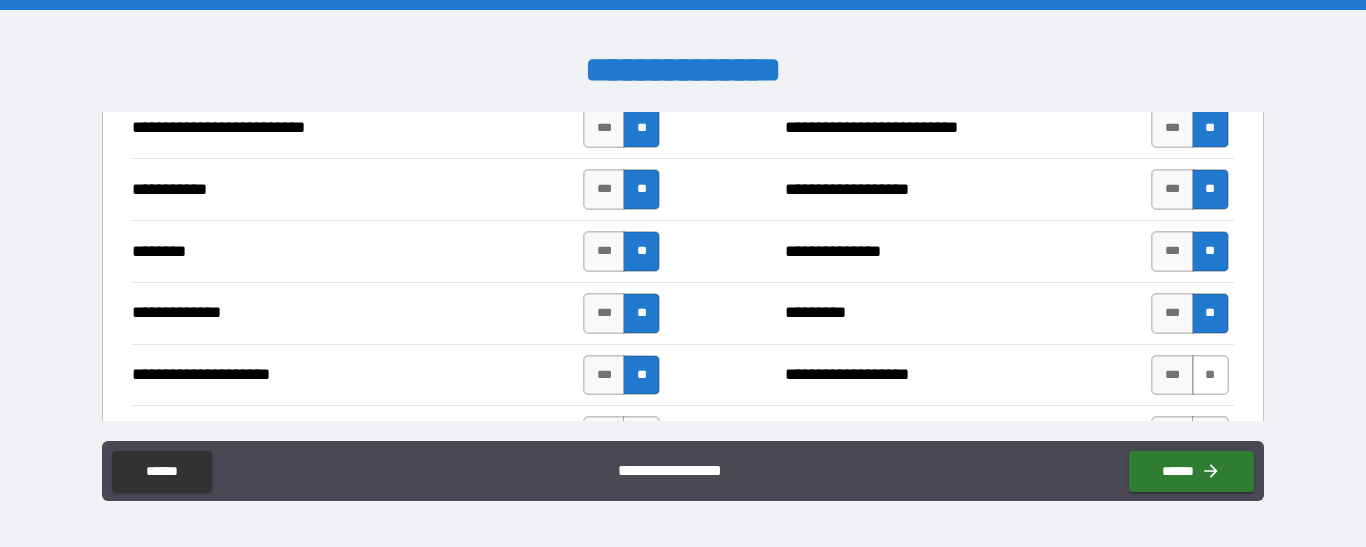 click on "**" at bounding box center (1210, 375) 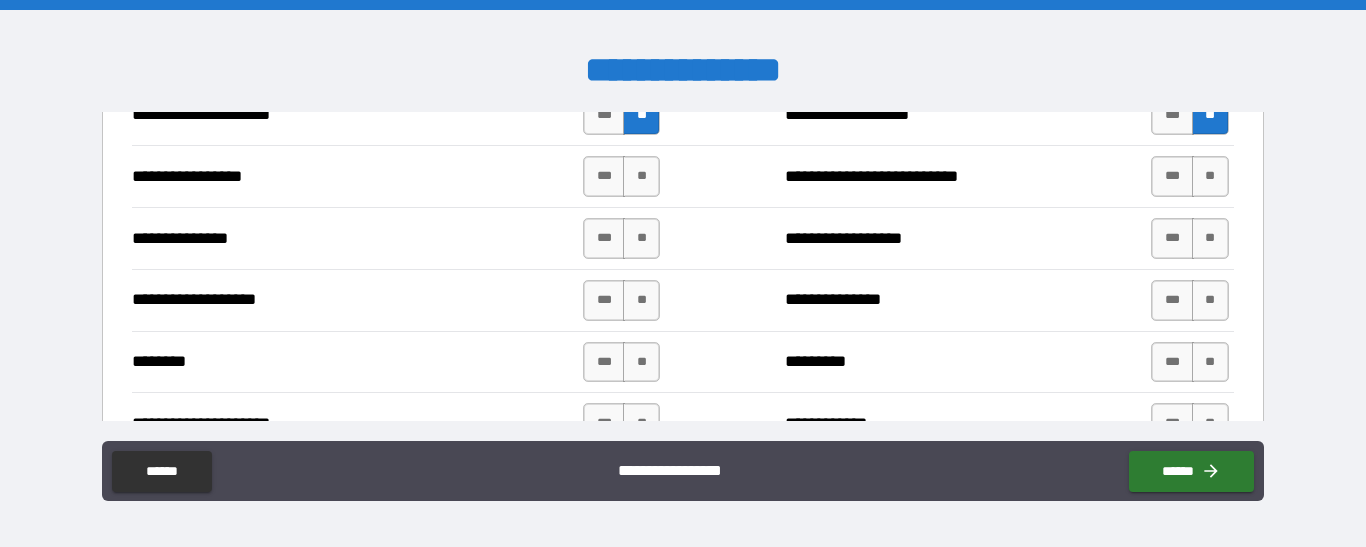 scroll, scrollTop: 2354, scrollLeft: 0, axis: vertical 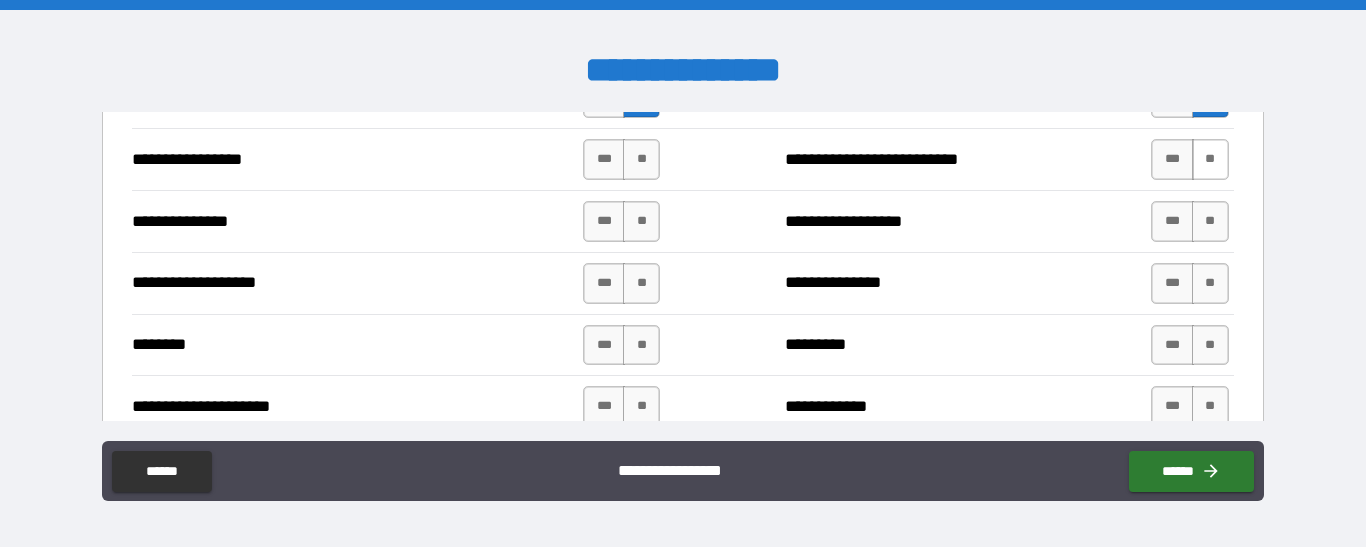 click on "**" at bounding box center (1210, 159) 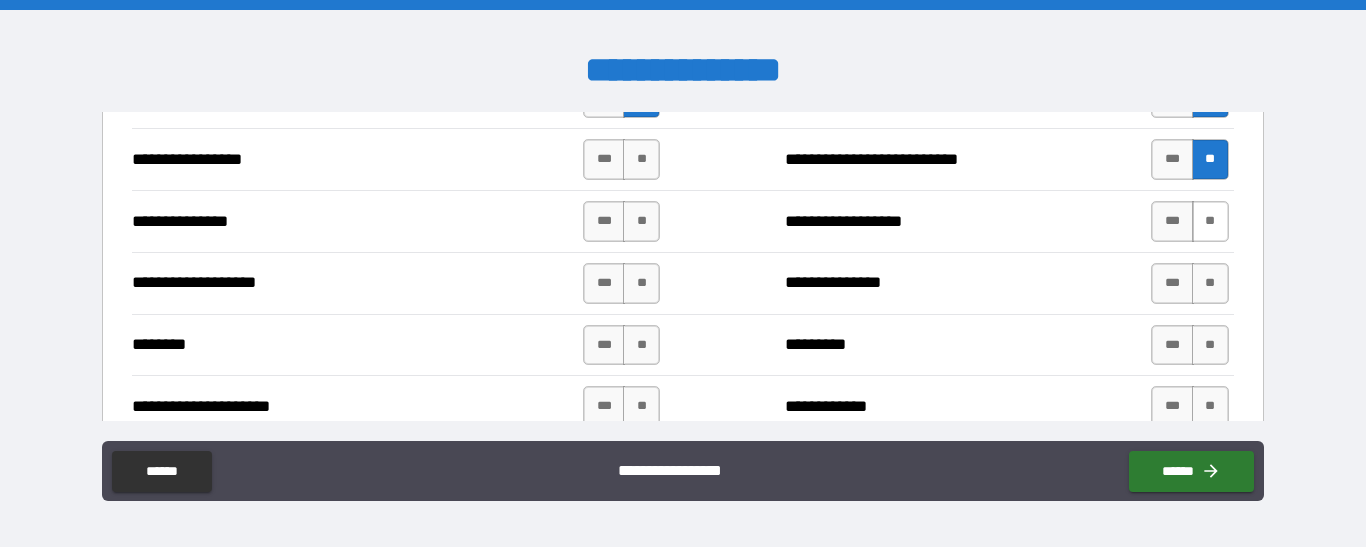 click on "**" at bounding box center [1210, 221] 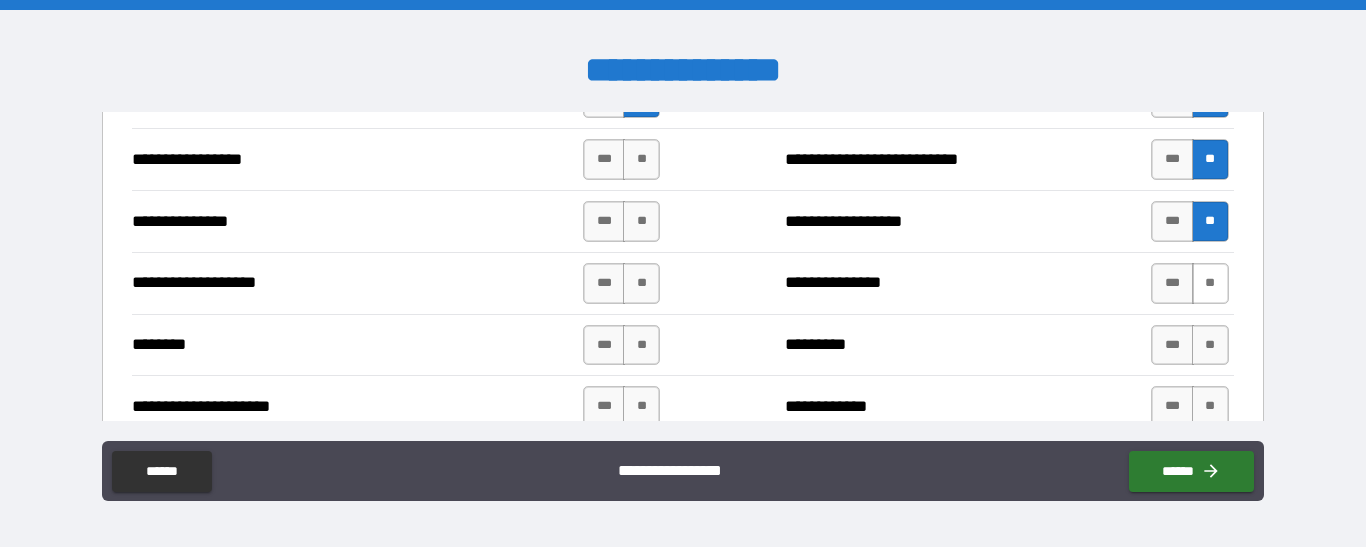 click on "**" at bounding box center [1210, 283] 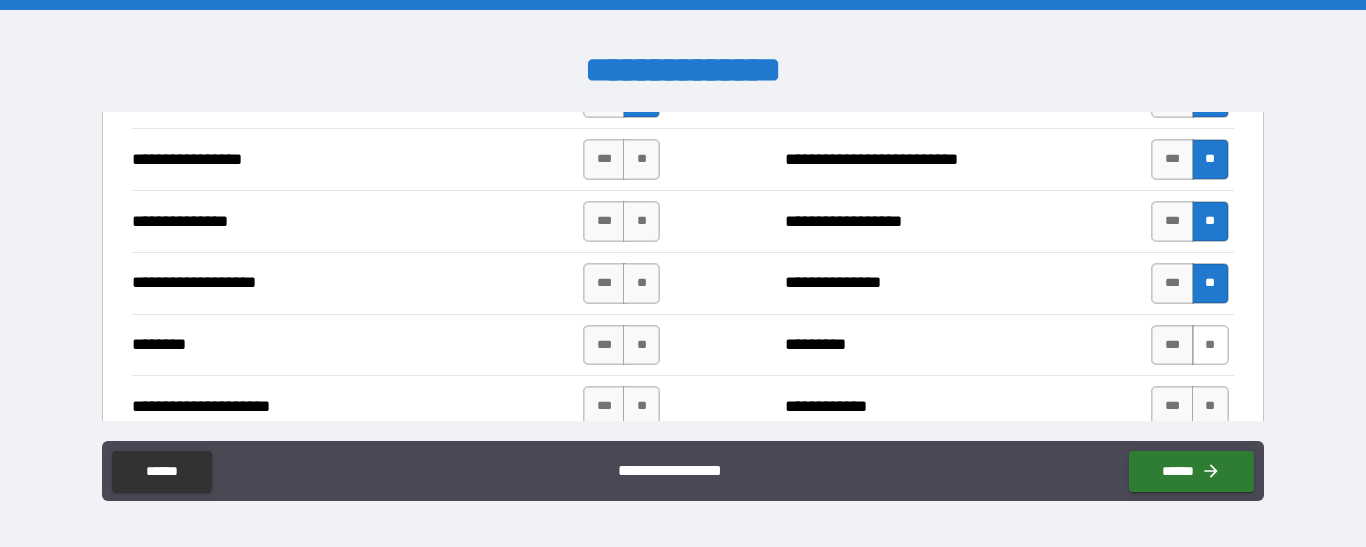click on "**" at bounding box center [1210, 345] 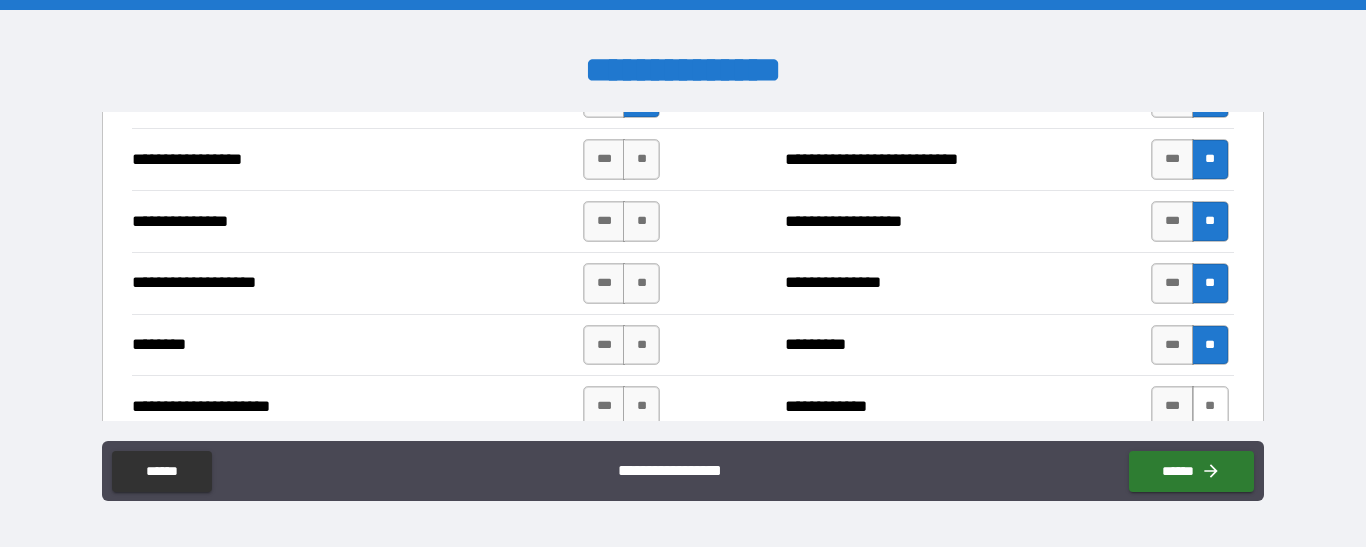 click on "**" at bounding box center [1210, 406] 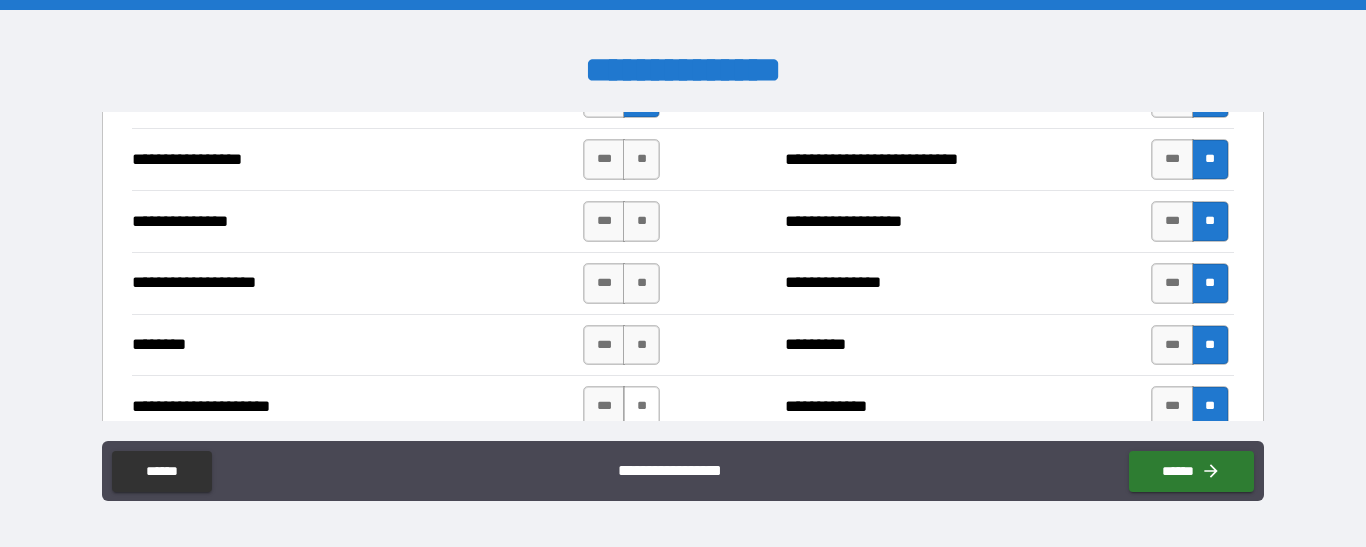 click on "**" at bounding box center [641, 406] 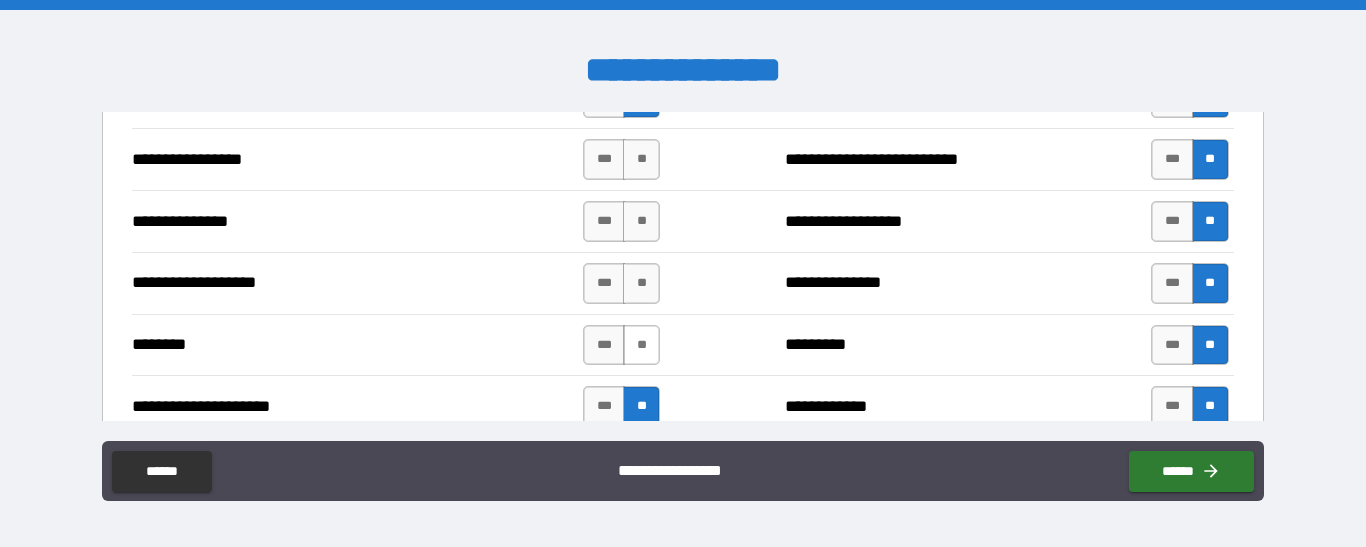 click on "**" at bounding box center (641, 345) 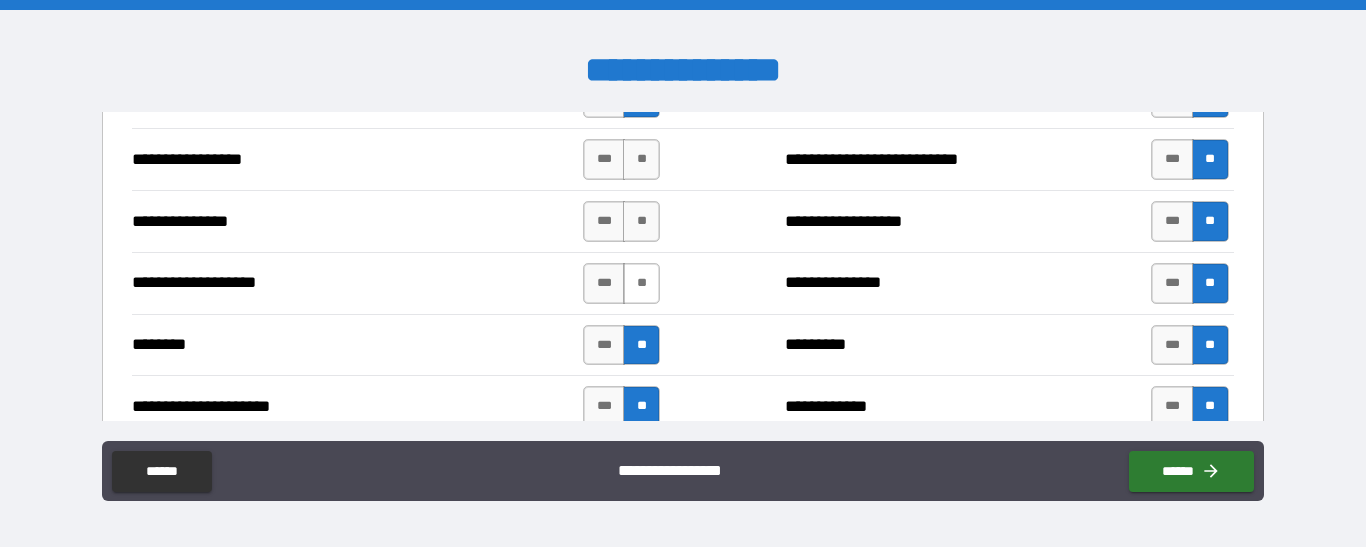 click on "**" at bounding box center [641, 283] 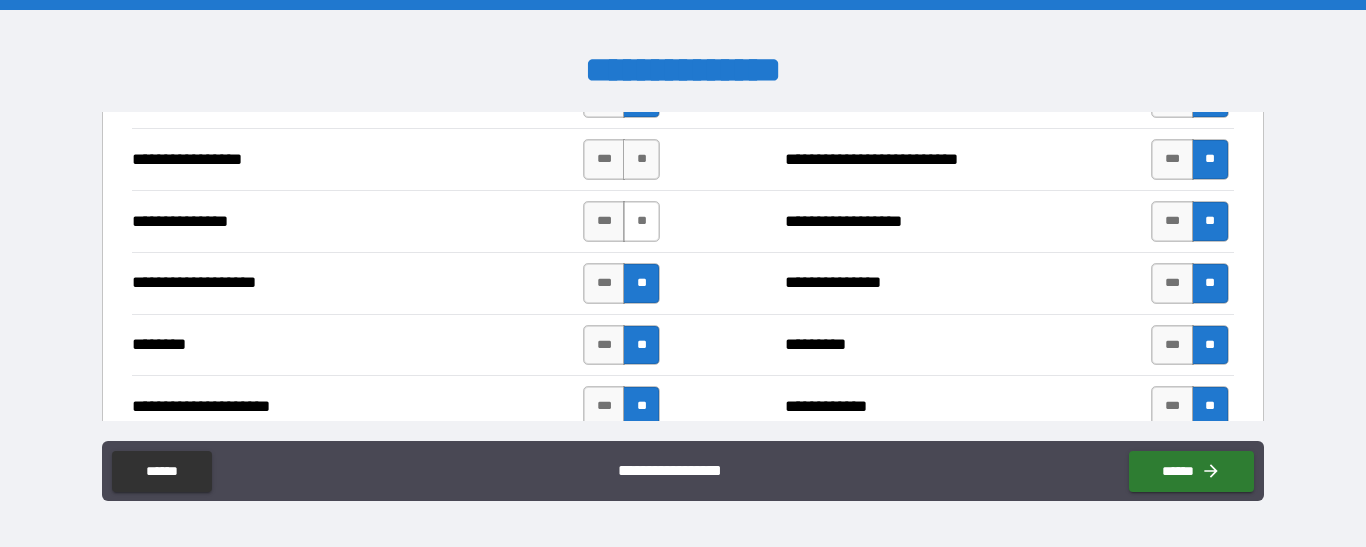 click on "**" at bounding box center (641, 221) 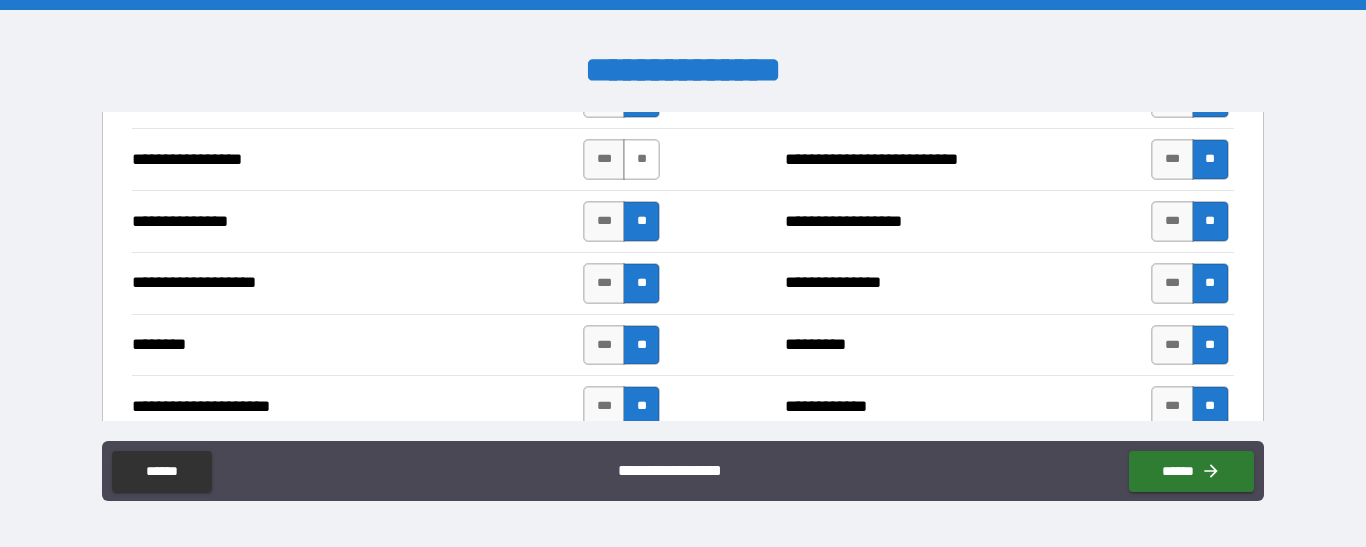click on "**" at bounding box center [641, 159] 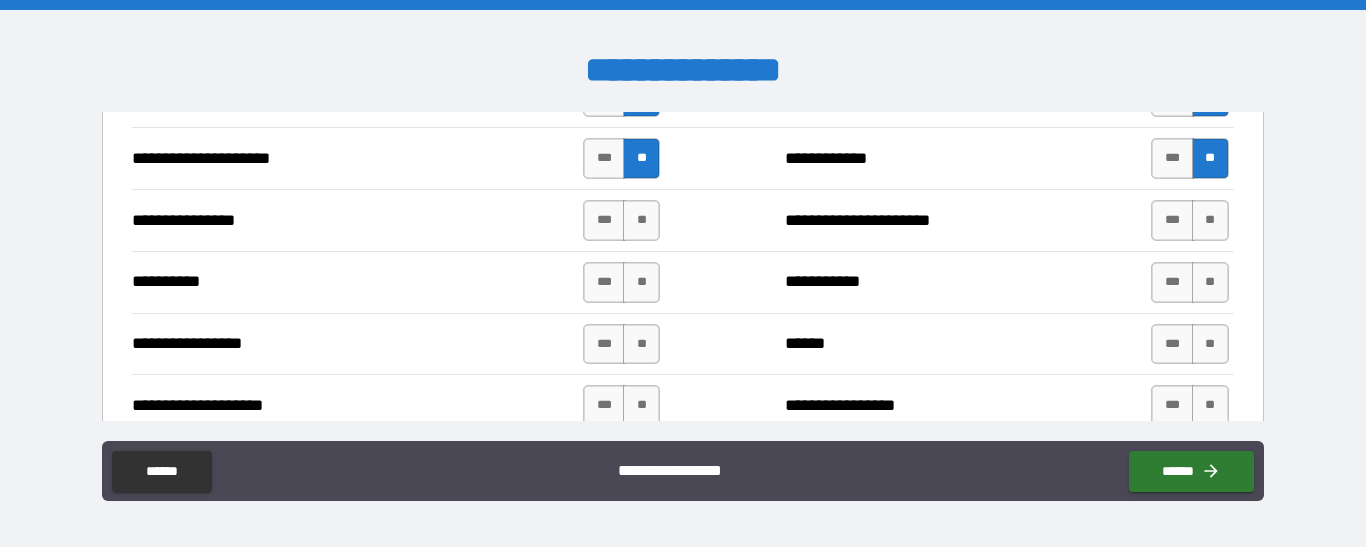 scroll, scrollTop: 2607, scrollLeft: 0, axis: vertical 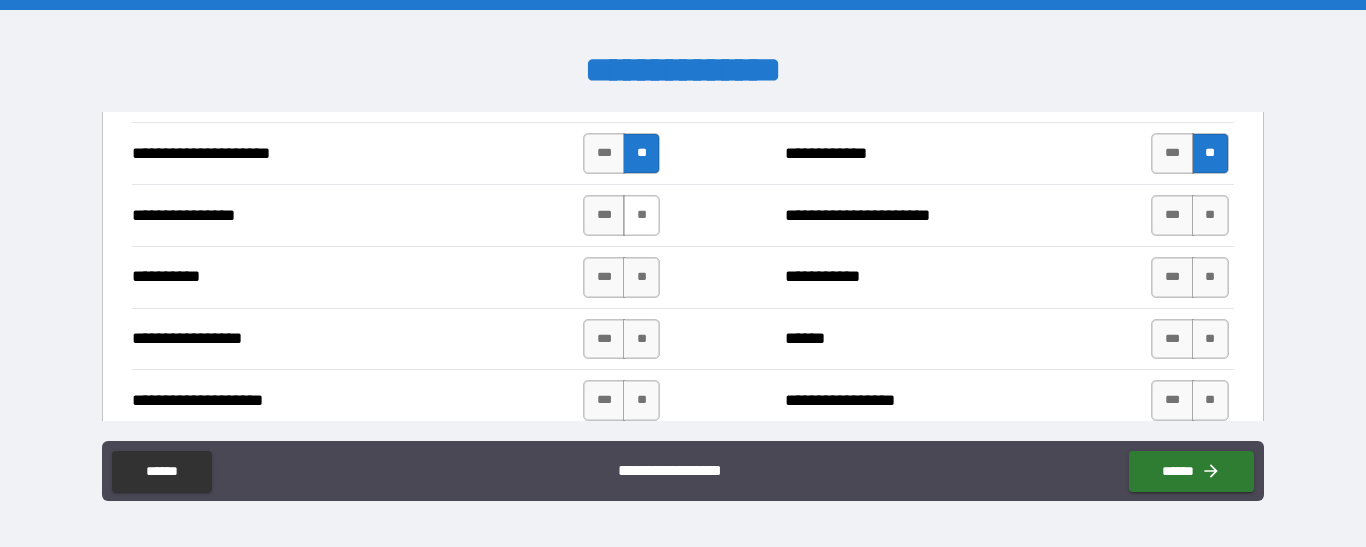click on "**" at bounding box center [641, 215] 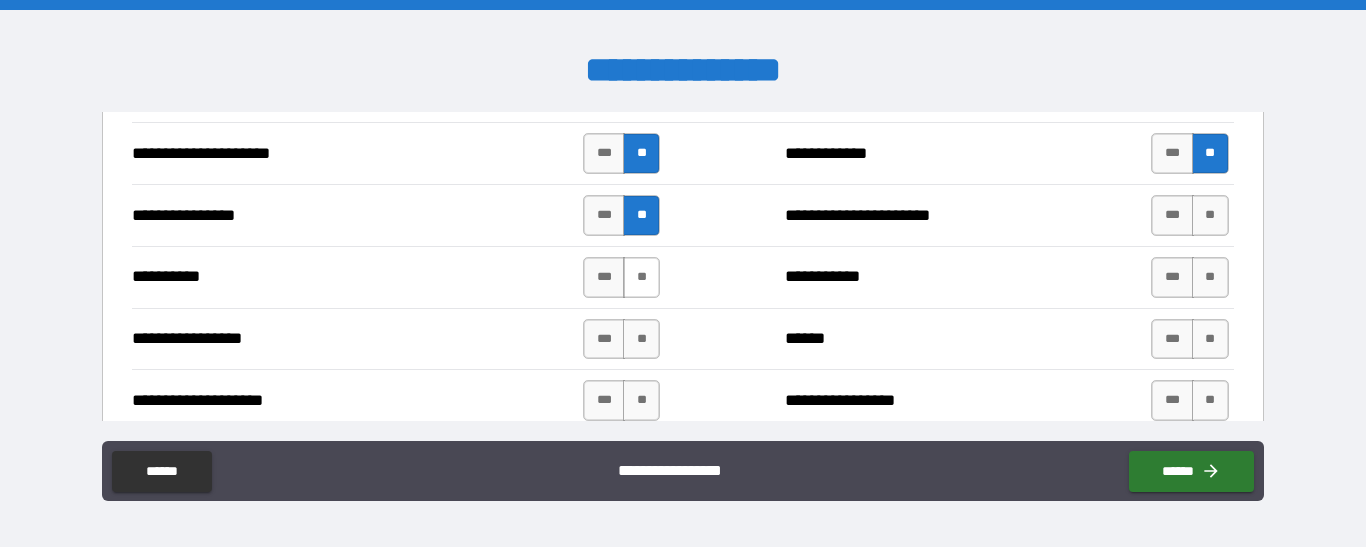 click on "**" at bounding box center [641, 277] 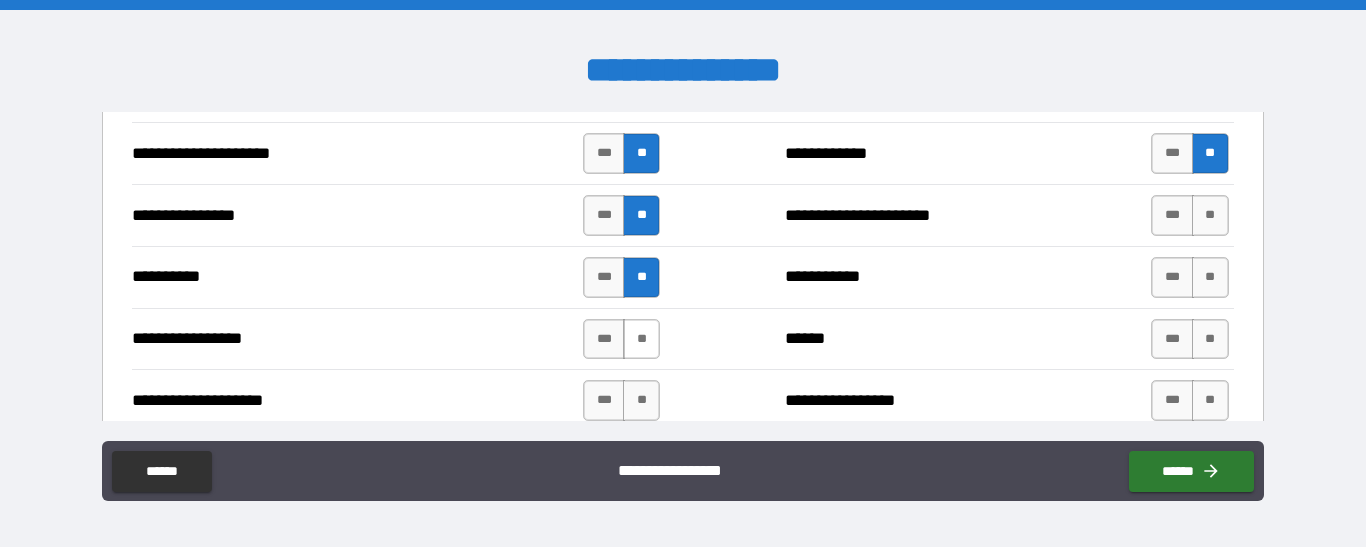click on "**" at bounding box center [641, 339] 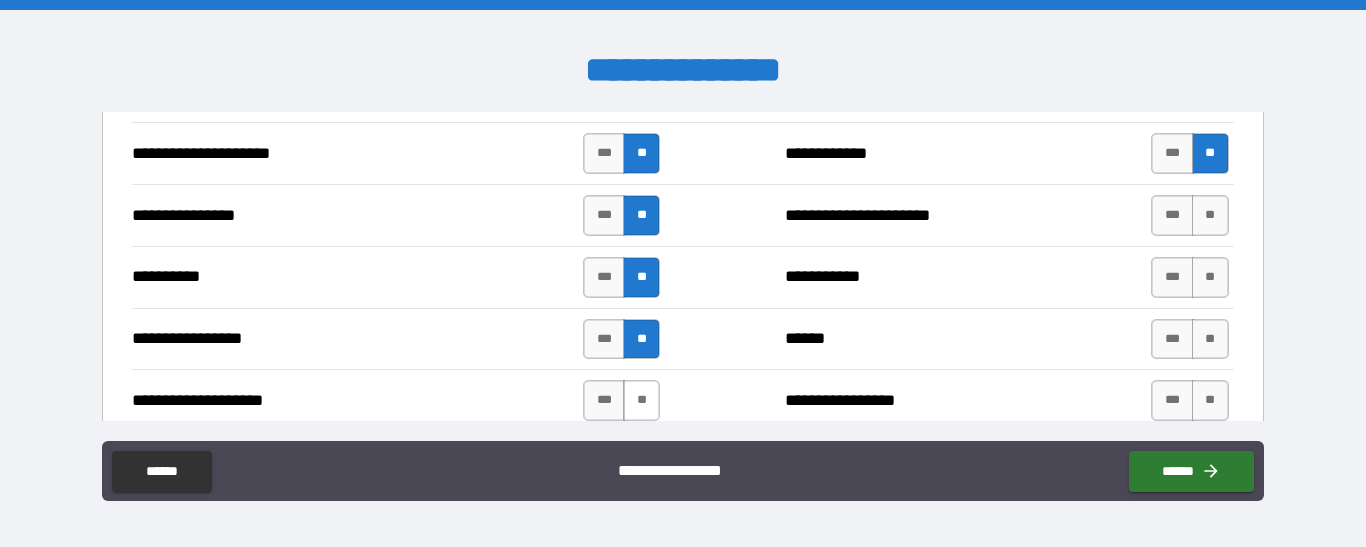 click on "**" at bounding box center (641, 400) 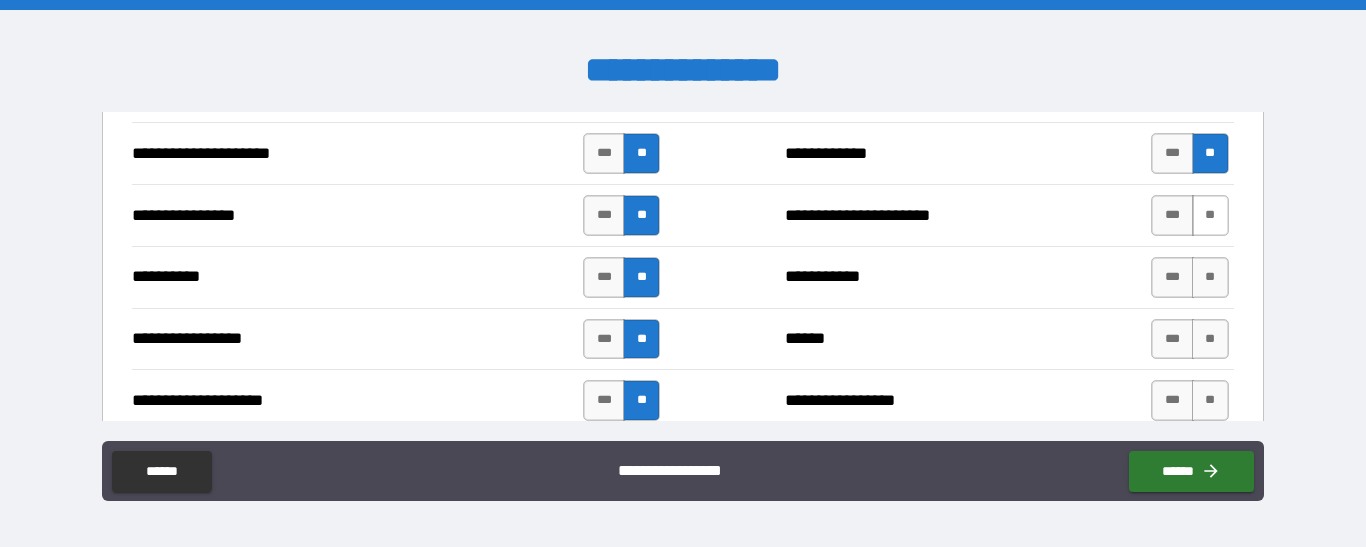 click on "**" at bounding box center [1210, 215] 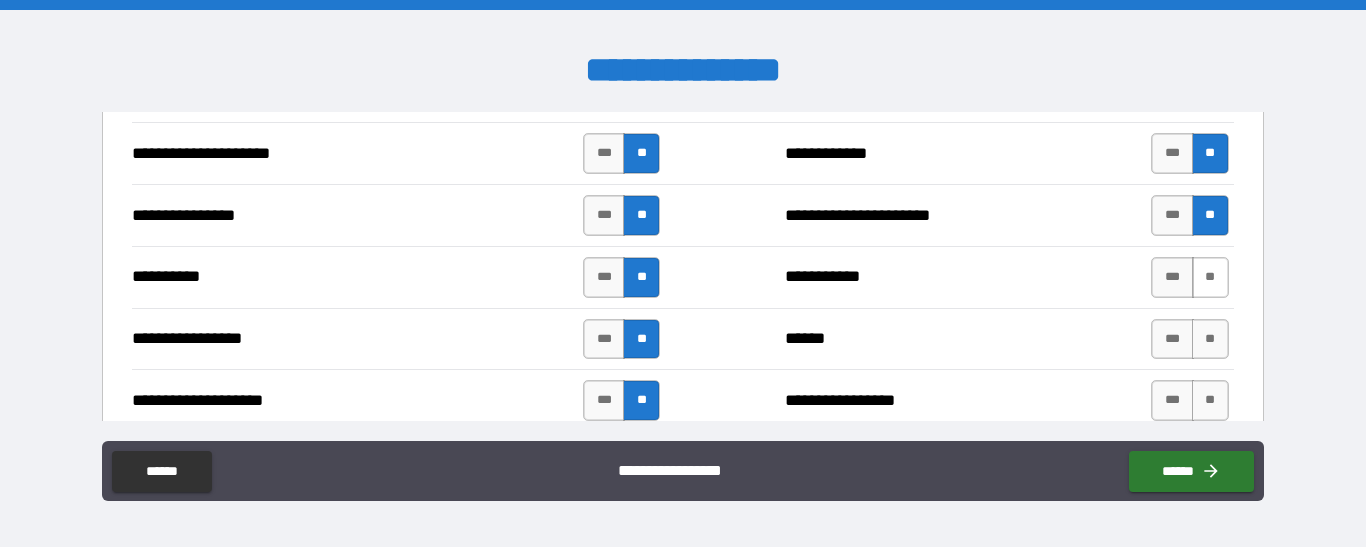 click on "**" at bounding box center [1210, 277] 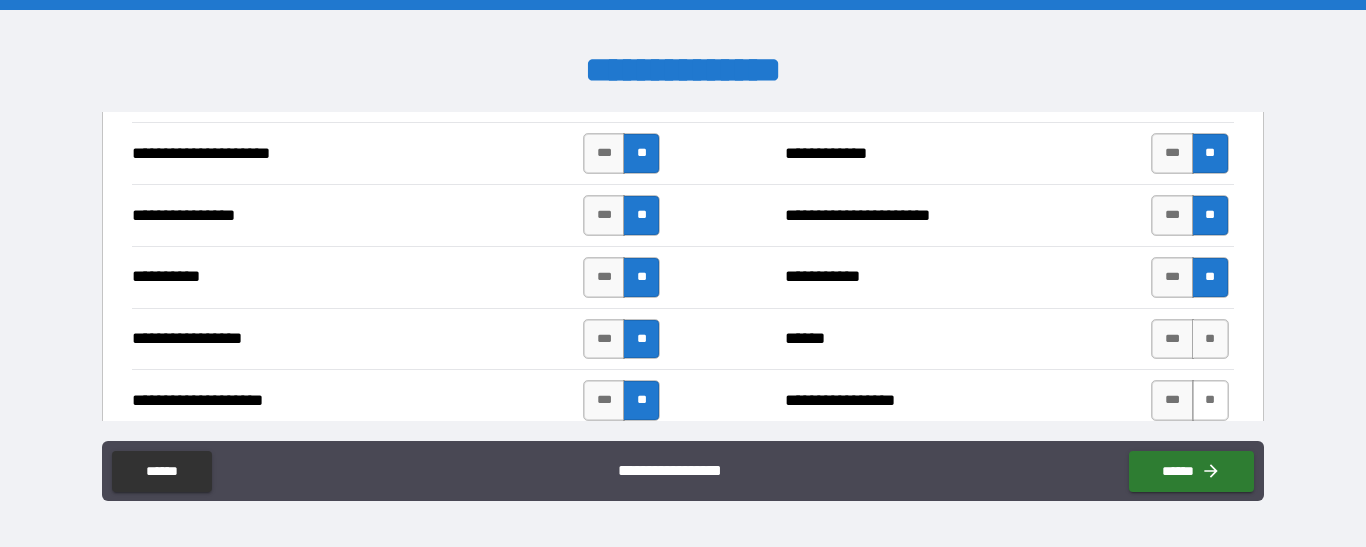 click on "**" at bounding box center [1210, 400] 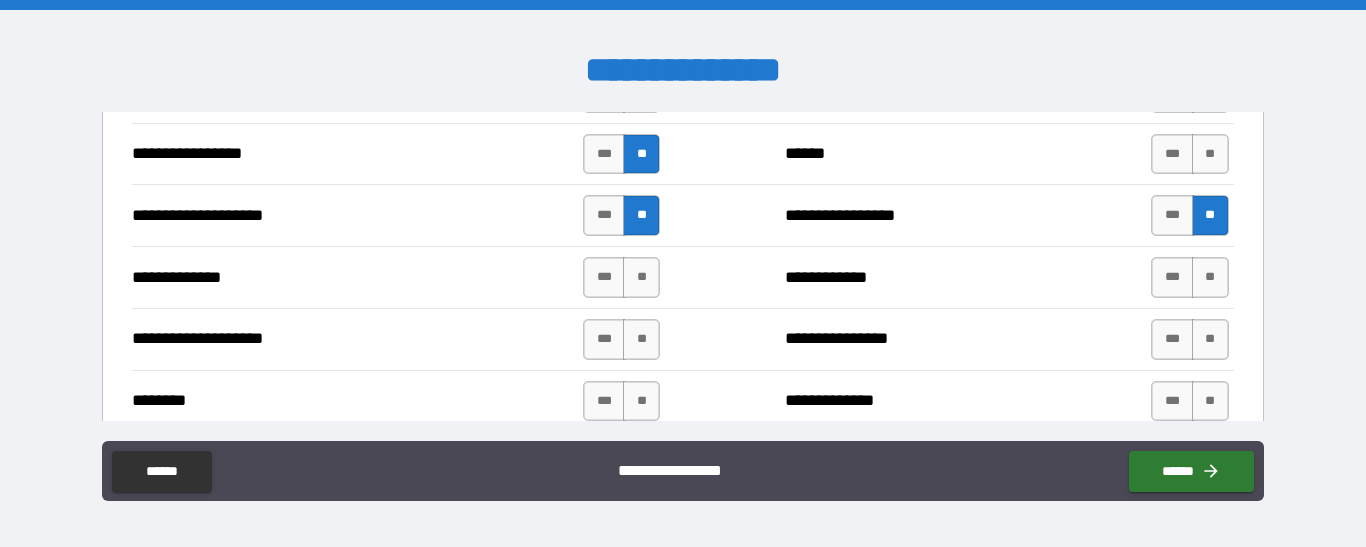 scroll, scrollTop: 2816, scrollLeft: 0, axis: vertical 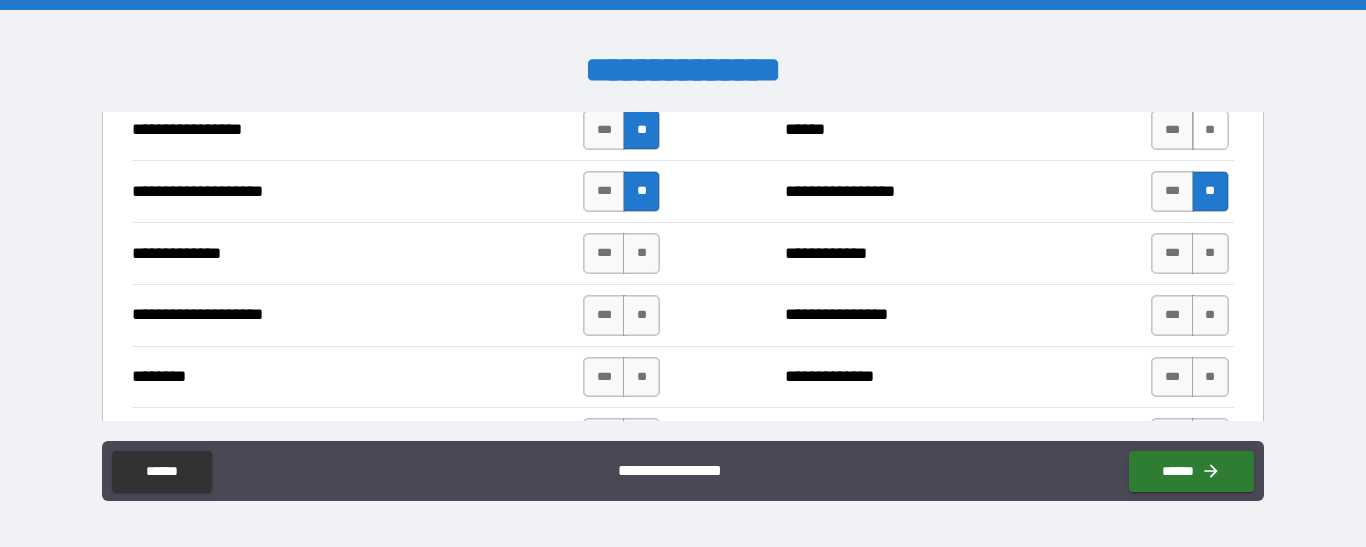 click on "**" at bounding box center [1210, 130] 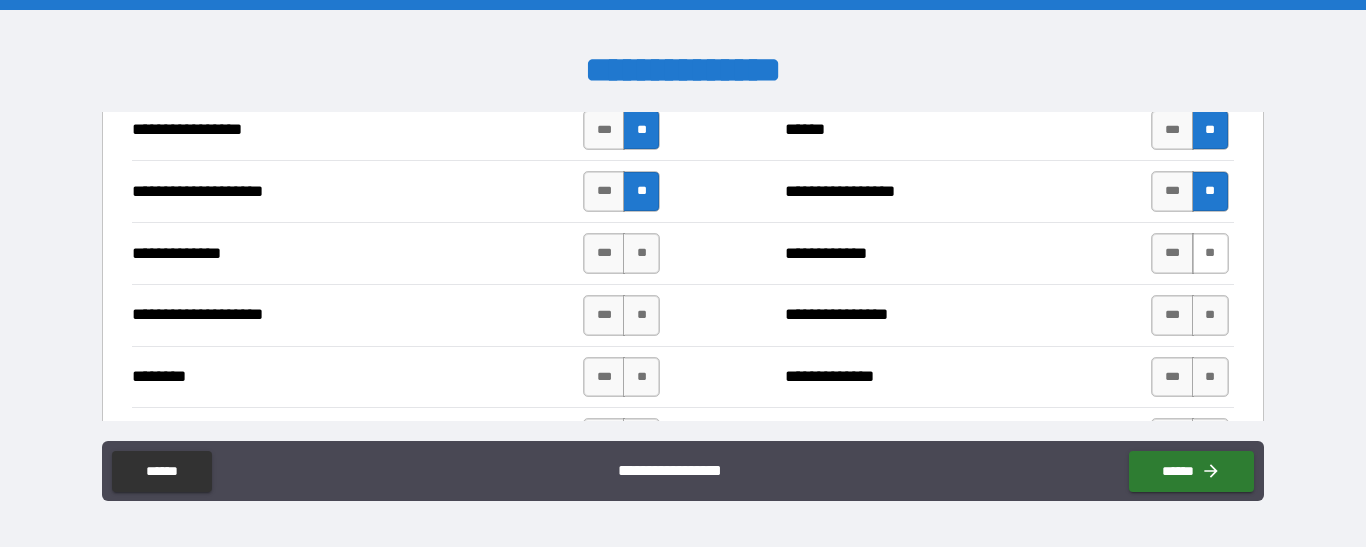 click on "**" at bounding box center [1210, 253] 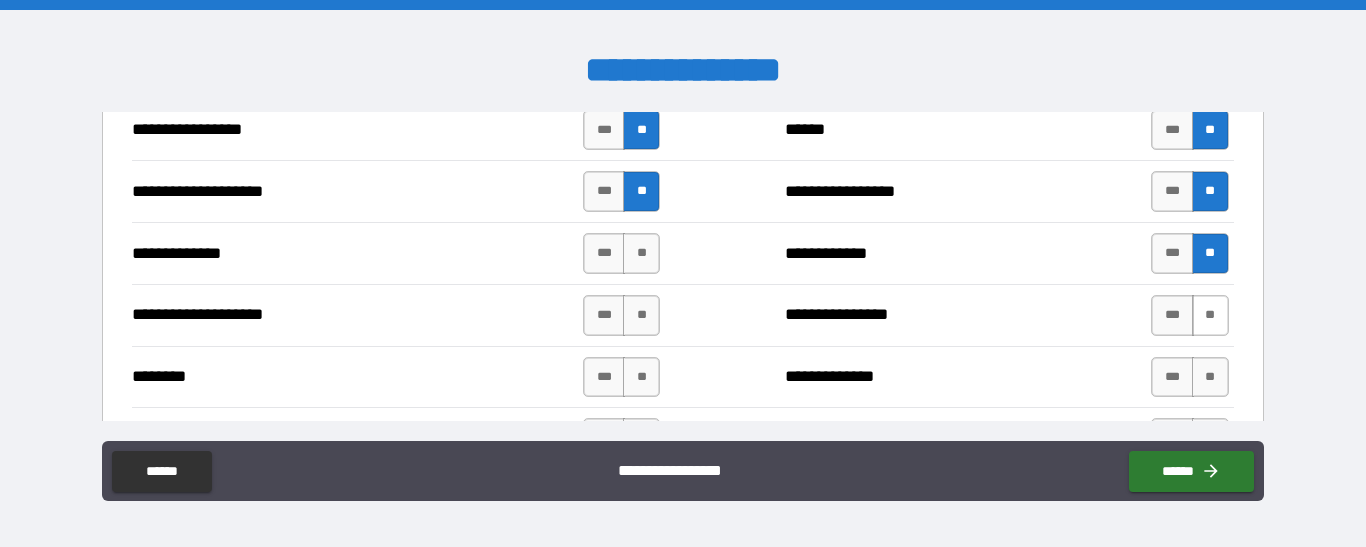 click on "**" at bounding box center [1210, 315] 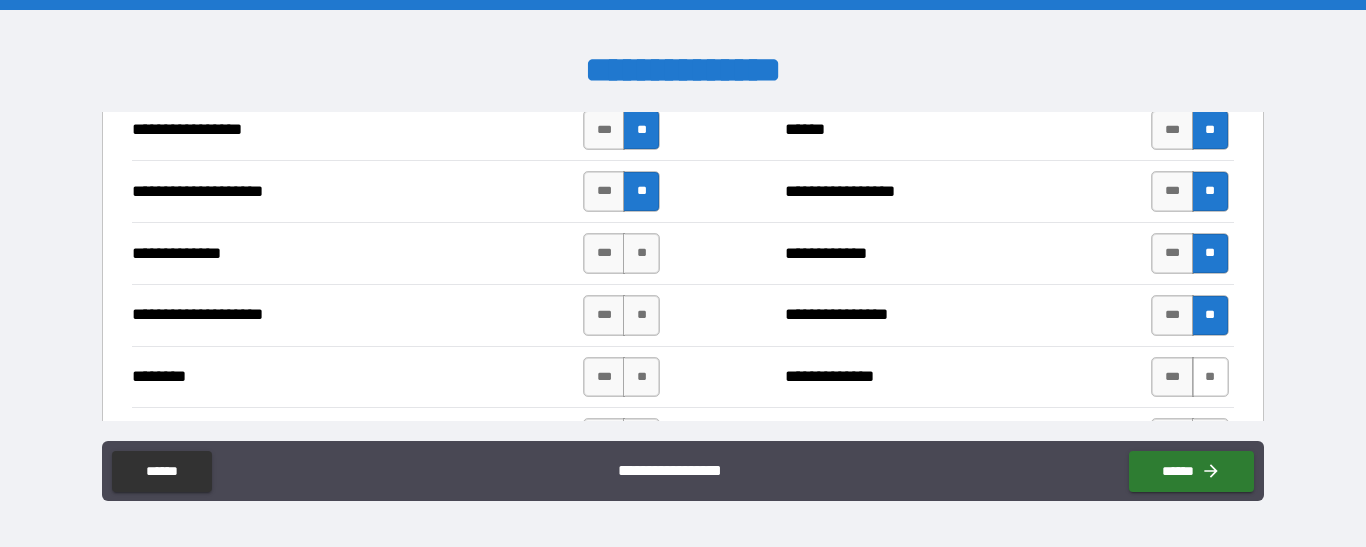 click on "**" at bounding box center [1210, 377] 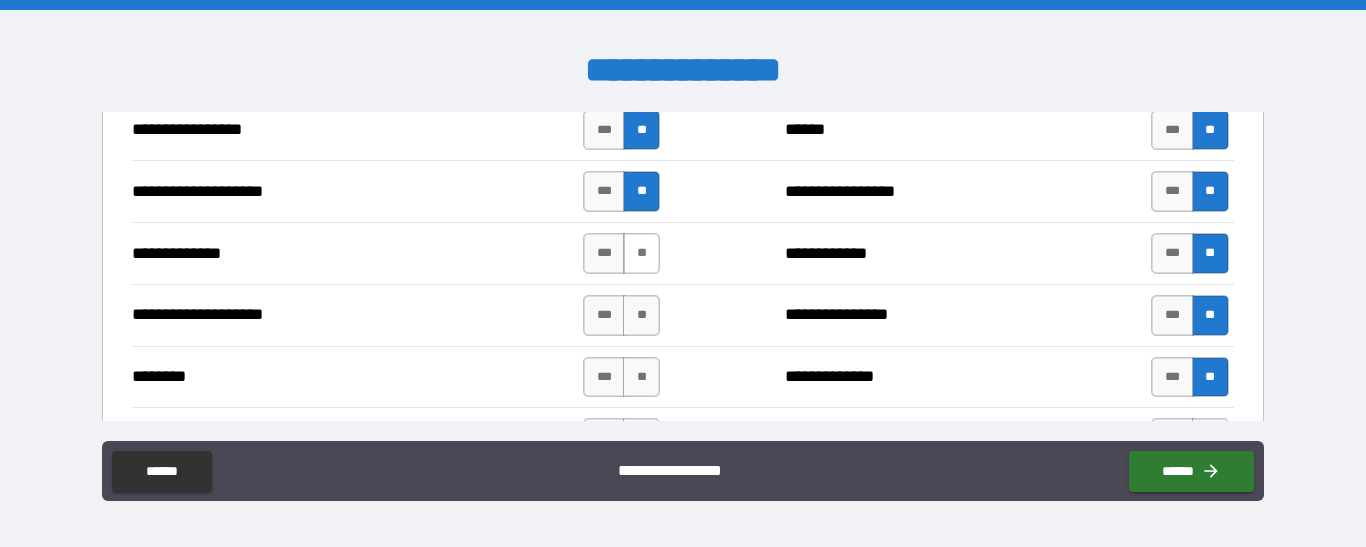 click on "**" at bounding box center (641, 253) 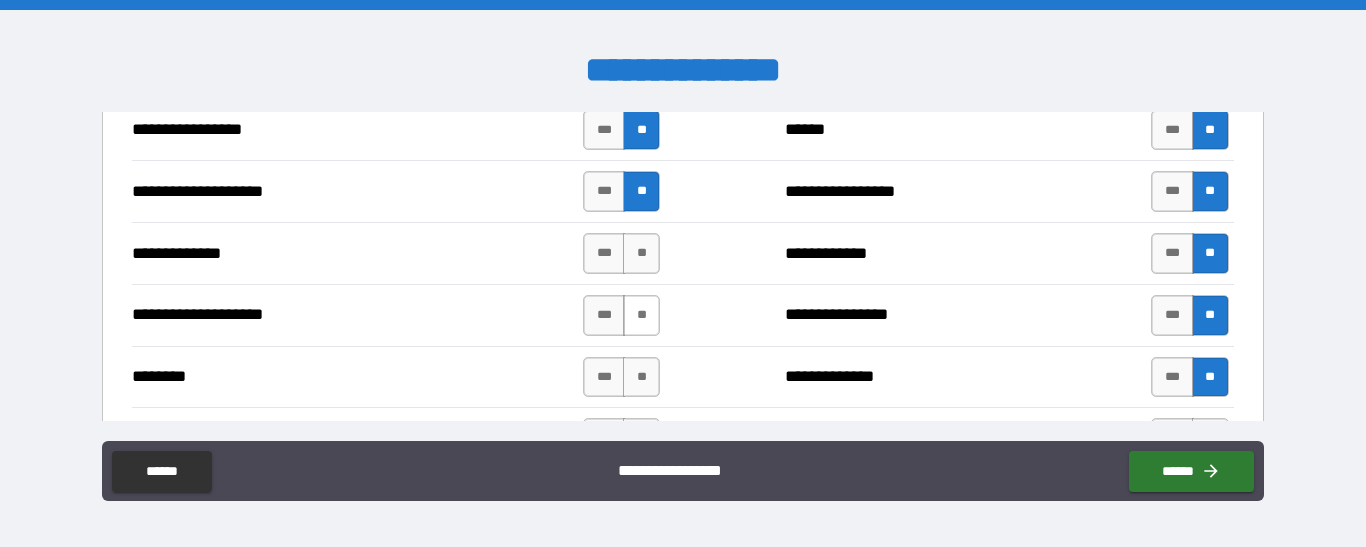 click on "**" at bounding box center (641, 315) 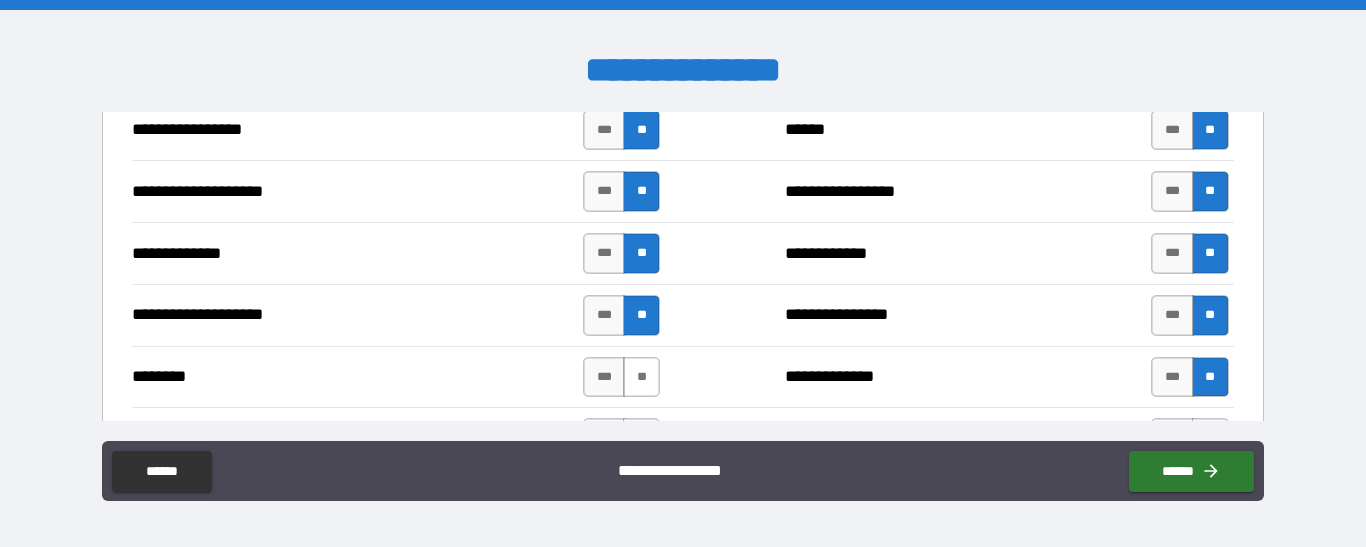 click on "**" at bounding box center (641, 377) 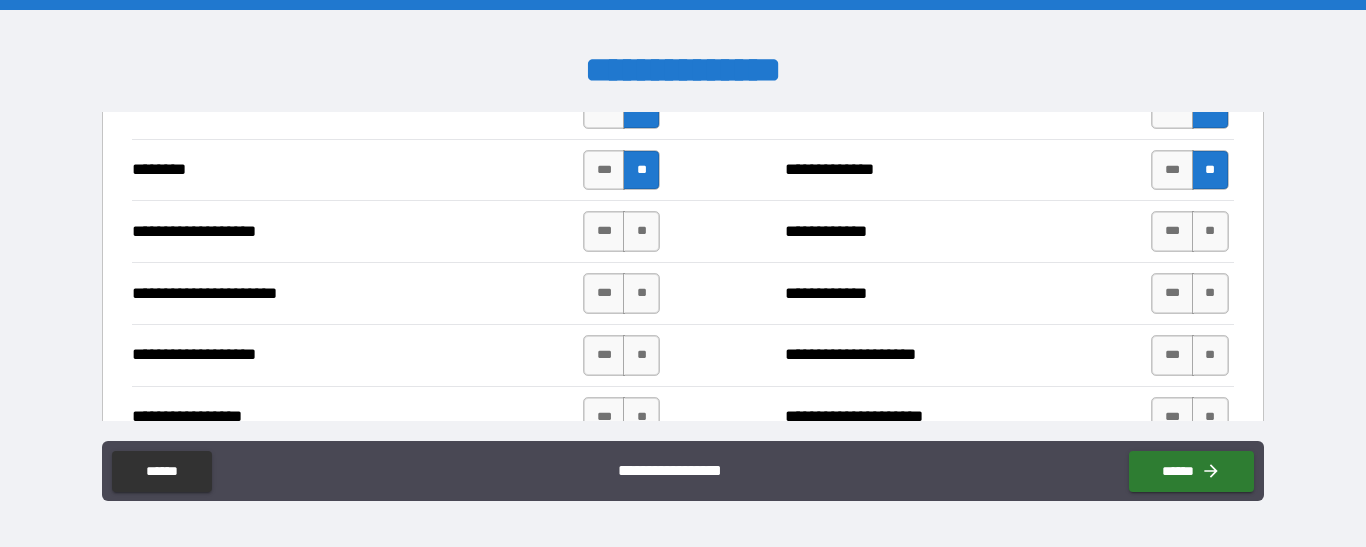 scroll, scrollTop: 3047, scrollLeft: 0, axis: vertical 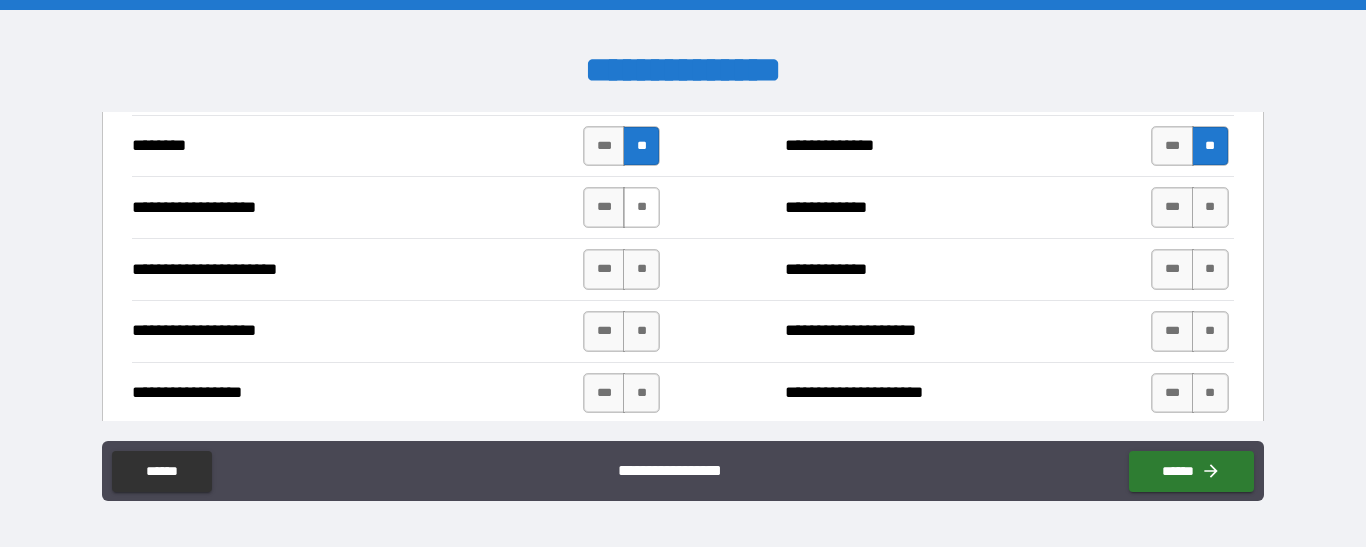 click on "**" at bounding box center (641, 207) 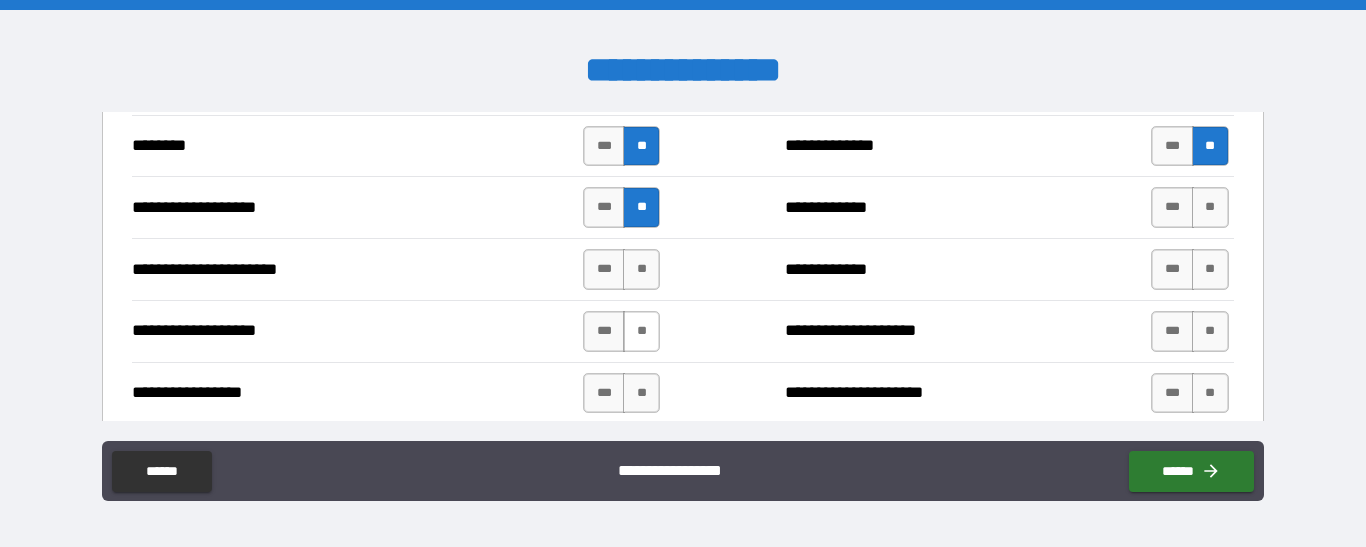 click on "**" at bounding box center [641, 331] 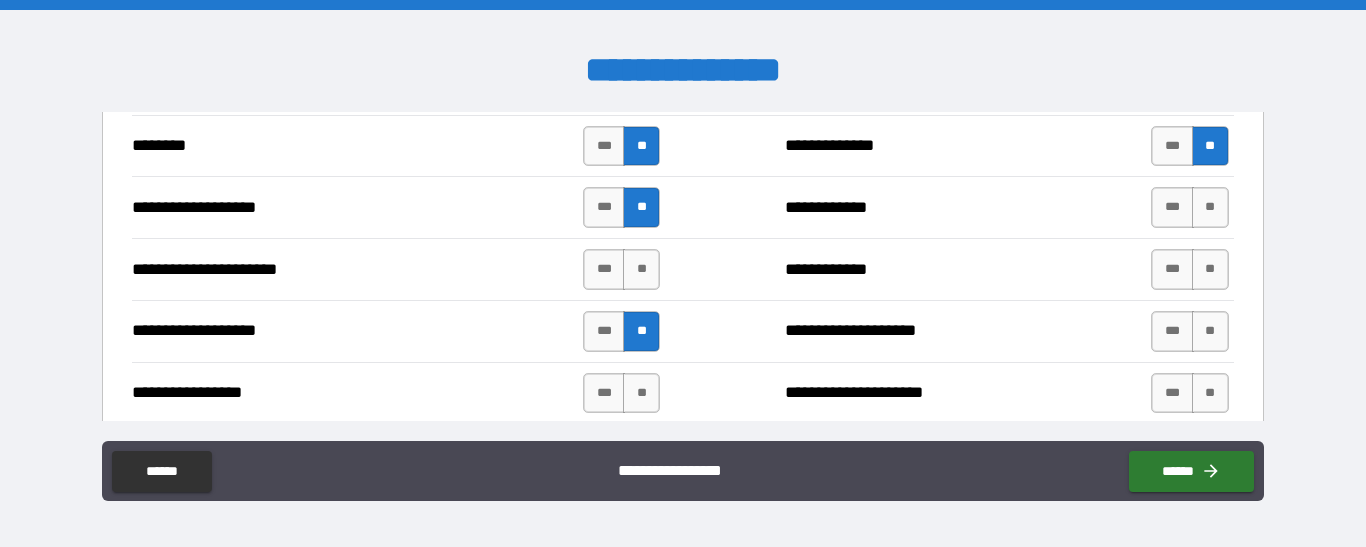 click on "**" at bounding box center [641, 331] 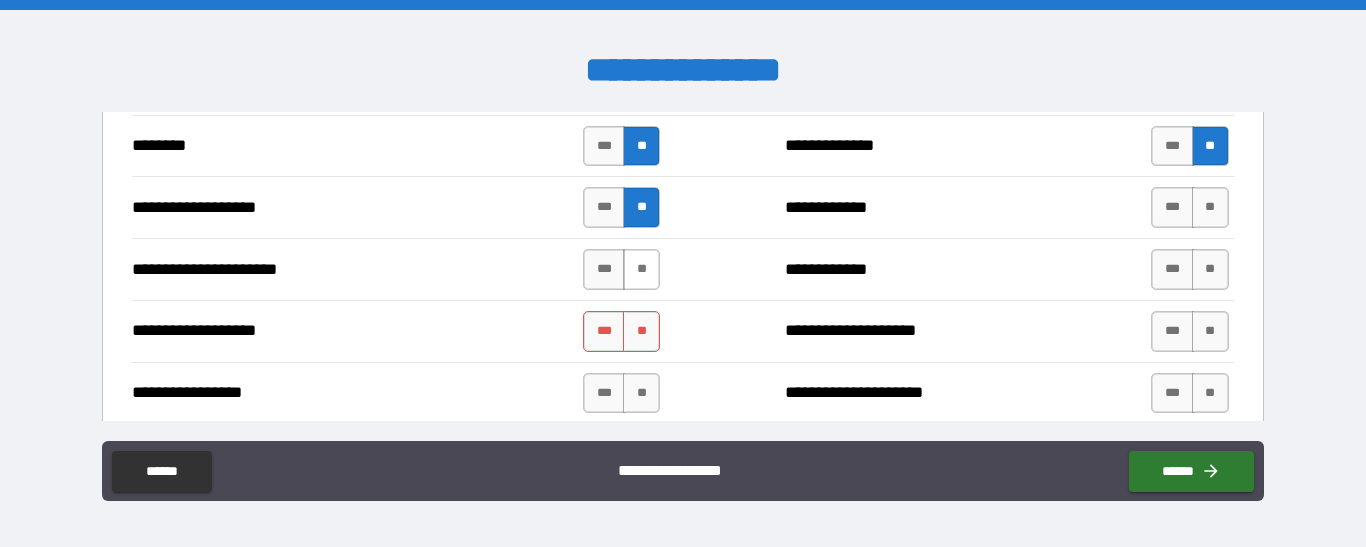 click on "**" at bounding box center (641, 269) 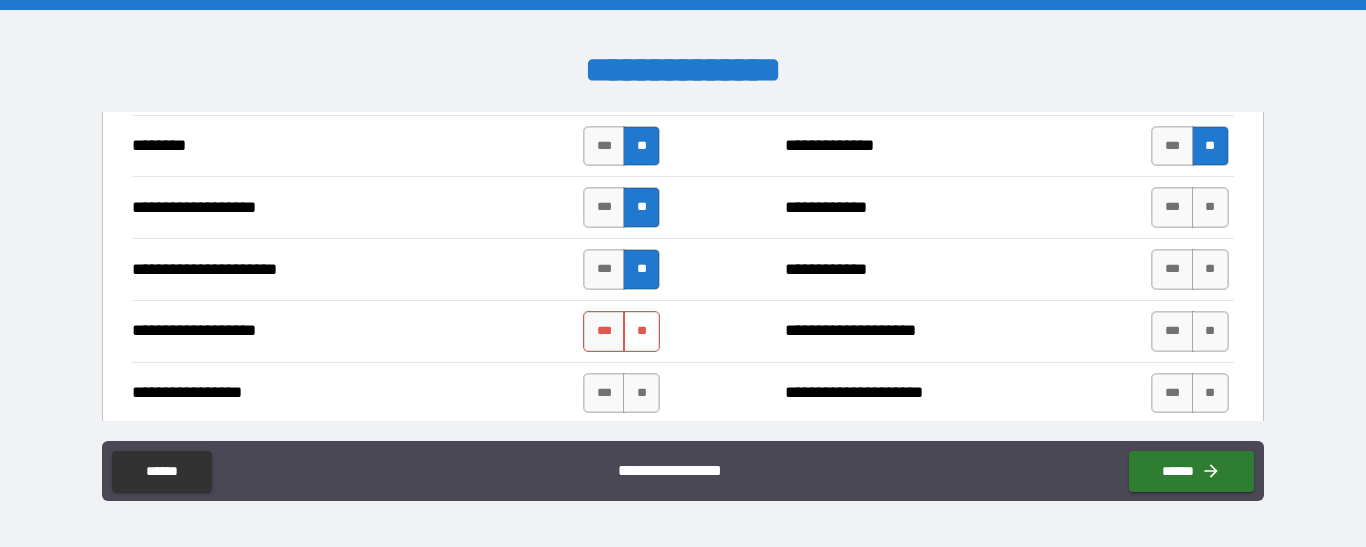 click on "**" at bounding box center (641, 331) 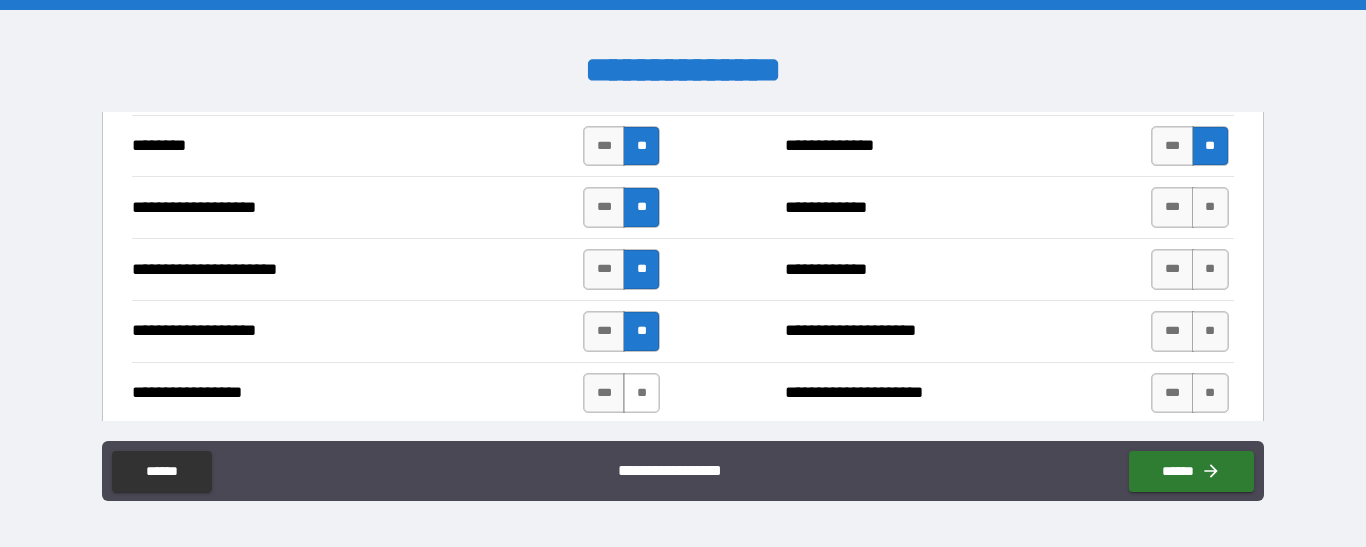 click on "**" at bounding box center (641, 393) 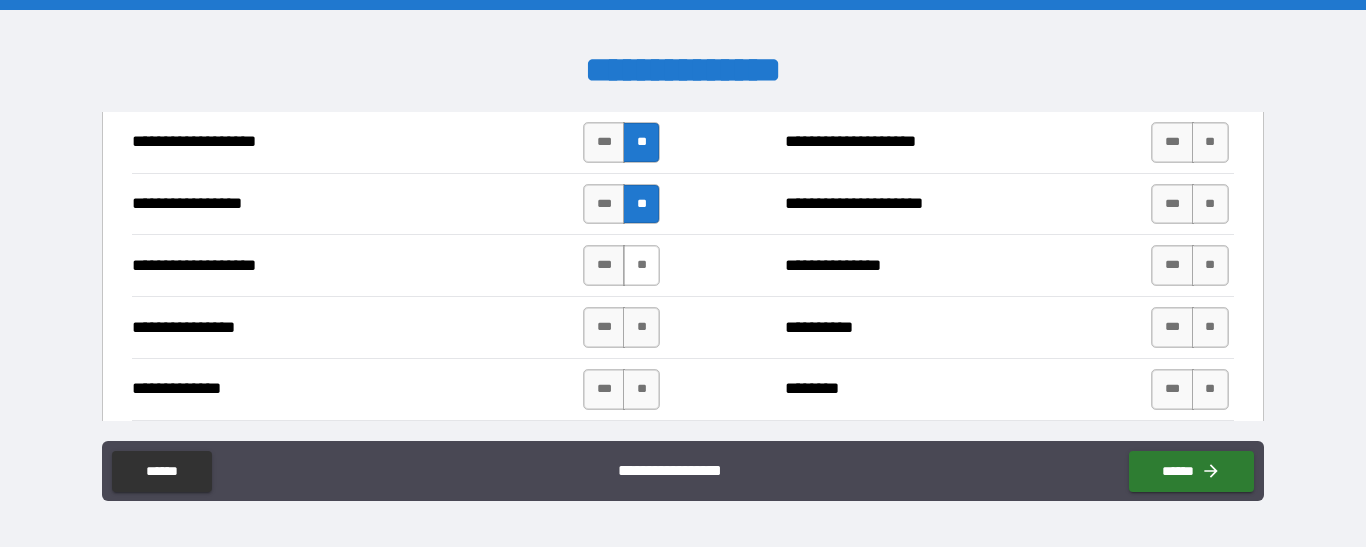 click on "**" at bounding box center (641, 265) 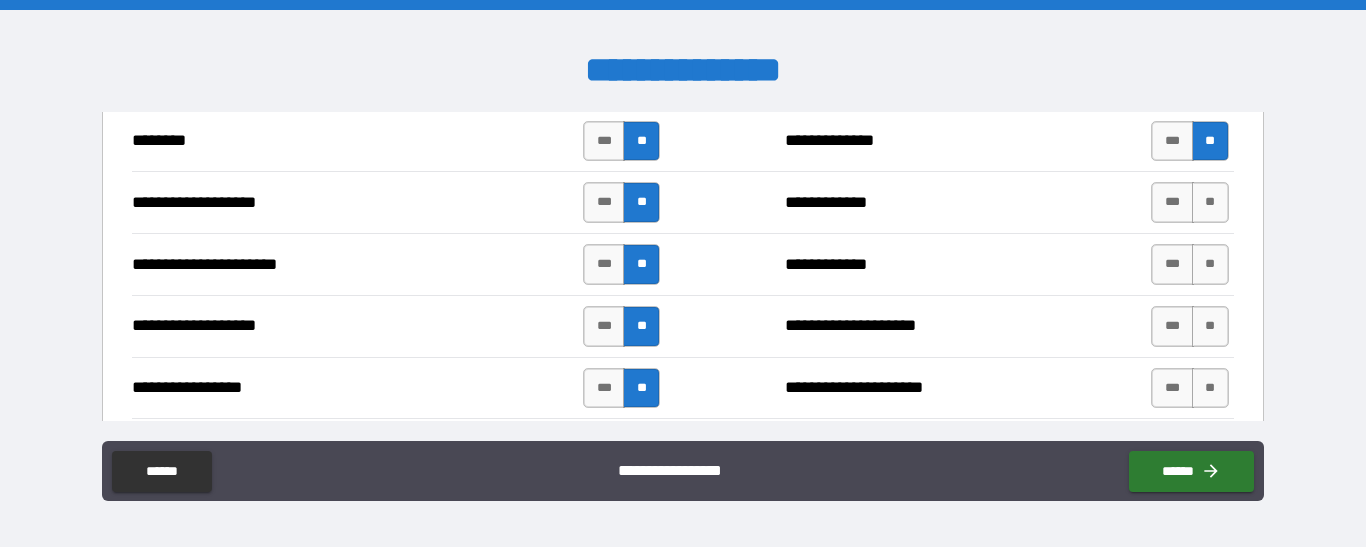 scroll, scrollTop: 3032, scrollLeft: 0, axis: vertical 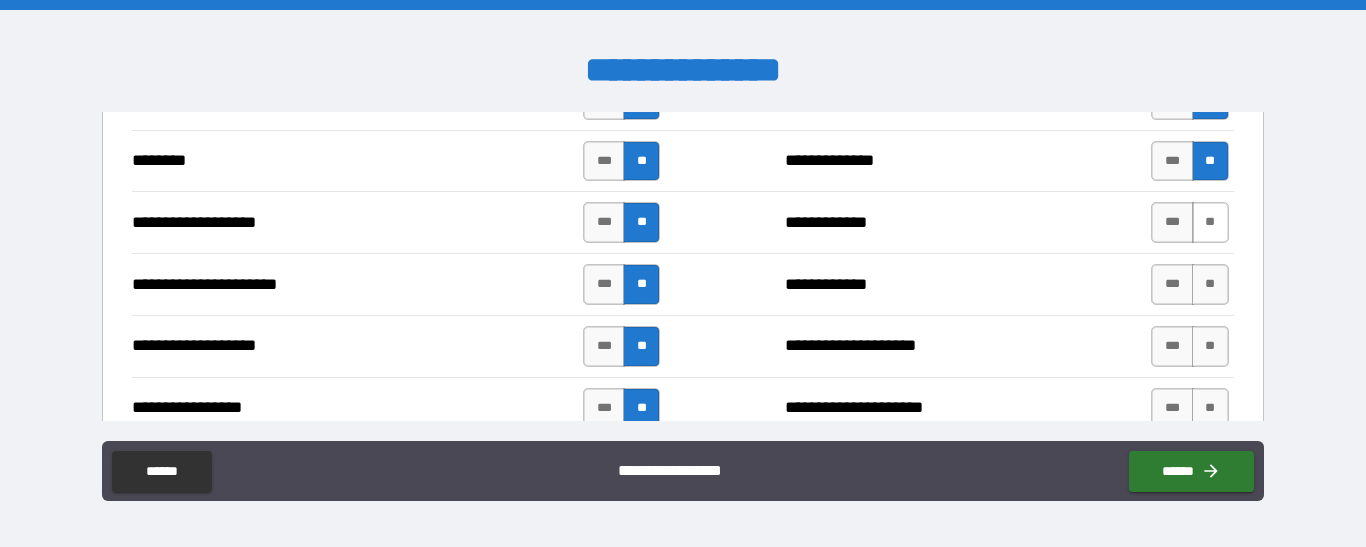 click on "**" at bounding box center (1210, 222) 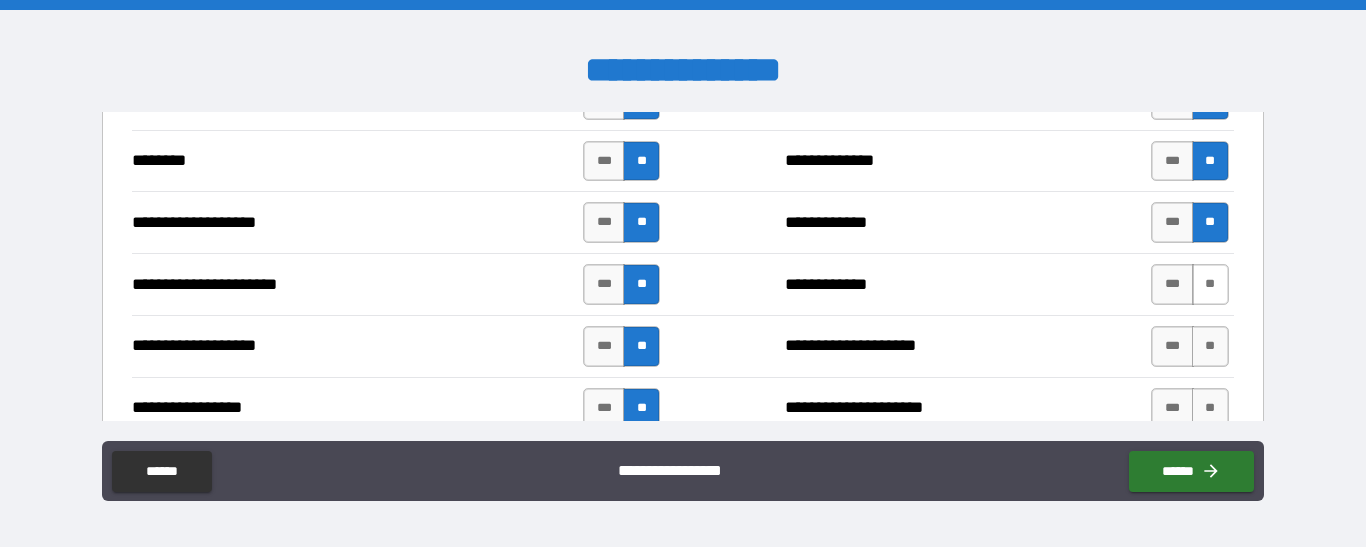 click on "**" at bounding box center [1210, 284] 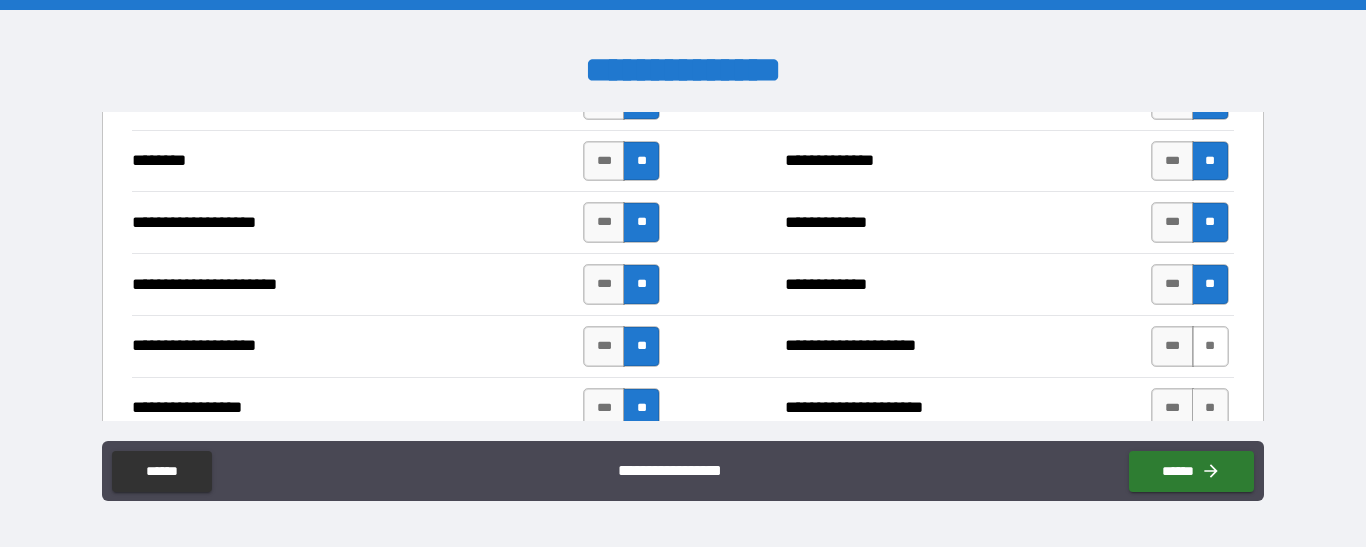 click on "**" at bounding box center (1210, 346) 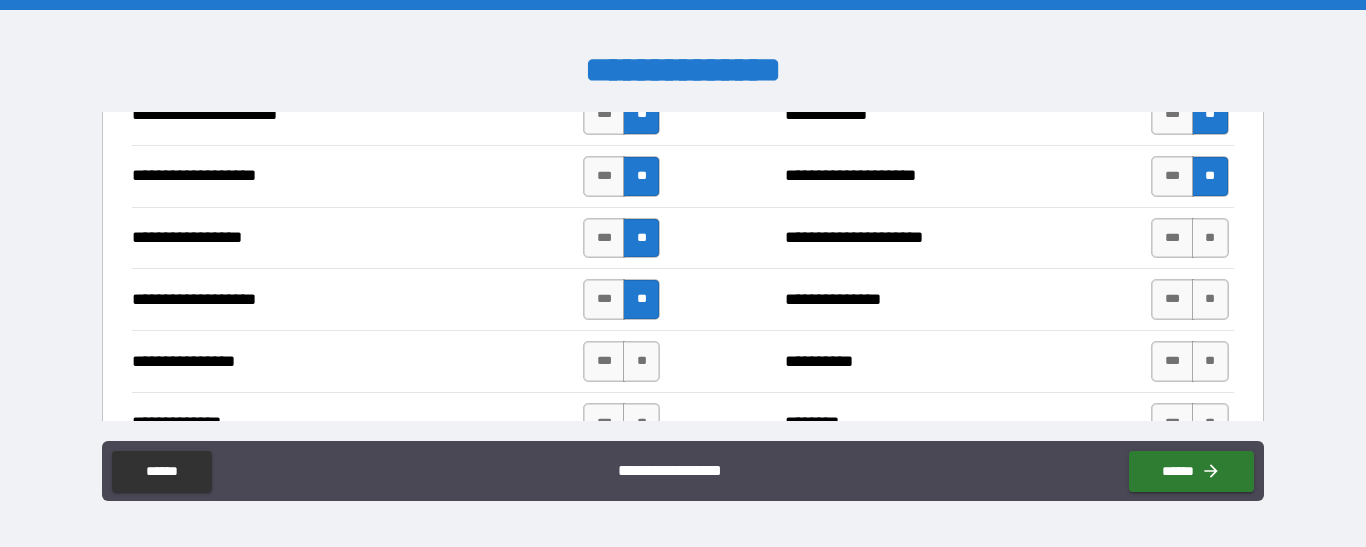 scroll, scrollTop: 3207, scrollLeft: 0, axis: vertical 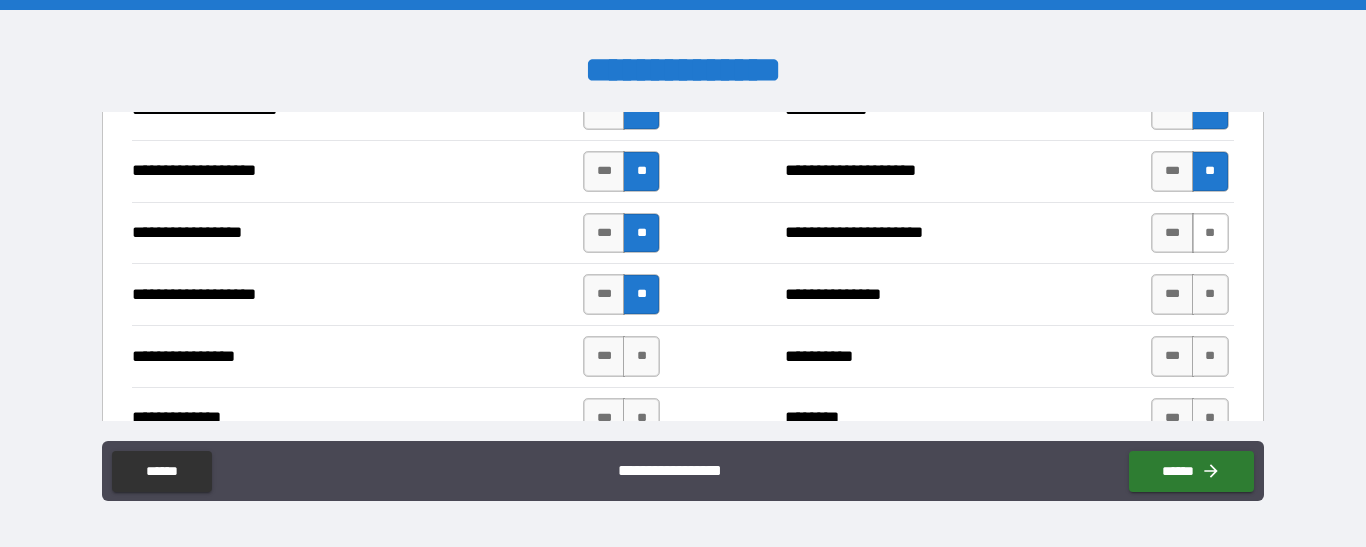click on "**" at bounding box center [1210, 233] 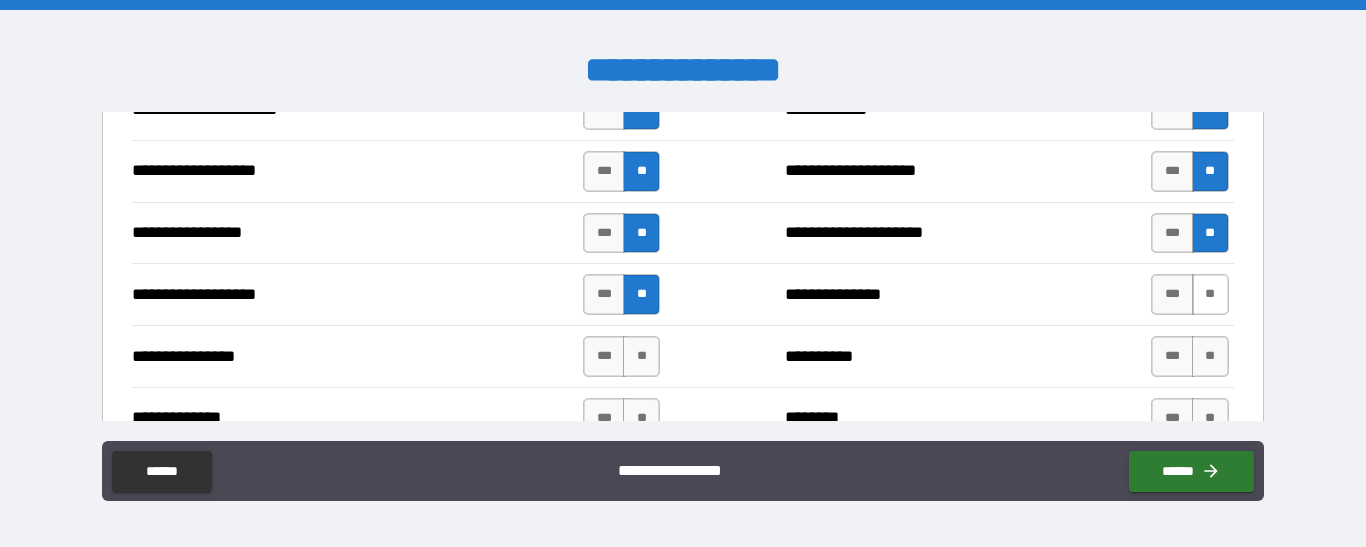 click on "**" at bounding box center (1210, 294) 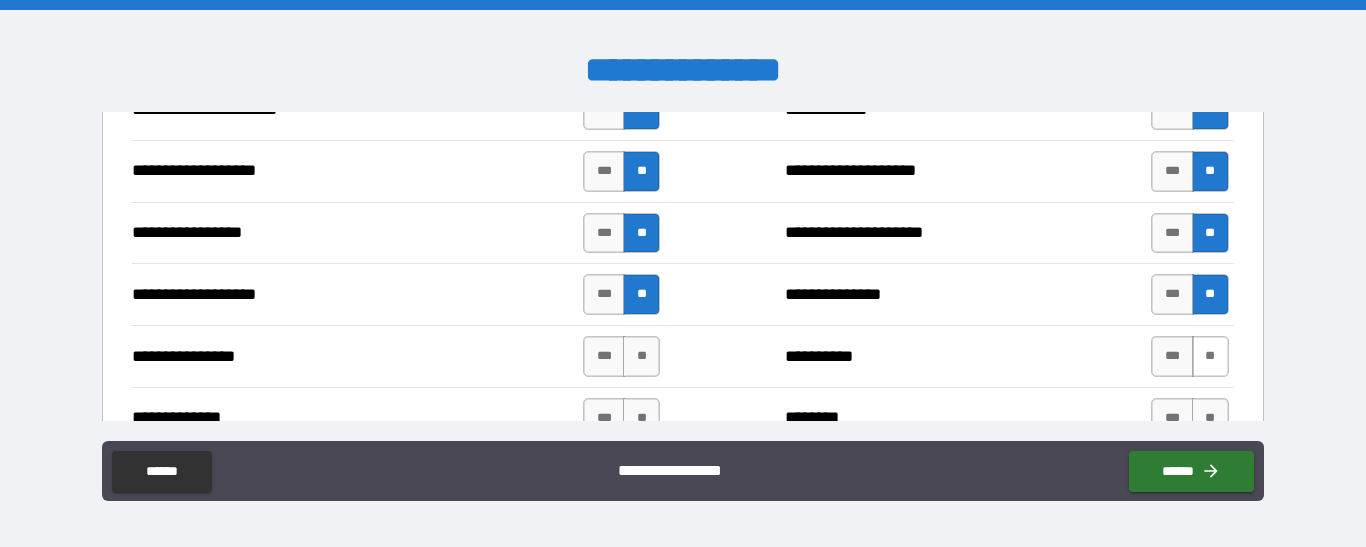 click on "**" at bounding box center (1210, 356) 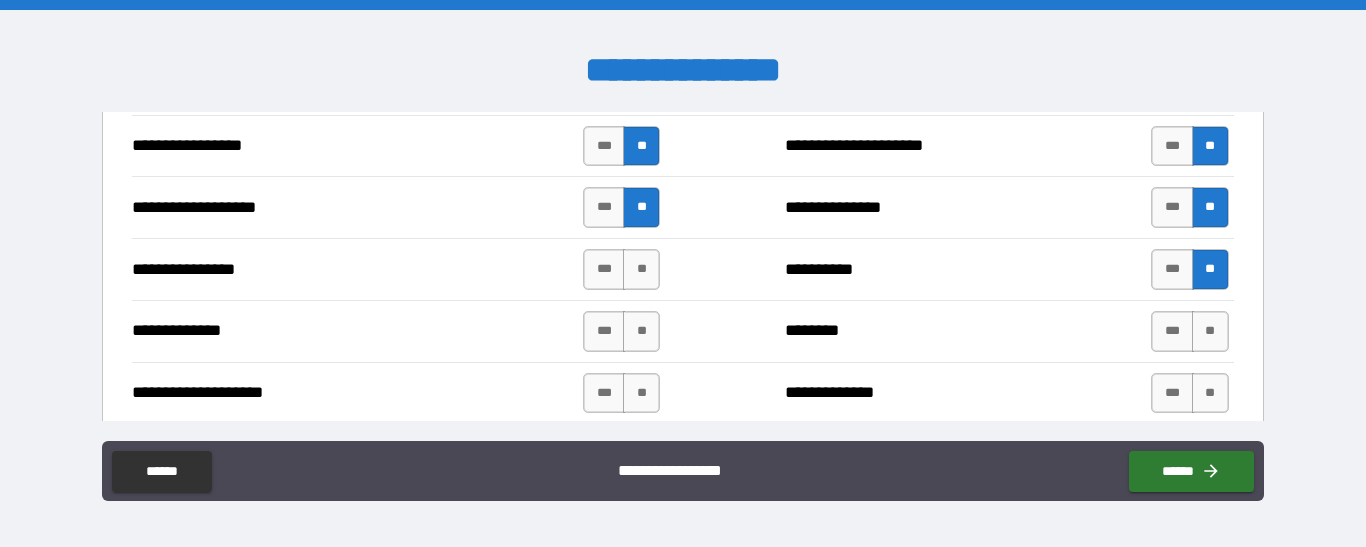 scroll, scrollTop: 3322, scrollLeft: 0, axis: vertical 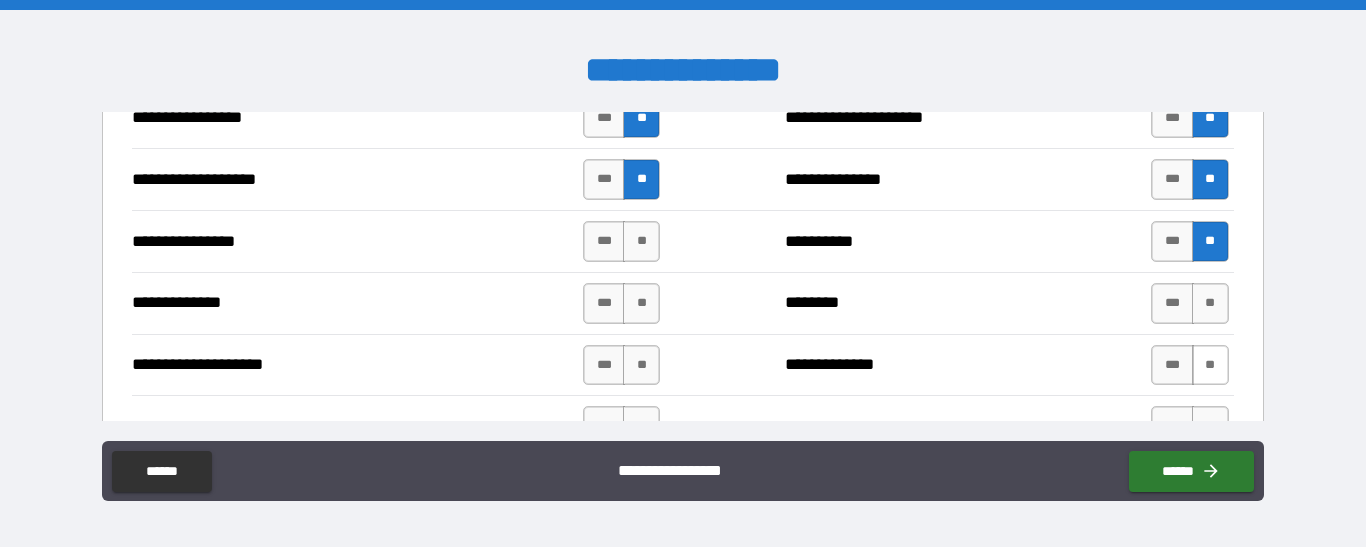 click on "**" at bounding box center (1210, 303) 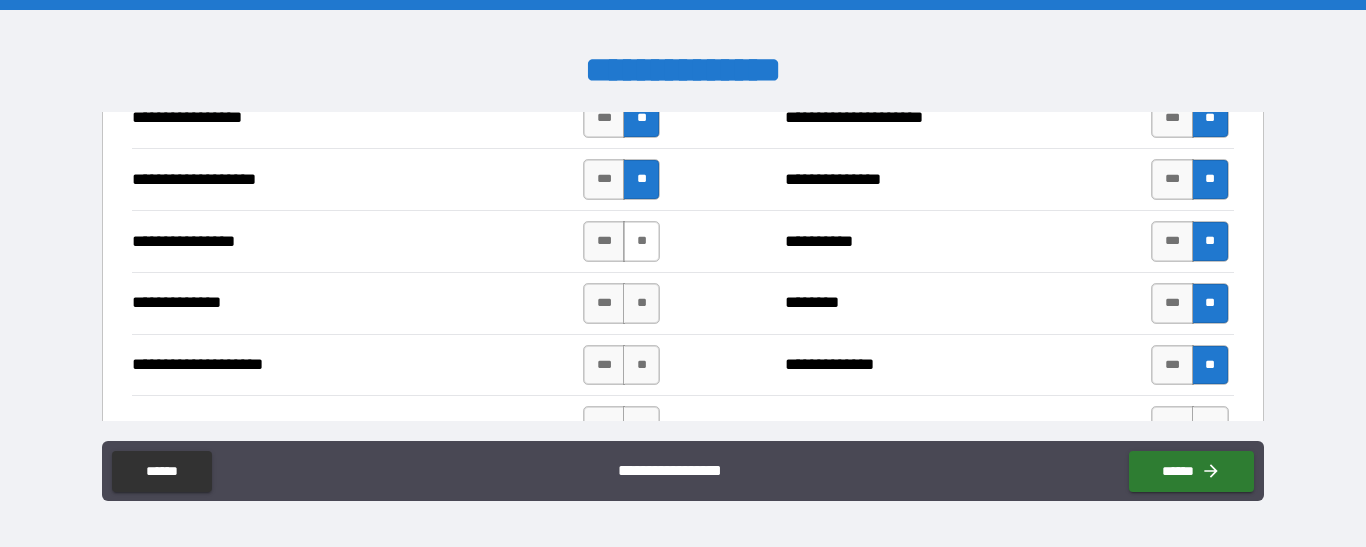 click on "**" at bounding box center [641, 241] 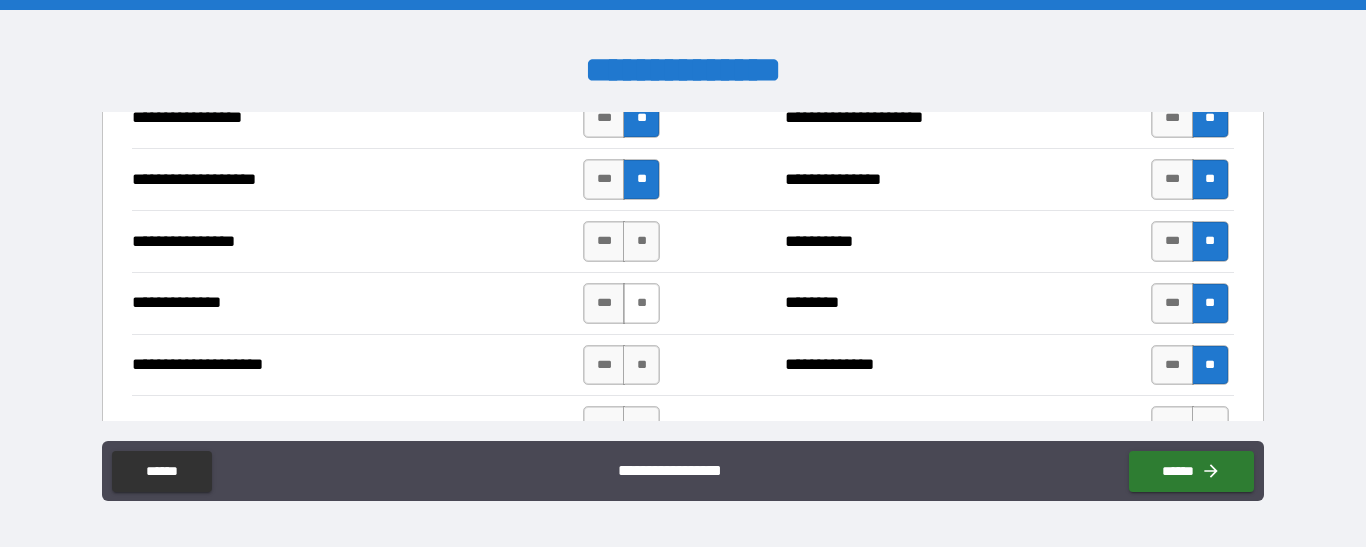 click on "**" at bounding box center [641, 303] 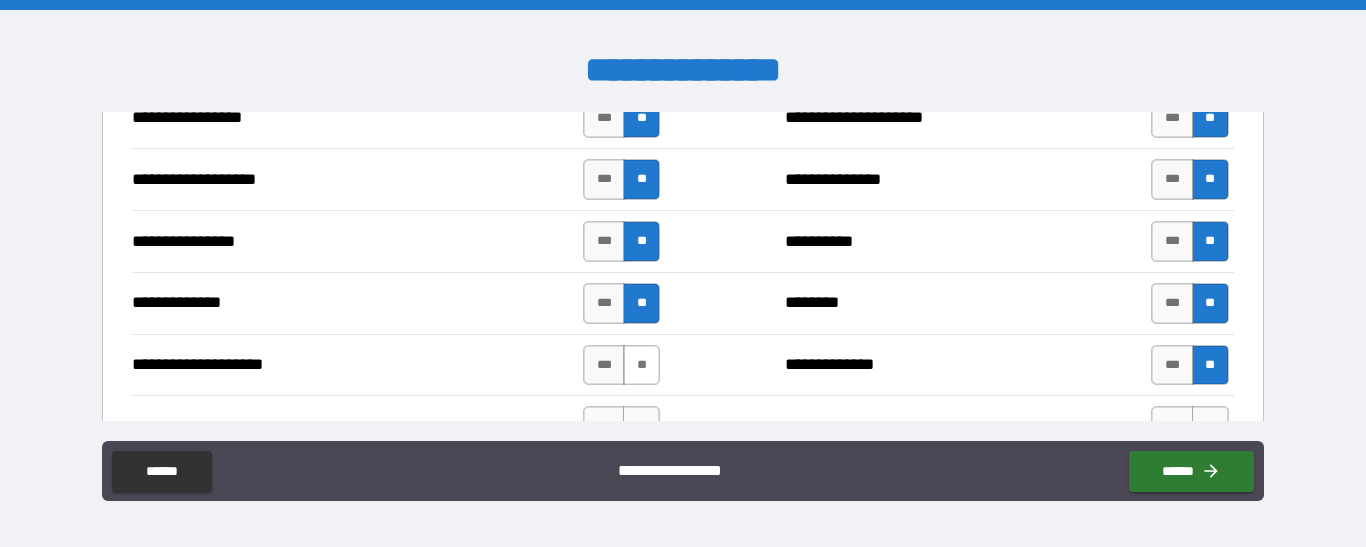 click on "**" at bounding box center (641, 365) 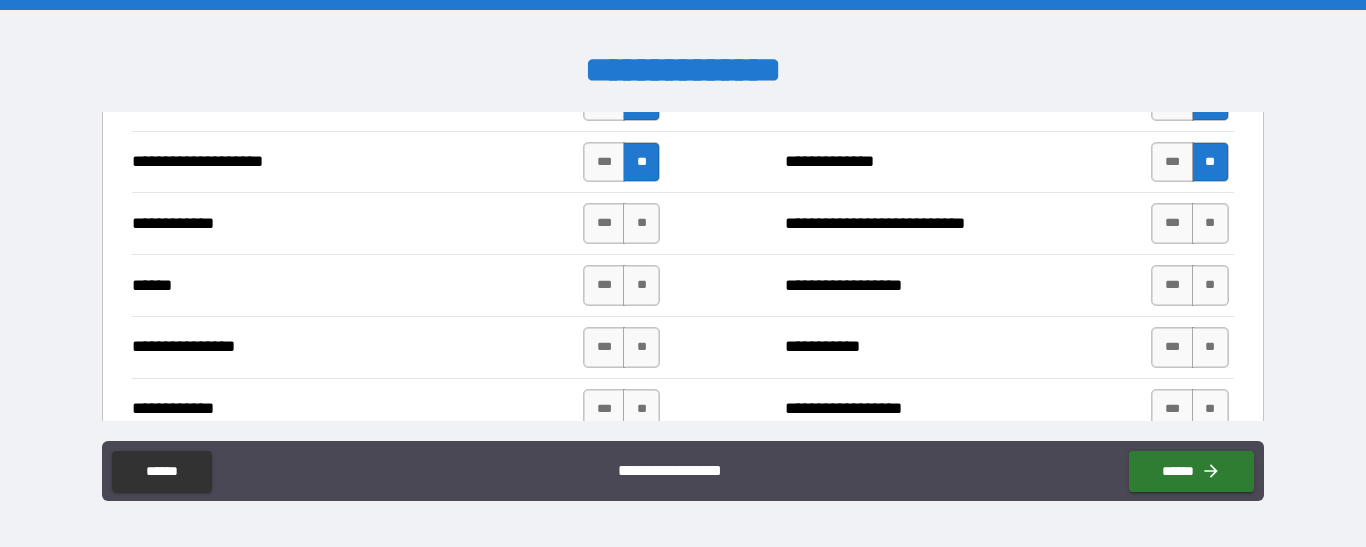 scroll, scrollTop: 3539, scrollLeft: 0, axis: vertical 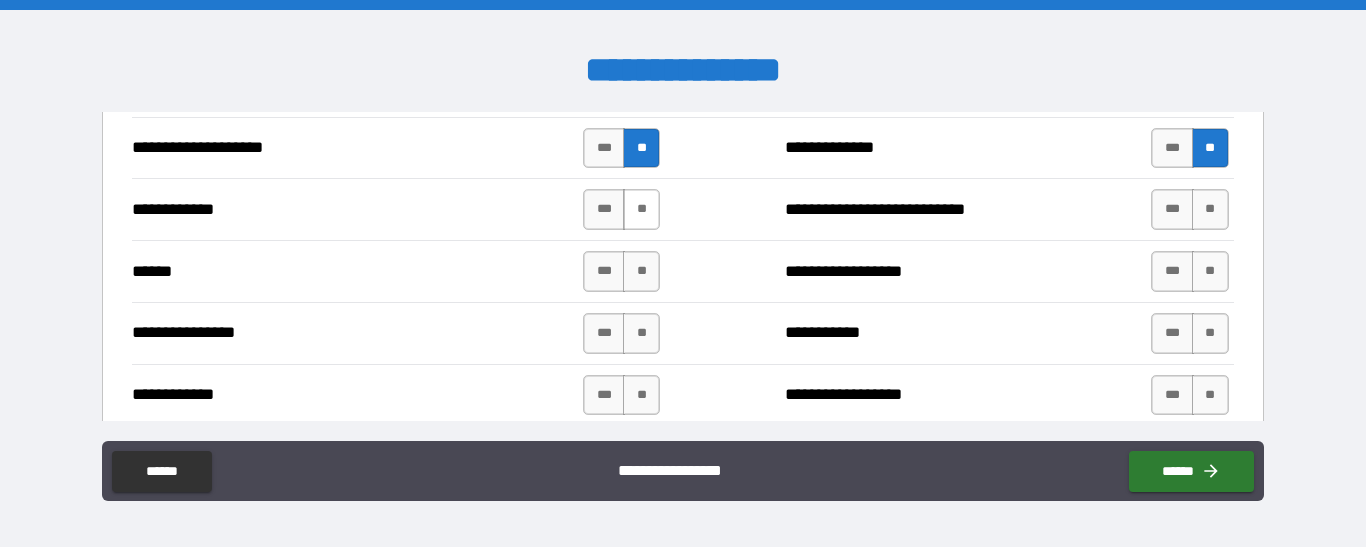 click on "**" at bounding box center (641, 209) 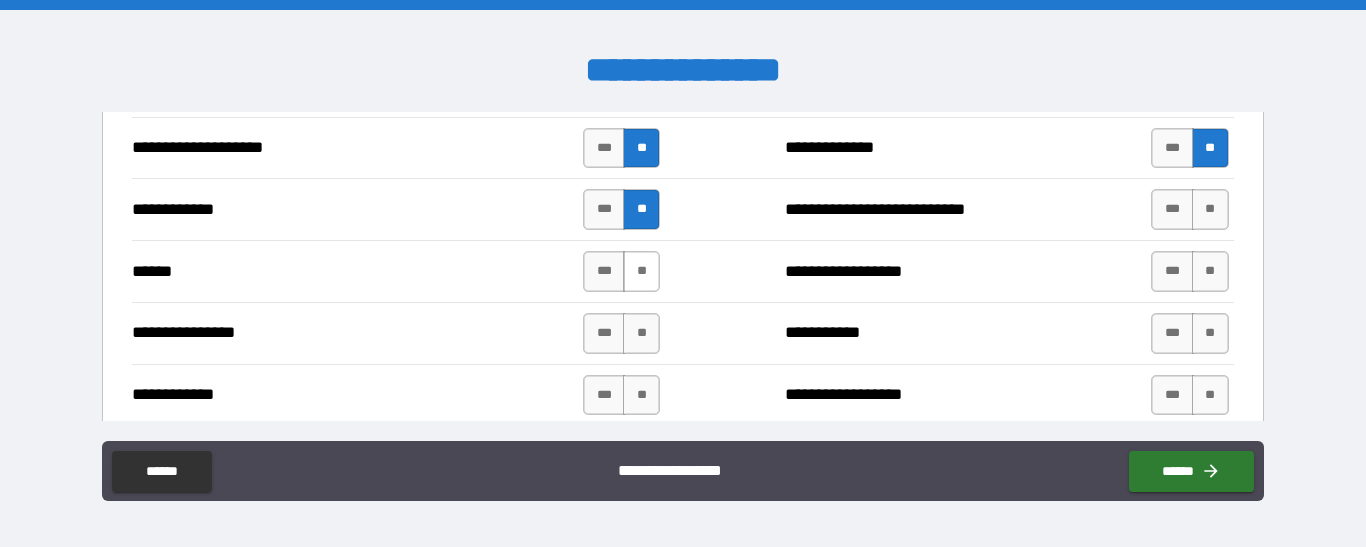 click on "**" at bounding box center [641, 271] 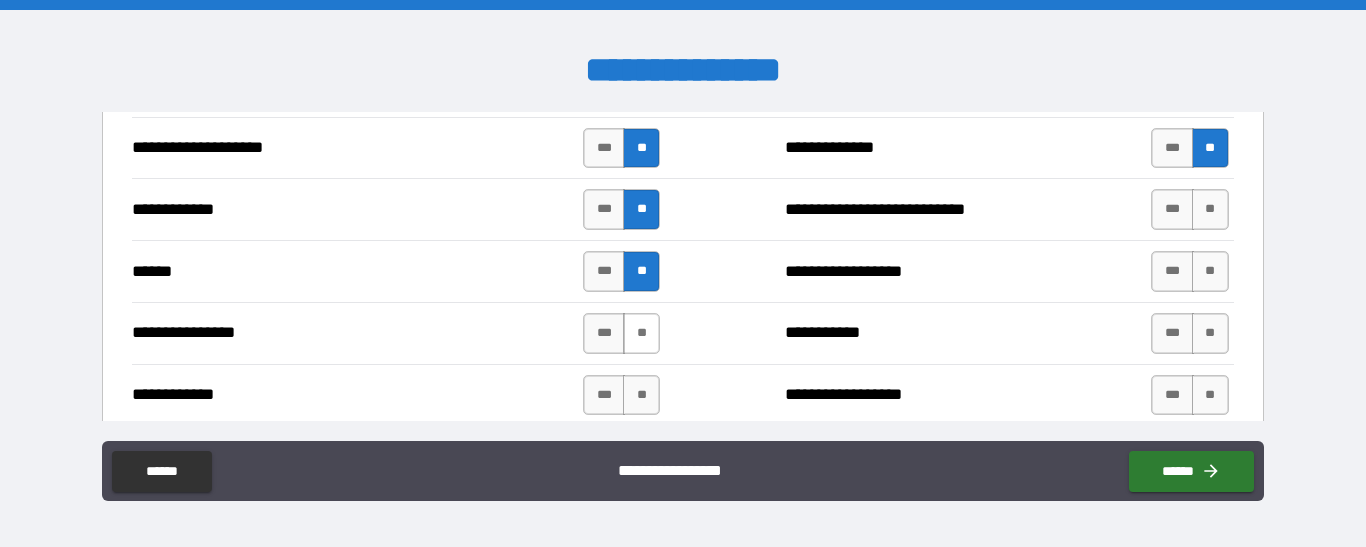 click on "**" at bounding box center (641, 333) 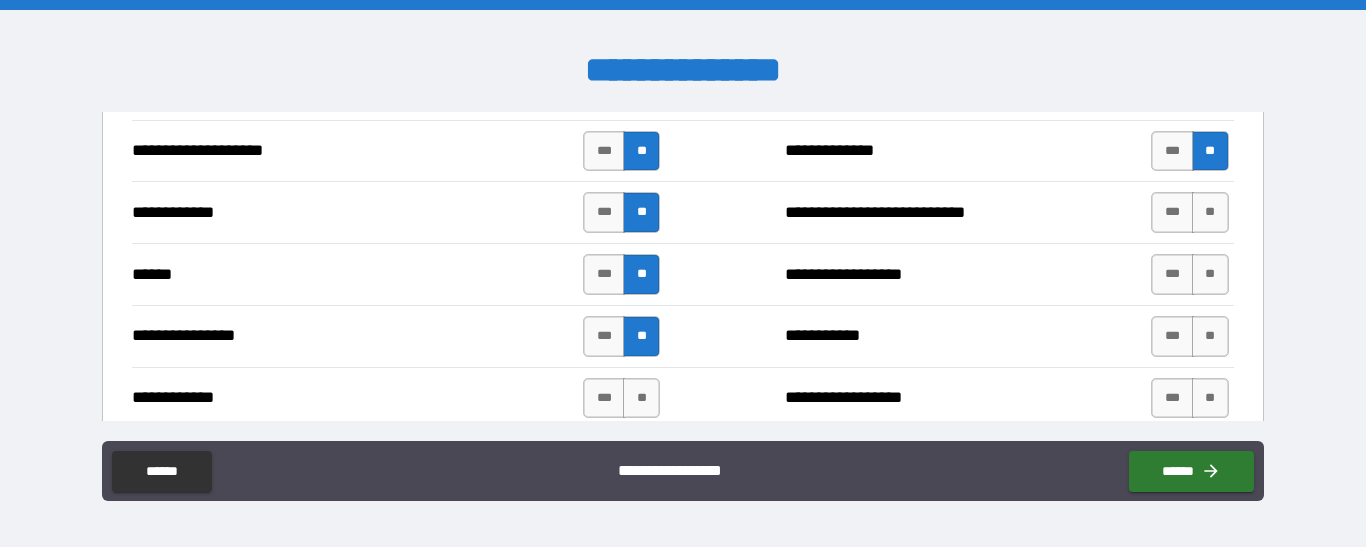 scroll, scrollTop: 3534, scrollLeft: 0, axis: vertical 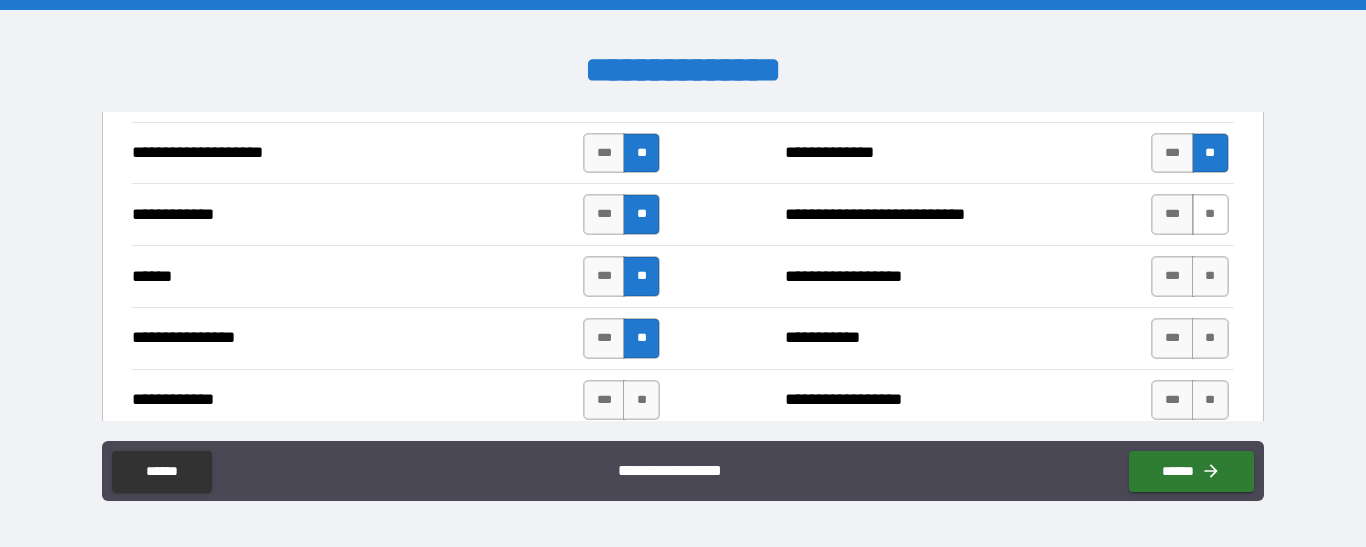 click on "**" at bounding box center (1210, 214) 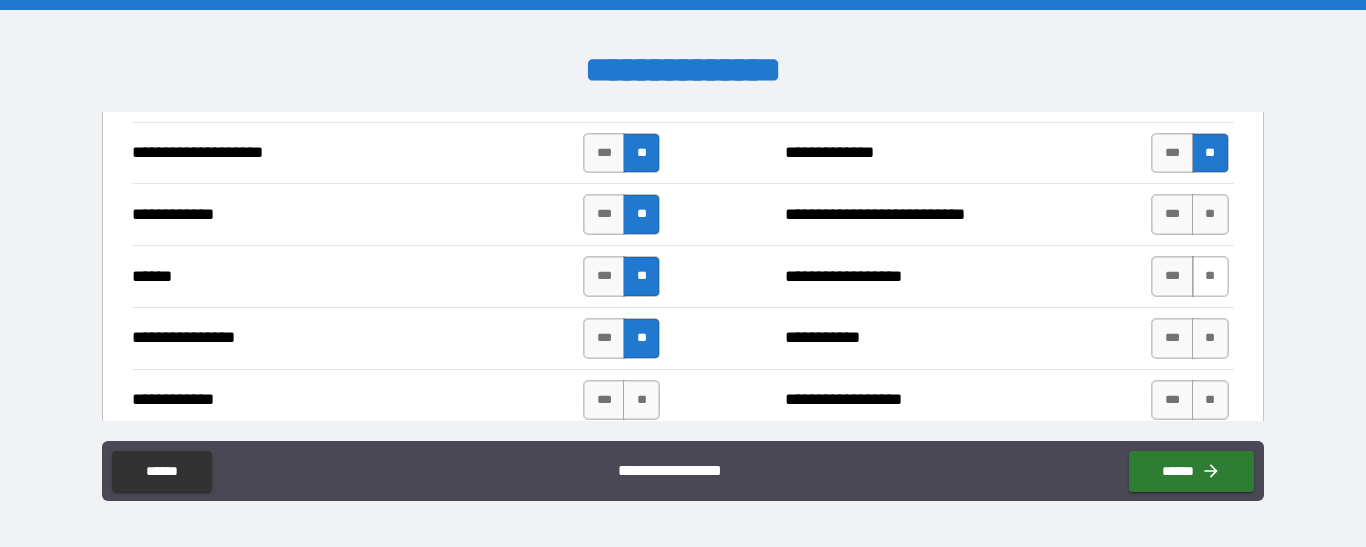 click on "**" at bounding box center (1210, 276) 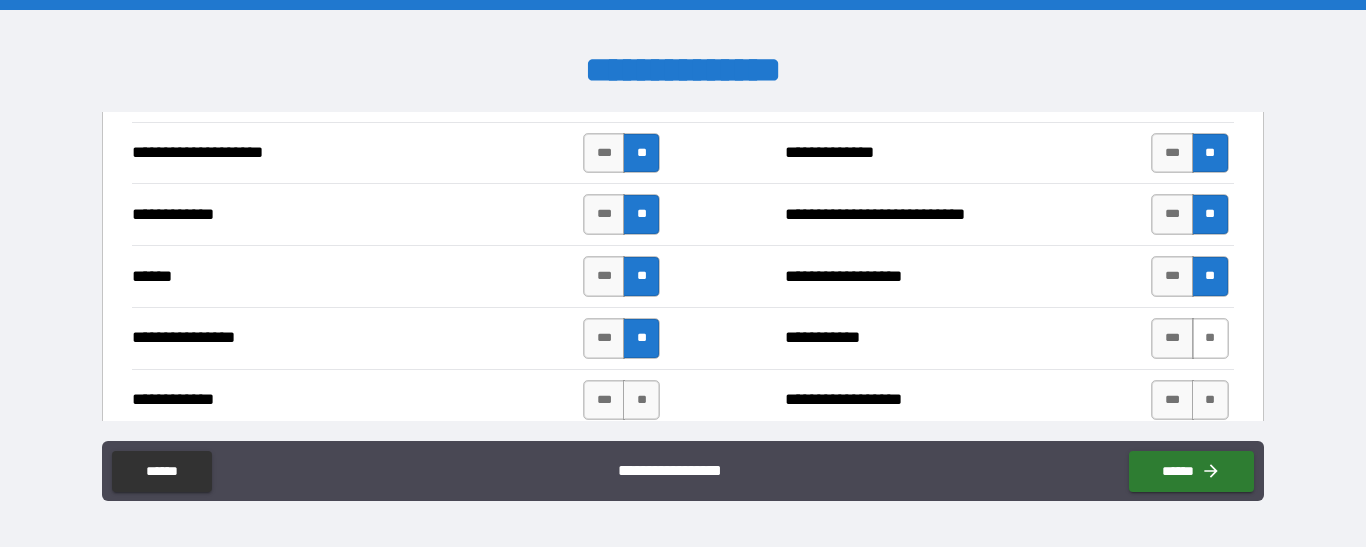 click on "**" at bounding box center (1210, 338) 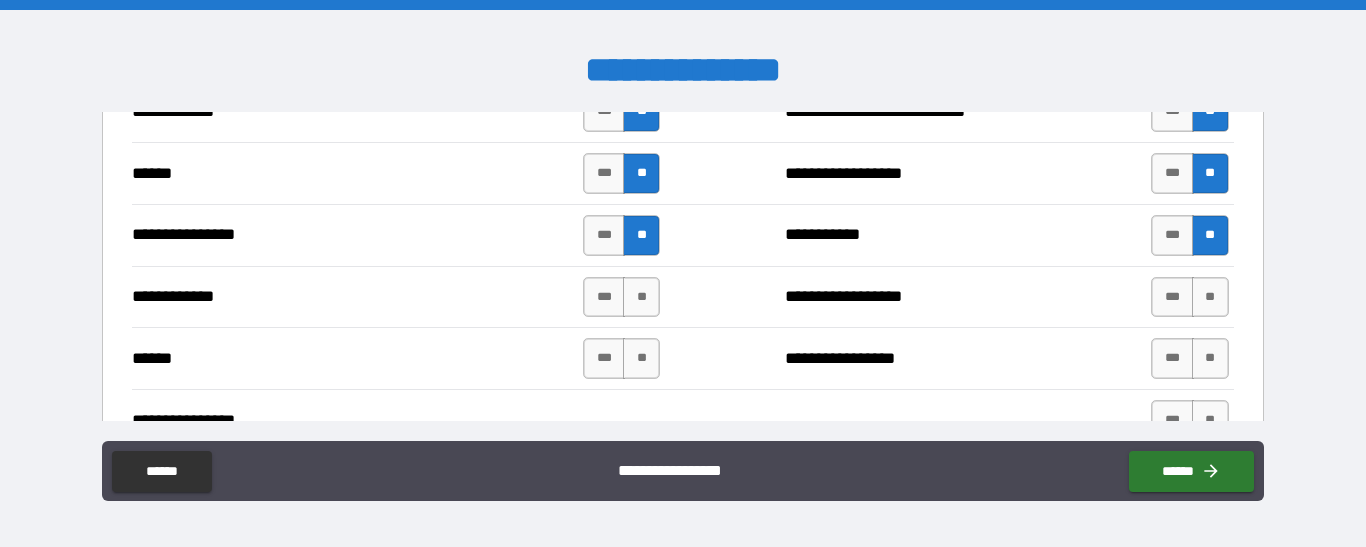 scroll, scrollTop: 3644, scrollLeft: 0, axis: vertical 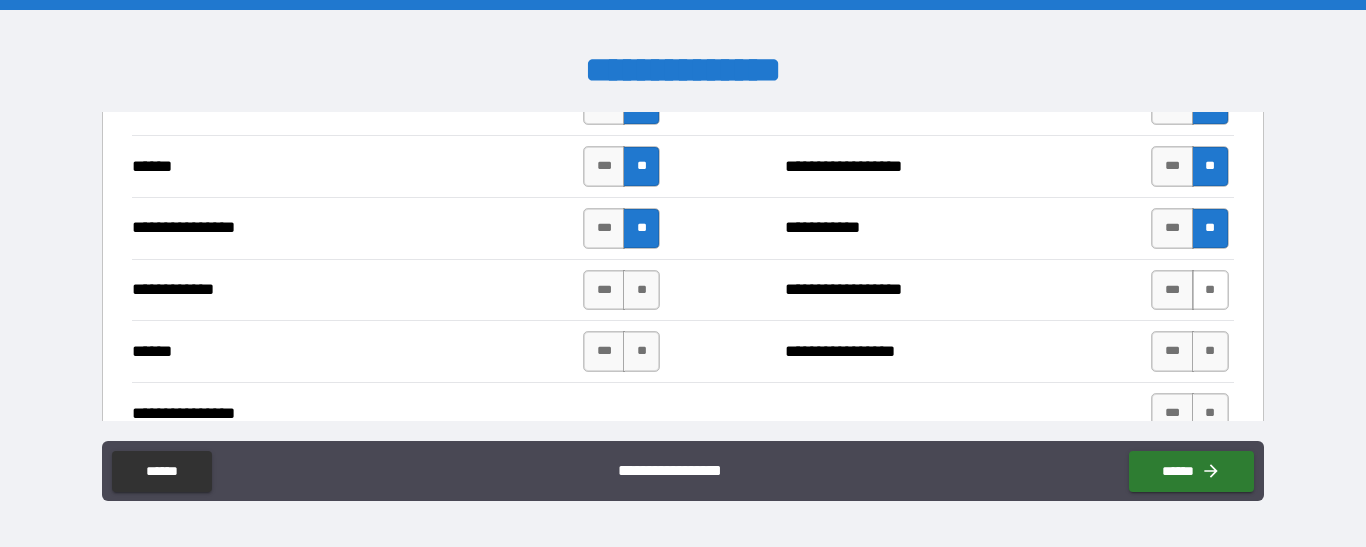 click on "**" at bounding box center [1210, 290] 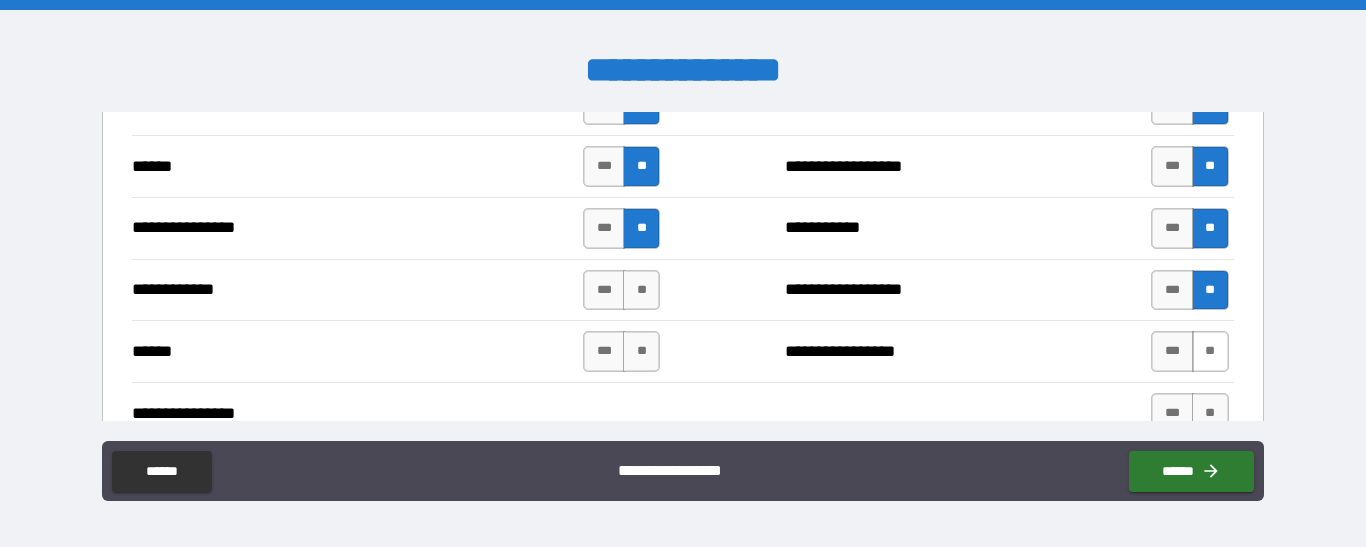 click on "**" at bounding box center [1210, 351] 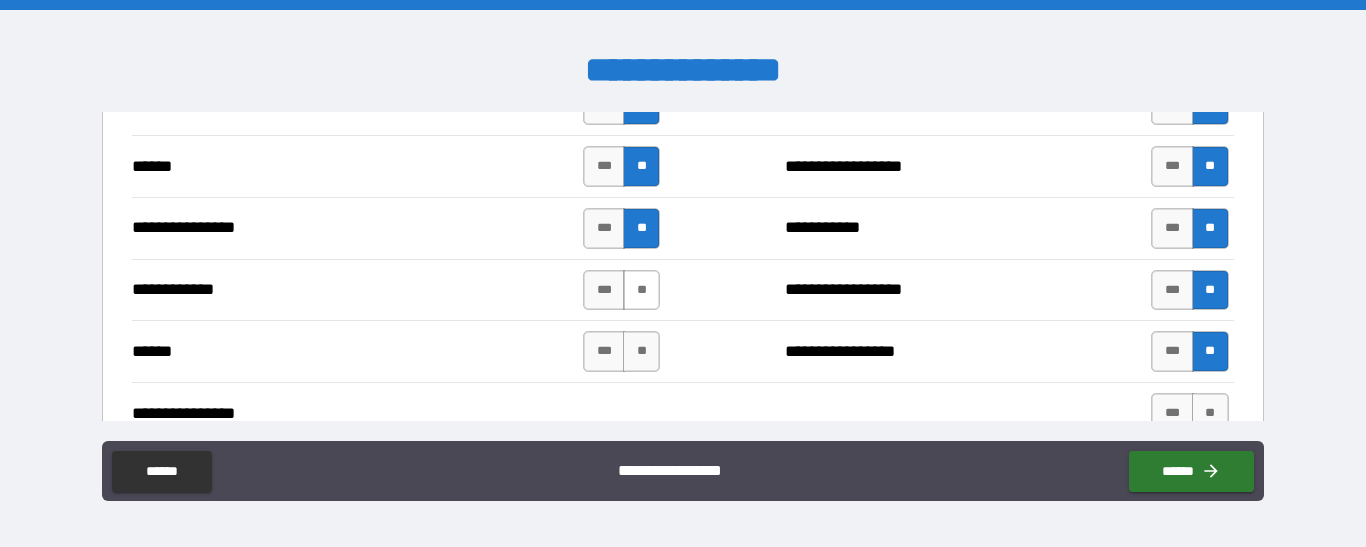 click on "**" at bounding box center (641, 290) 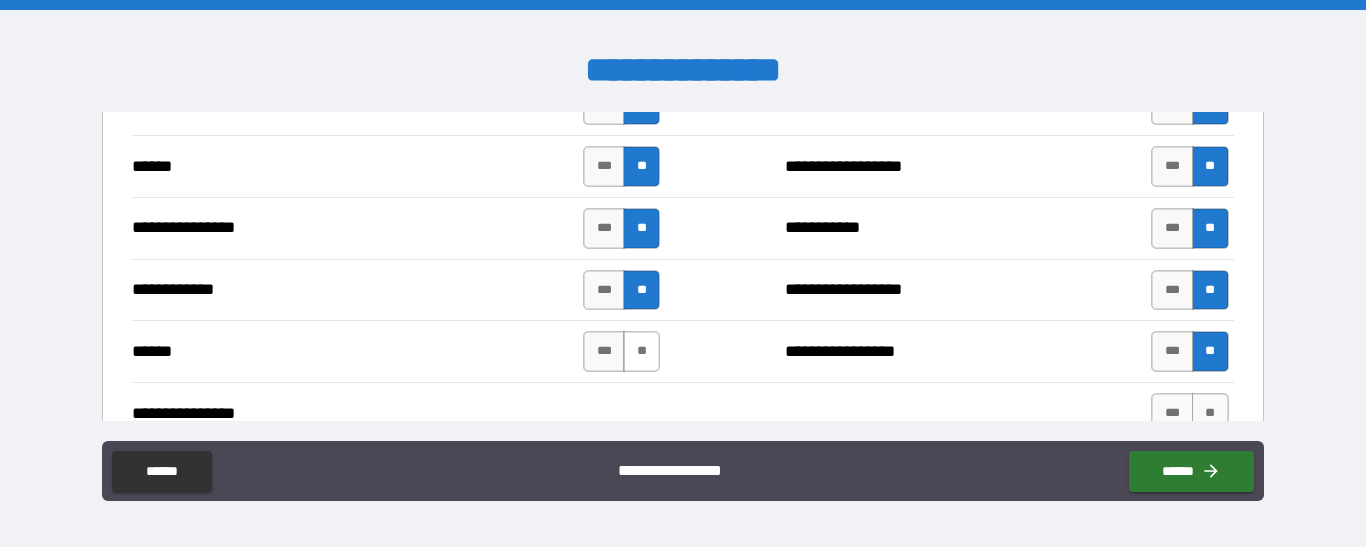 click on "**" at bounding box center [641, 351] 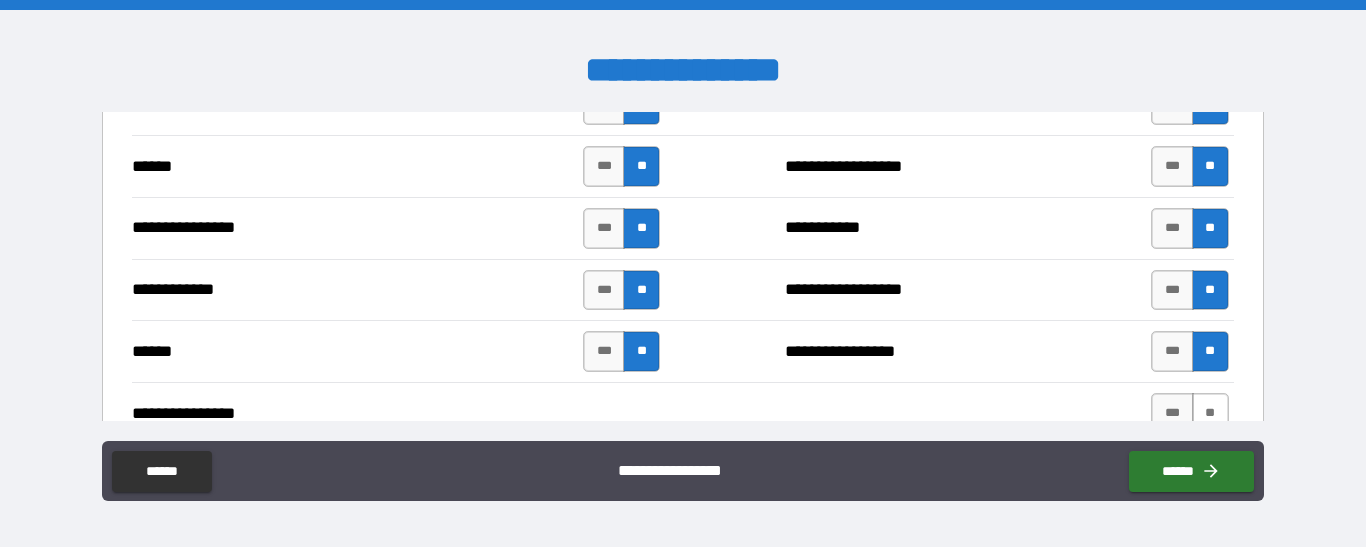 click on "**" at bounding box center [1210, 413] 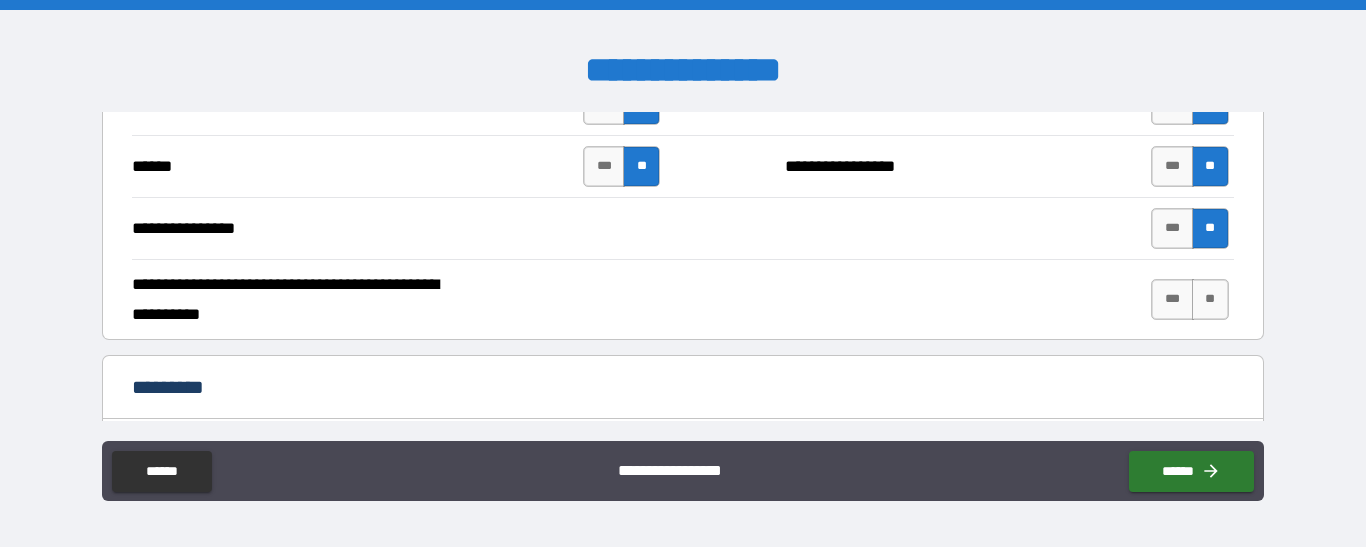 scroll, scrollTop: 3833, scrollLeft: 0, axis: vertical 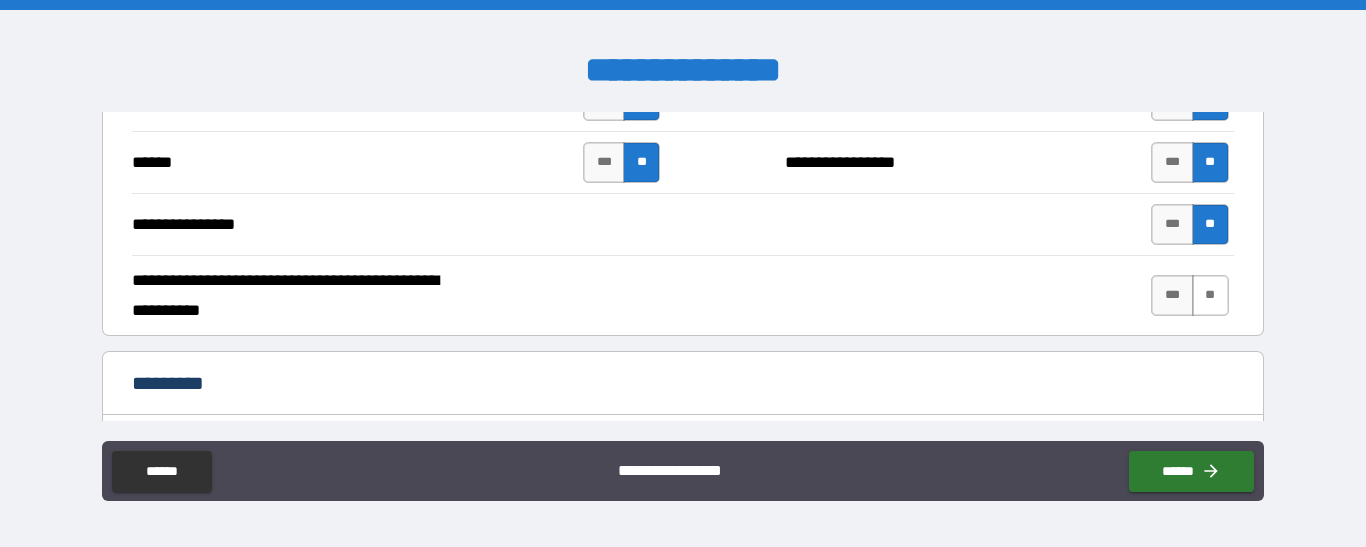 click on "**" at bounding box center [1210, 295] 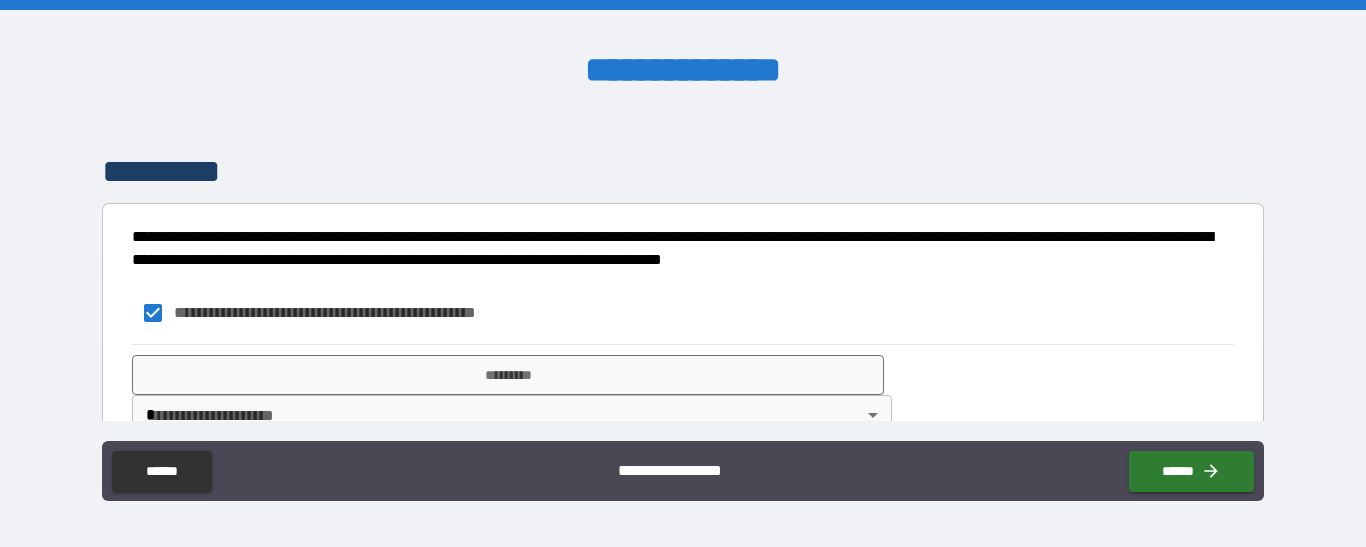 scroll, scrollTop: 4293, scrollLeft: 0, axis: vertical 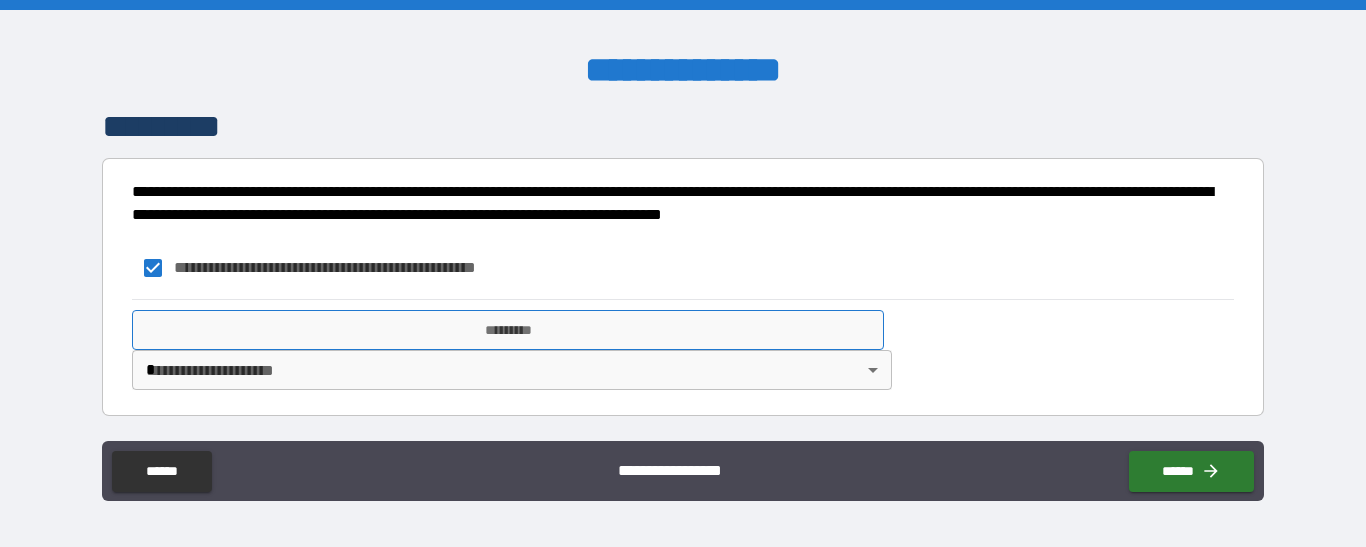 click on "*********" at bounding box center (508, 330) 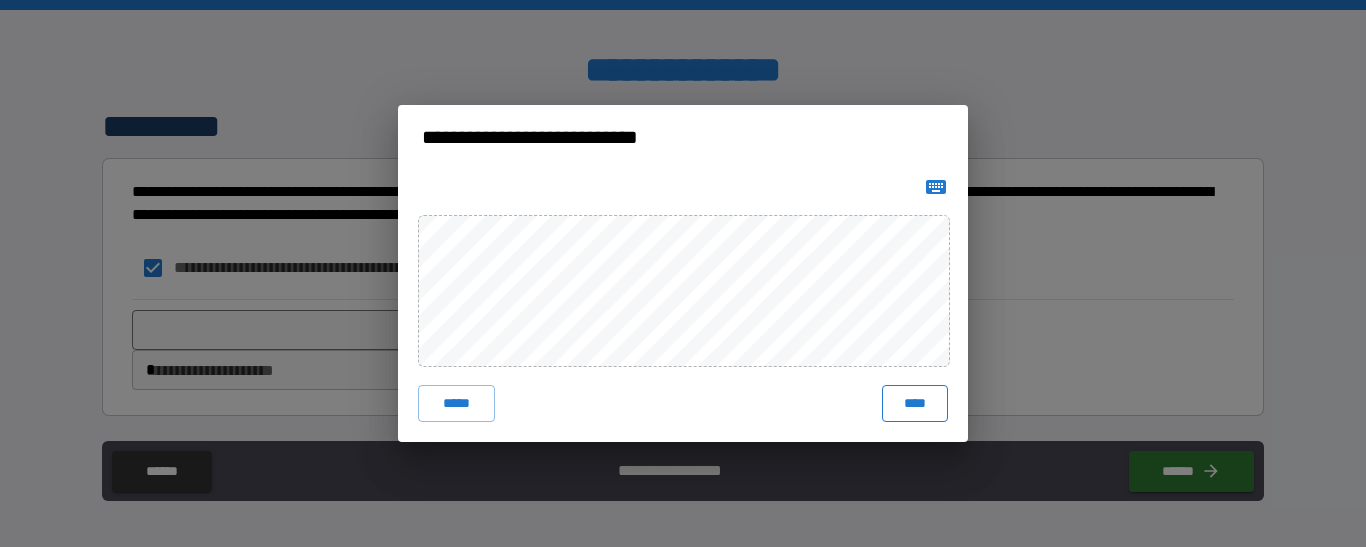 click on "****" at bounding box center (915, 403) 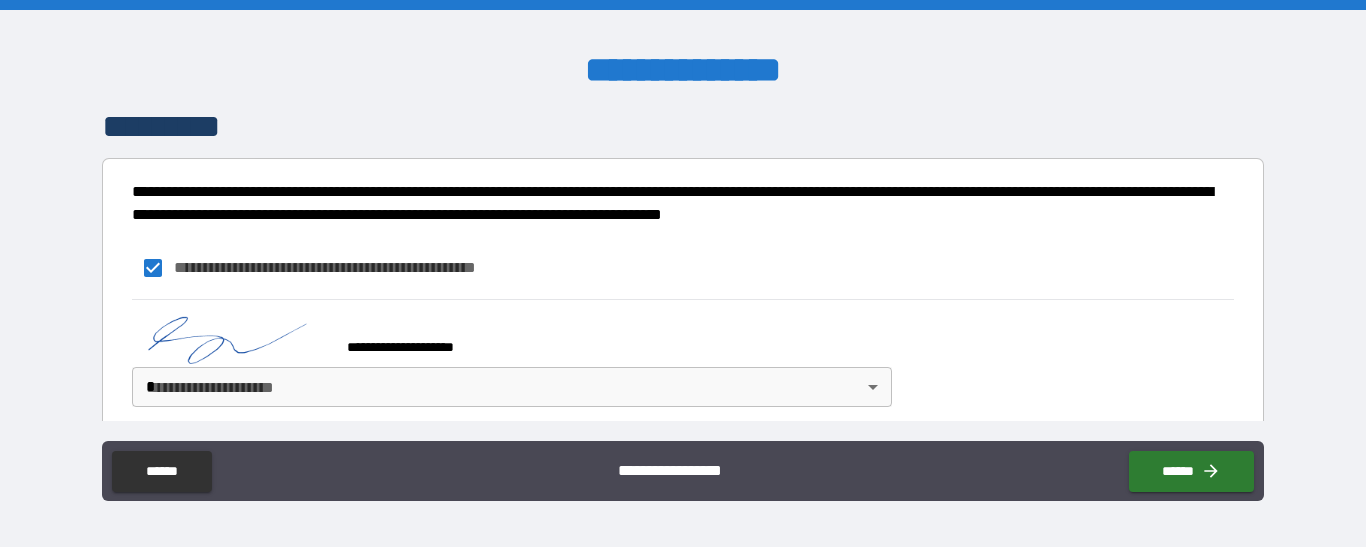 click on "**********" at bounding box center (683, 273) 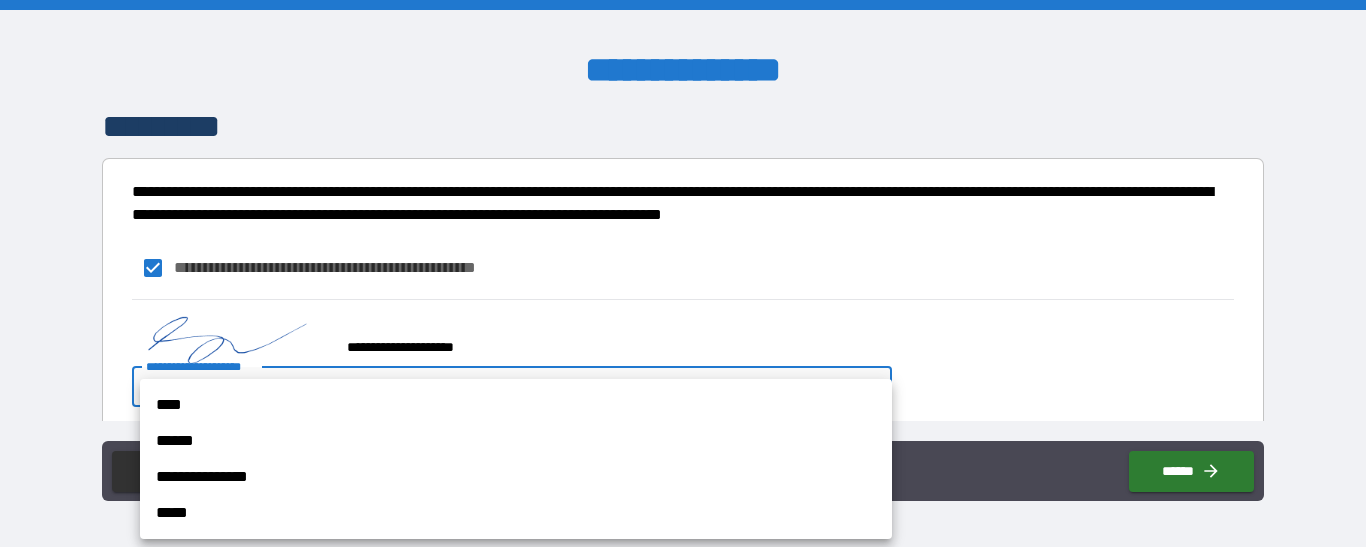 click on "**********" at bounding box center [516, 477] 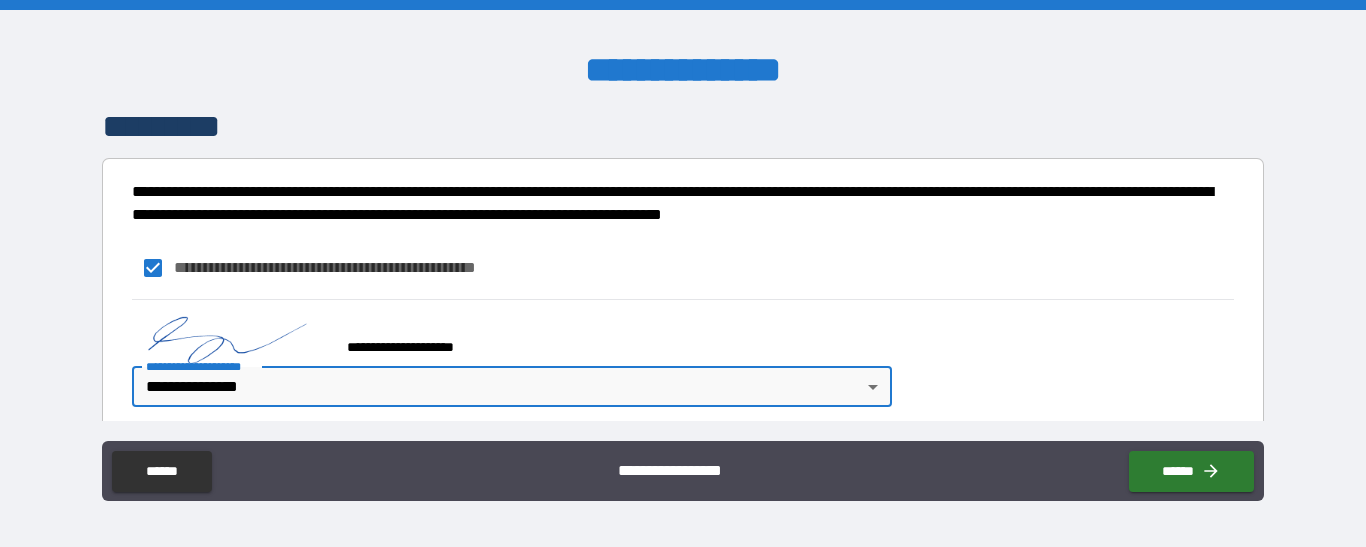 scroll, scrollTop: 4310, scrollLeft: 0, axis: vertical 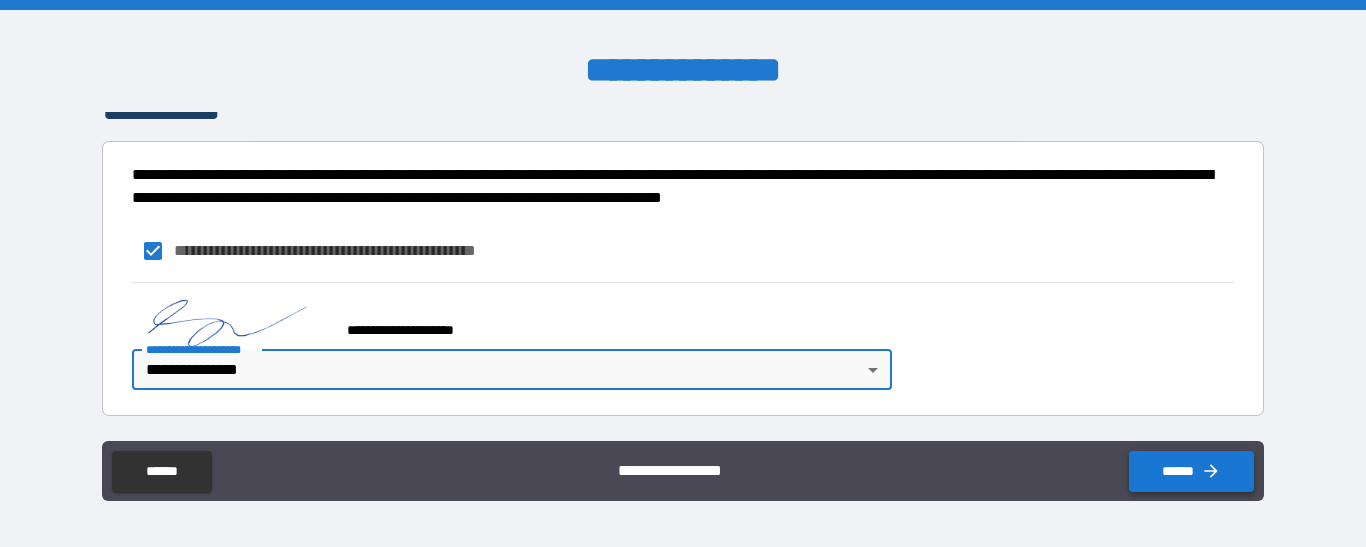 click on "******" at bounding box center [1191, 471] 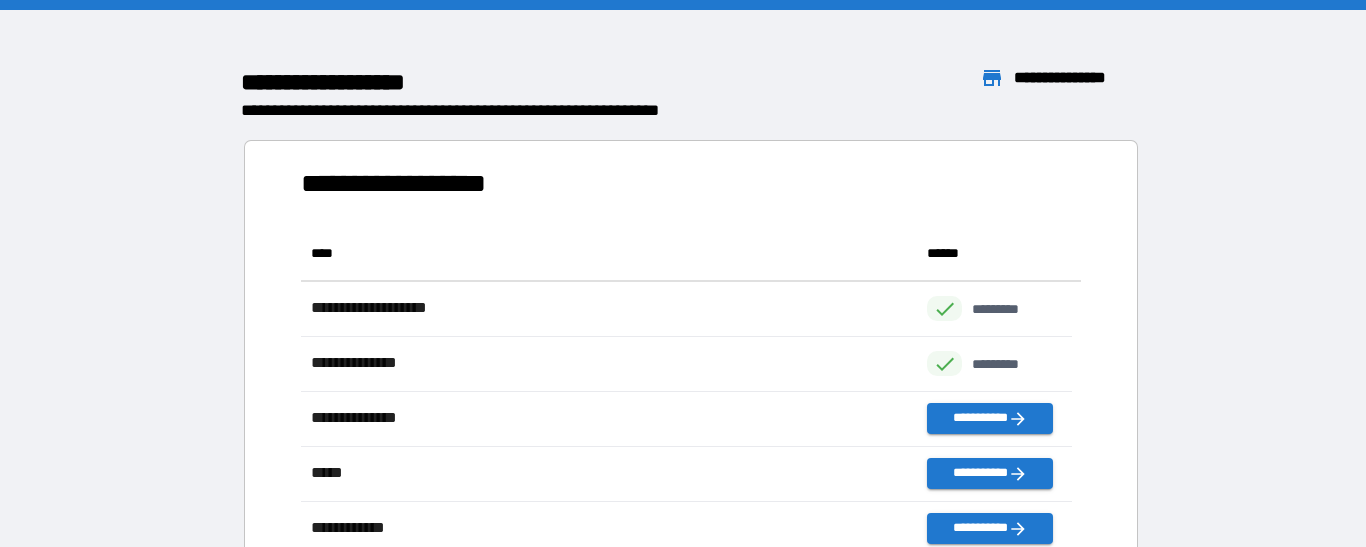 scroll, scrollTop: 426, scrollLeft: 755, axis: both 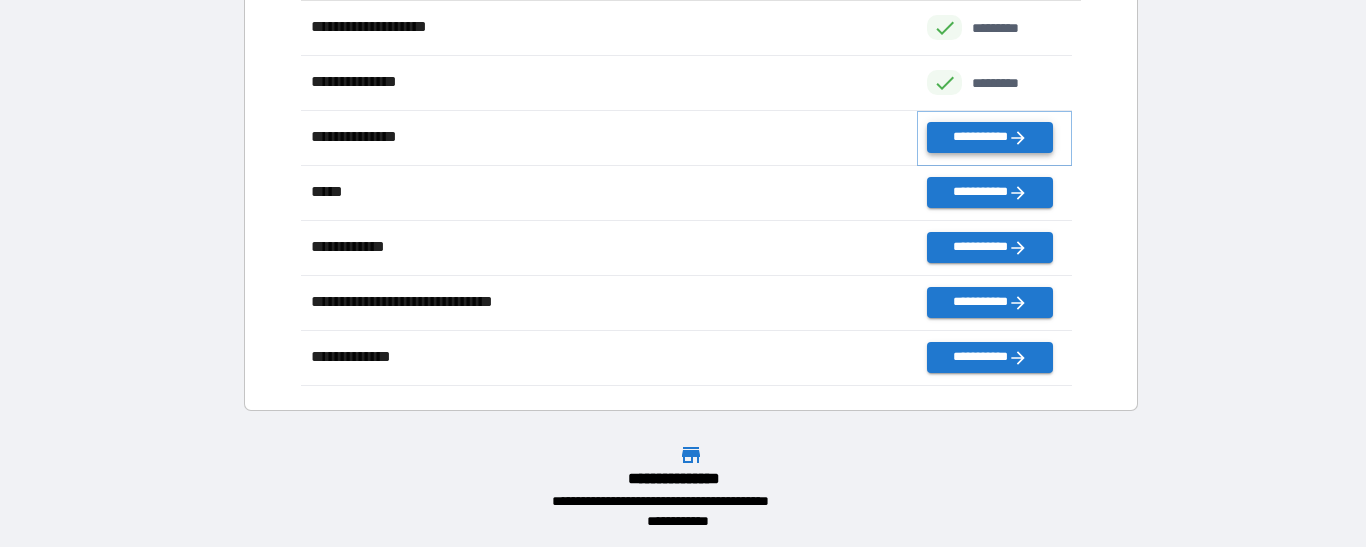 click on "**********" at bounding box center [989, 137] 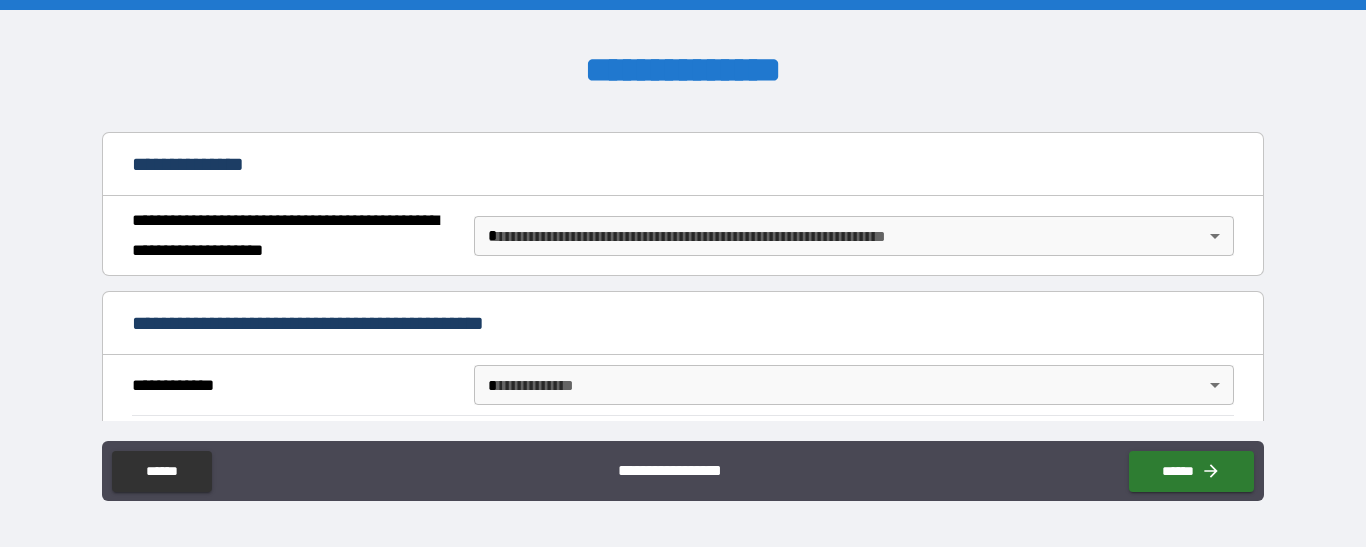 scroll, scrollTop: 264, scrollLeft: 0, axis: vertical 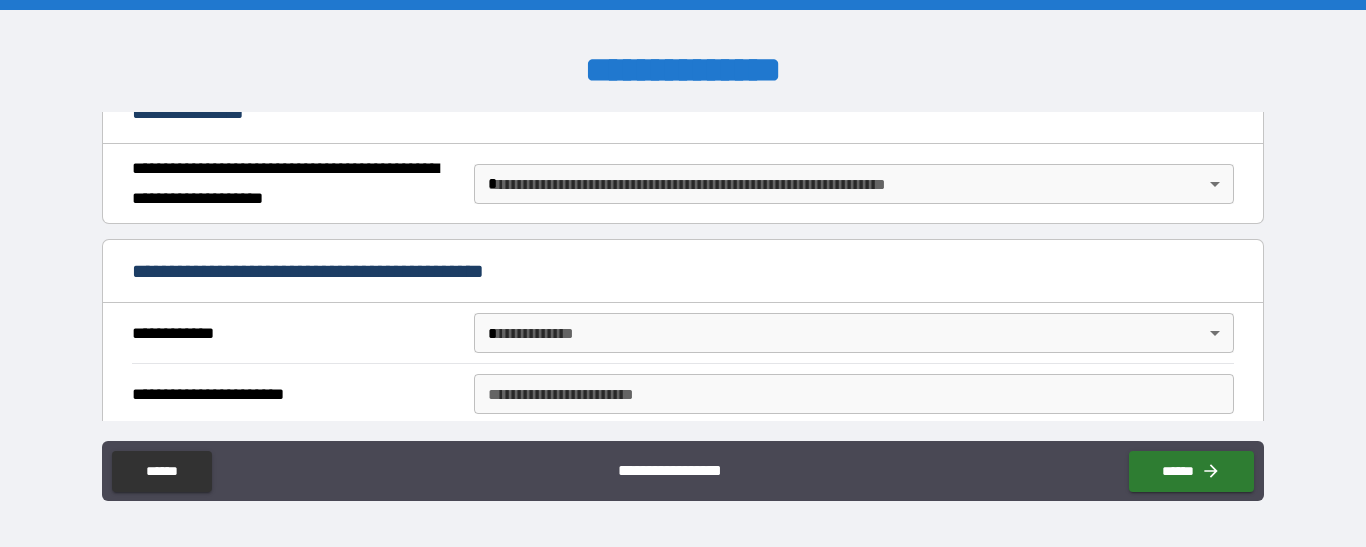 click on "**********" at bounding box center (683, 273) 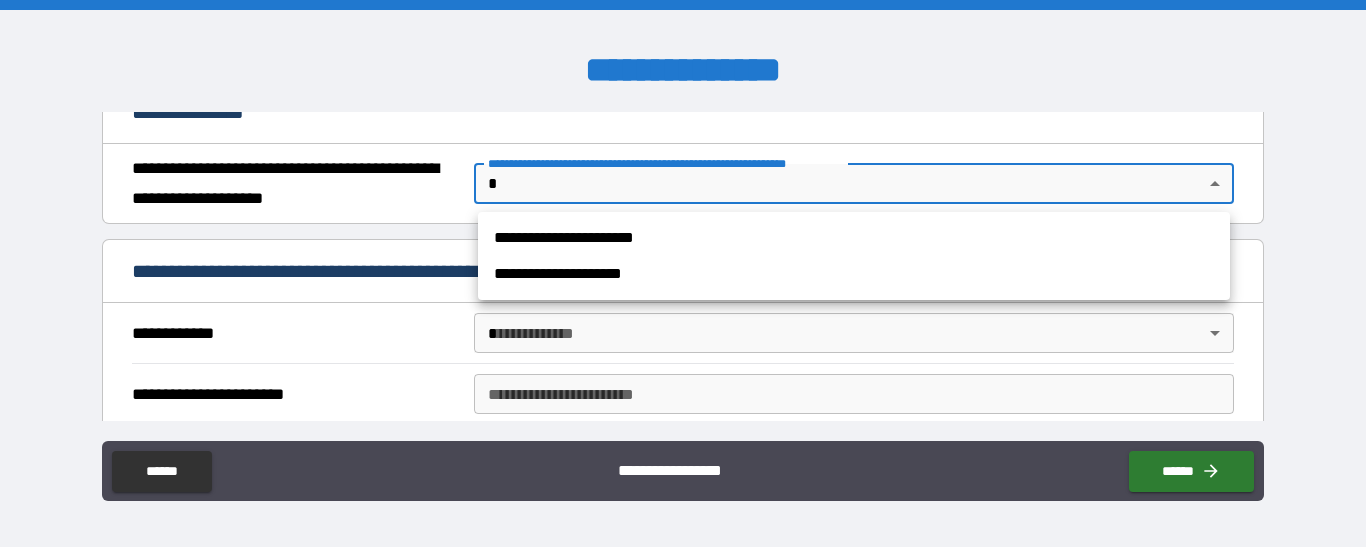 click on "**********" at bounding box center (854, 238) 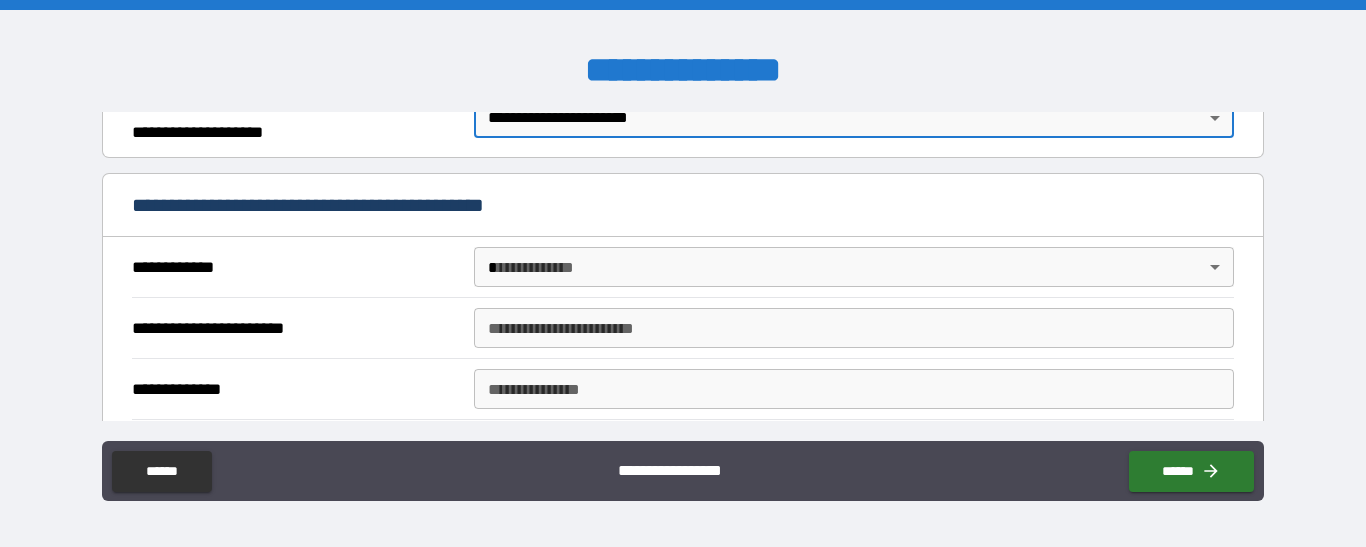 scroll, scrollTop: 334, scrollLeft: 0, axis: vertical 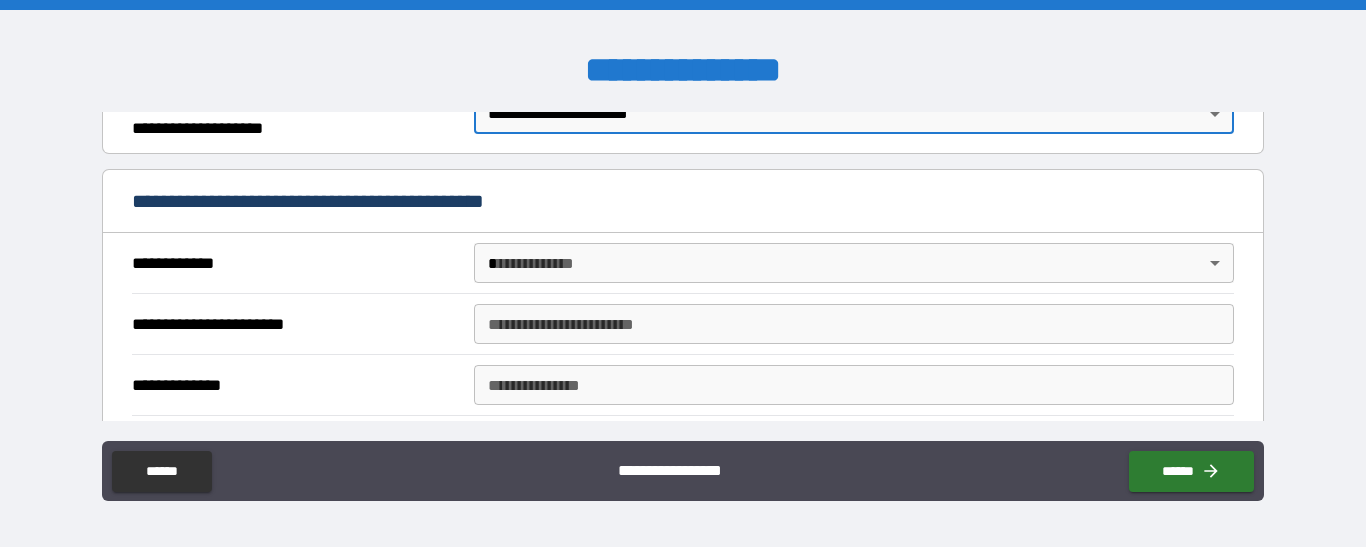click on "**********" at bounding box center [683, 273] 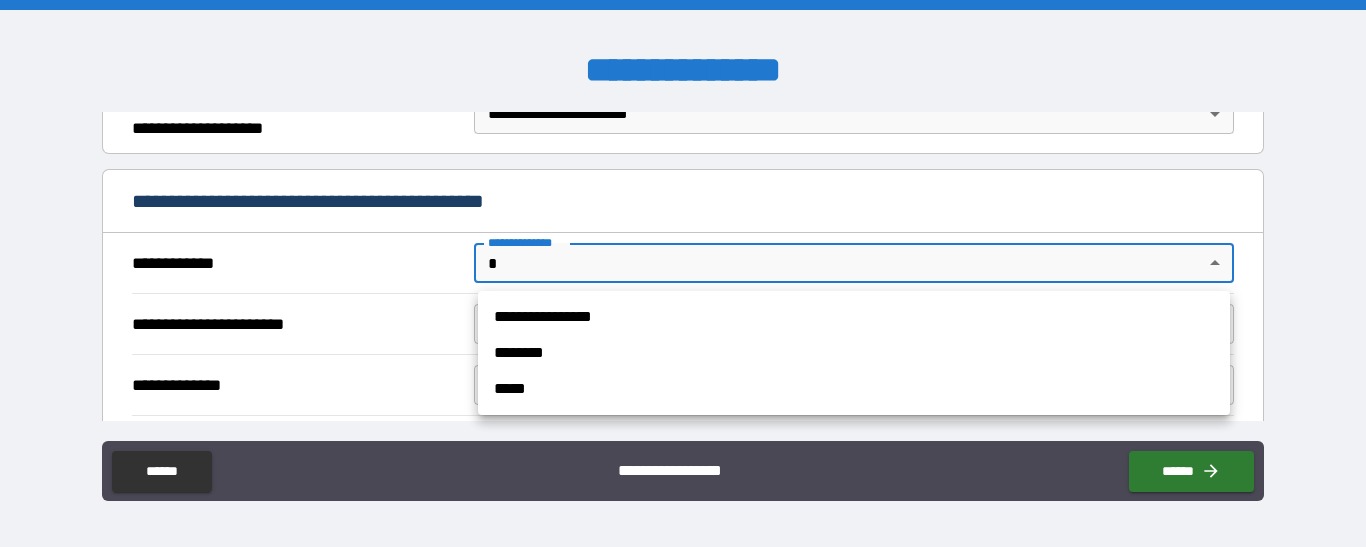 click on "**********" at bounding box center (854, 317) 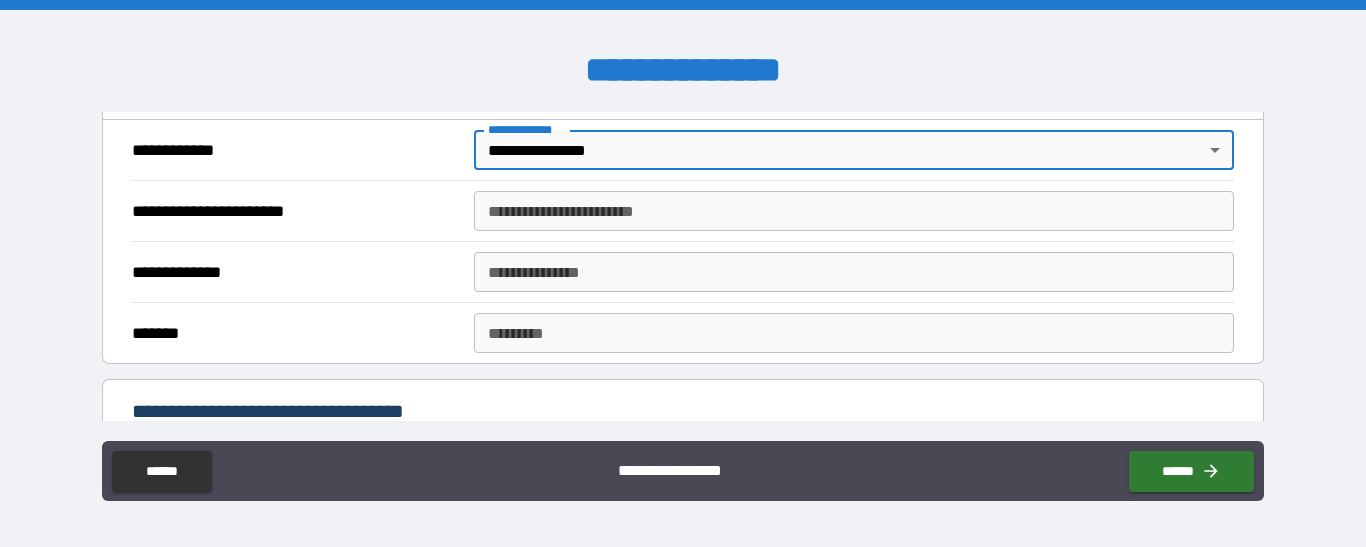 scroll, scrollTop: 448, scrollLeft: 0, axis: vertical 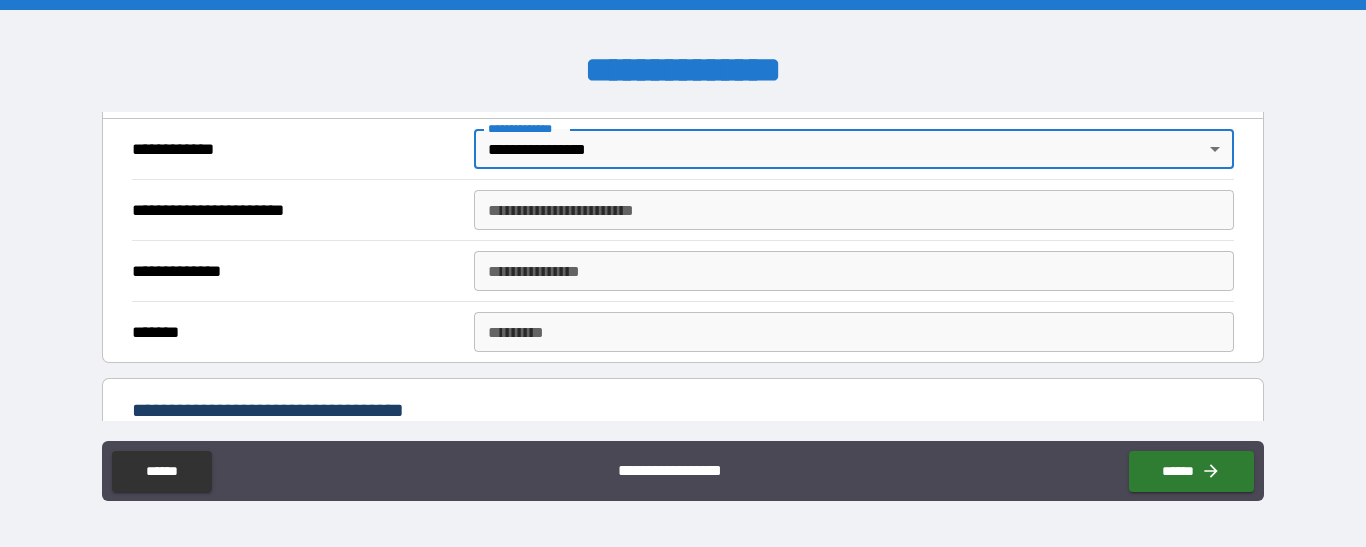 click on "**********" at bounding box center (854, 271) 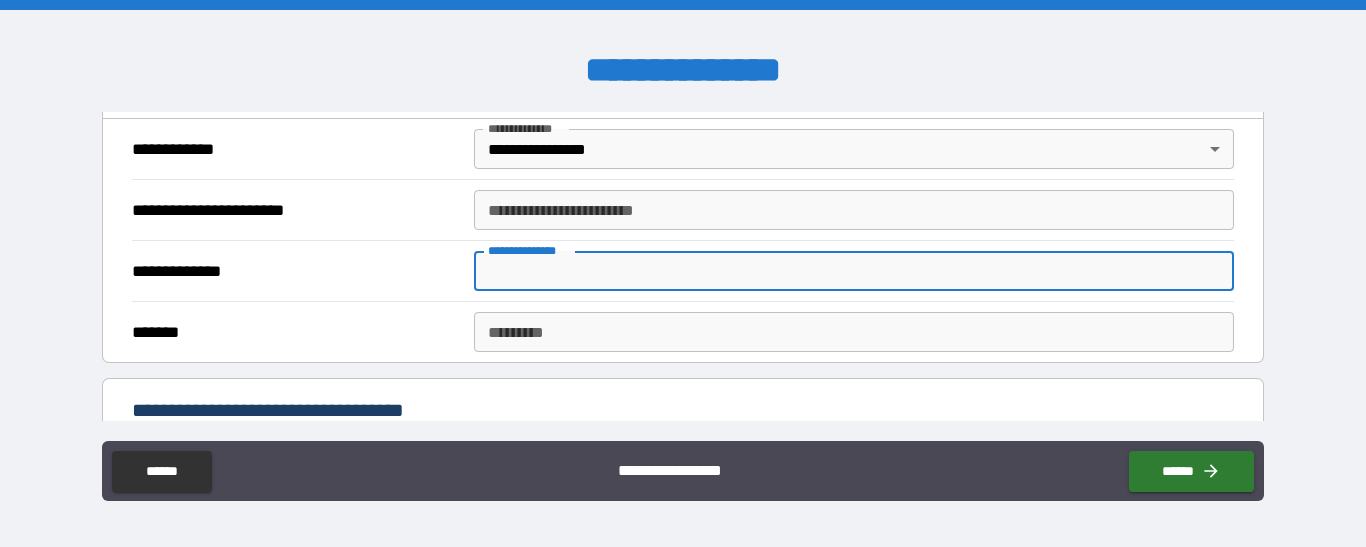 click on "**********" at bounding box center [854, 210] 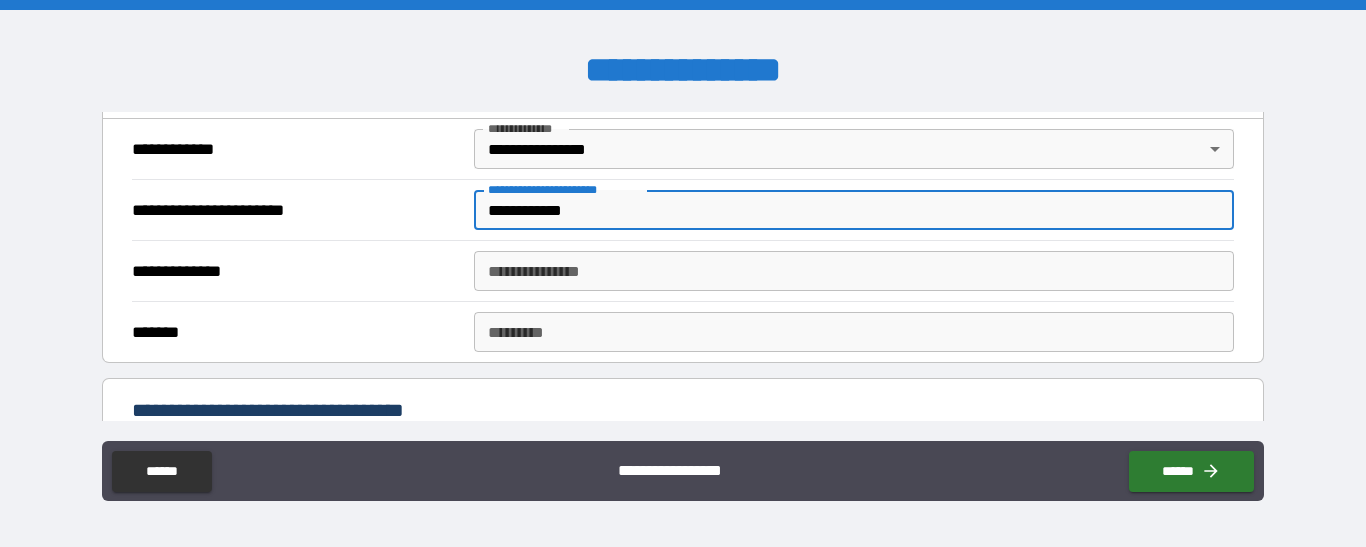 type on "**********" 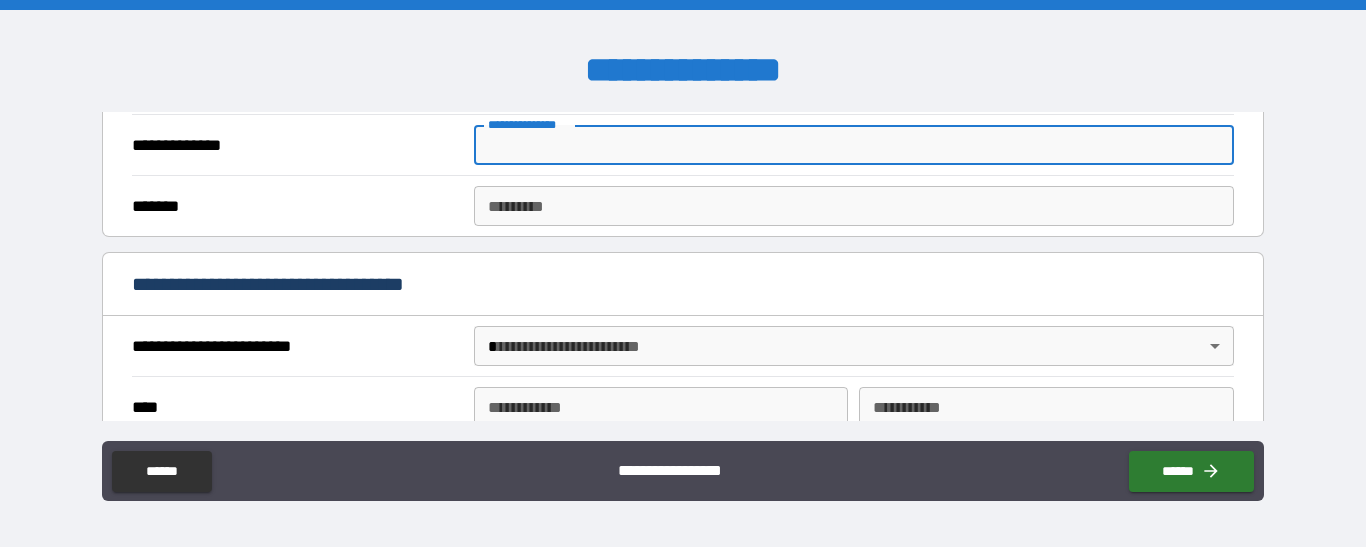 scroll, scrollTop: 576, scrollLeft: 0, axis: vertical 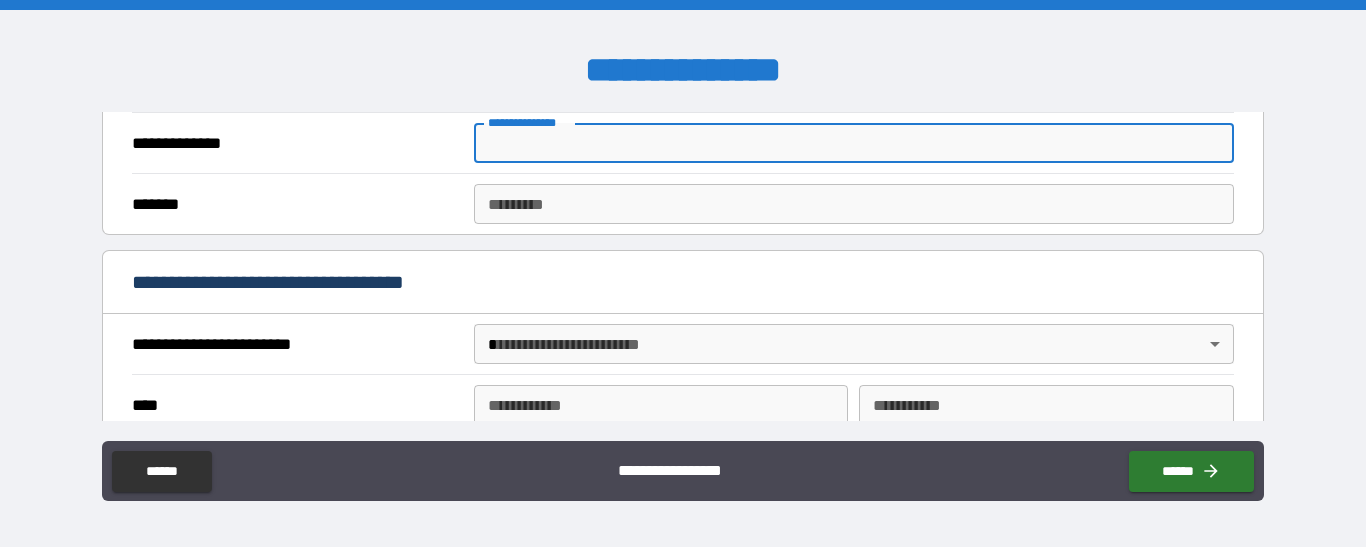 click on "**********" at bounding box center [683, 273] 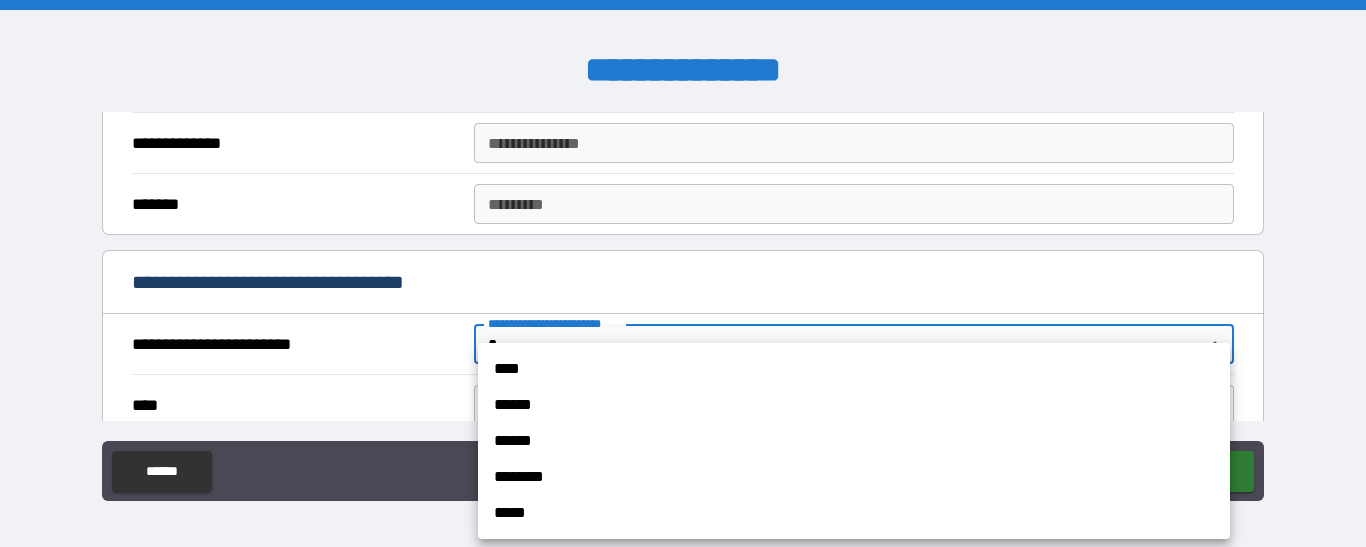 click on "******" at bounding box center [854, 405] 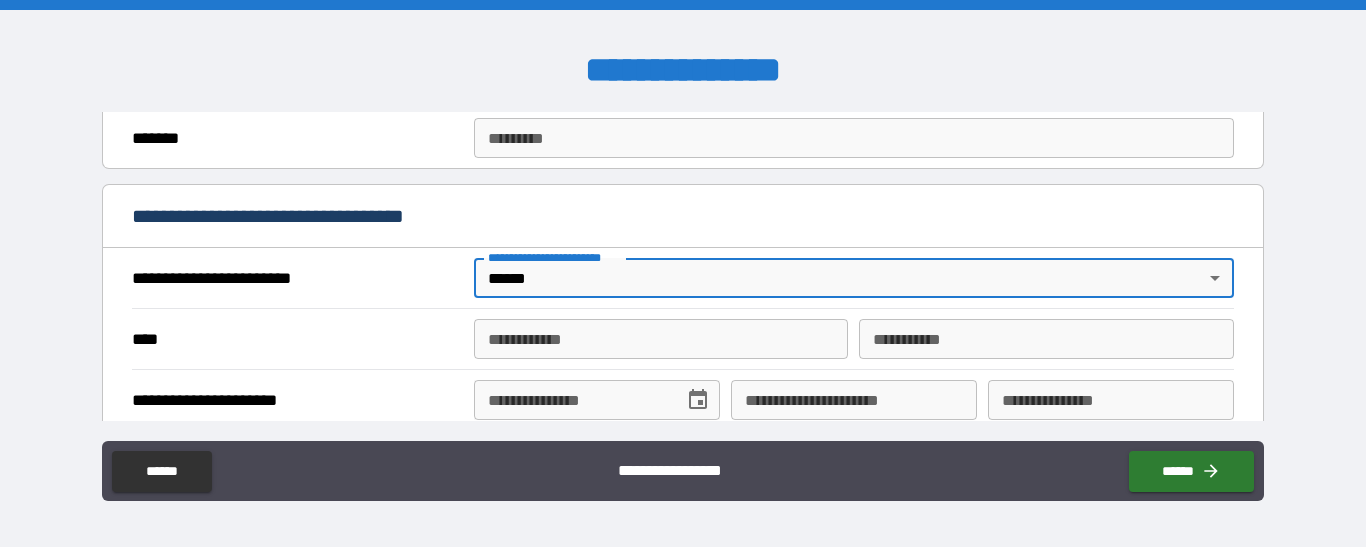 scroll, scrollTop: 654, scrollLeft: 0, axis: vertical 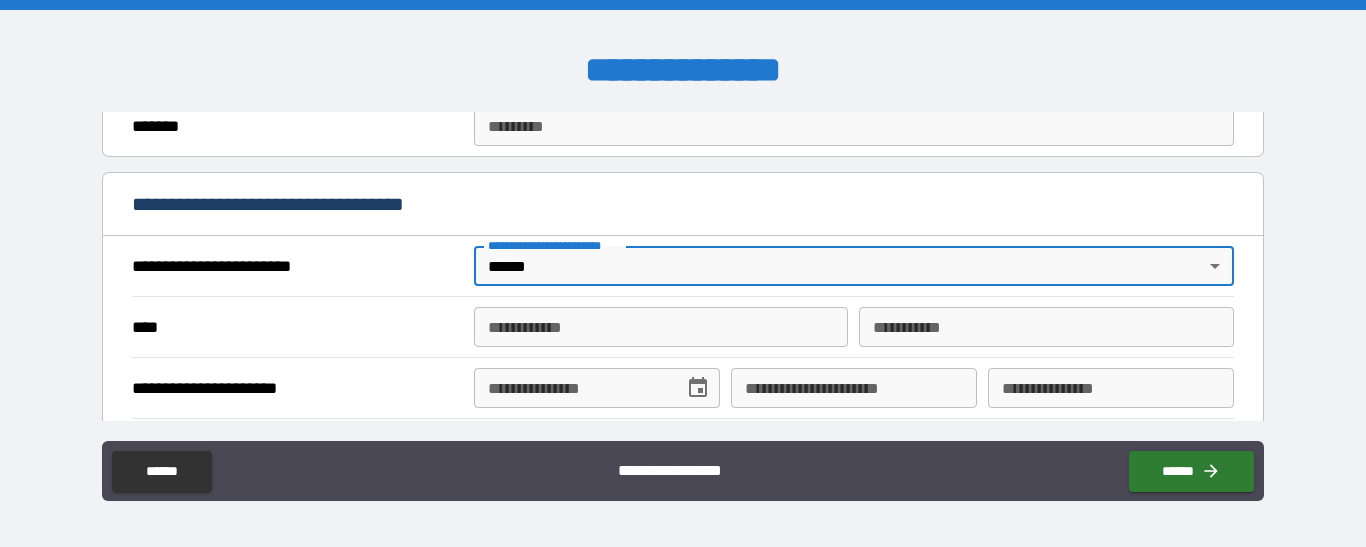click on "**********" at bounding box center (661, 327) 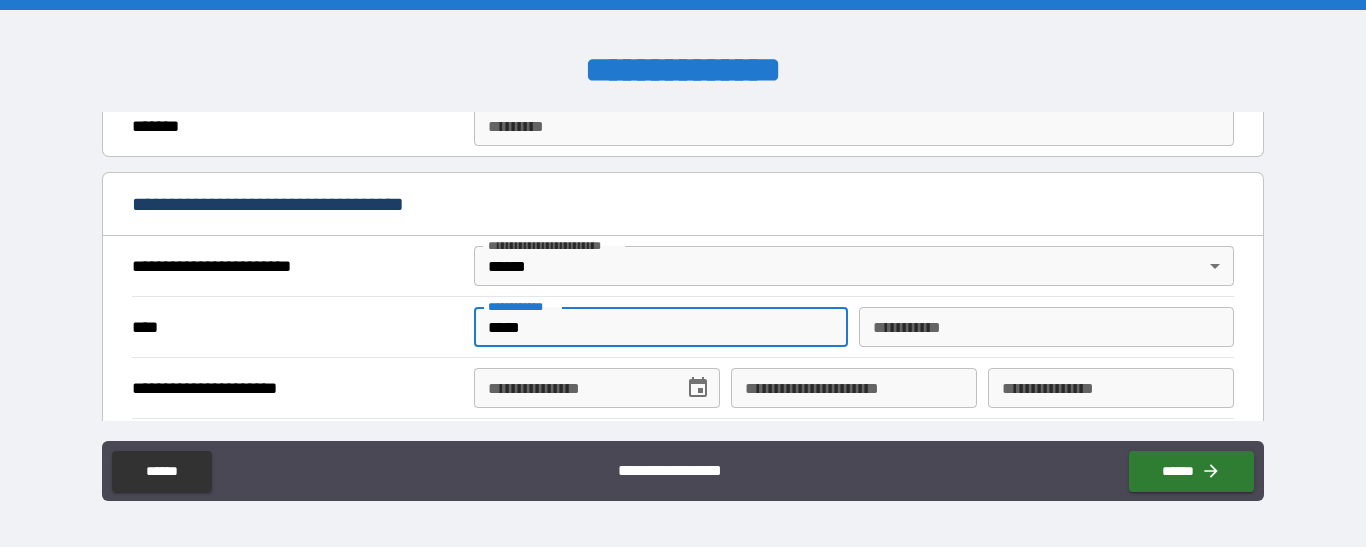 type on "*****" 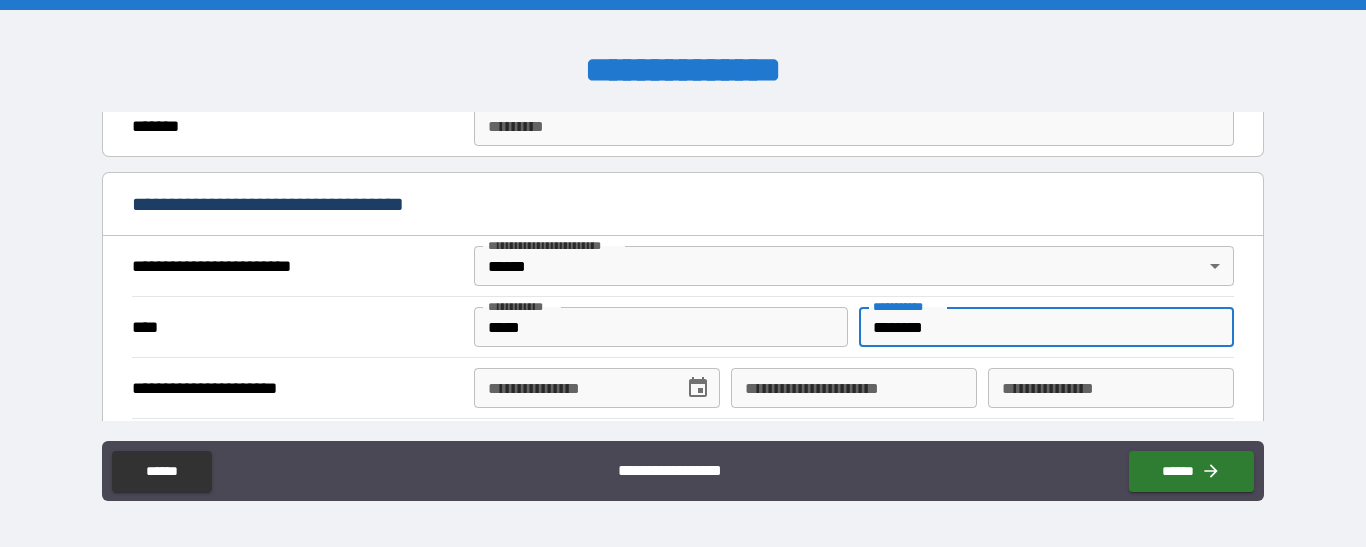 type on "********" 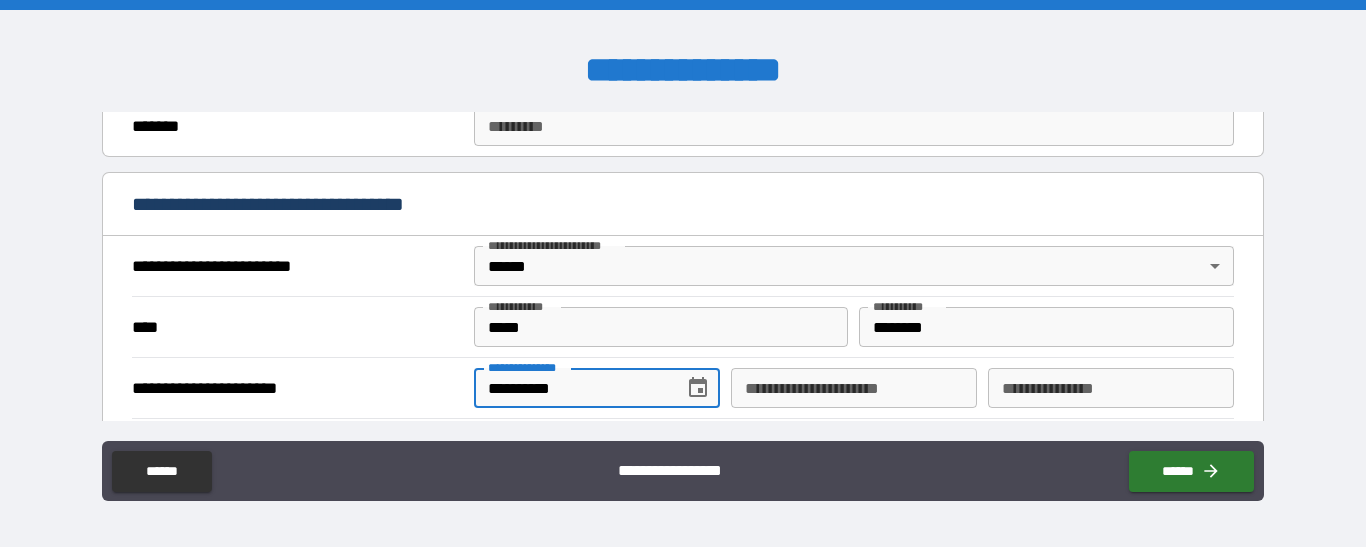 type on "**********" 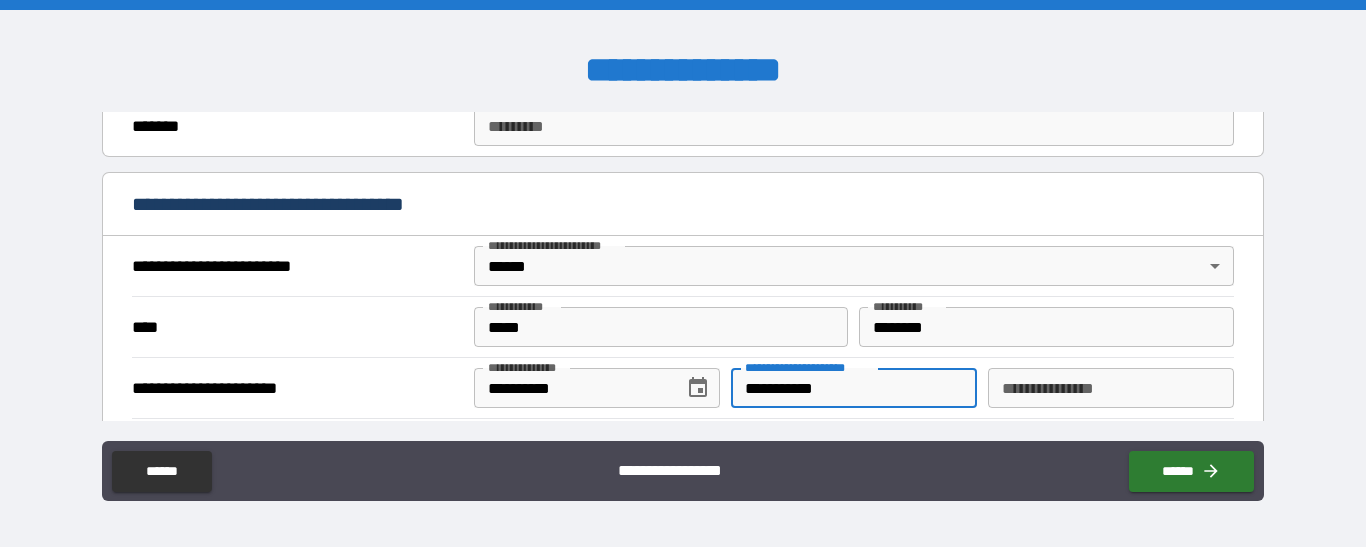 type on "**********" 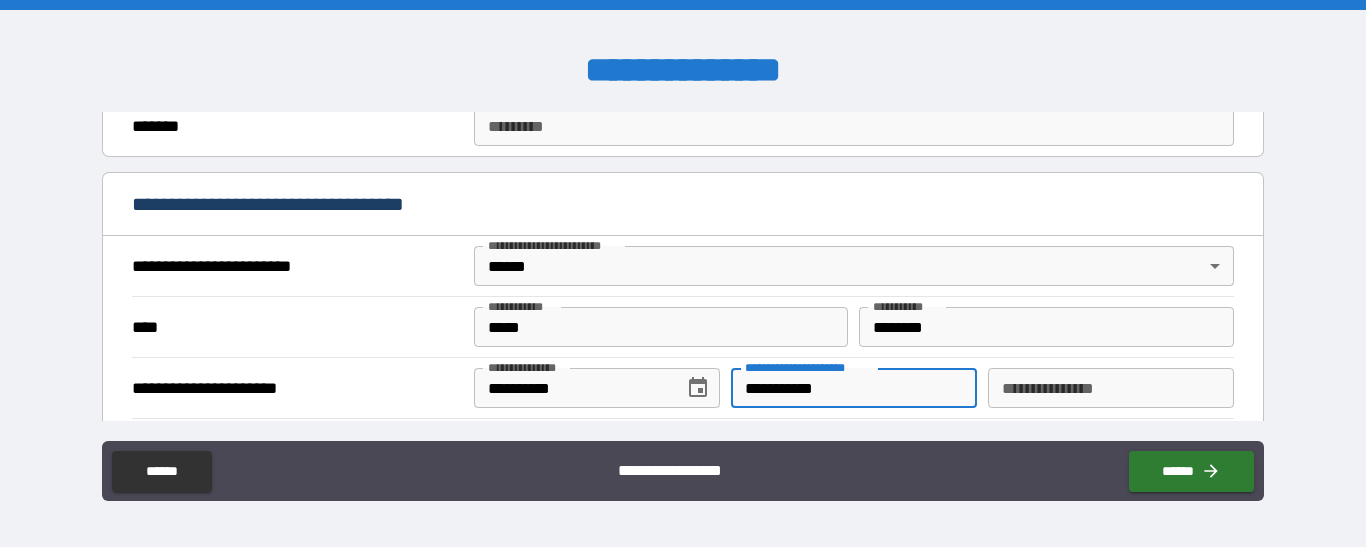 click on "**********" at bounding box center [1111, 388] 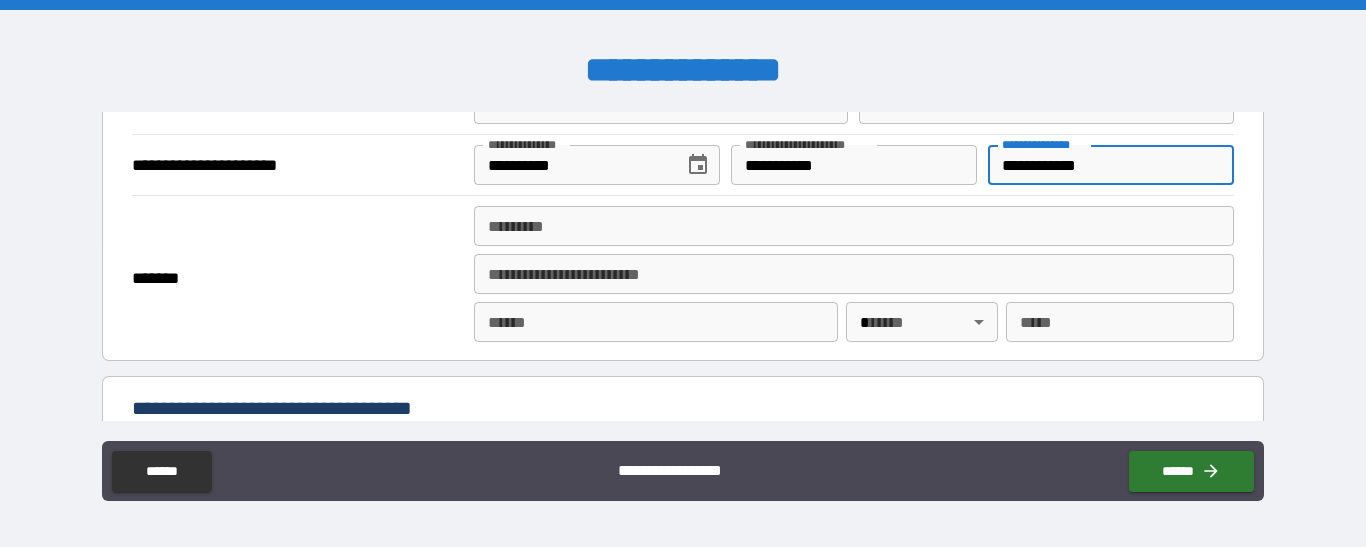 scroll, scrollTop: 880, scrollLeft: 0, axis: vertical 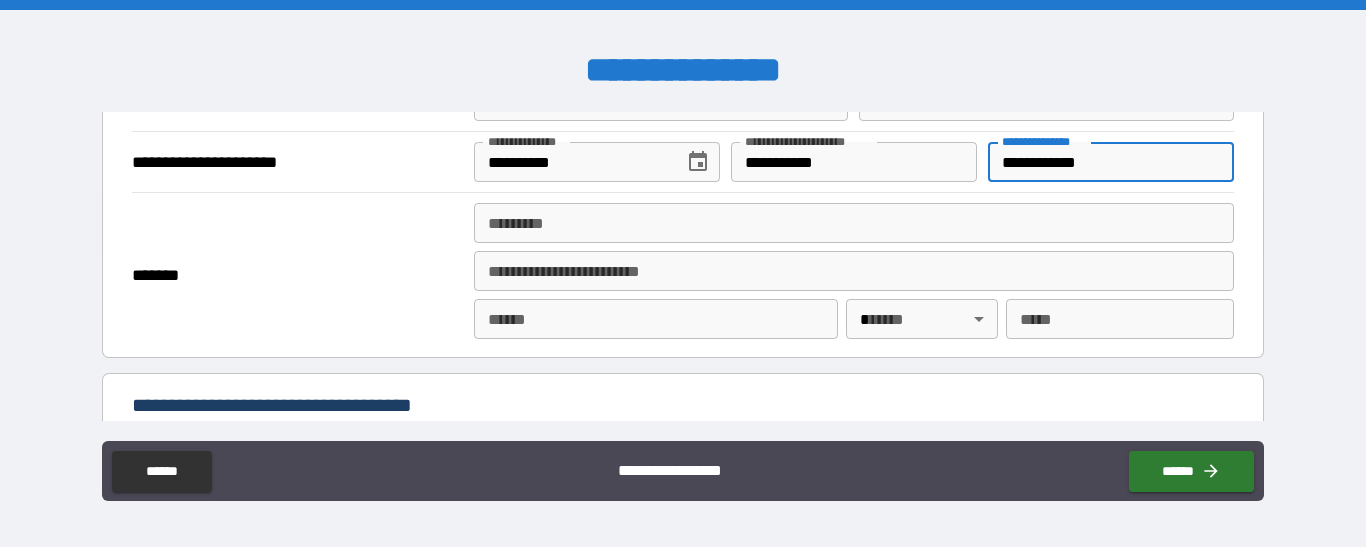 type on "**********" 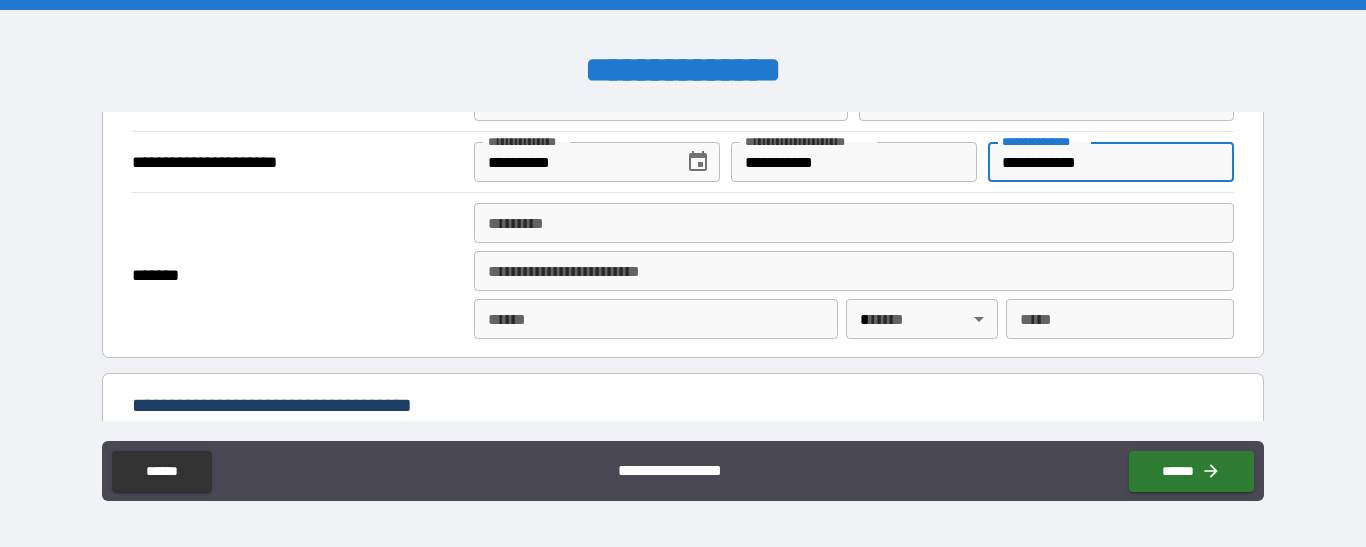 click on "*******   *" at bounding box center [854, 223] 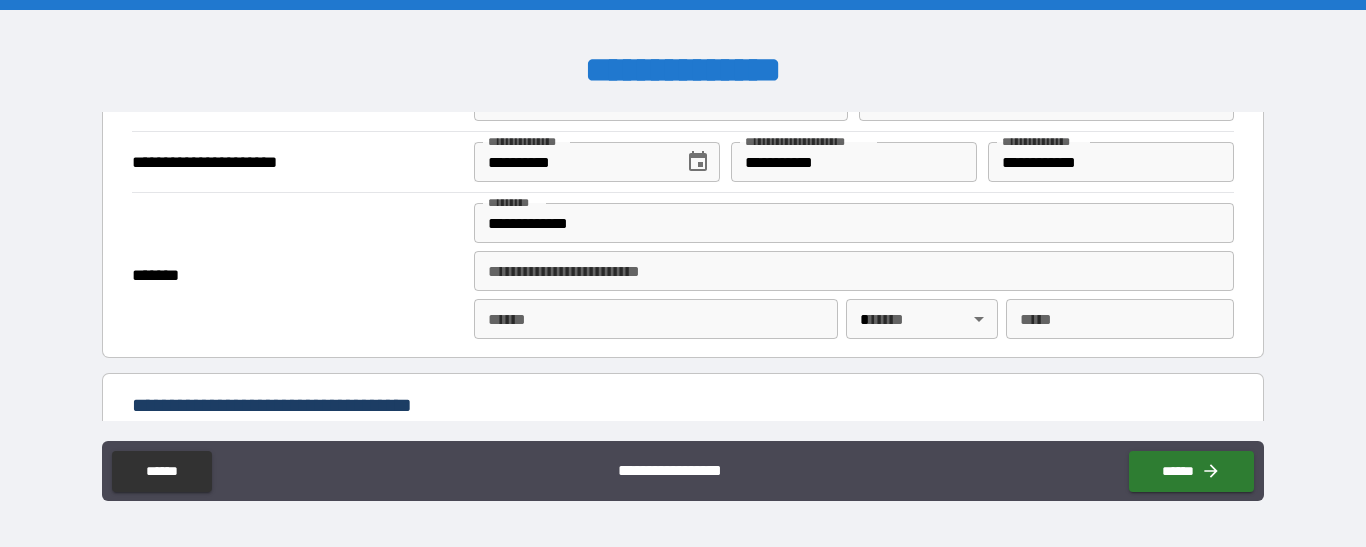 type on "**********" 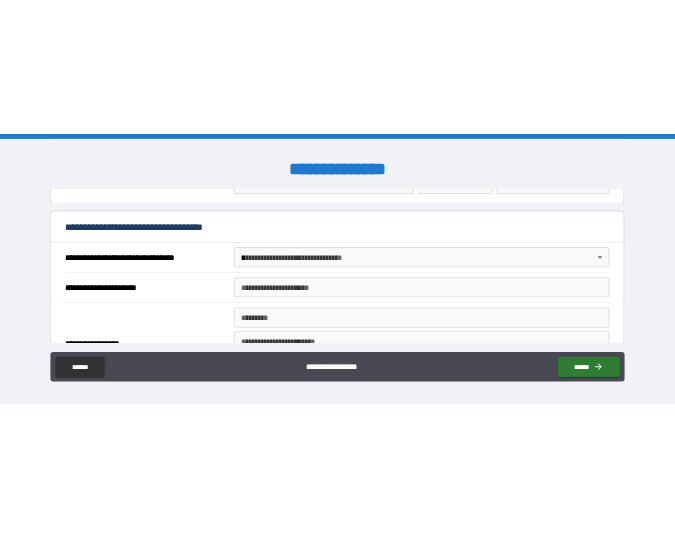 scroll, scrollTop: 1111, scrollLeft: 0, axis: vertical 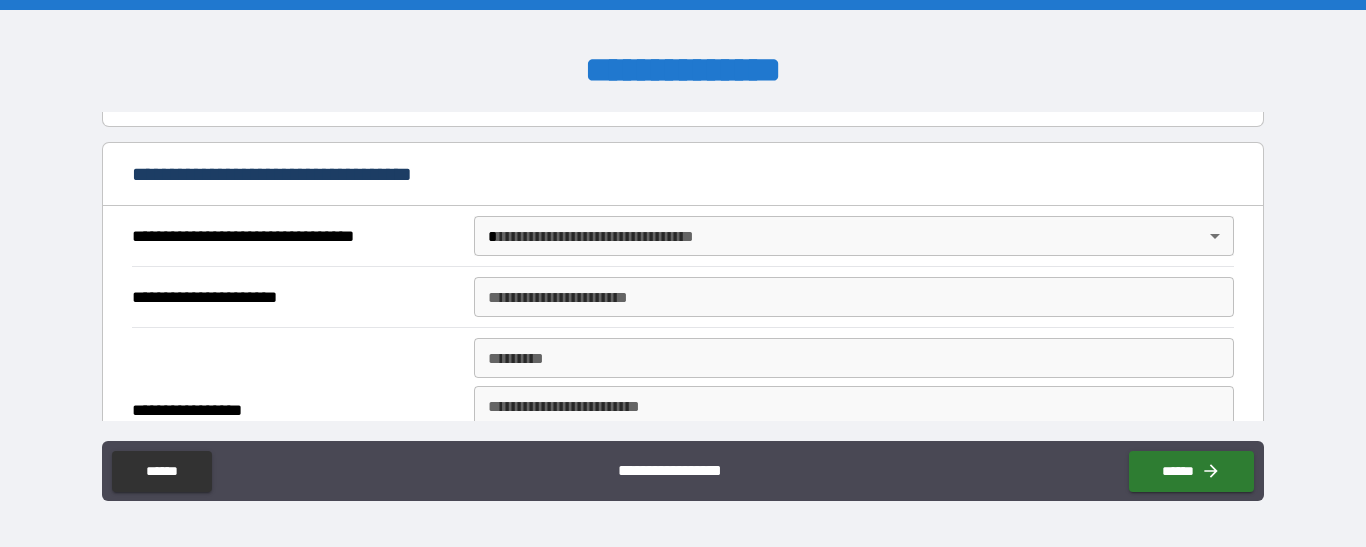click on "**********" at bounding box center [683, 273] 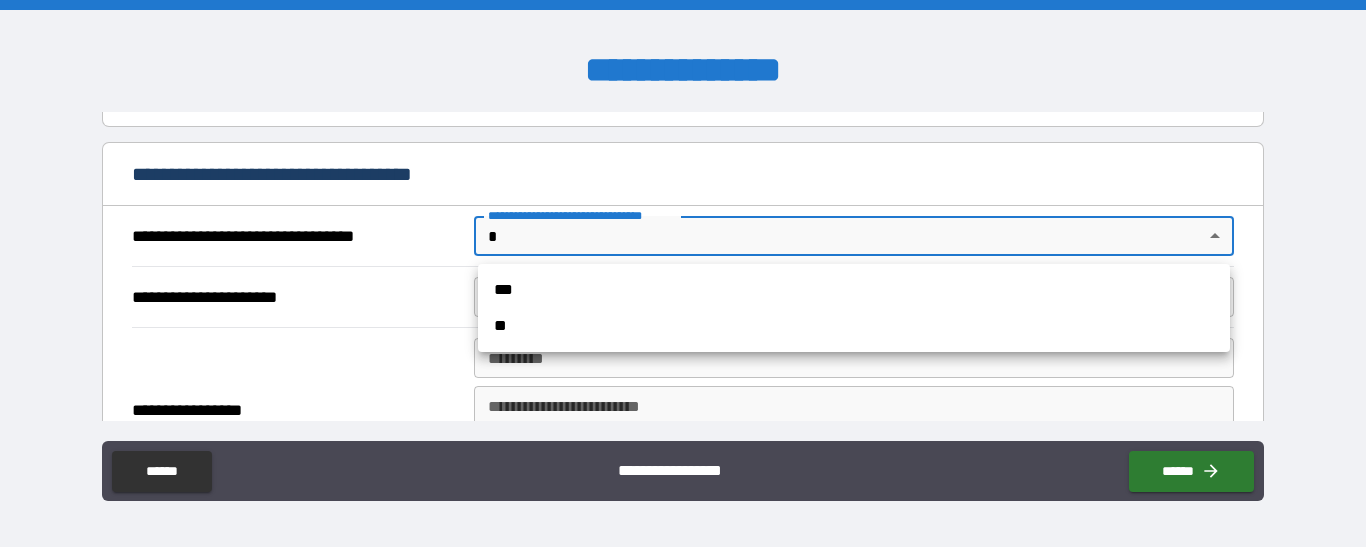 click on "***" at bounding box center [854, 290] 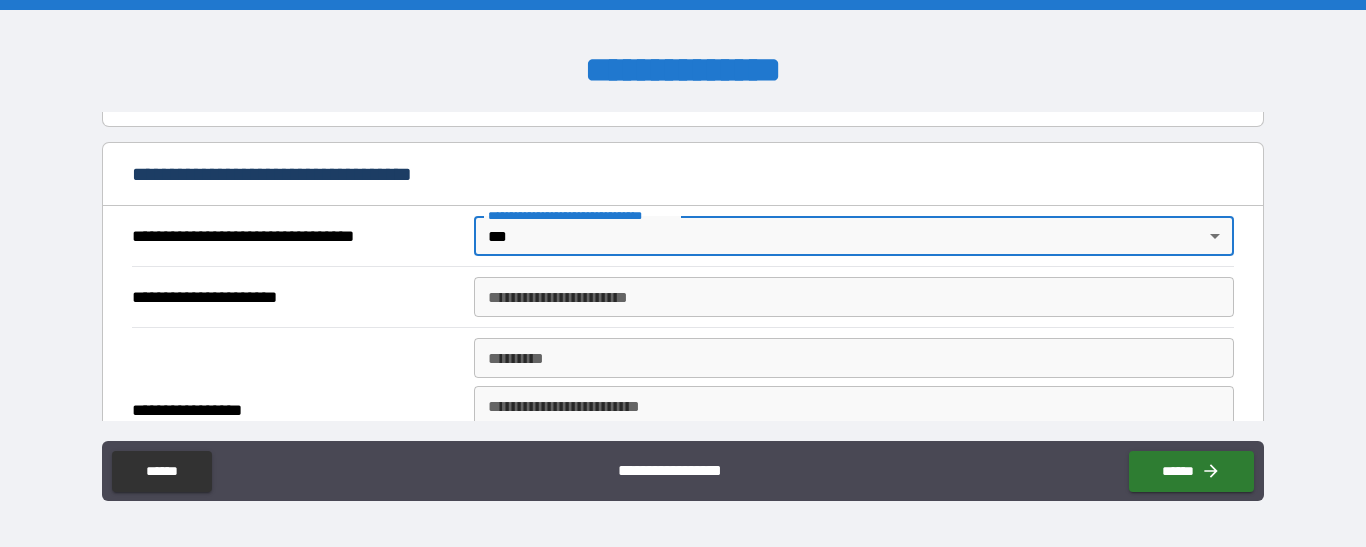 click on "**********" at bounding box center (854, 297) 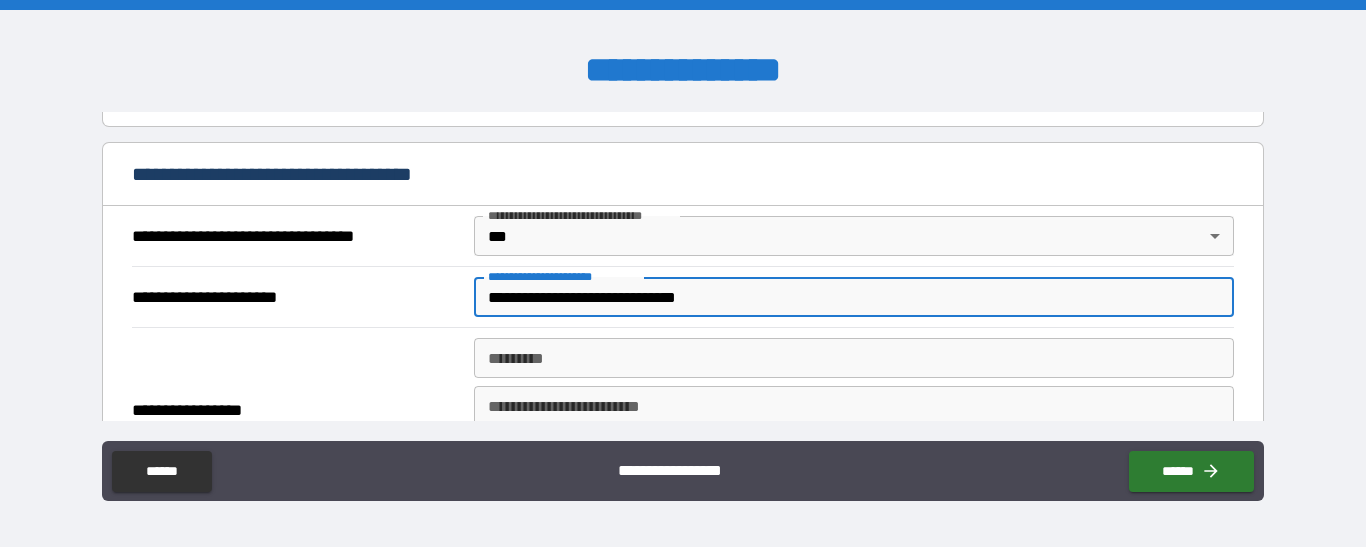 type on "**********" 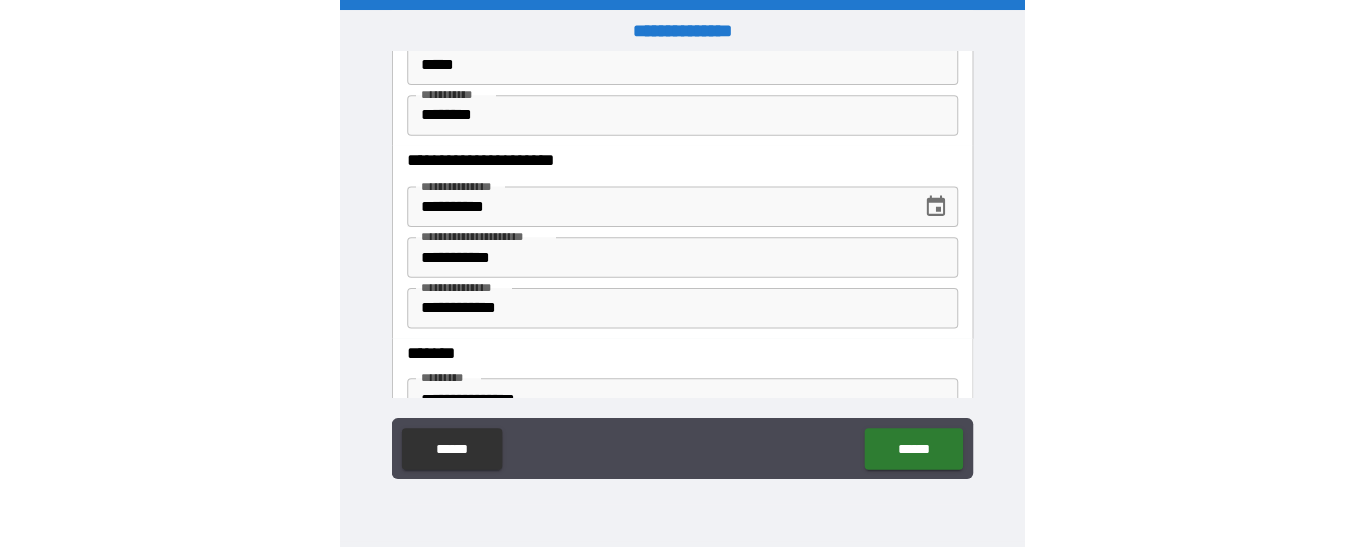 scroll, scrollTop: 1229, scrollLeft: 0, axis: vertical 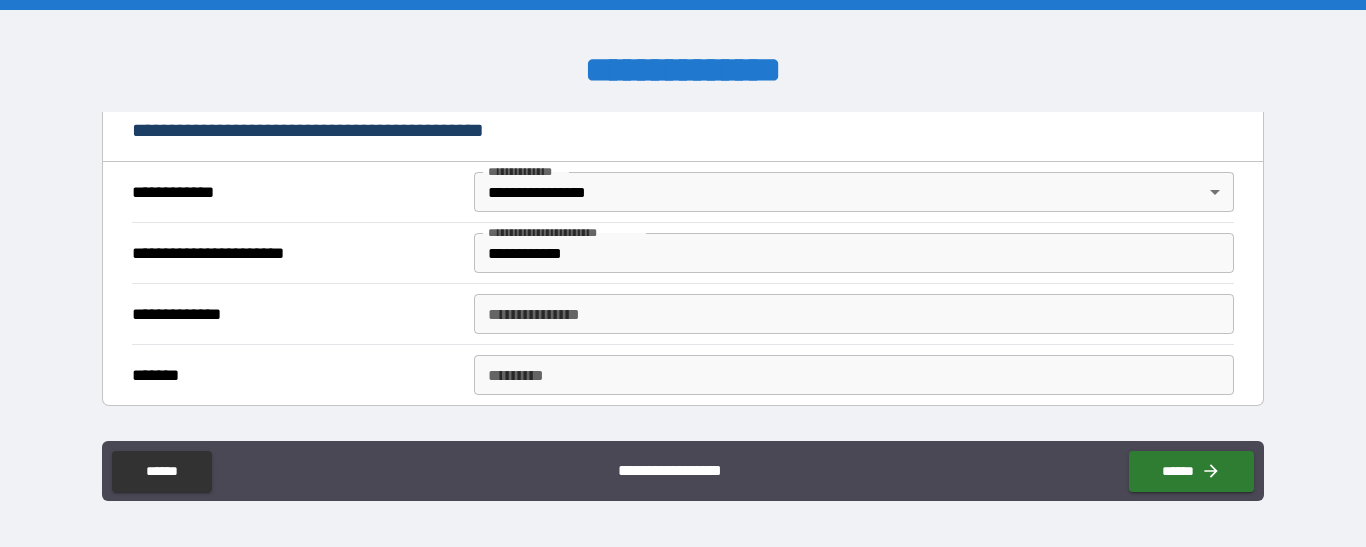 click on "**********" at bounding box center [854, 314] 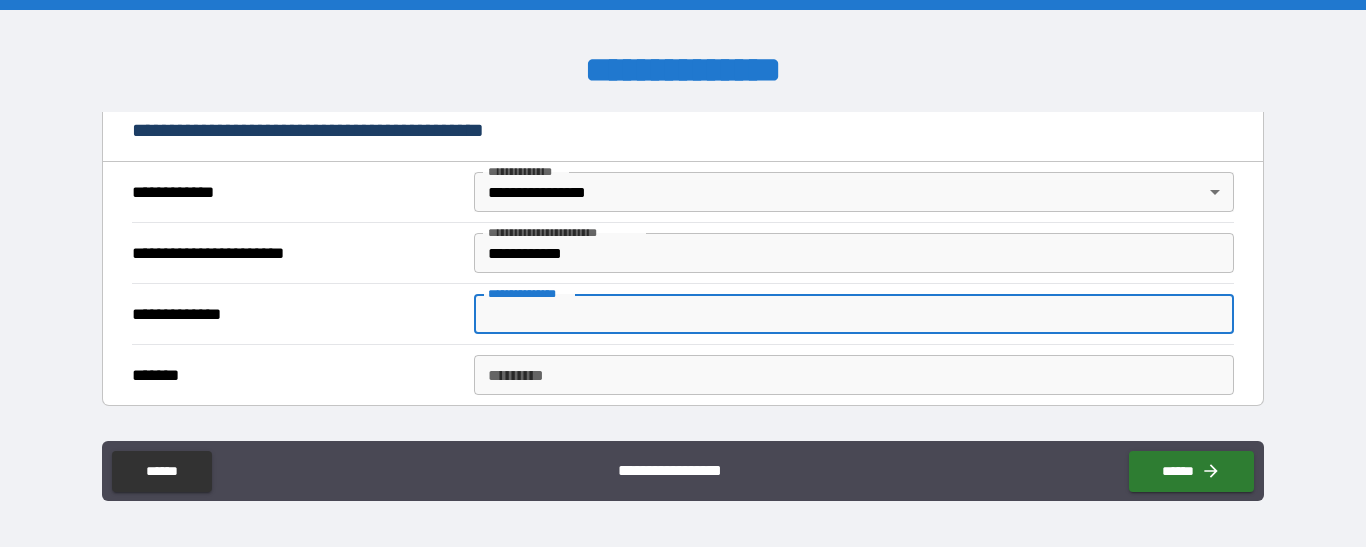click on "**********" at bounding box center [854, 314] 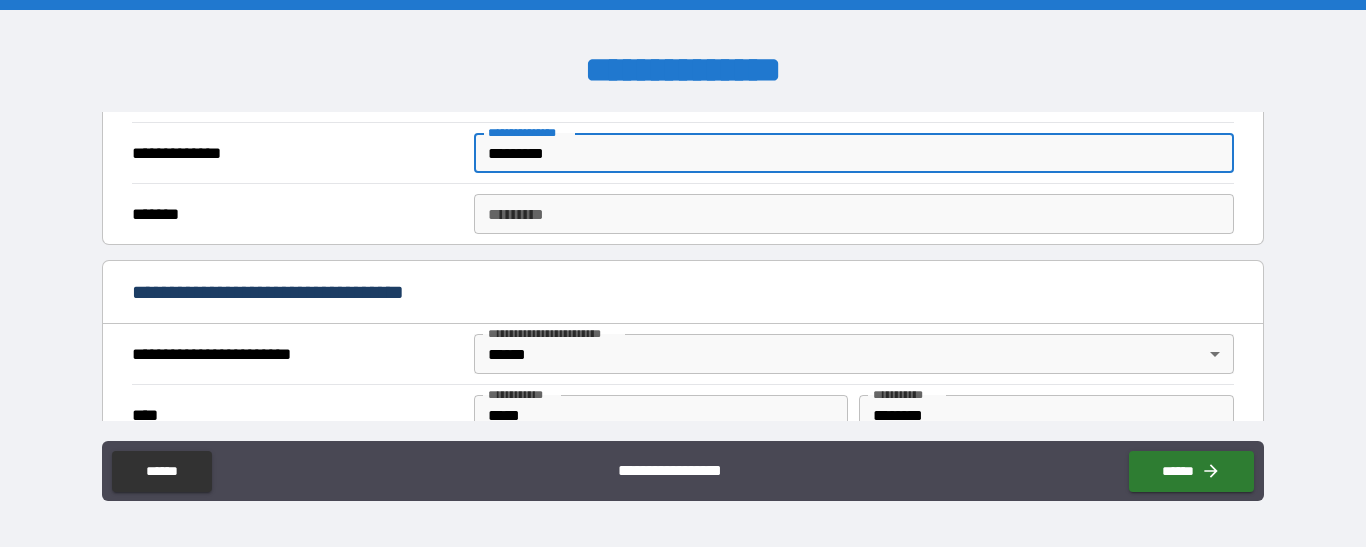 scroll, scrollTop: 567, scrollLeft: 0, axis: vertical 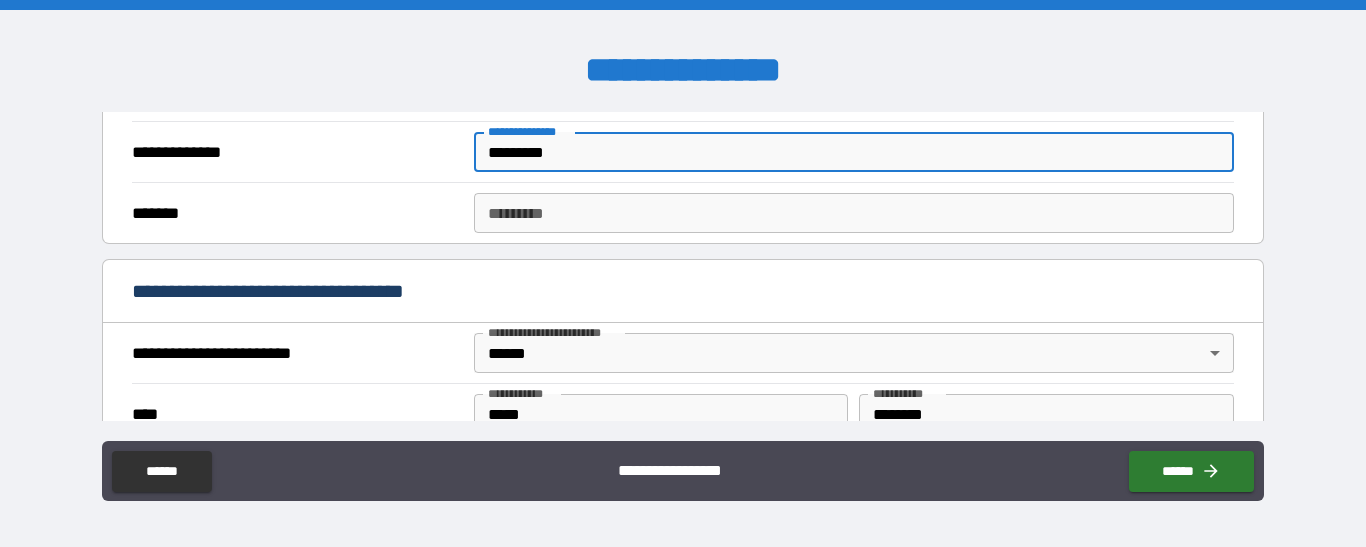 type on "*********" 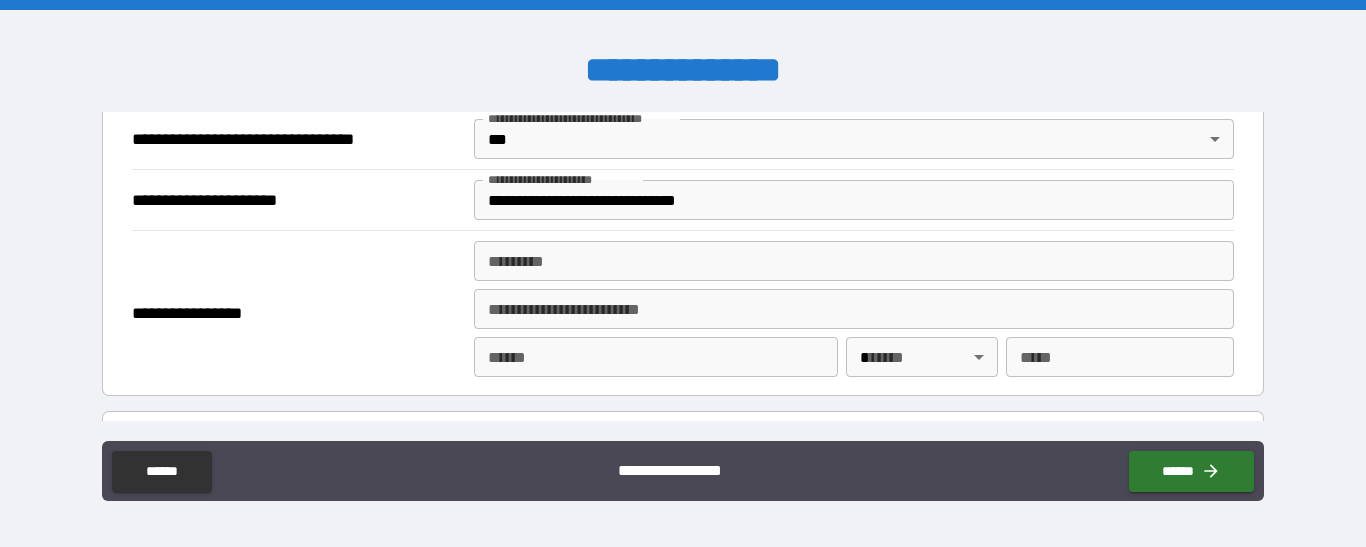 scroll, scrollTop: 1207, scrollLeft: 0, axis: vertical 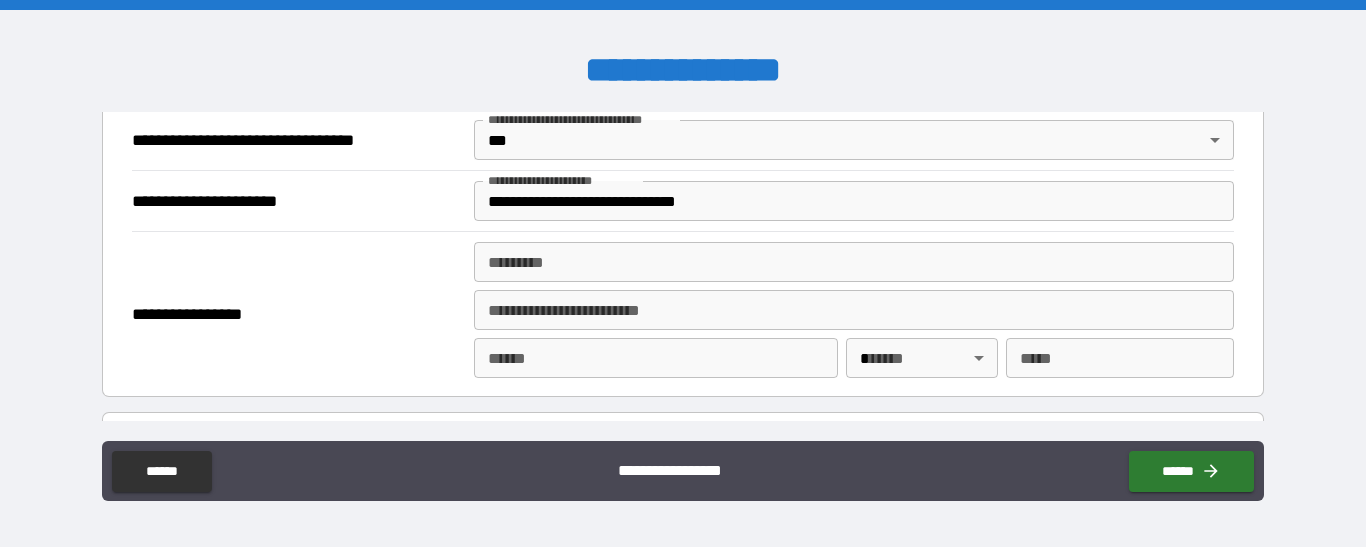 type on "*********" 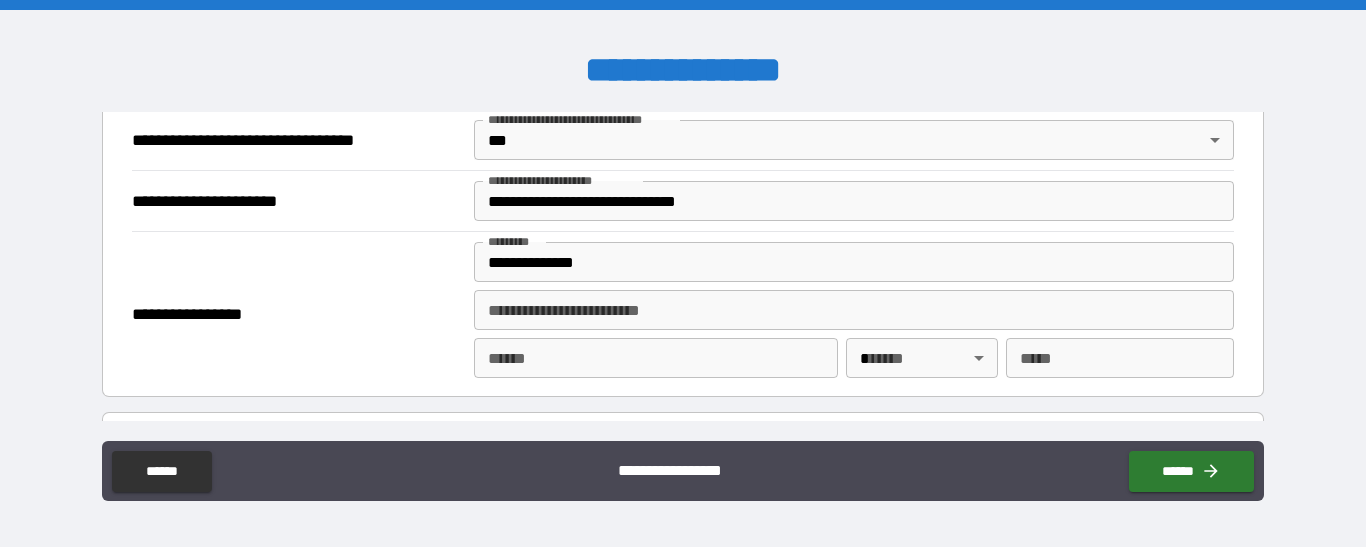 click on "**********" at bounding box center [854, 262] 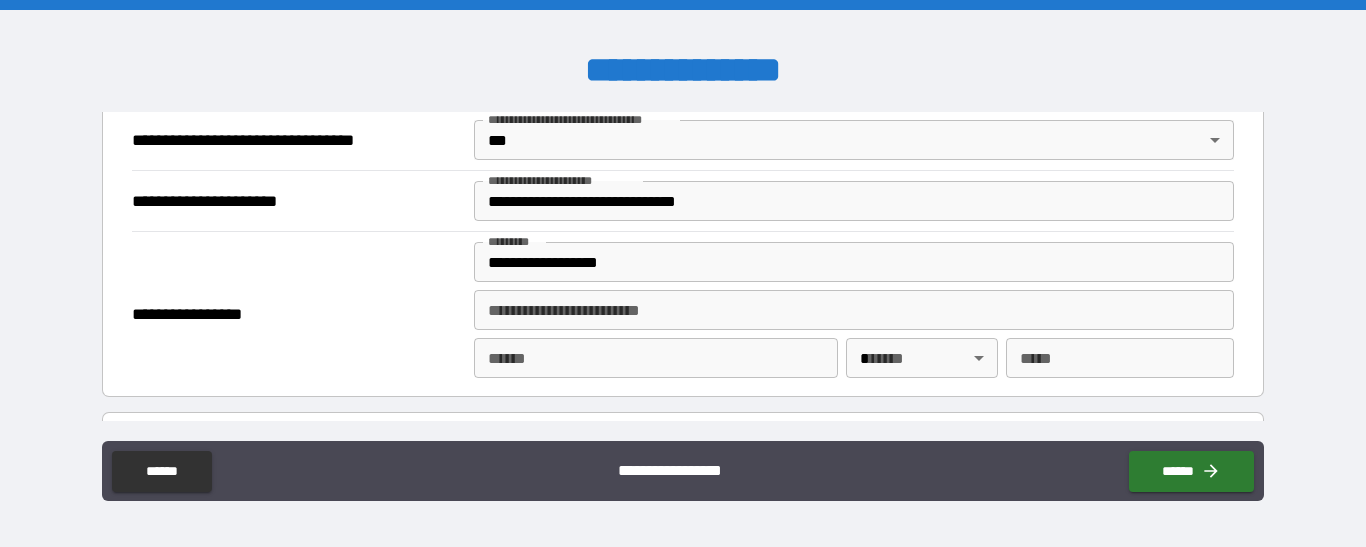 type on "**********" 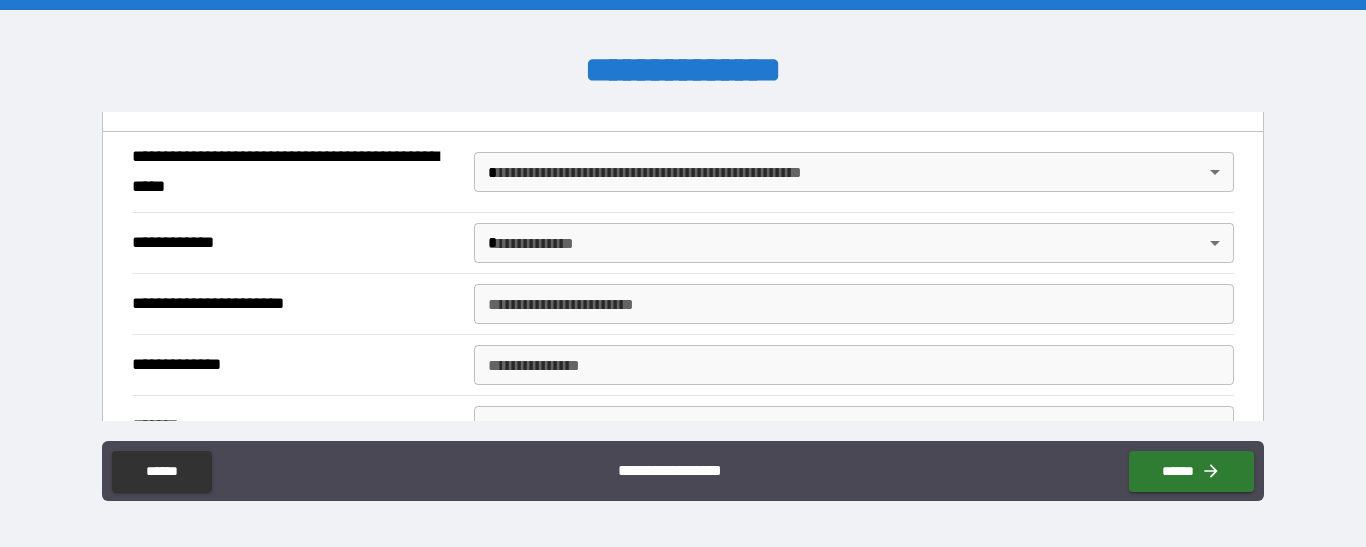 scroll, scrollTop: 1563, scrollLeft: 0, axis: vertical 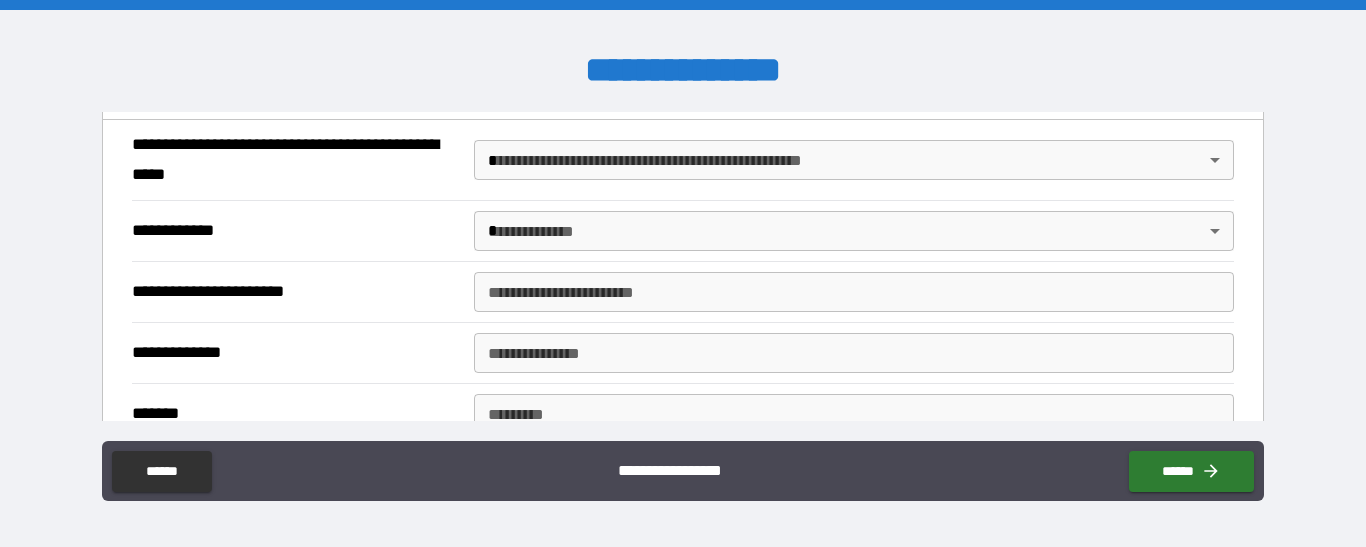 click on "**********" at bounding box center (683, 273) 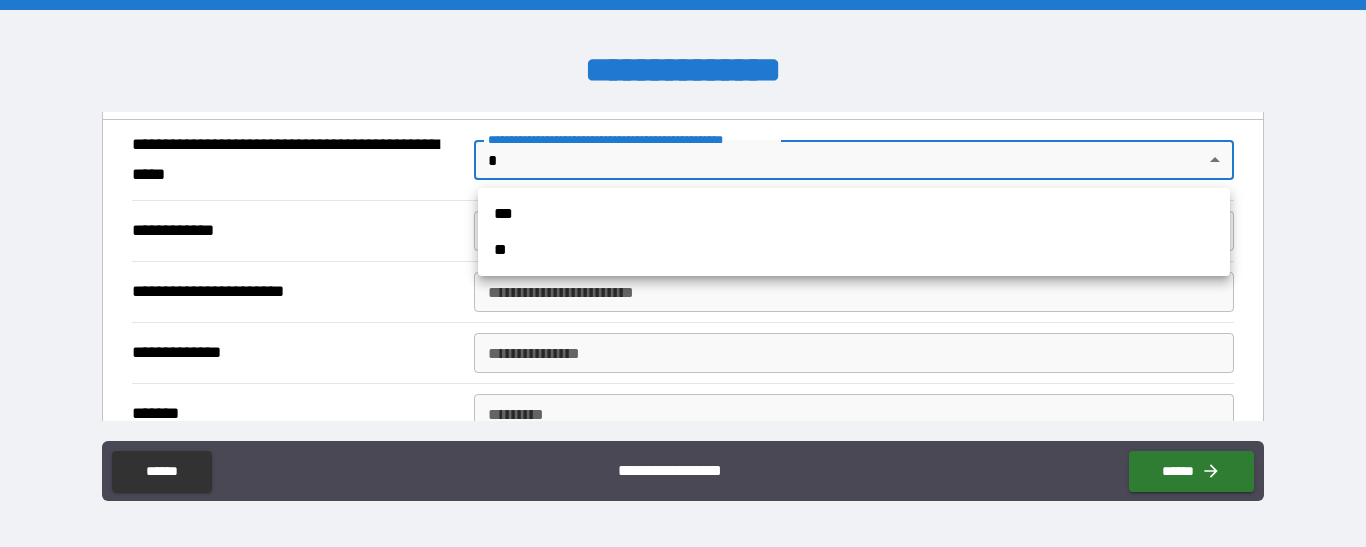 click on "**" at bounding box center [854, 250] 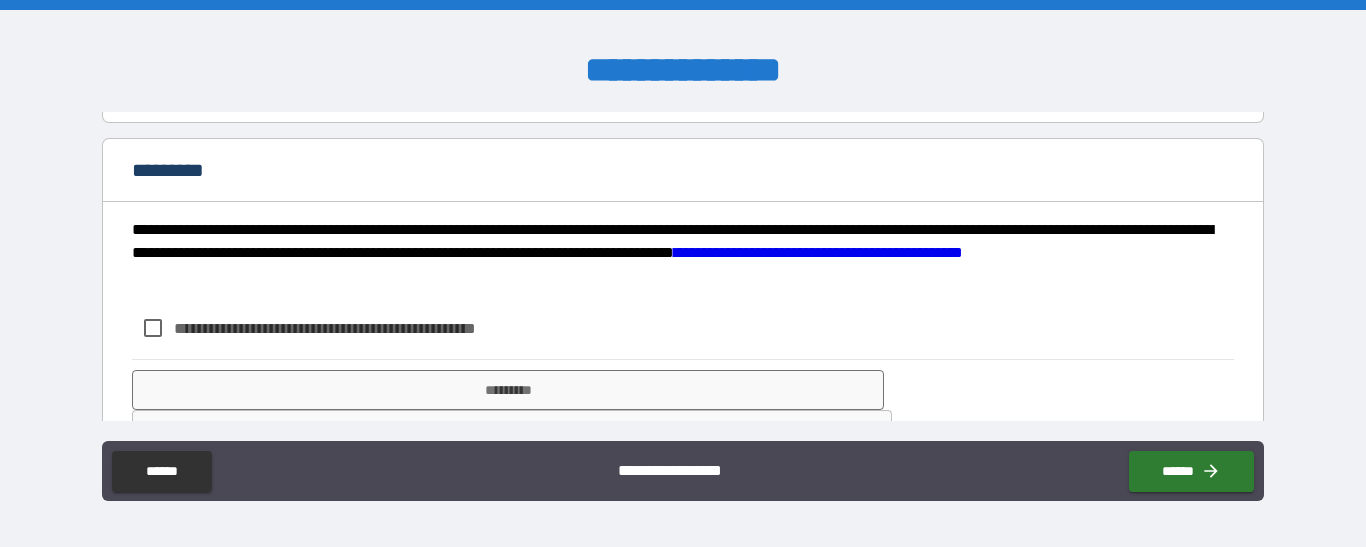 scroll, scrollTop: 1701, scrollLeft: 0, axis: vertical 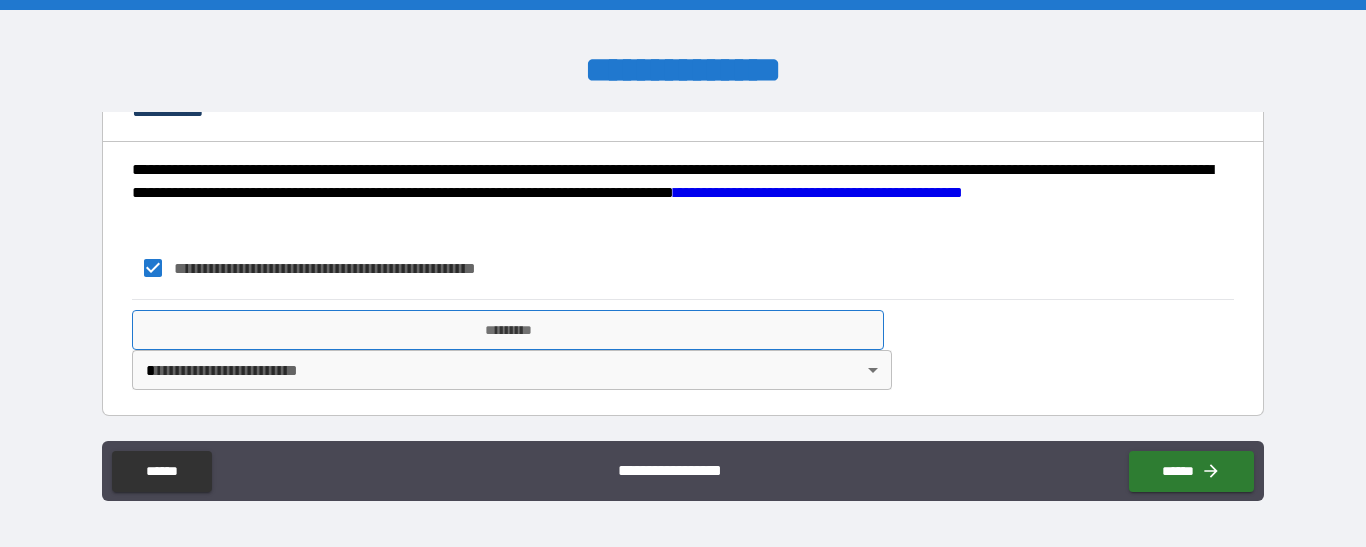 click on "*********" at bounding box center [508, 330] 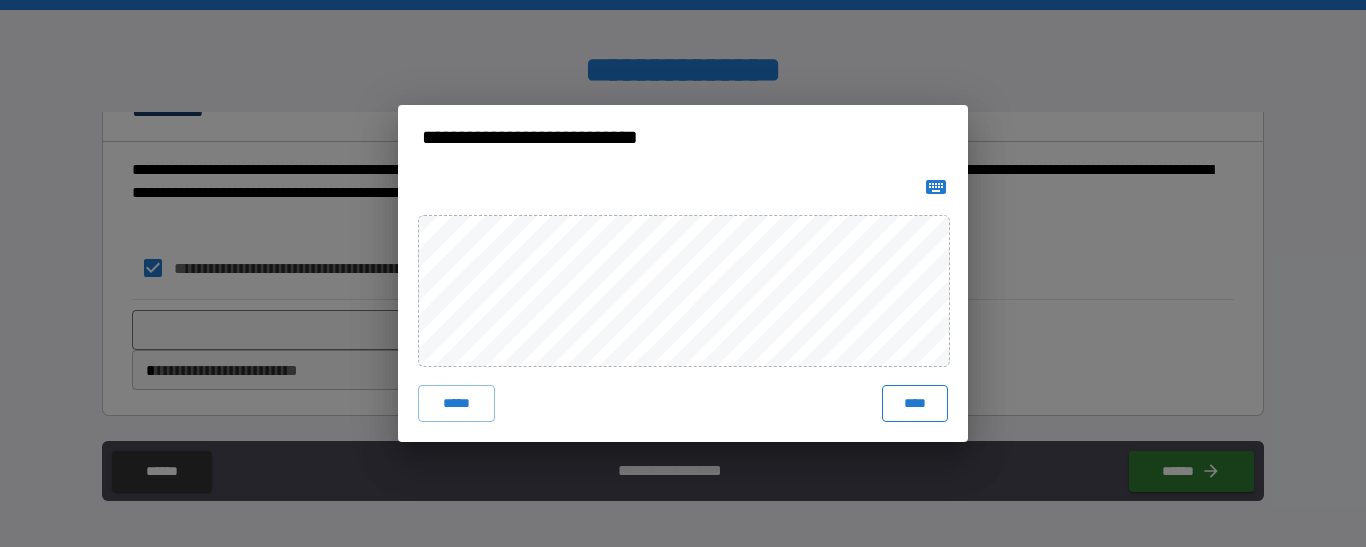 click on "****" at bounding box center (915, 403) 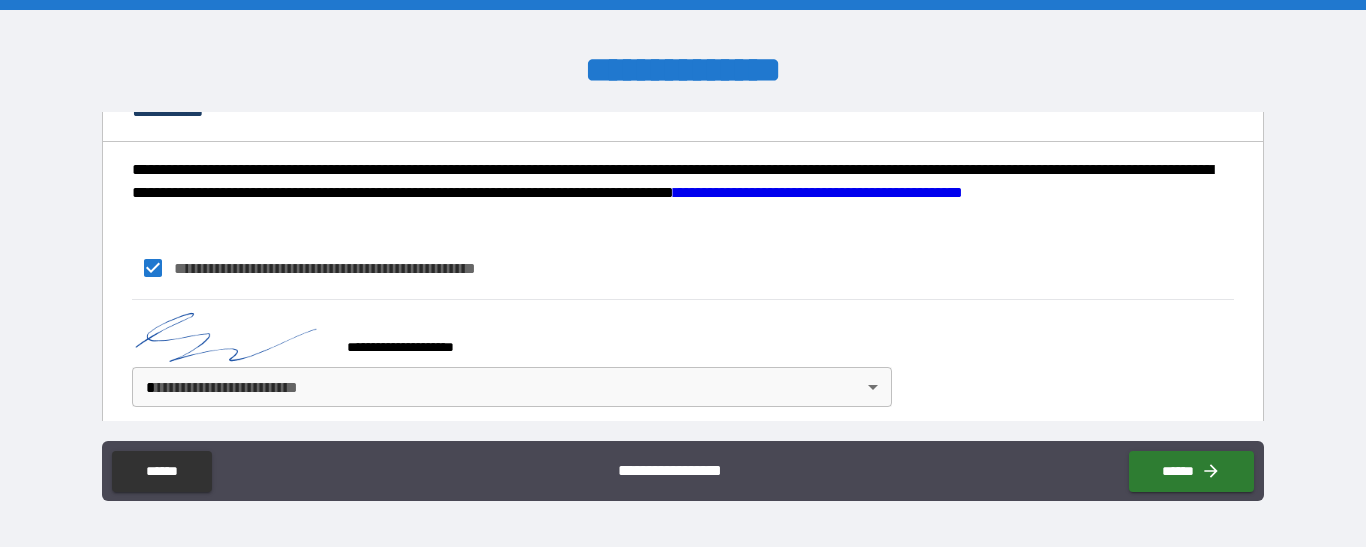 scroll, scrollTop: 1718, scrollLeft: 0, axis: vertical 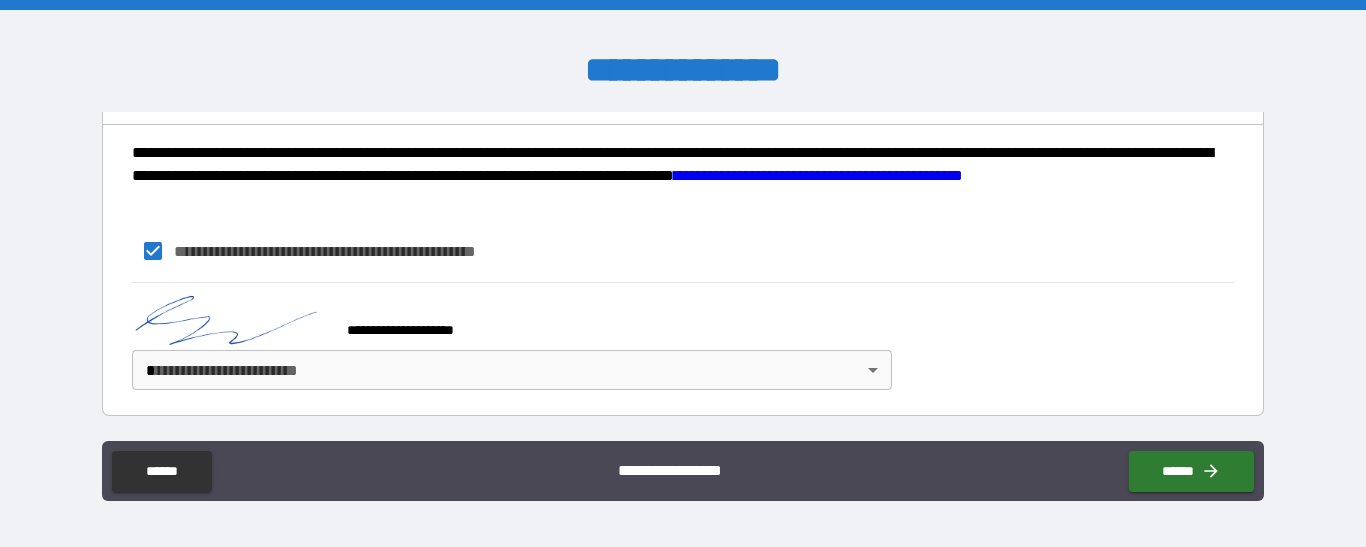click on "**********" at bounding box center [683, 273] 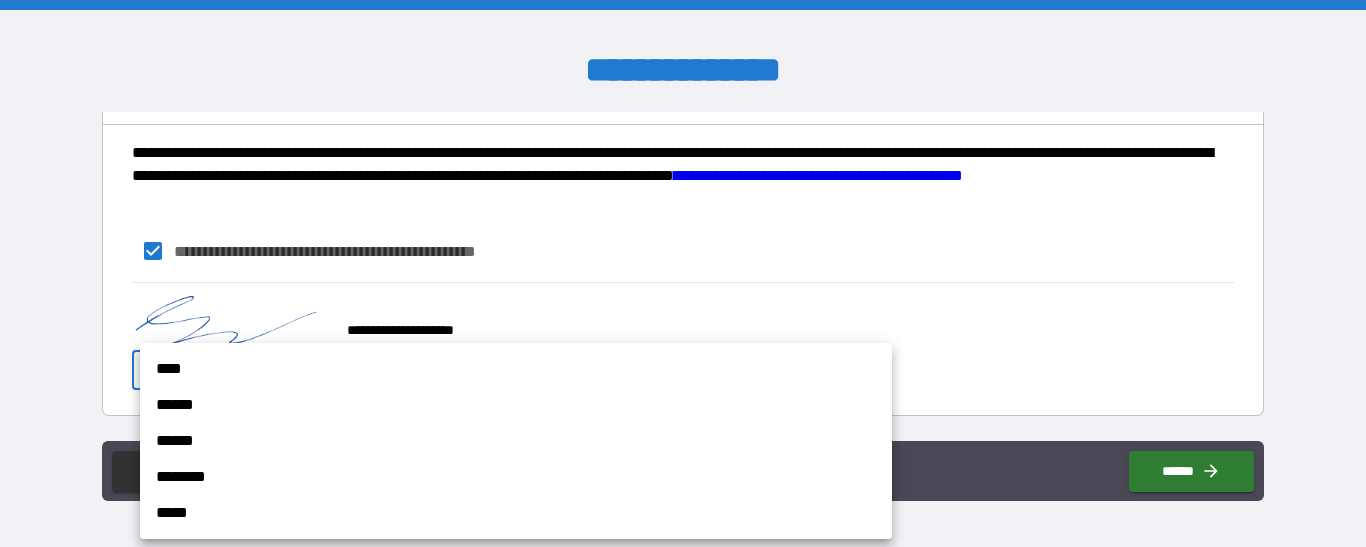 click on "******" at bounding box center [516, 405] 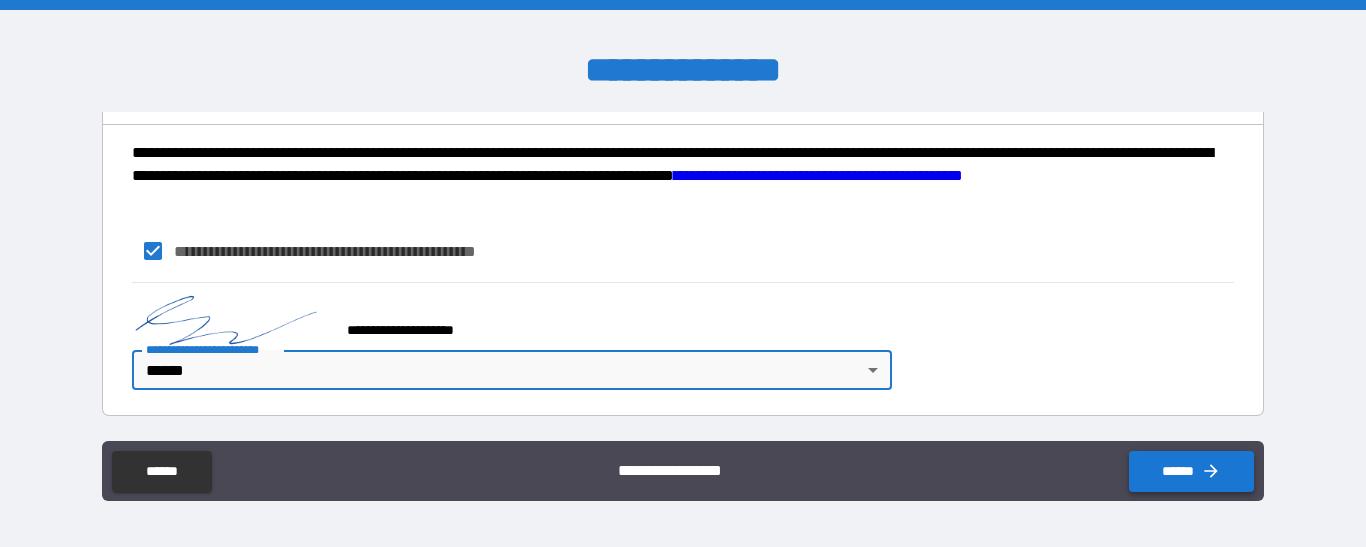 click on "******" at bounding box center [1191, 471] 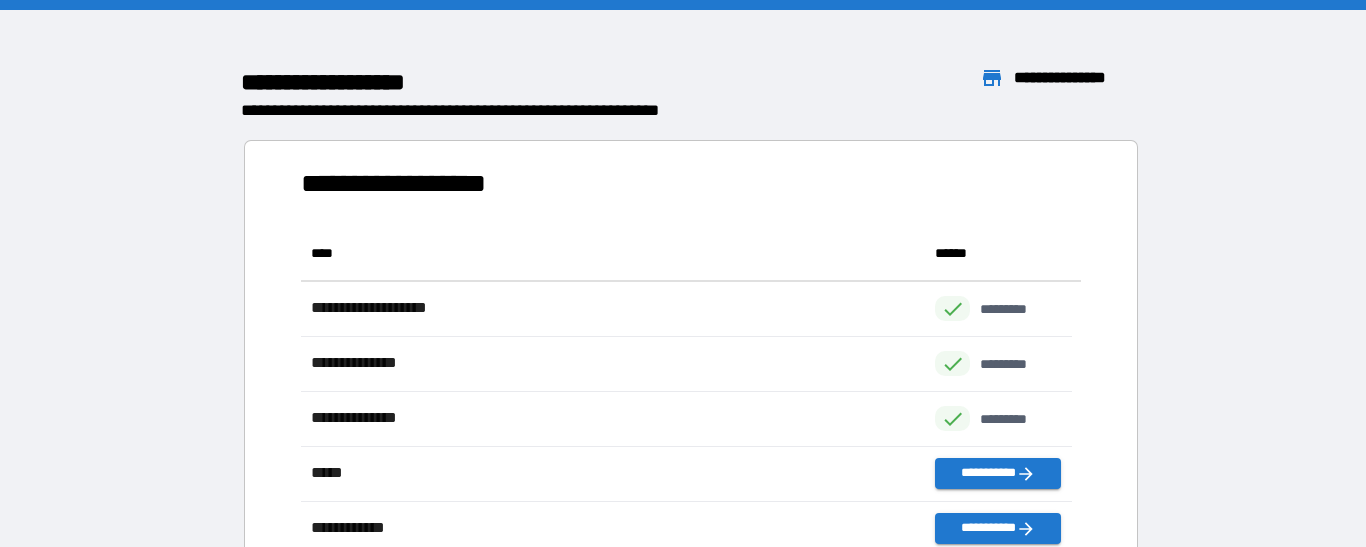 scroll, scrollTop: 16, scrollLeft: 16, axis: both 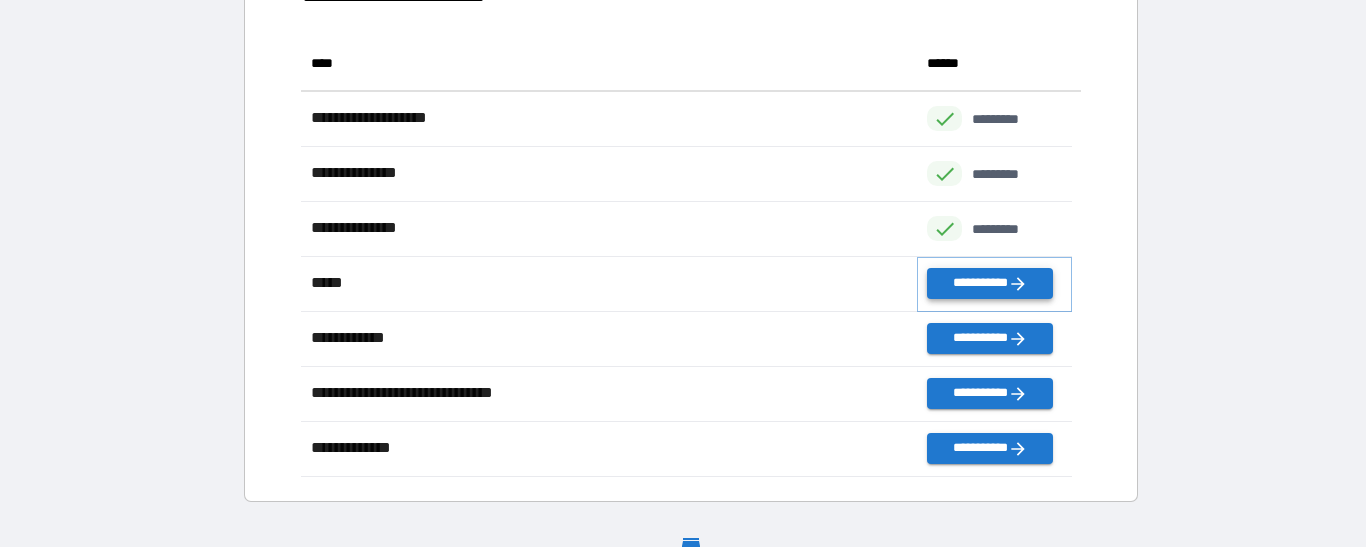 click on "**********" at bounding box center [989, 283] 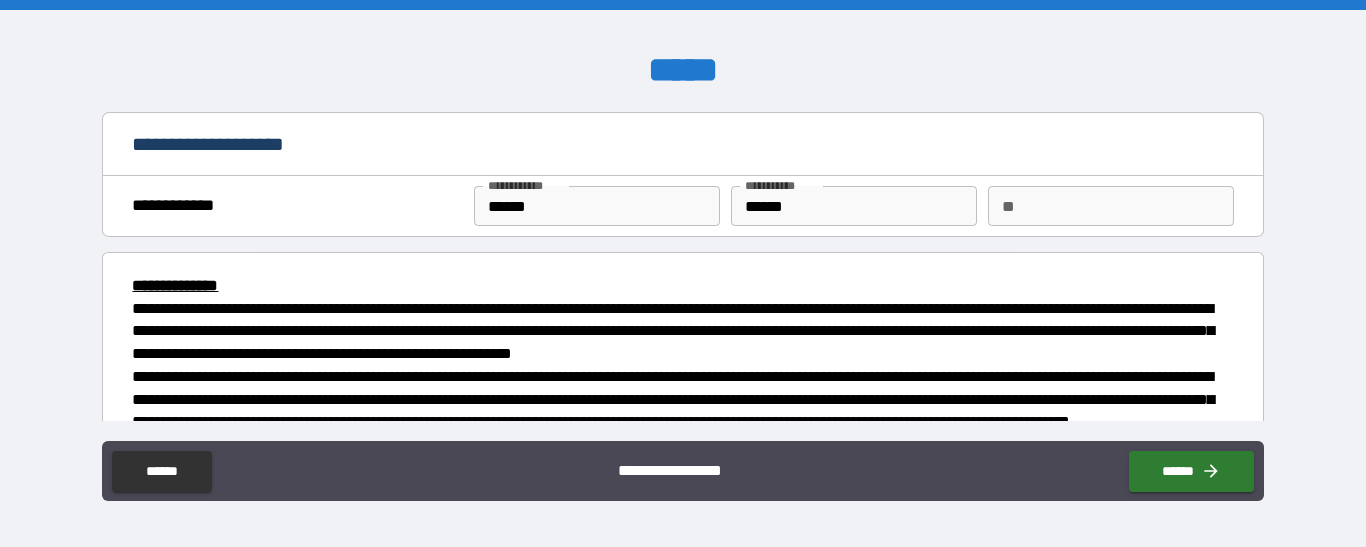 type on "*" 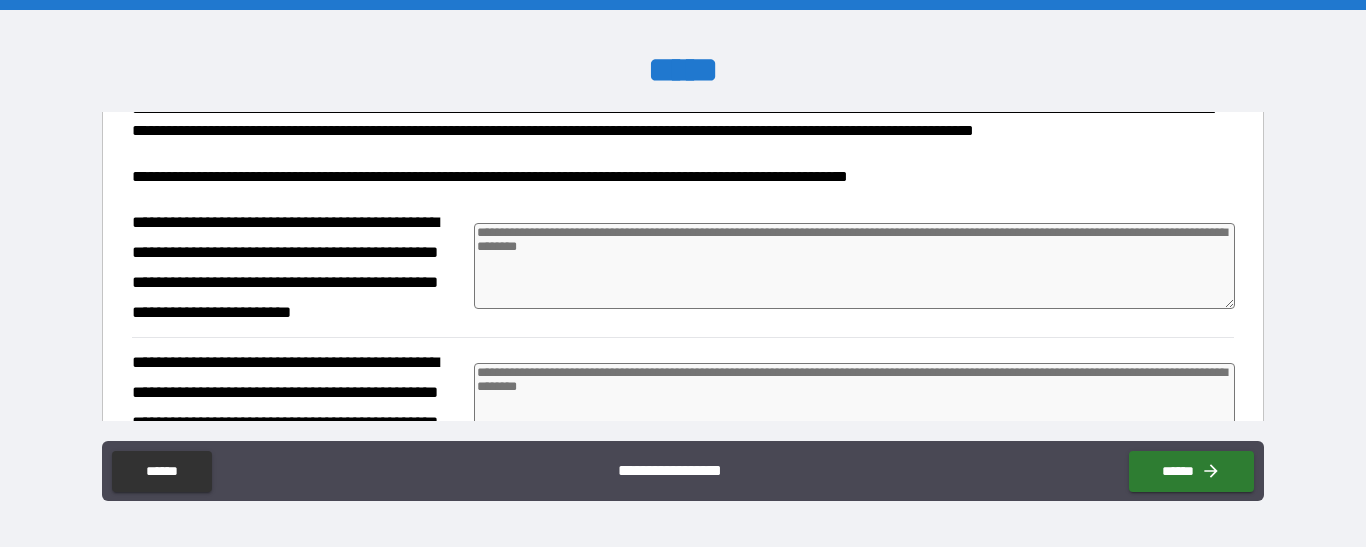 scroll, scrollTop: 1769, scrollLeft: 0, axis: vertical 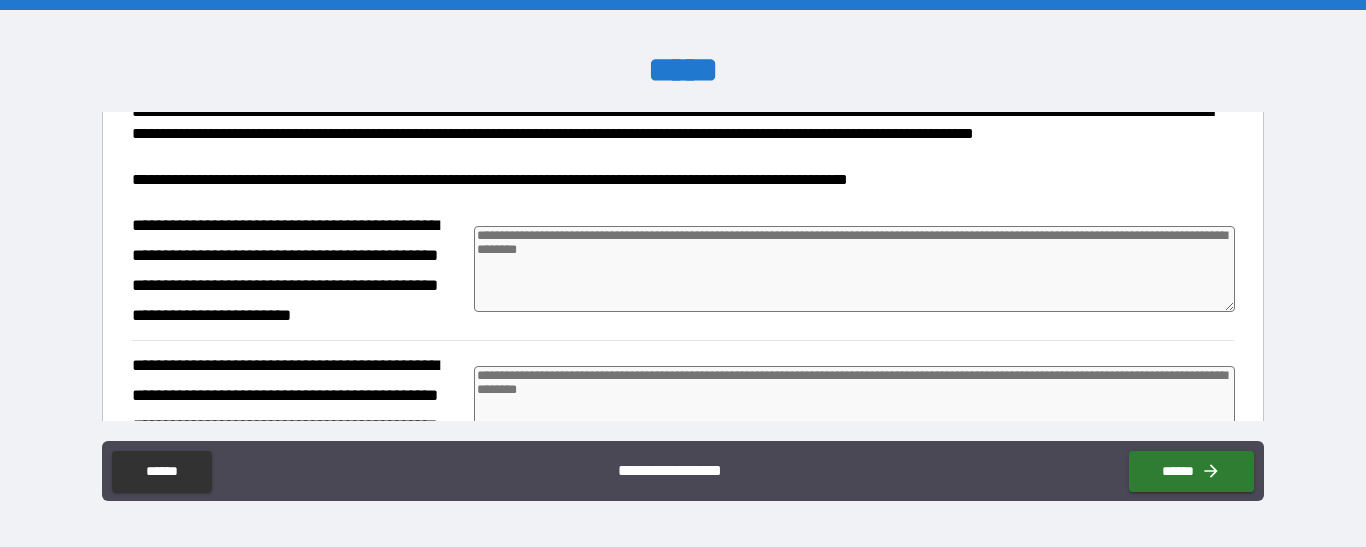 click at bounding box center (854, 269) 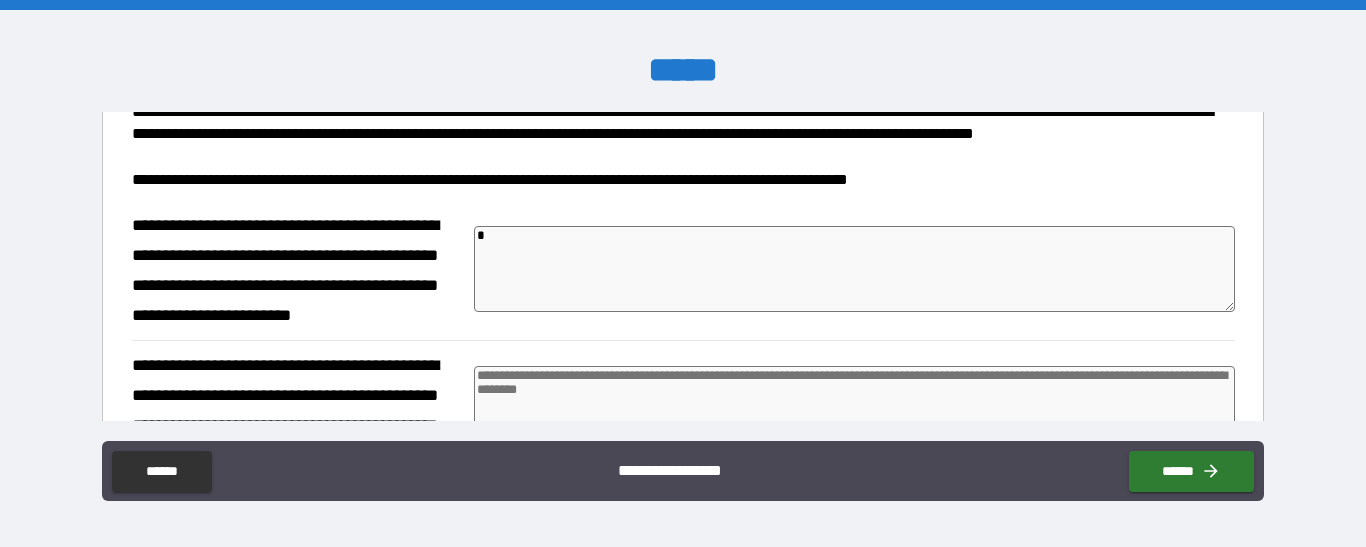 type on "*" 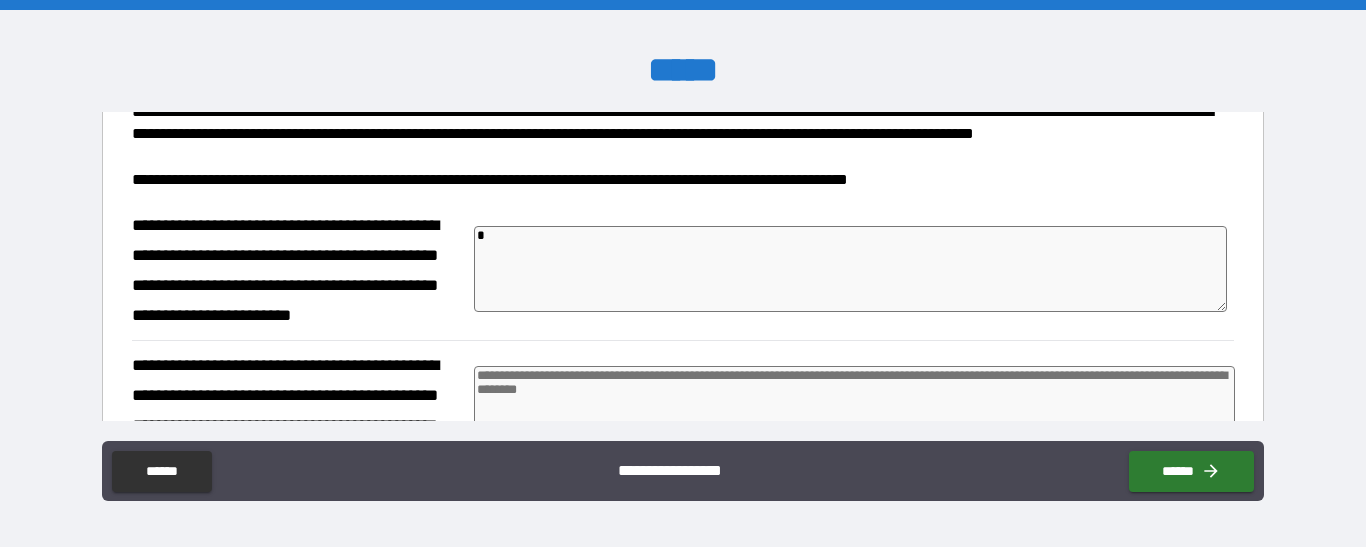 type on "**" 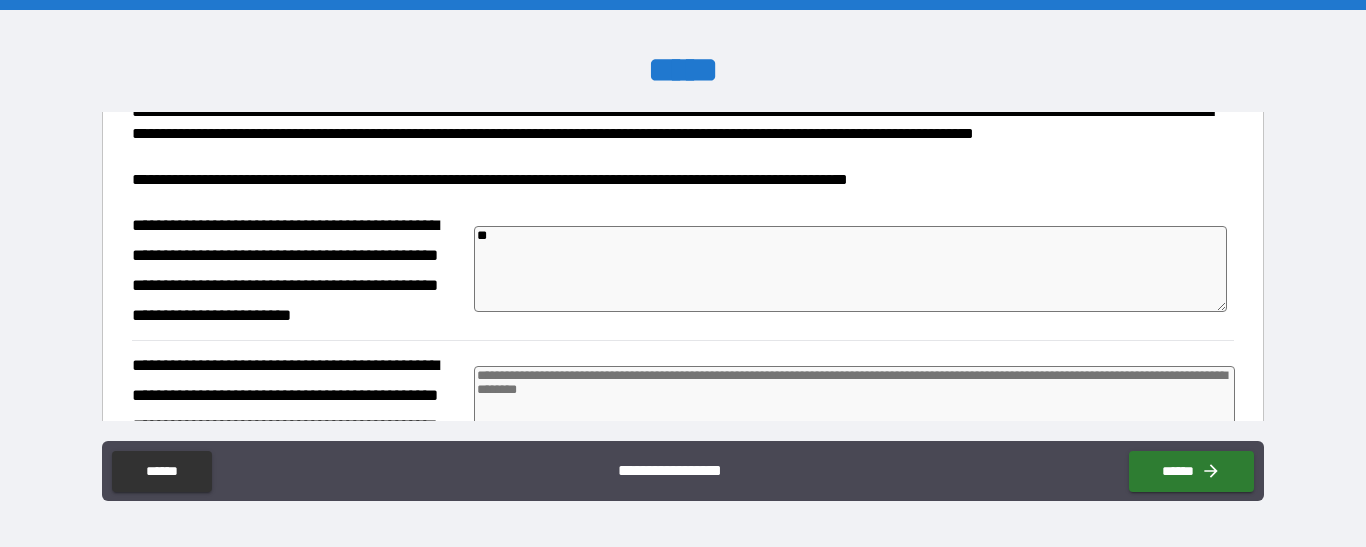 type on "***" 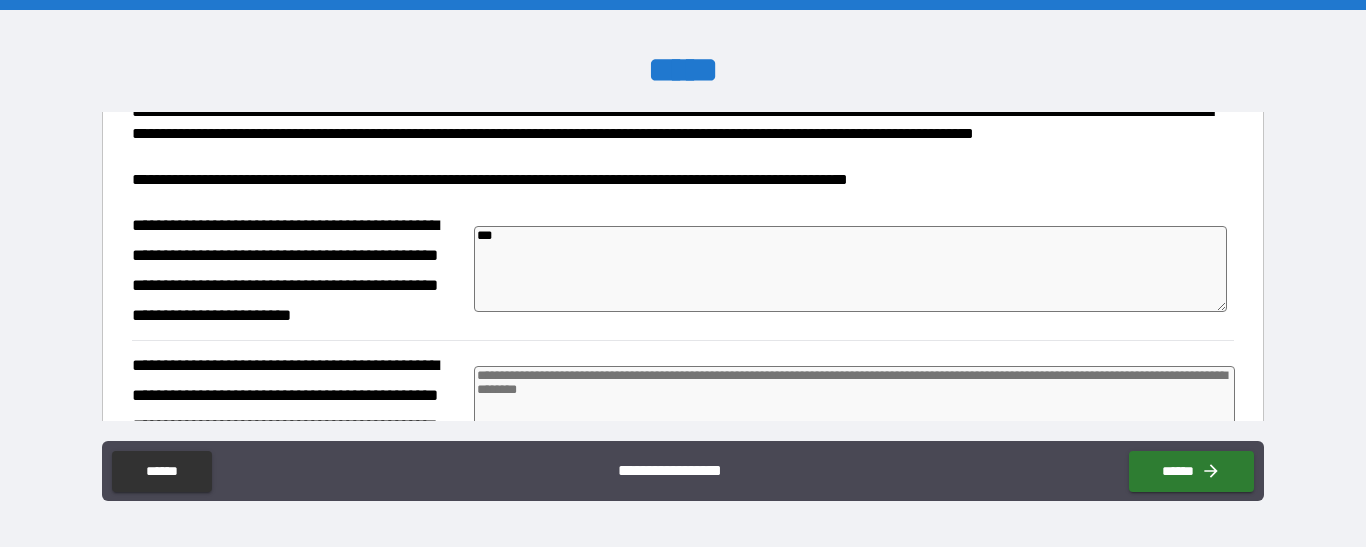 type on "****" 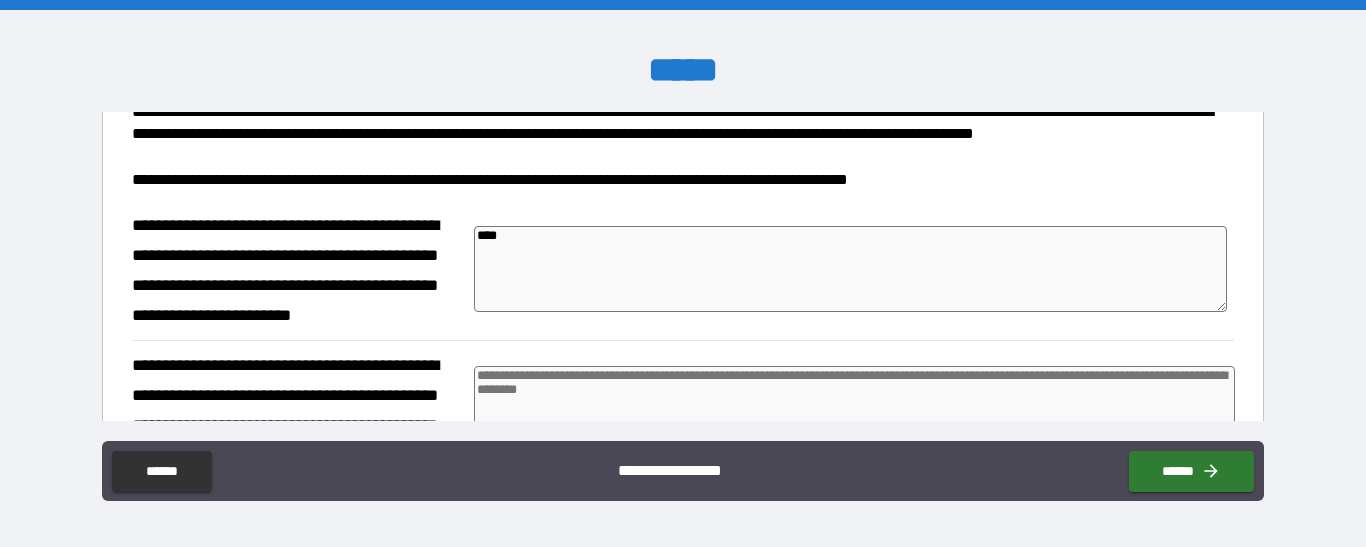 type on "*" 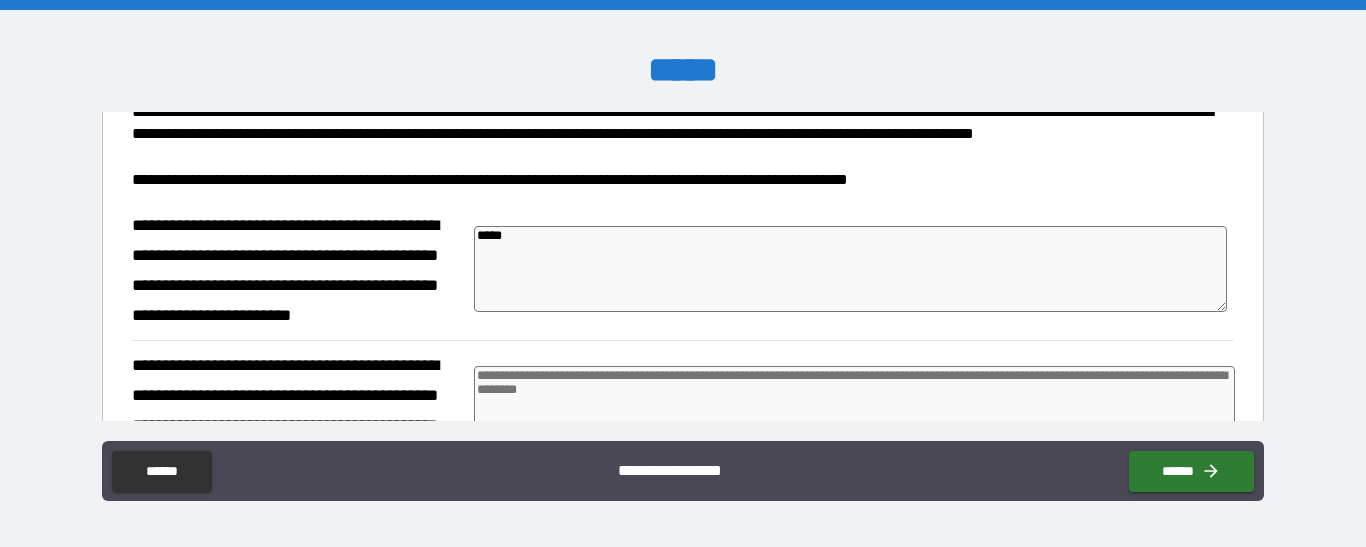type on "*" 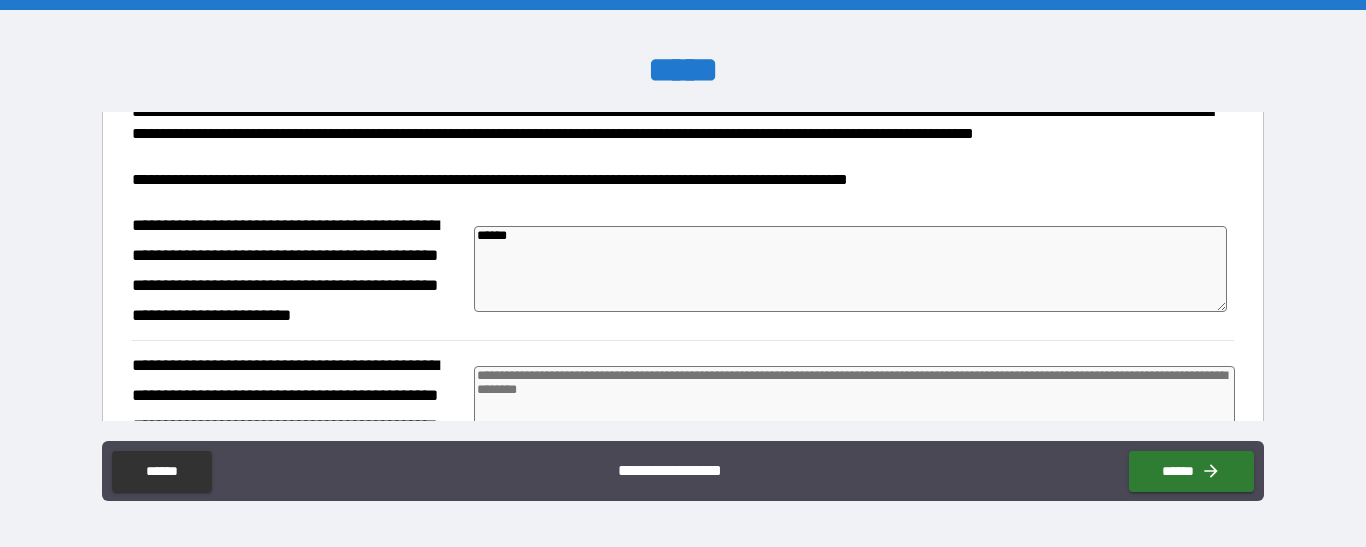 type on "*******" 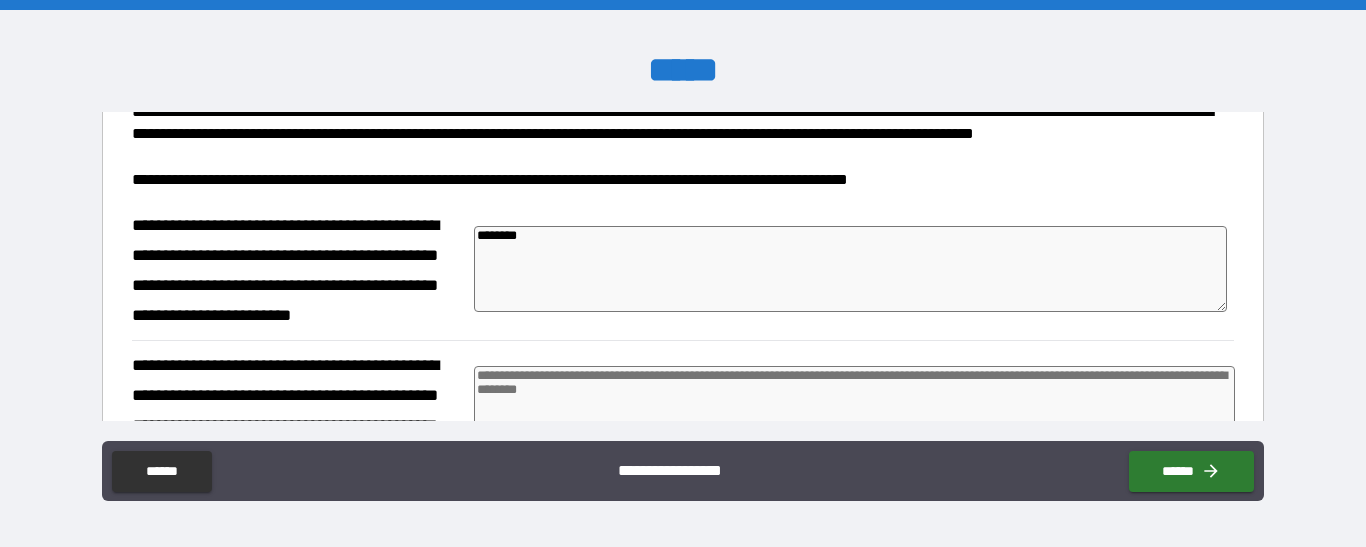 type on "*********" 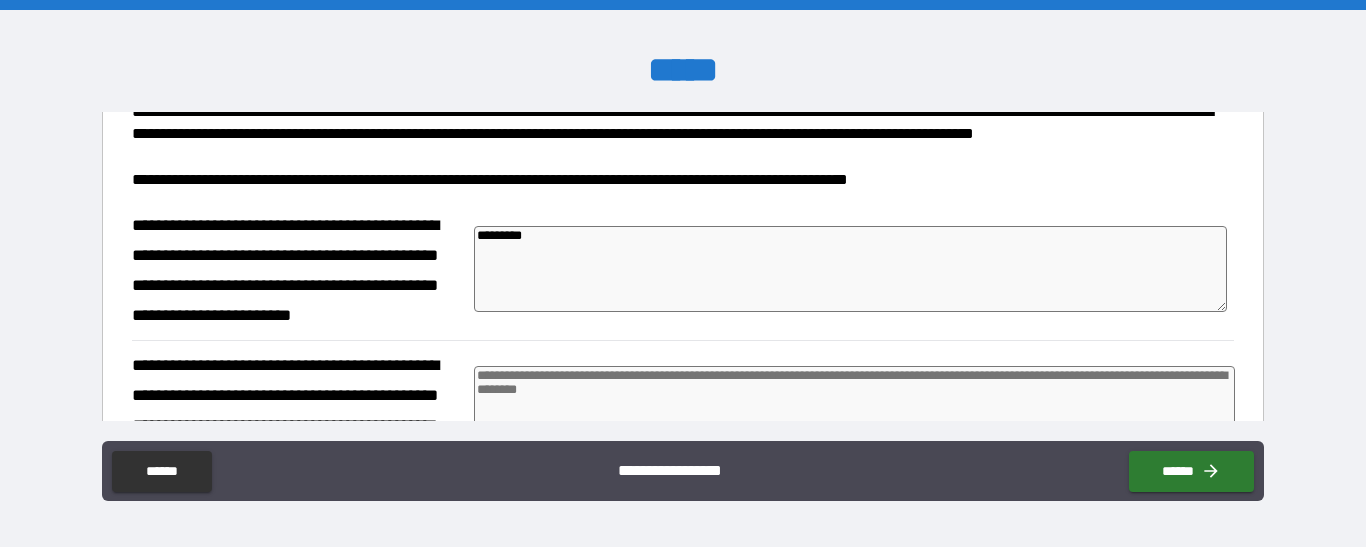 type on "*" 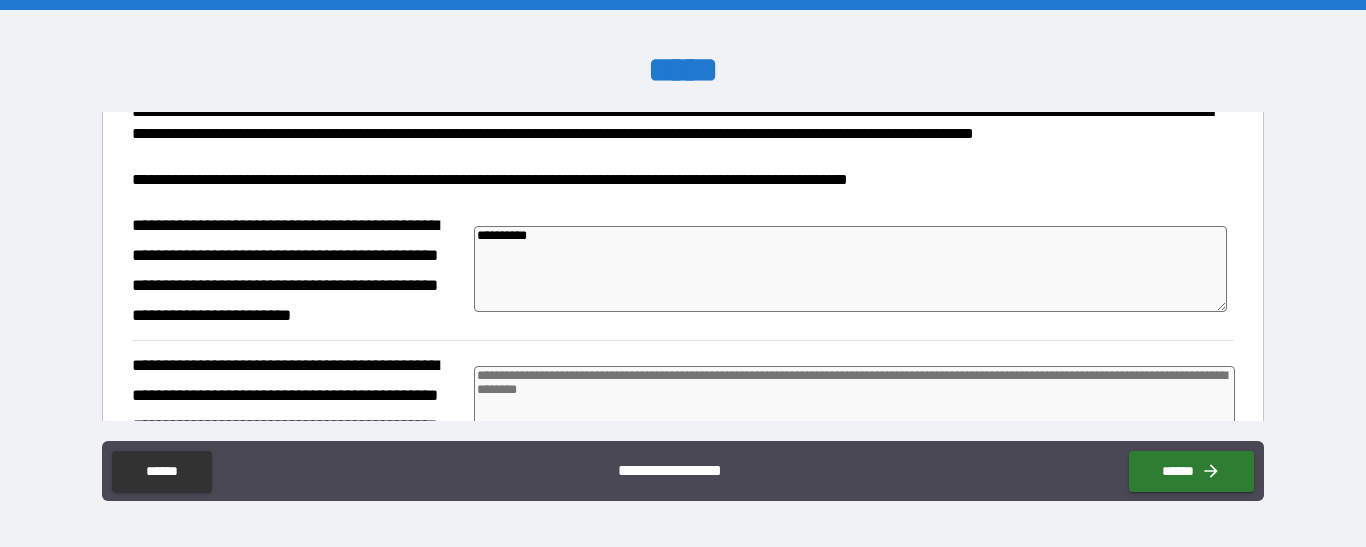 type on "**********" 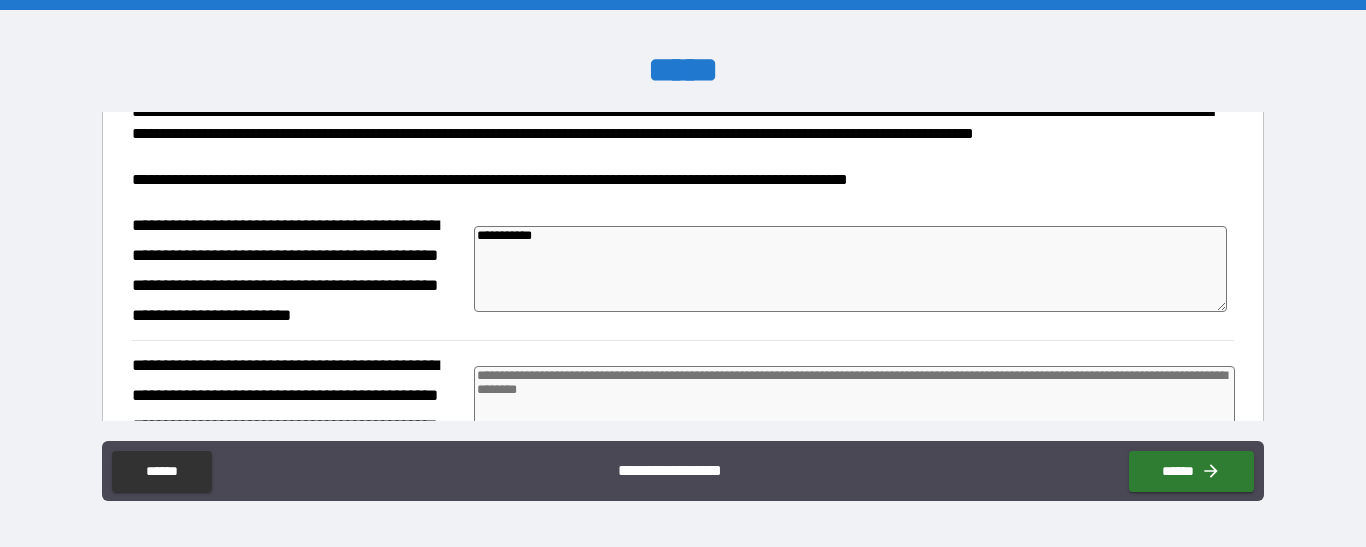 type on "*" 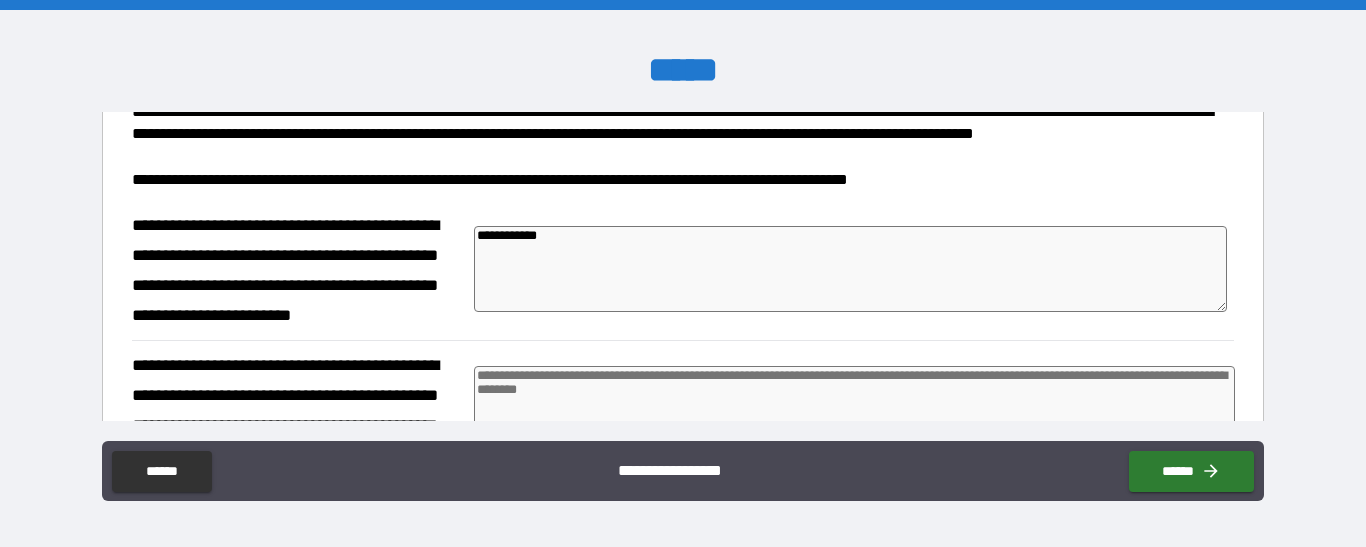 type on "**********" 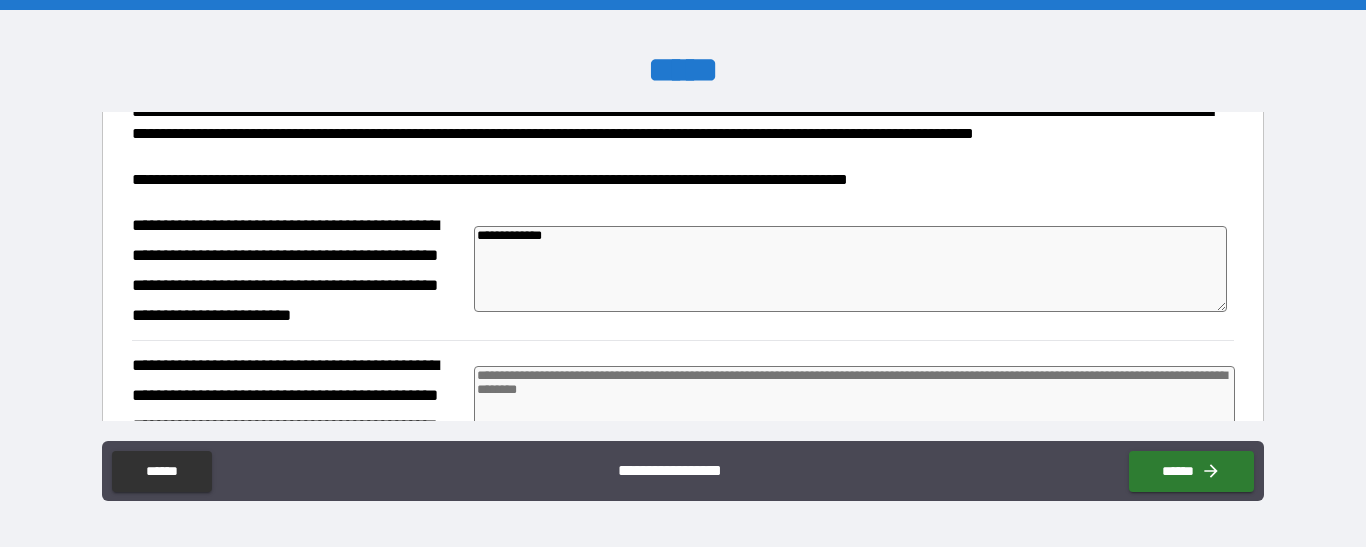 type on "**********" 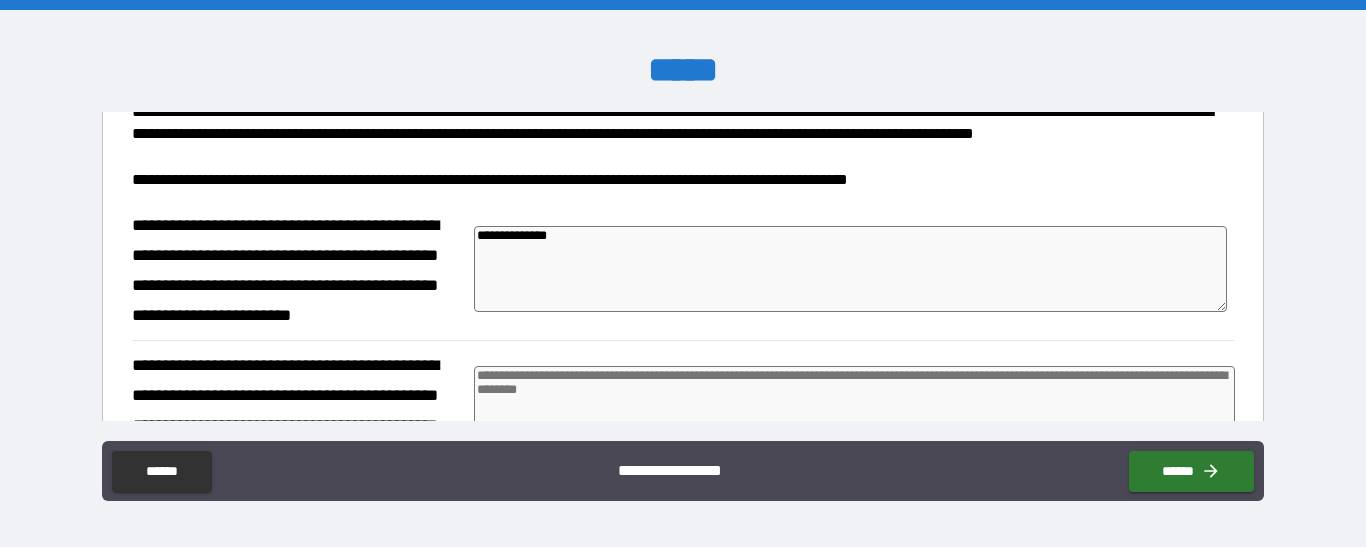type on "**********" 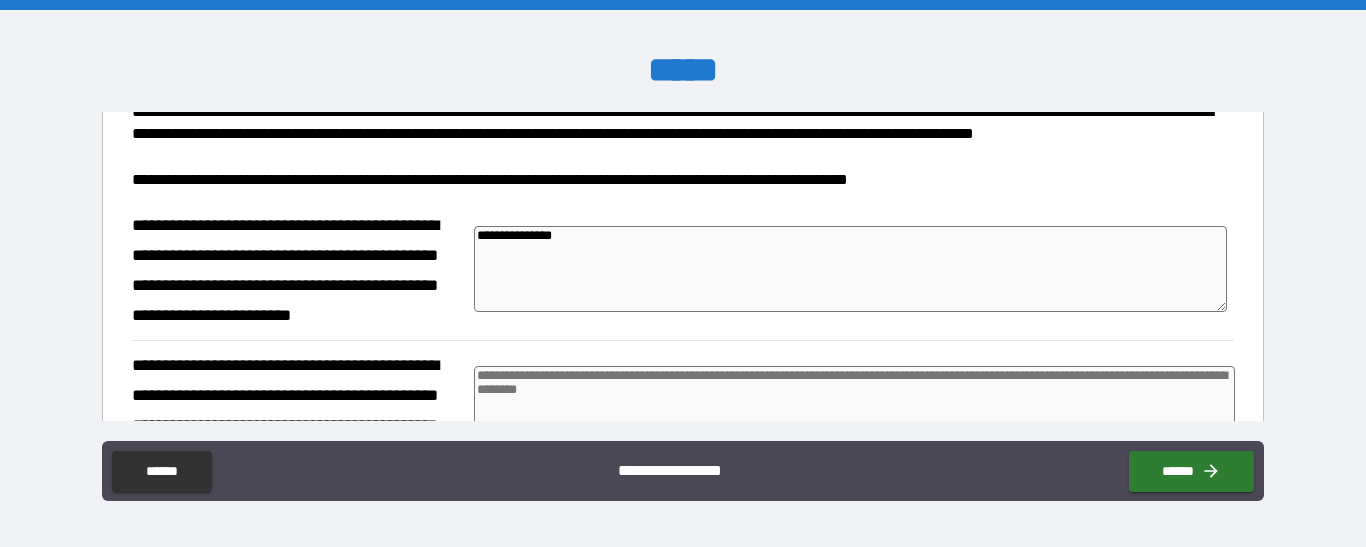 type on "*" 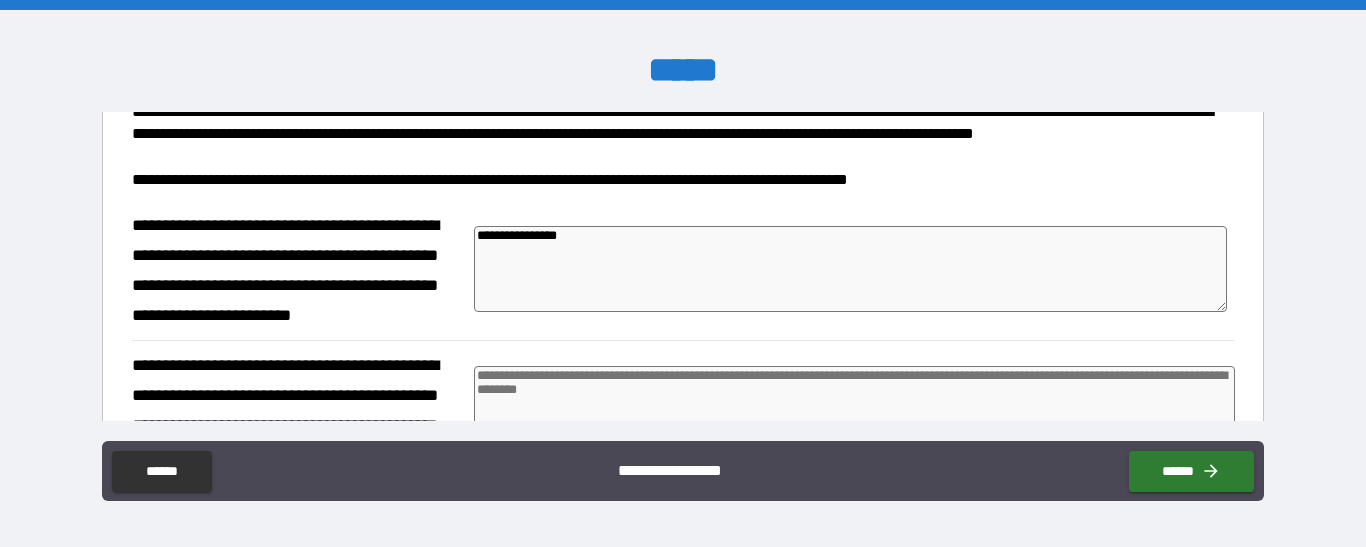 type on "*" 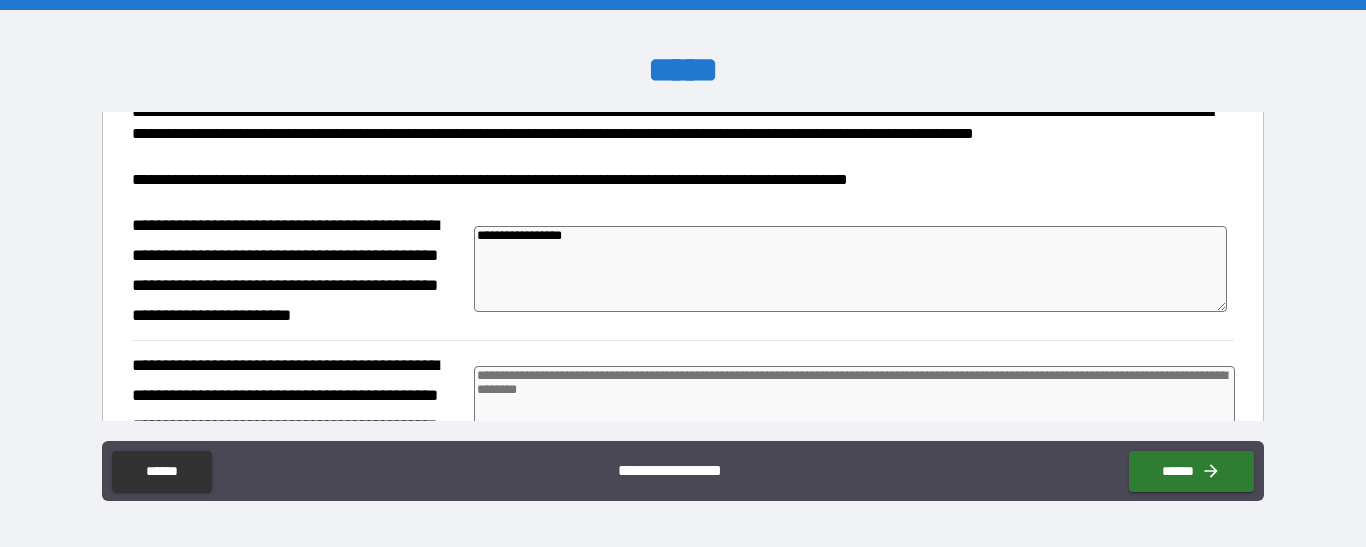 type on "**********" 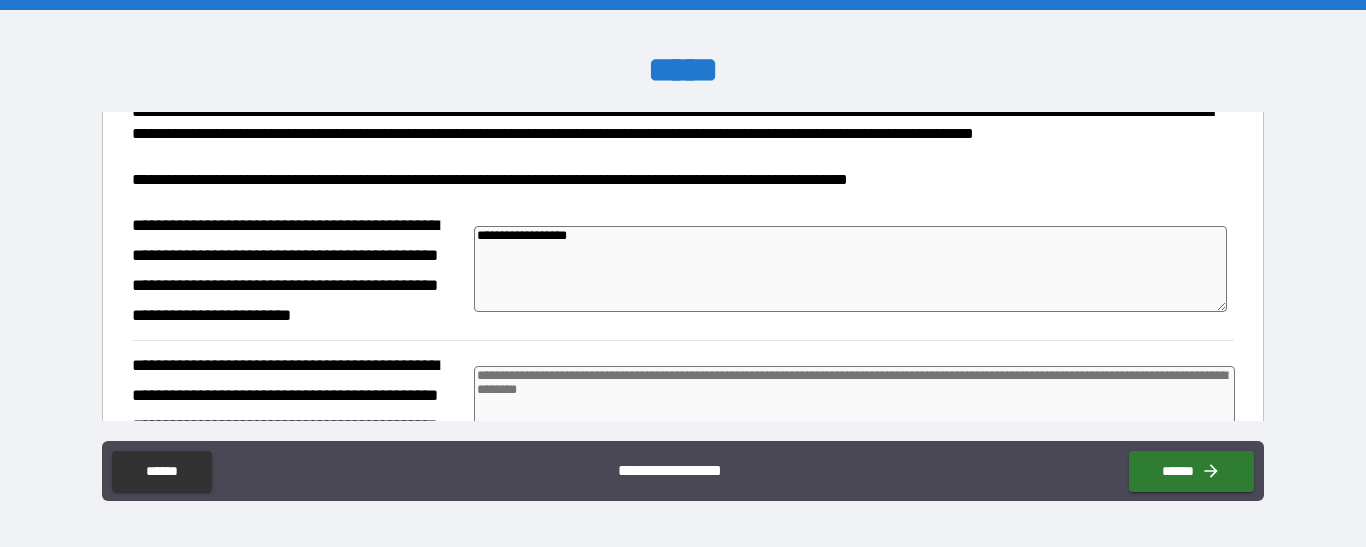 type on "*" 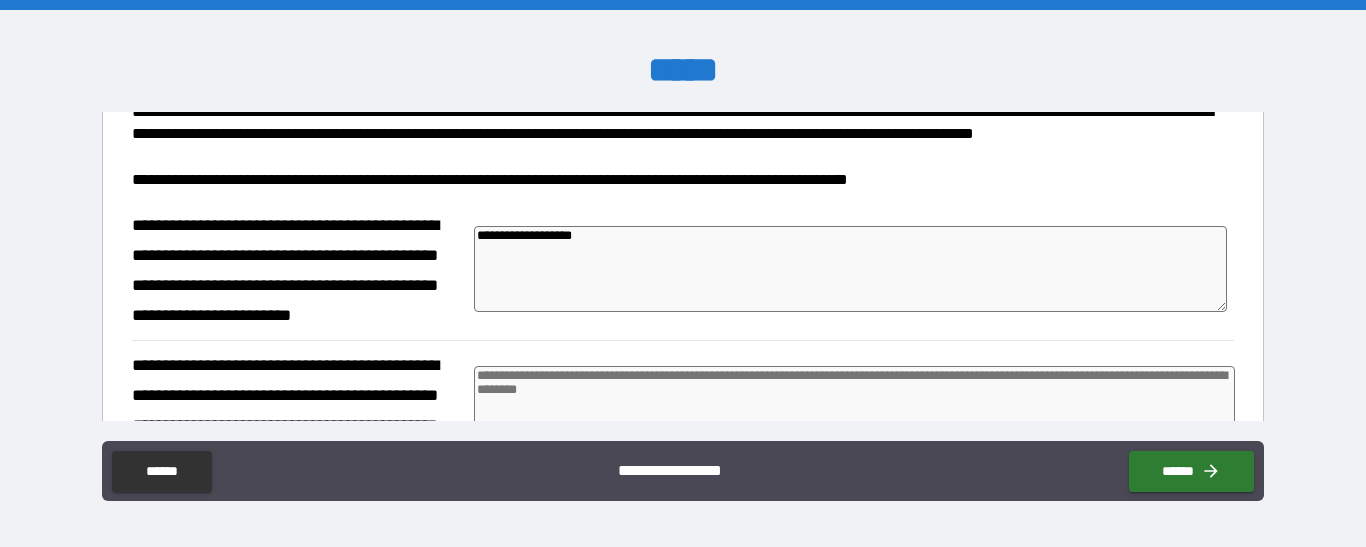 type on "**********" 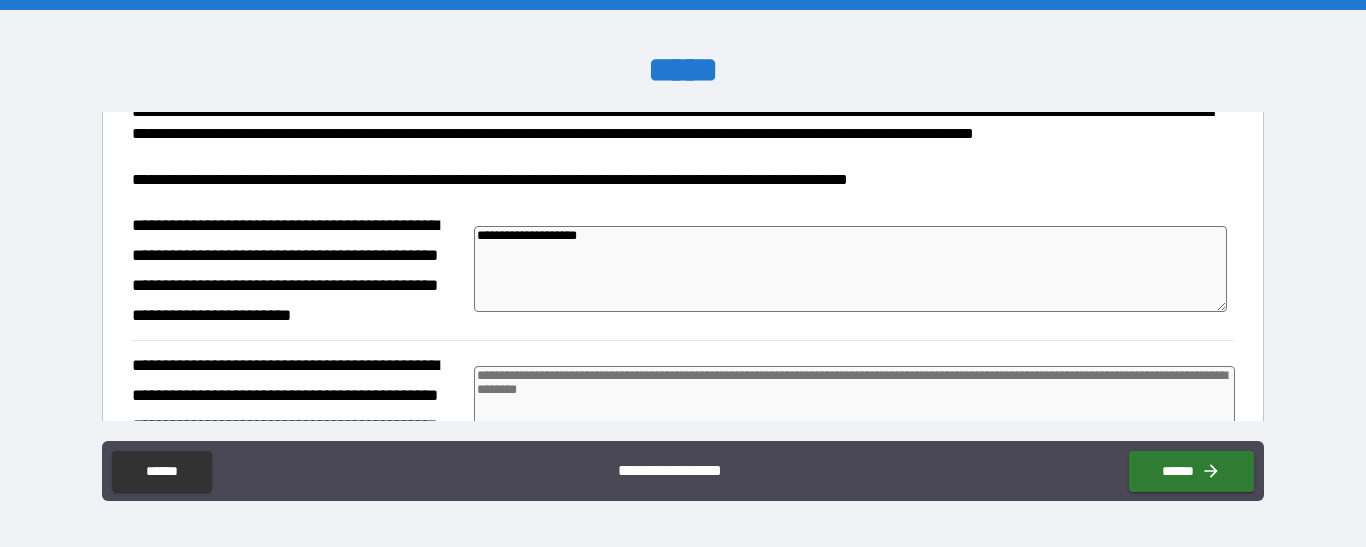 type on "**********" 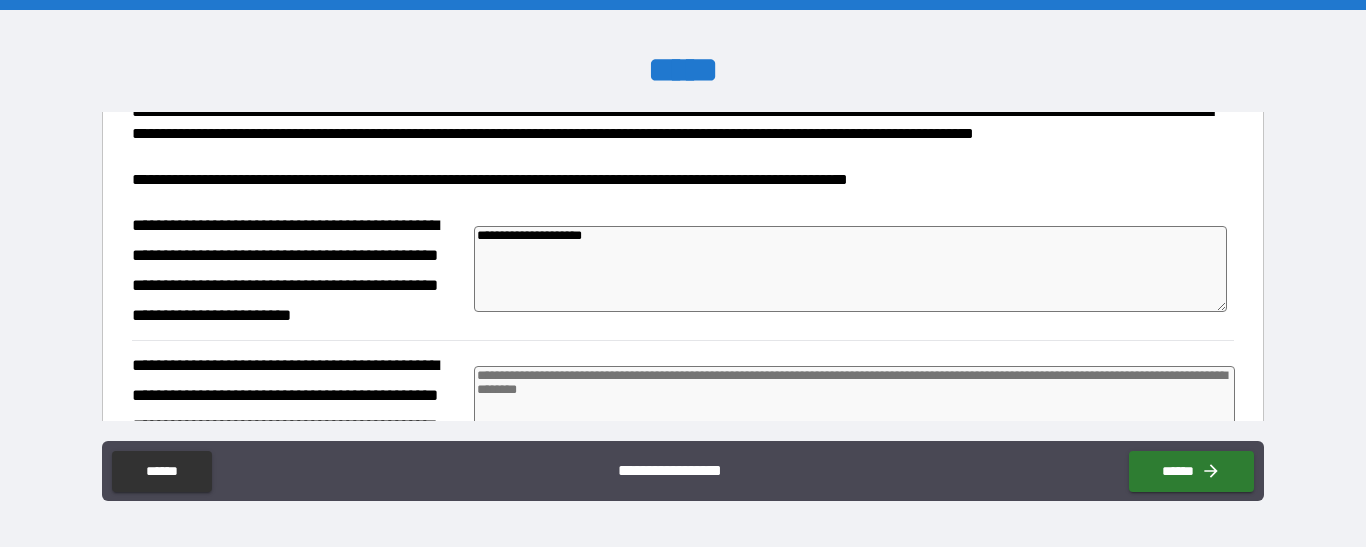 type on "*" 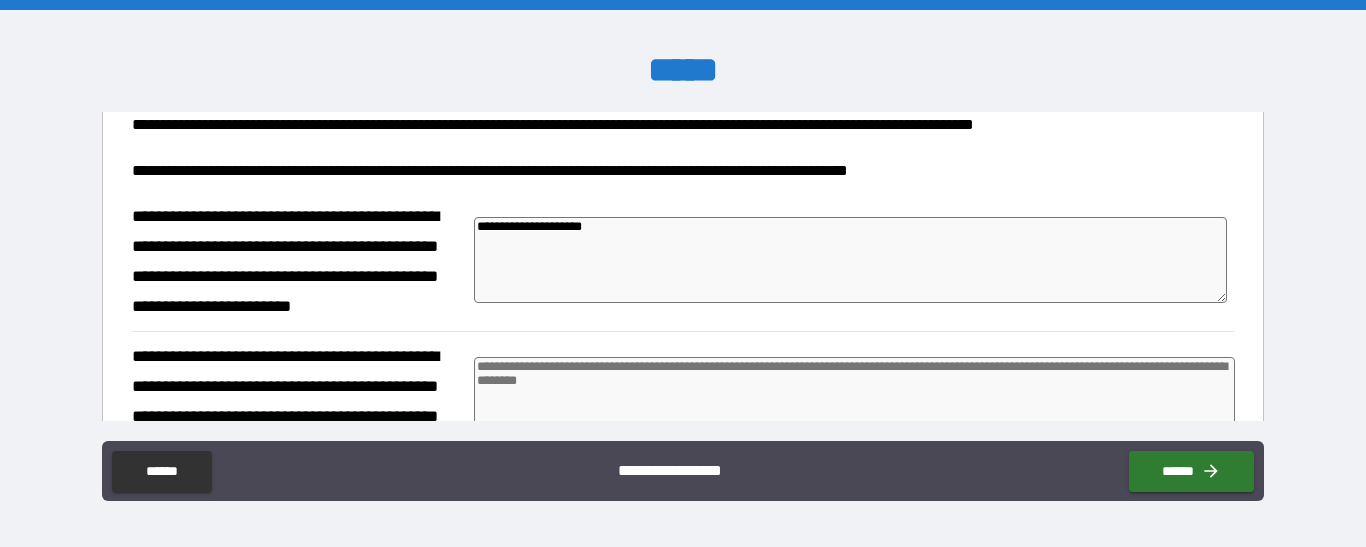 scroll, scrollTop: 1786, scrollLeft: 0, axis: vertical 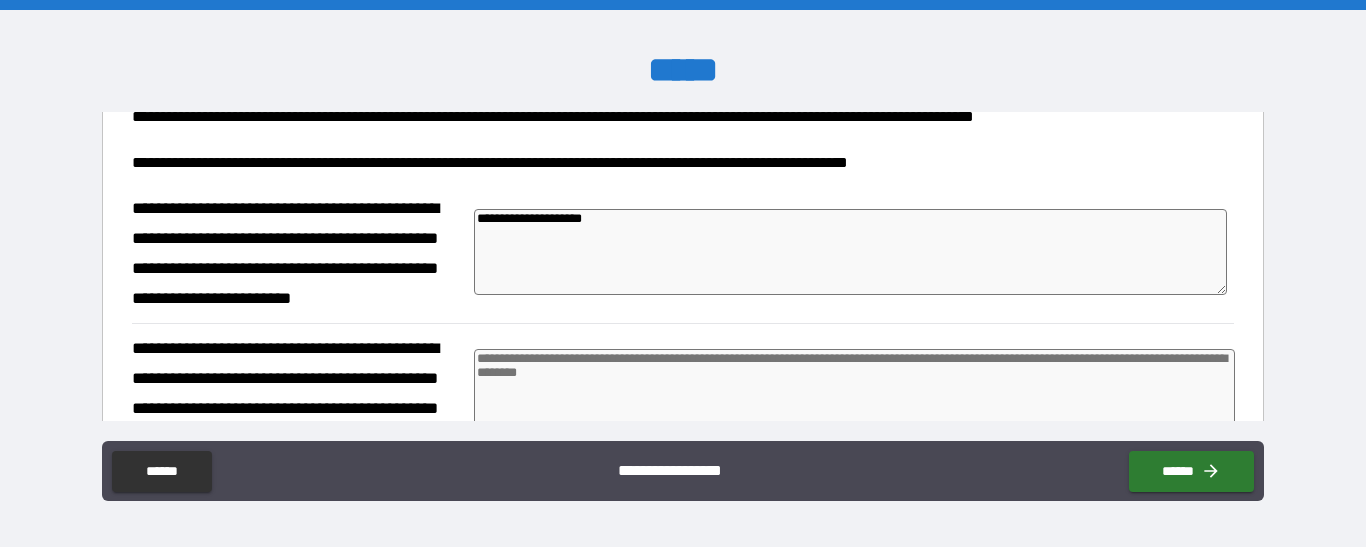 type on "**********" 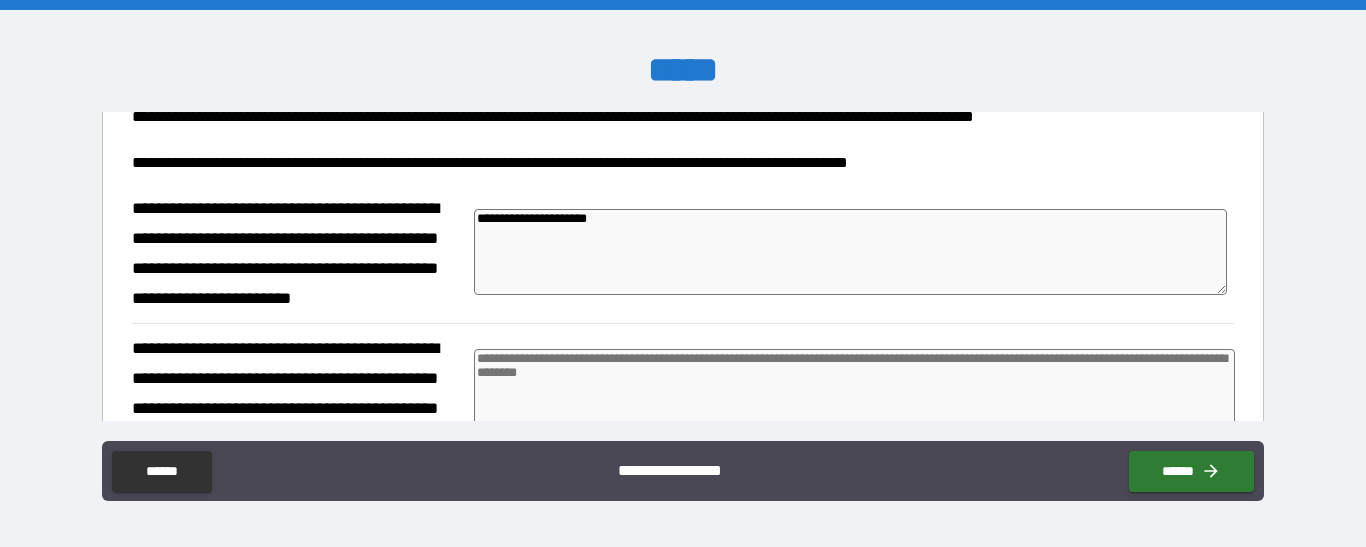 type on "*" 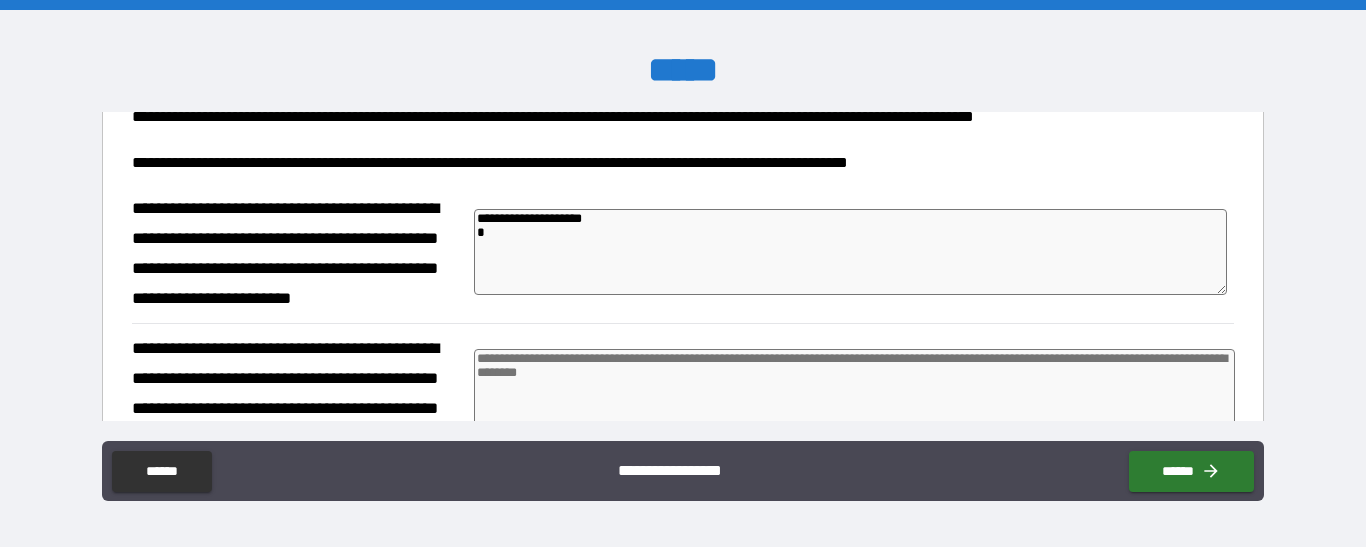 type on "*" 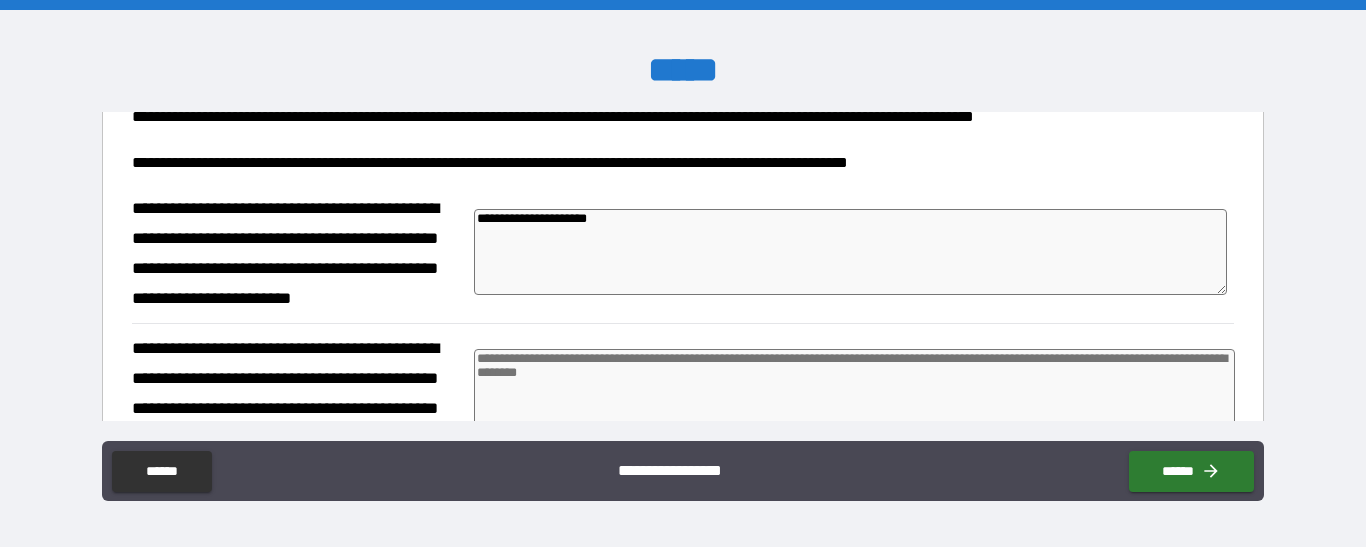 type on "*" 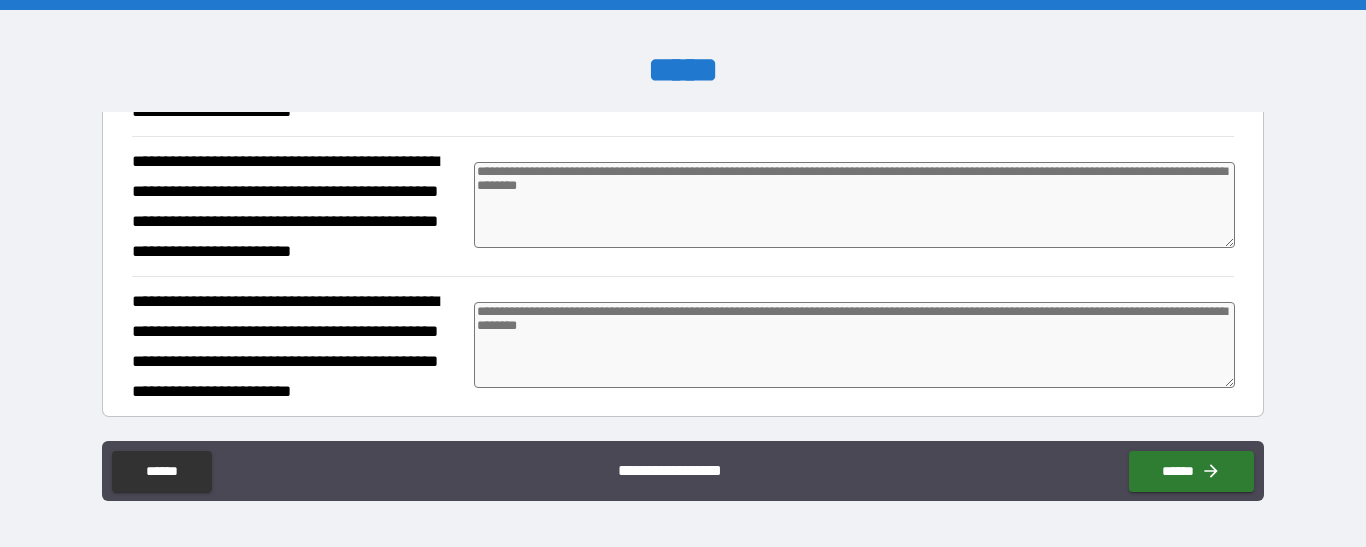 scroll, scrollTop: 1977, scrollLeft: 0, axis: vertical 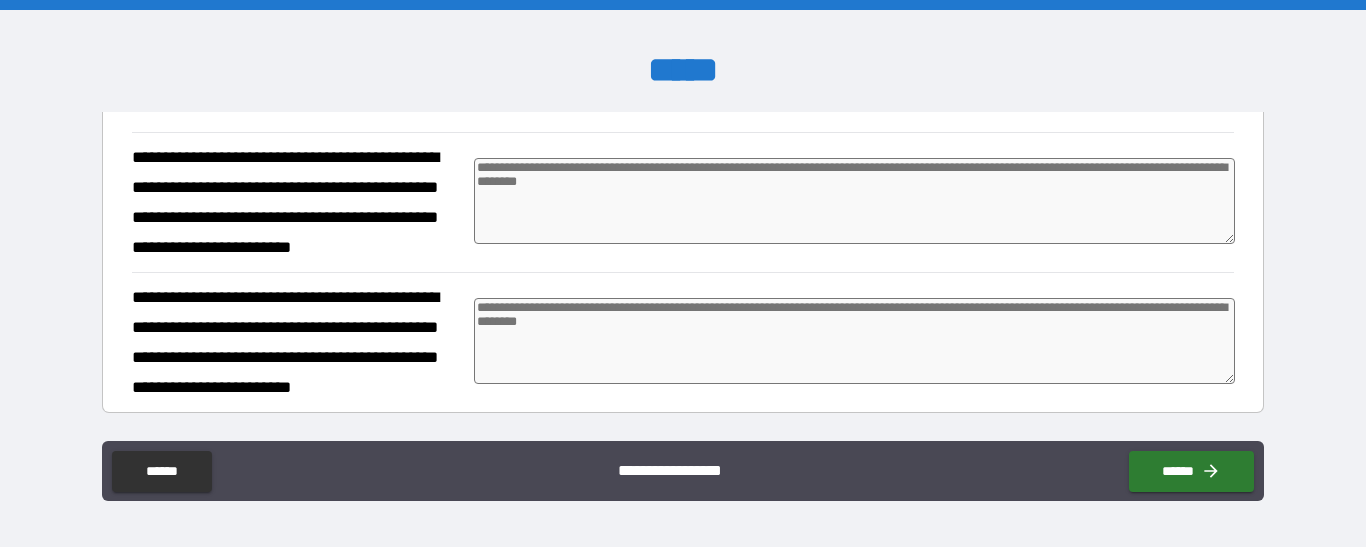 type on "**********" 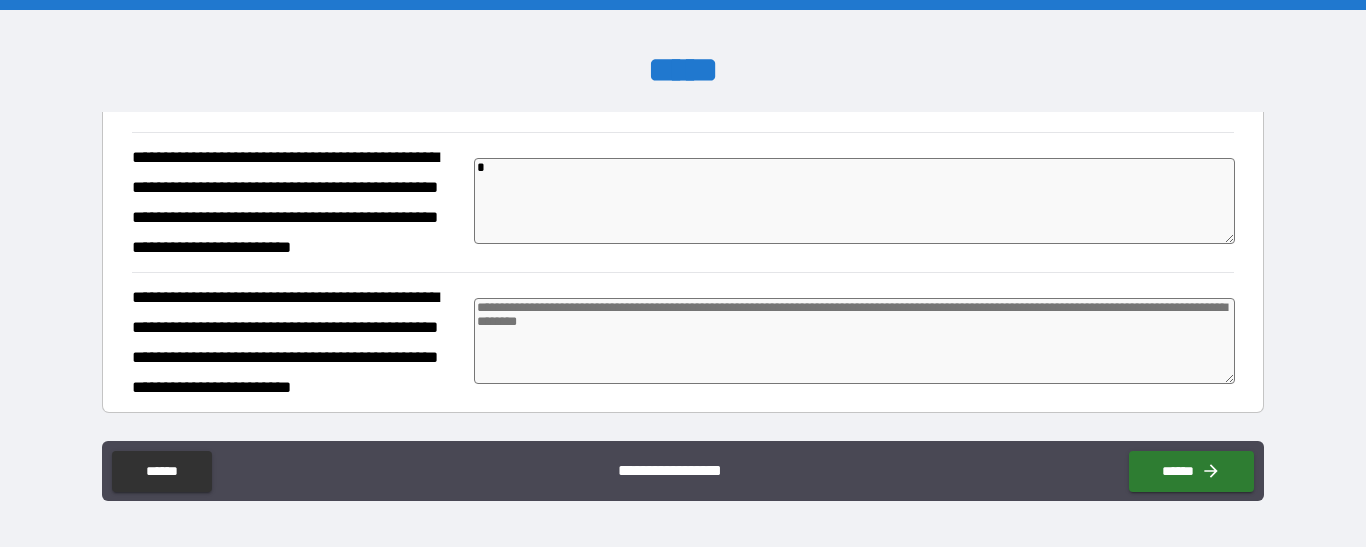 type on "*" 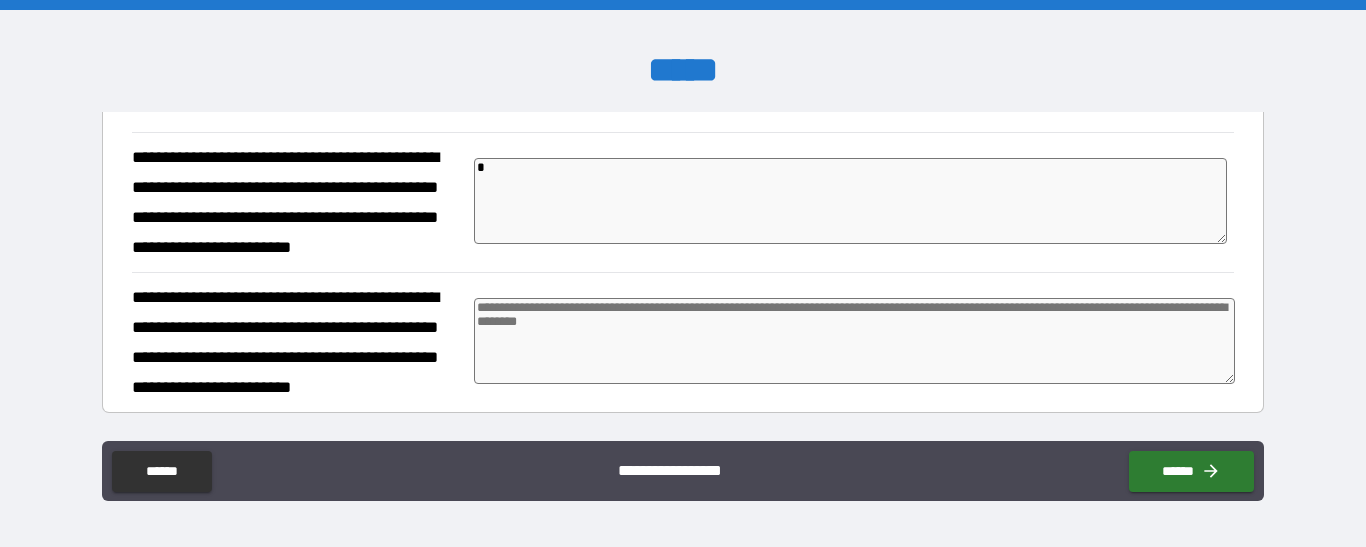 type on "*" 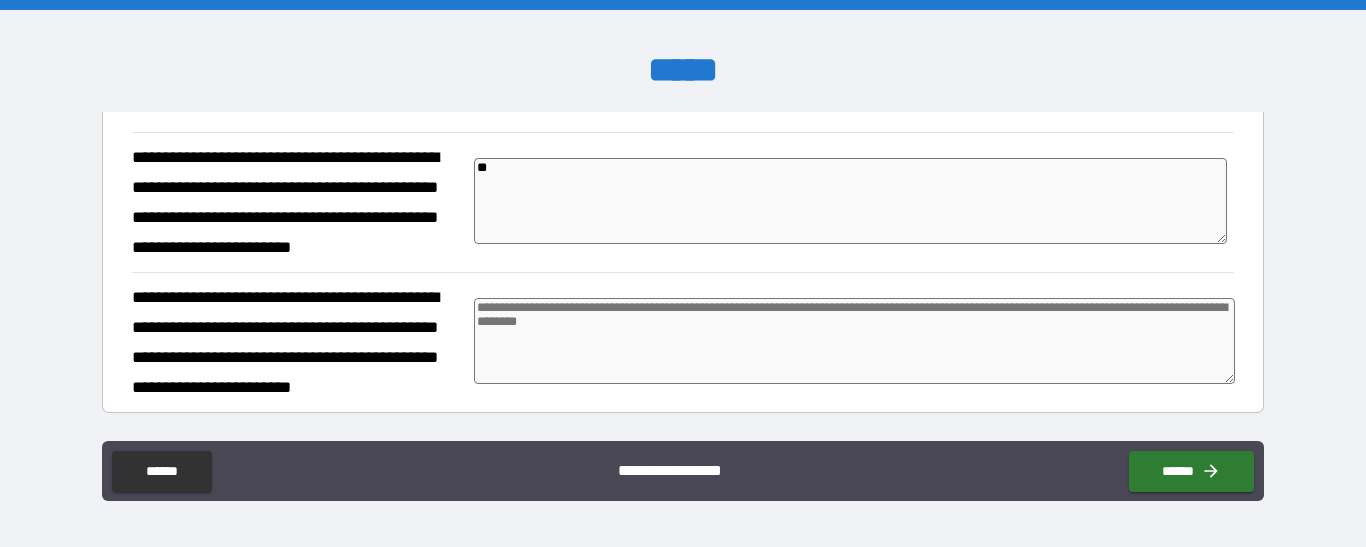 type on "*" 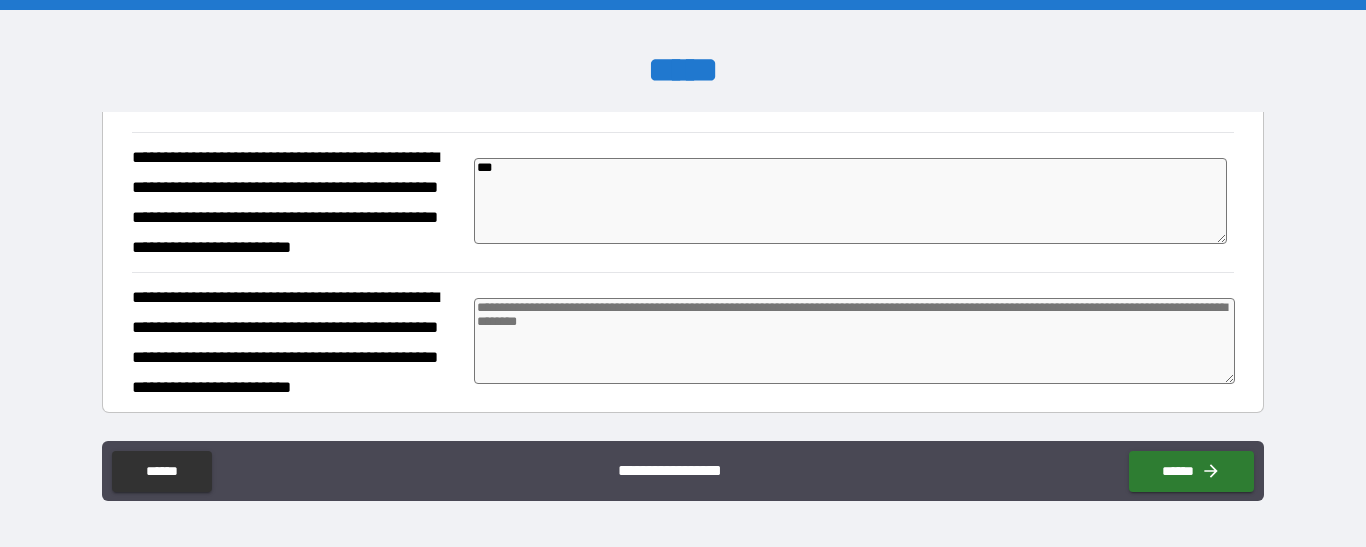 type on "*" 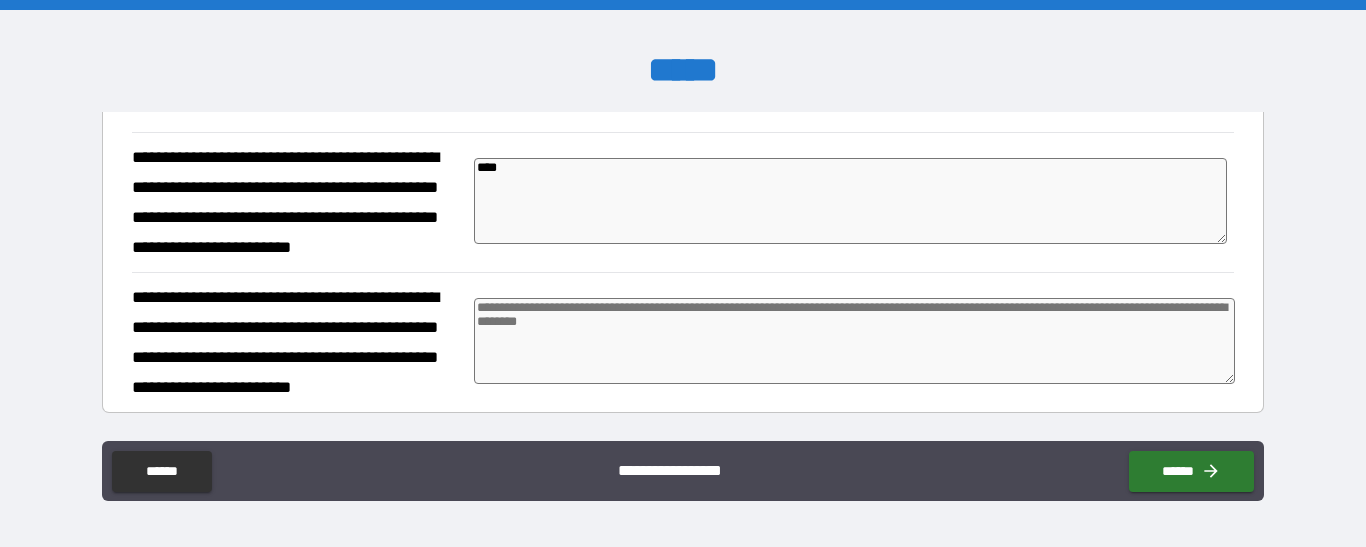 type on "*" 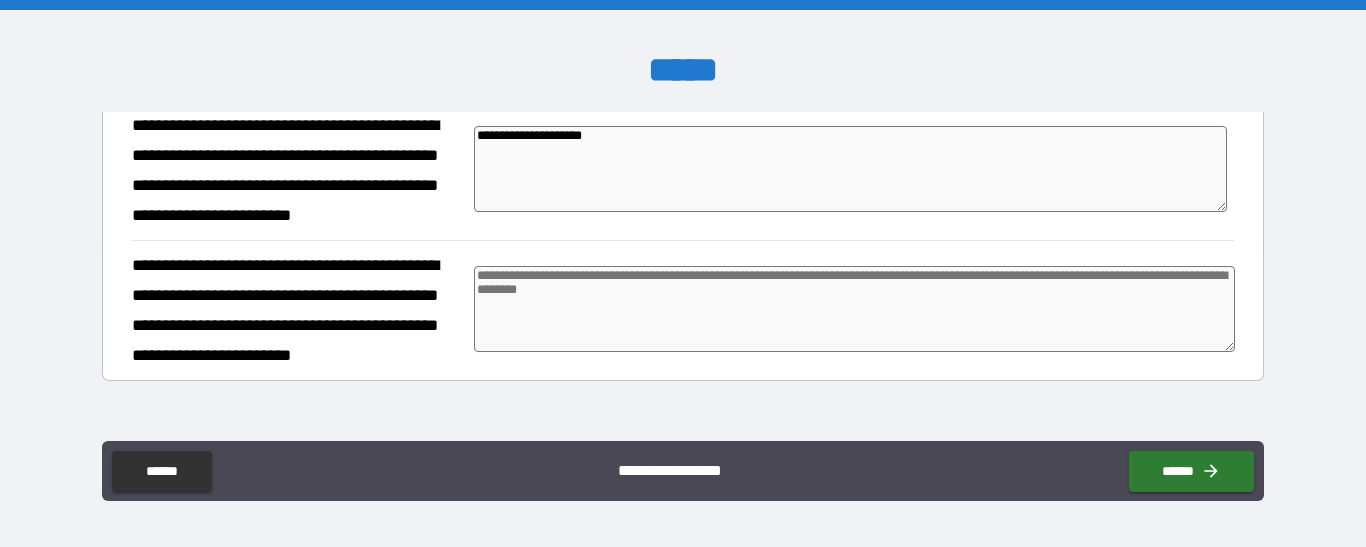 scroll, scrollTop: 2017, scrollLeft: 0, axis: vertical 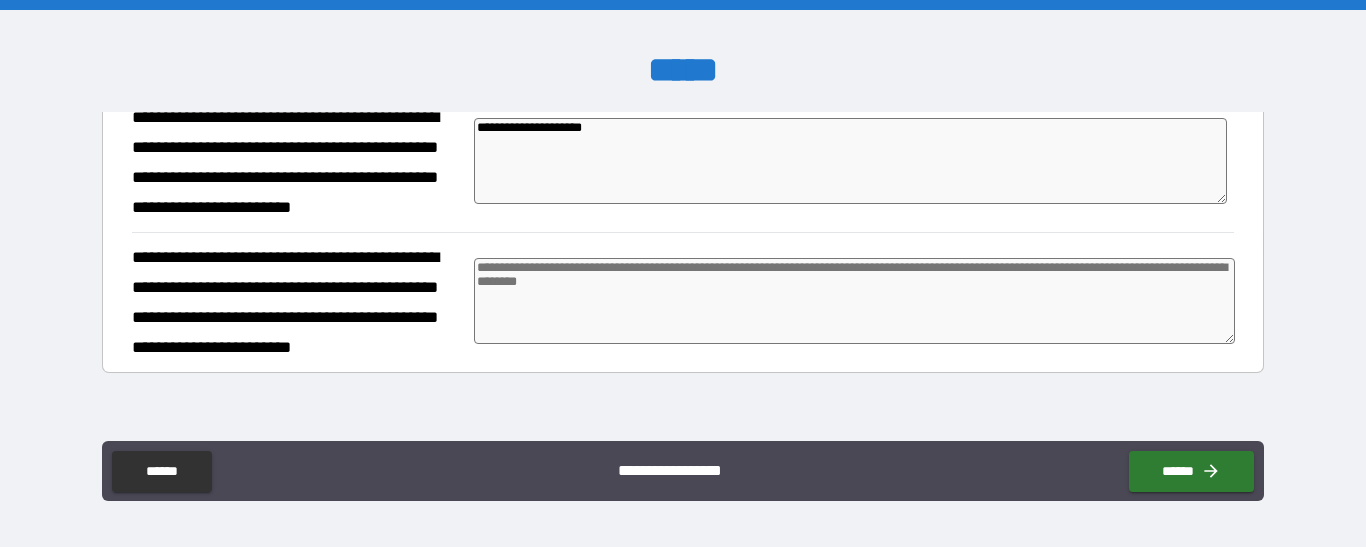 click at bounding box center (854, 301) 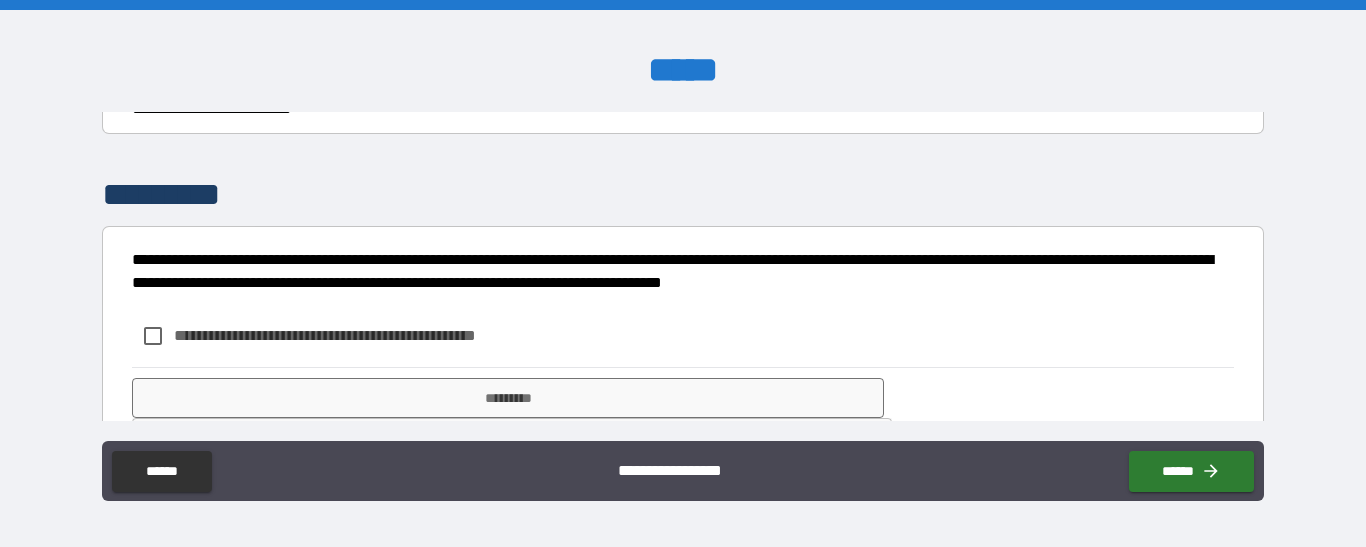 scroll, scrollTop: 2324, scrollLeft: 0, axis: vertical 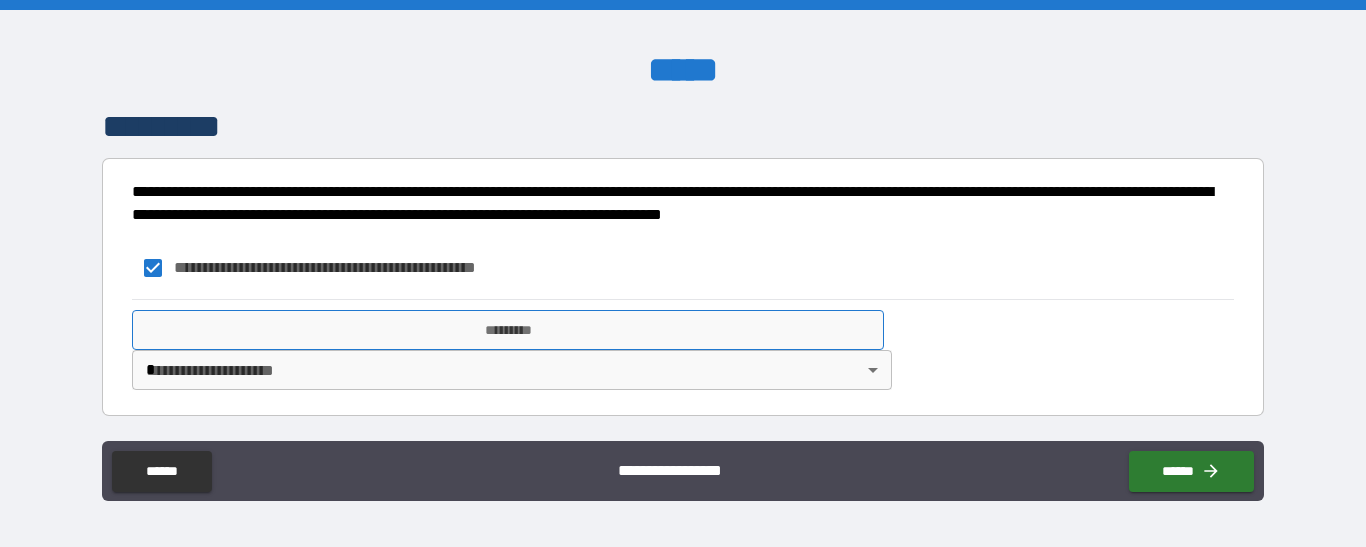click on "*********" at bounding box center [508, 330] 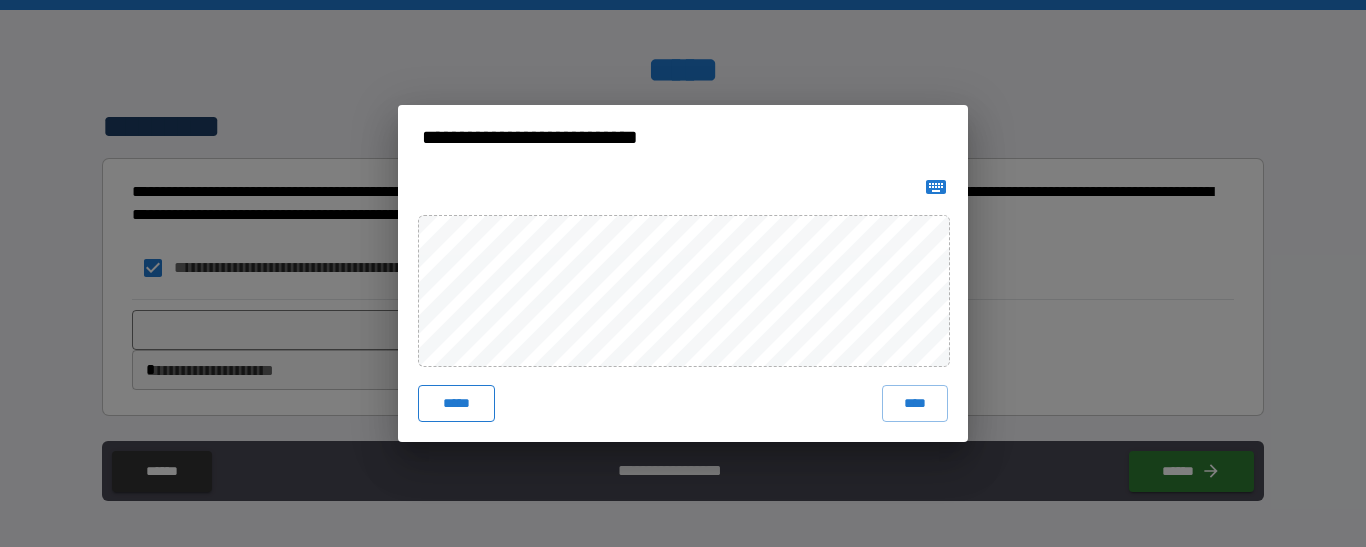 click on "*****" at bounding box center [456, 403] 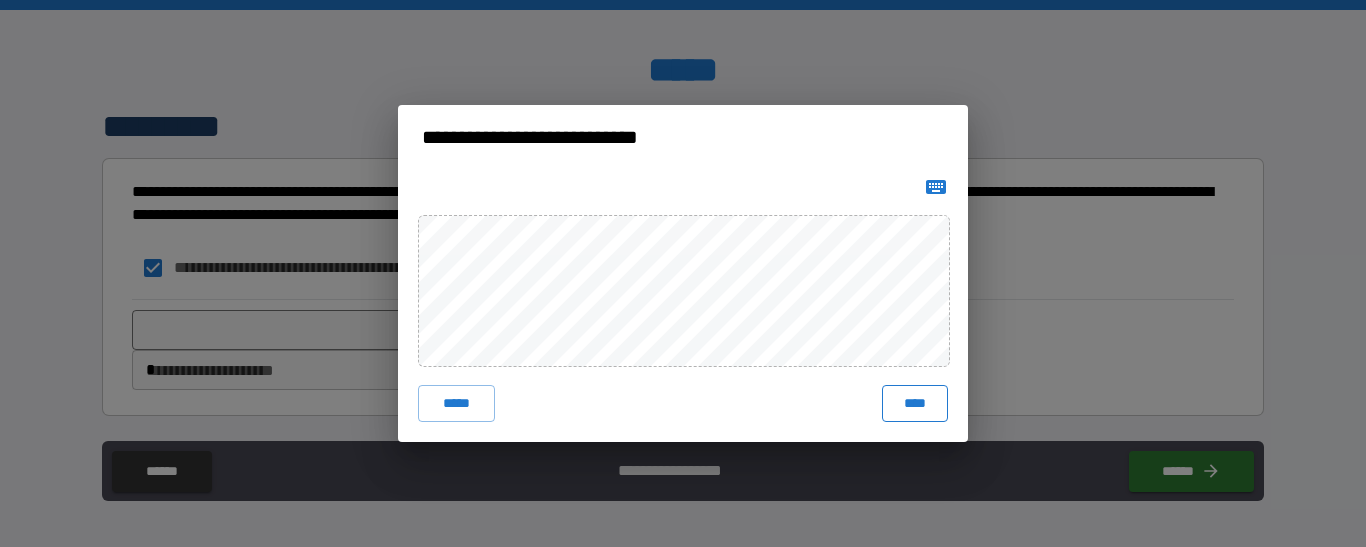 click on "****" at bounding box center (915, 403) 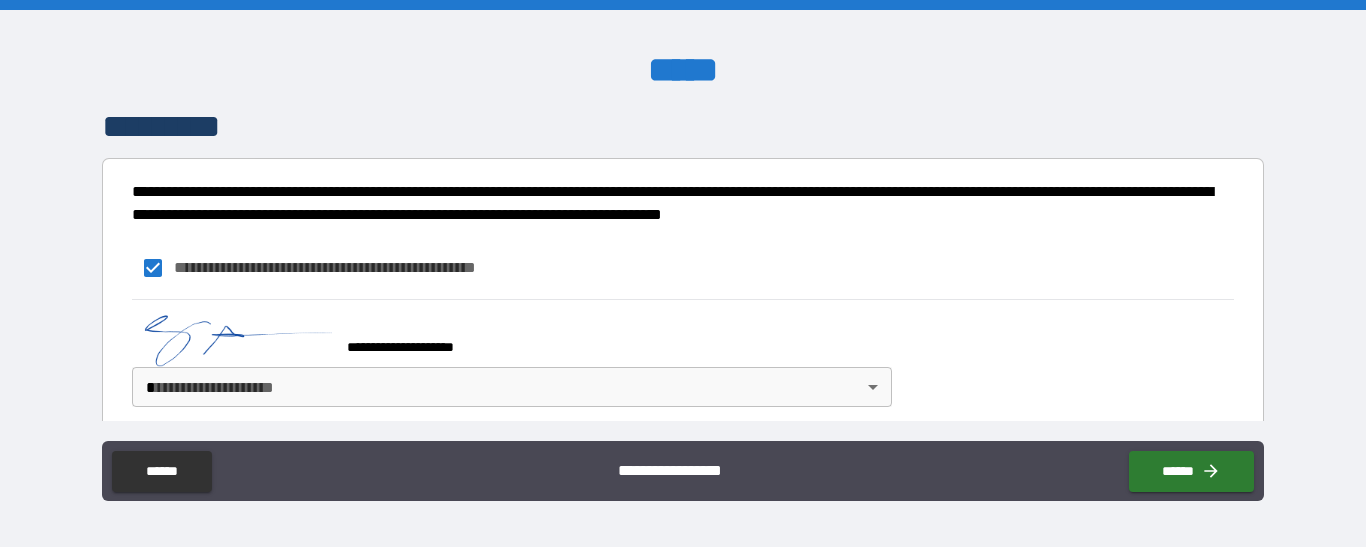 scroll, scrollTop: 2341, scrollLeft: 0, axis: vertical 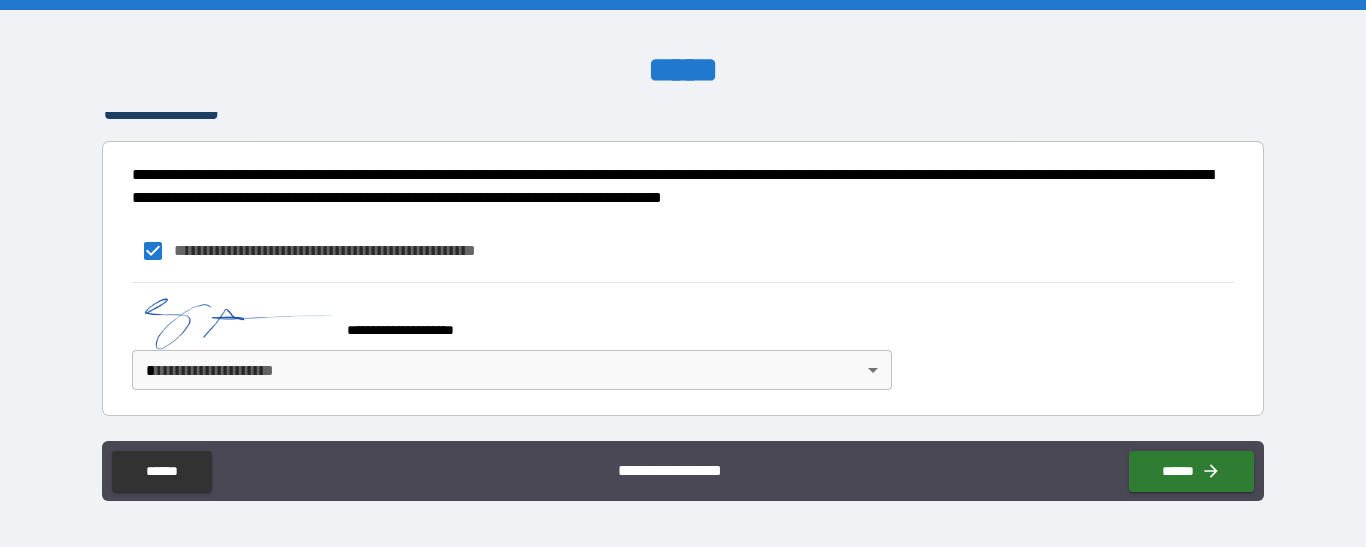 click on "**********" at bounding box center (683, 273) 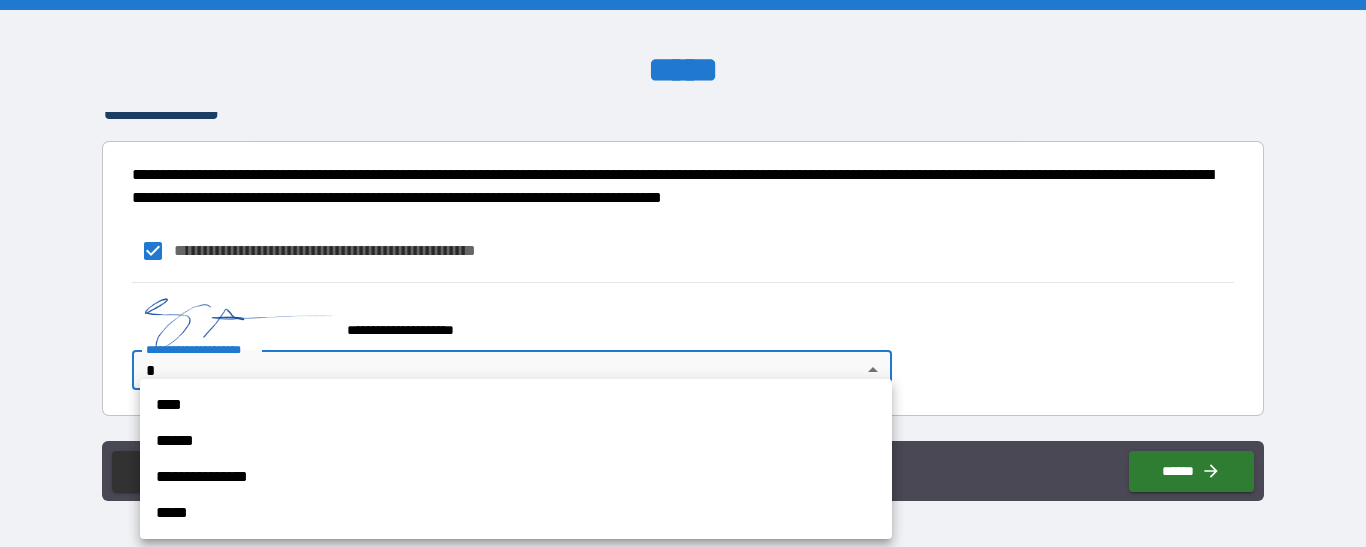 click on "**********" at bounding box center [516, 477] 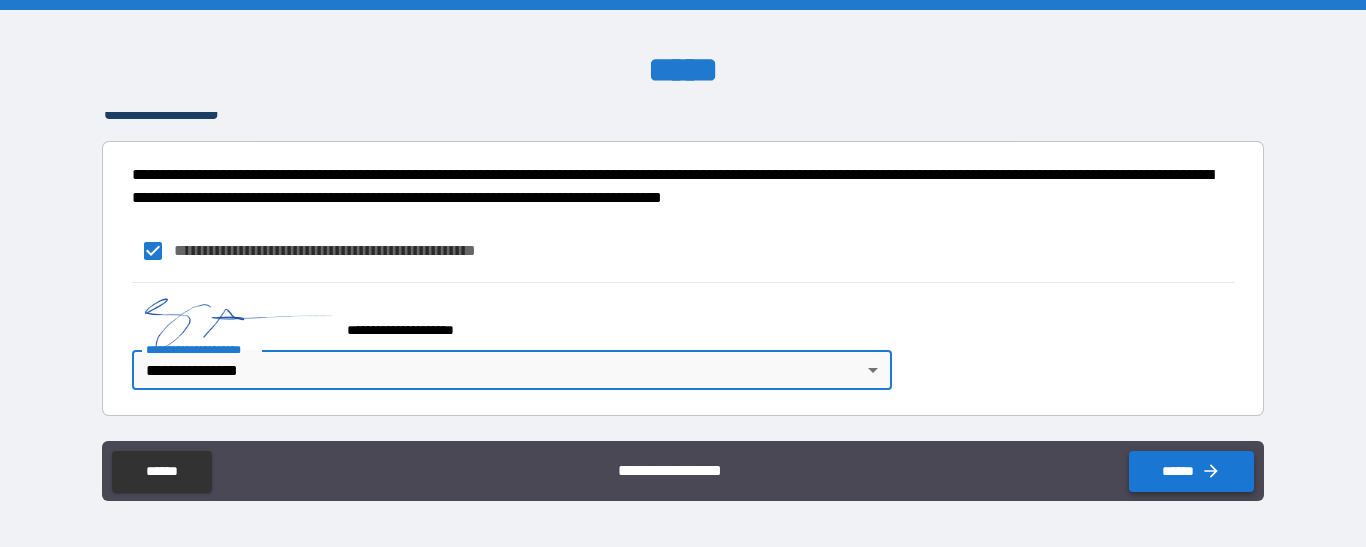 click on "******" at bounding box center [1191, 471] 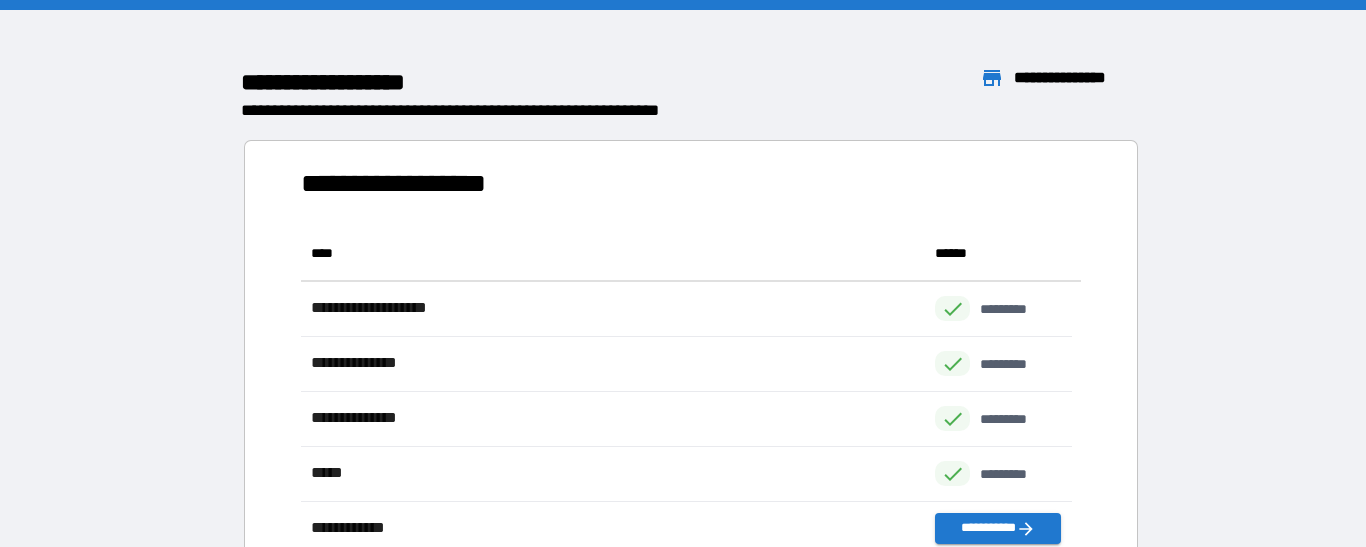 scroll, scrollTop: 426, scrollLeft: 755, axis: both 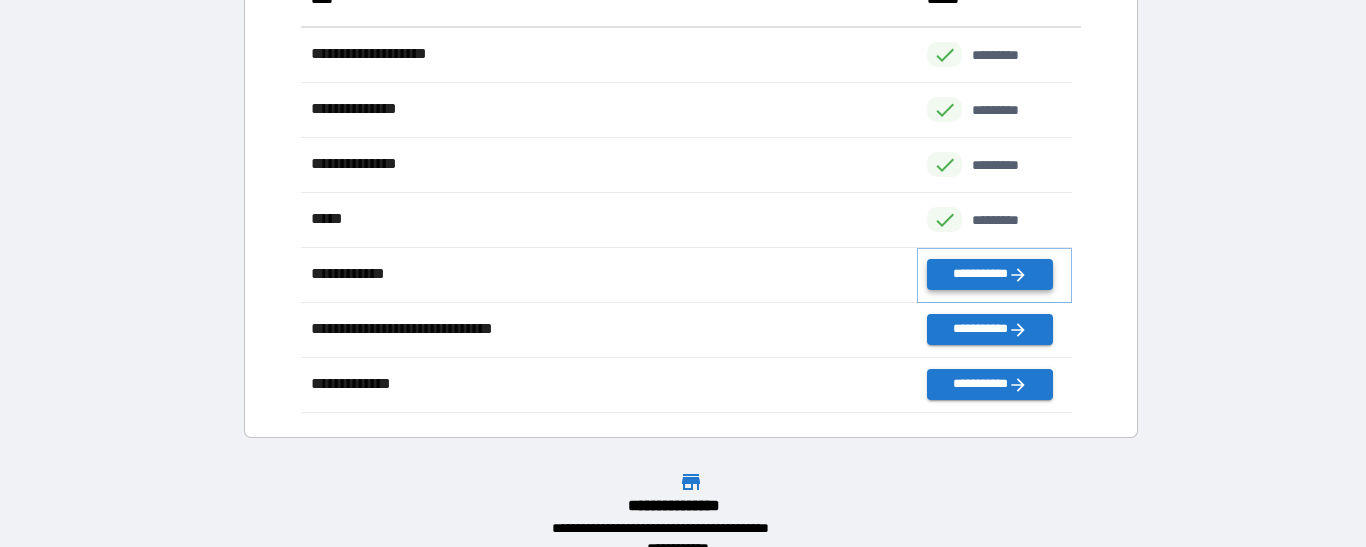 click on "**********" at bounding box center [989, 274] 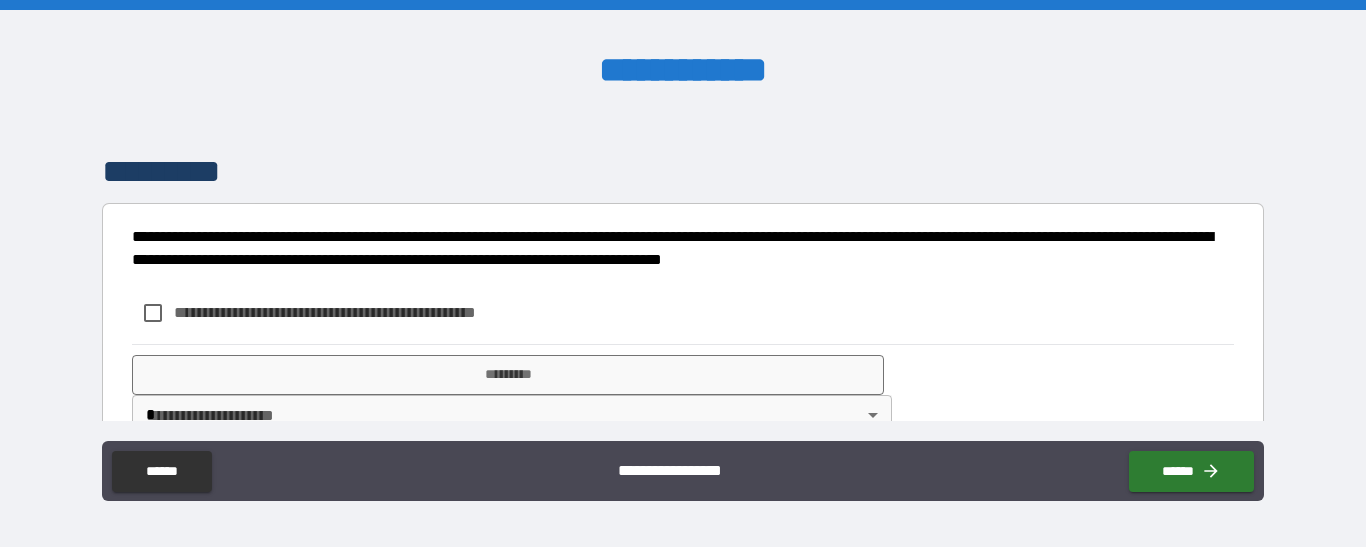 scroll, scrollTop: 606, scrollLeft: 0, axis: vertical 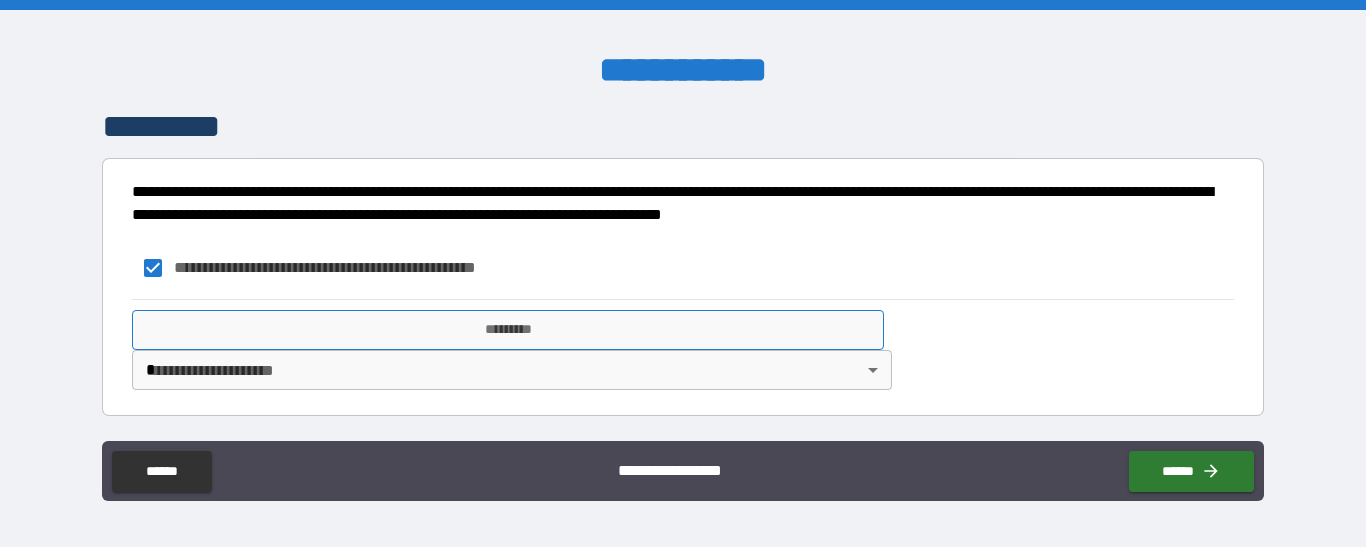 click on "*********" at bounding box center [508, 330] 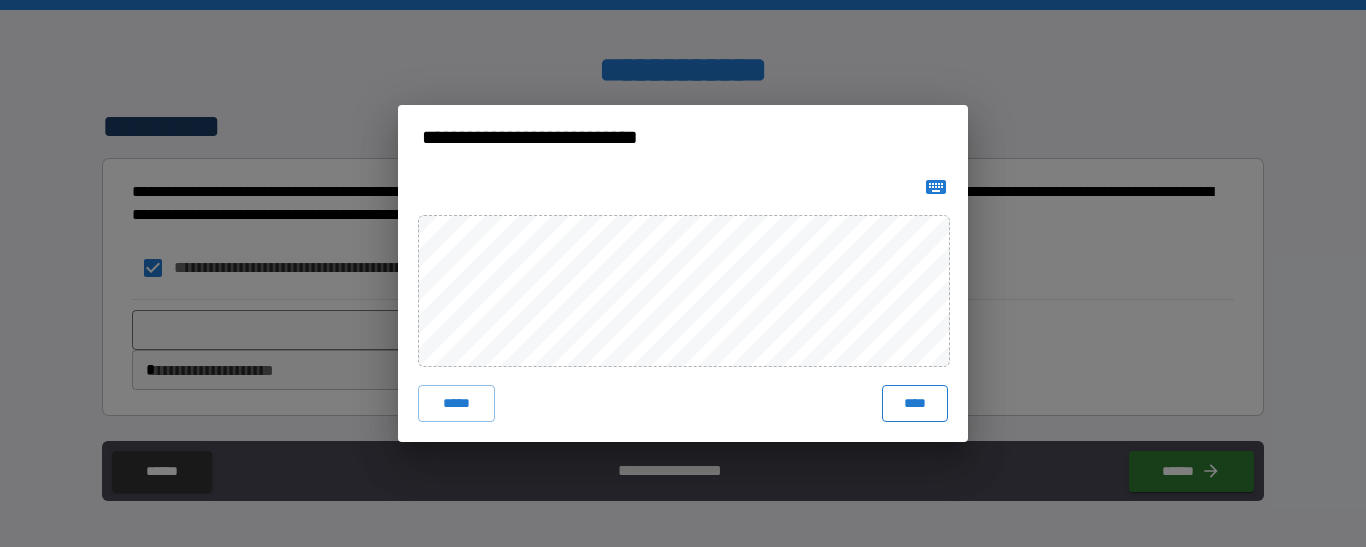 click on "****" at bounding box center (915, 403) 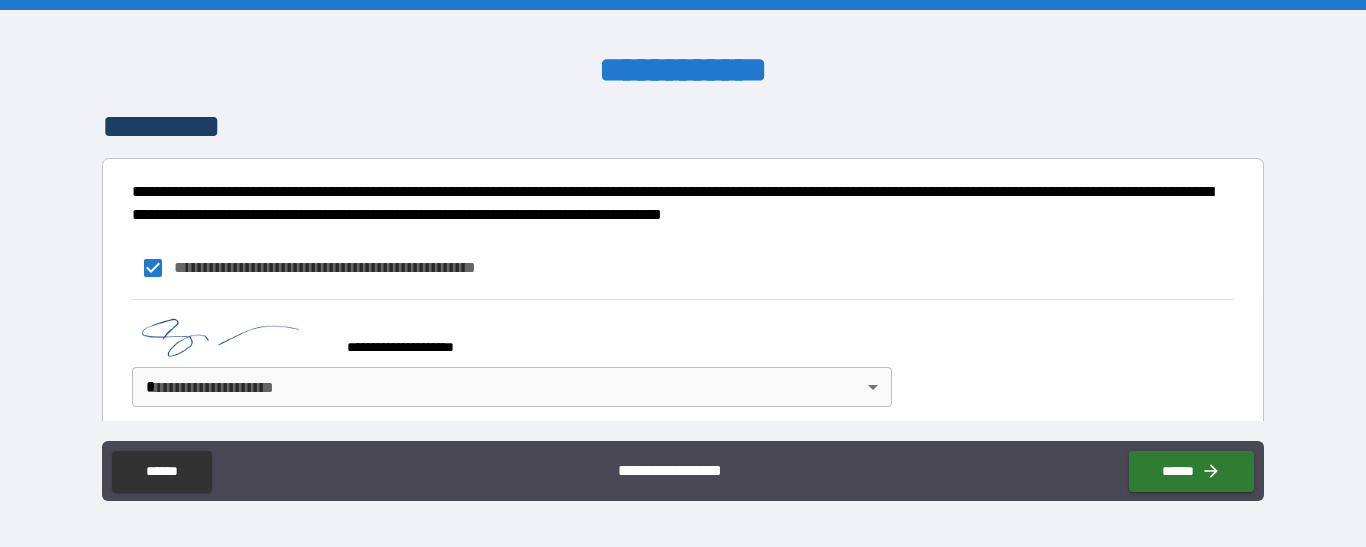 scroll, scrollTop: 623, scrollLeft: 0, axis: vertical 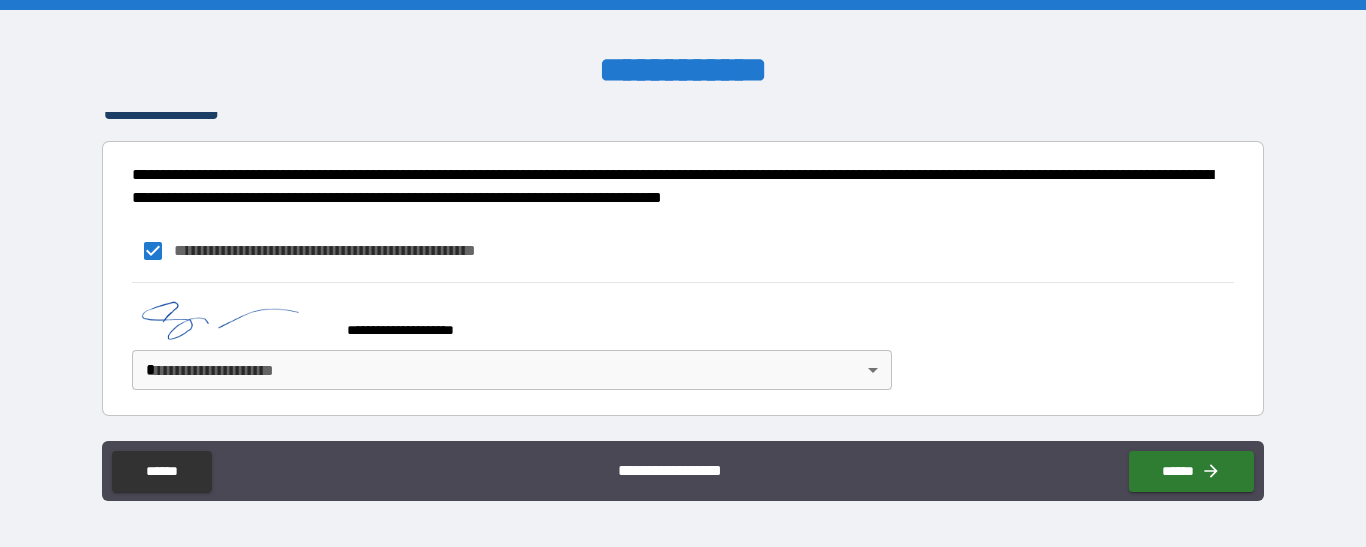 click on "**********" at bounding box center (683, 273) 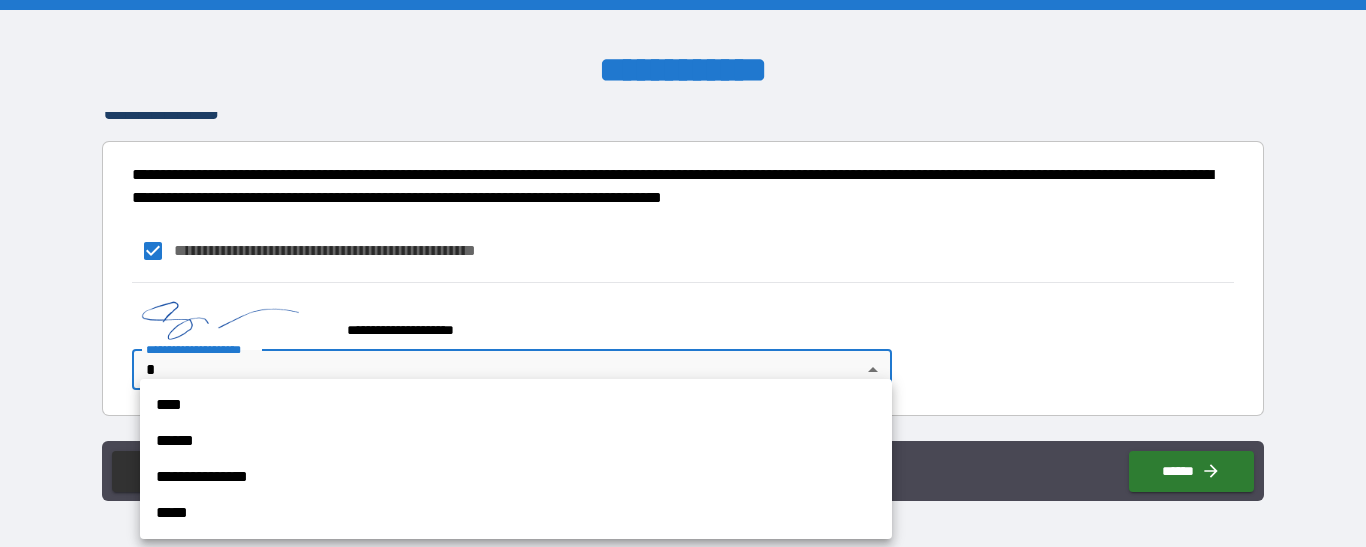 click on "**********" at bounding box center (516, 477) 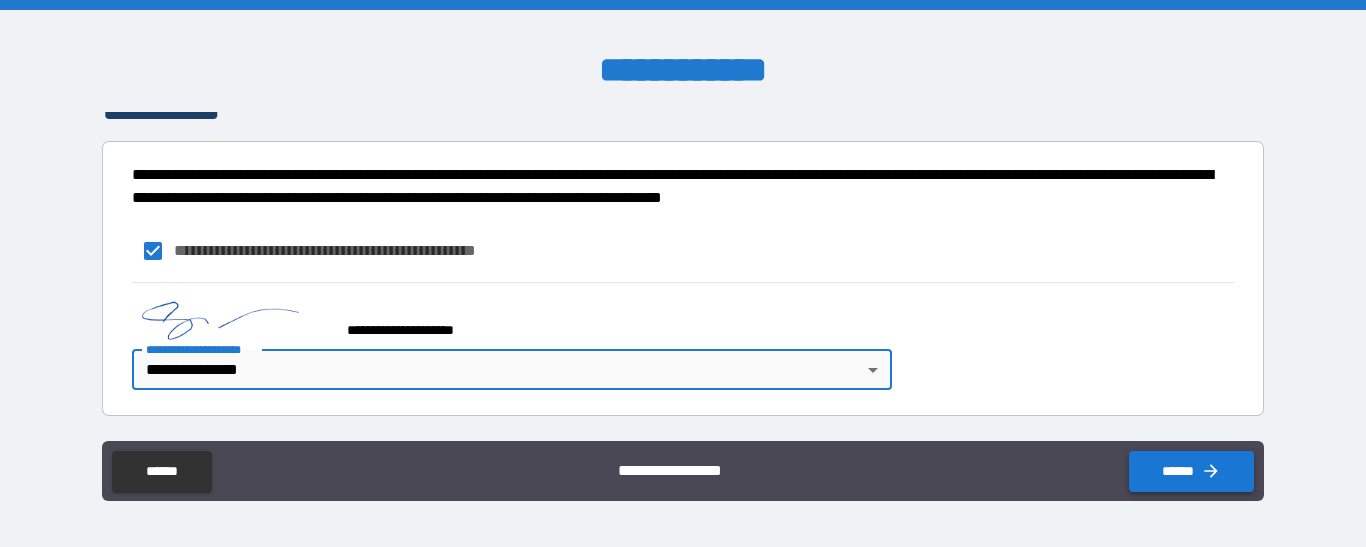 click on "******" at bounding box center (1191, 471) 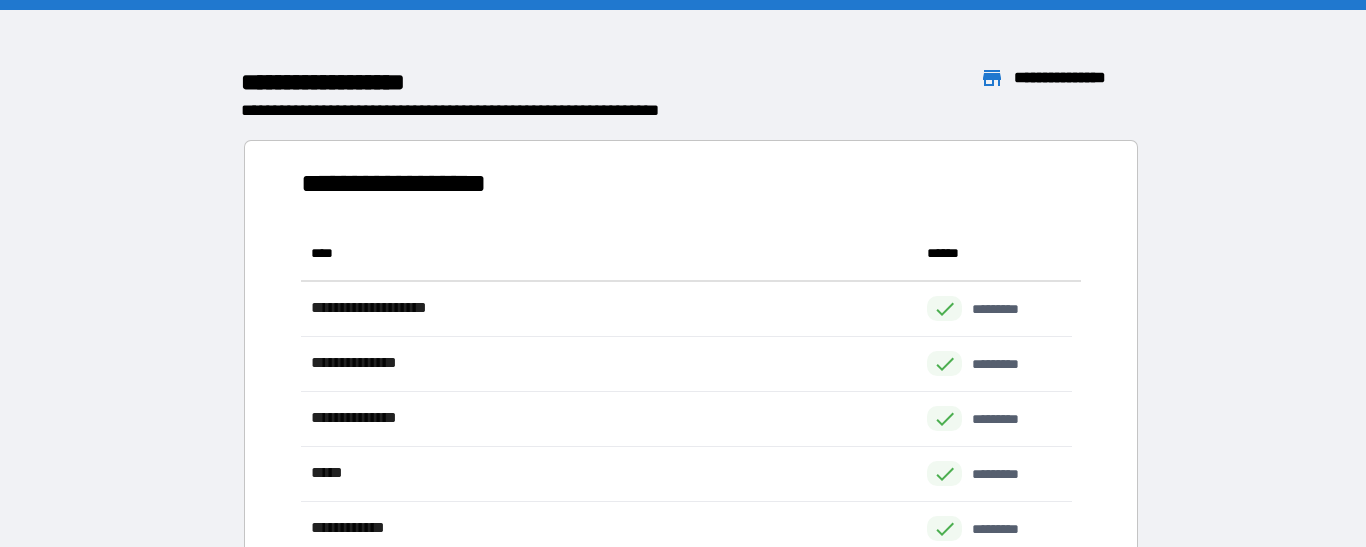 scroll, scrollTop: 16, scrollLeft: 16, axis: both 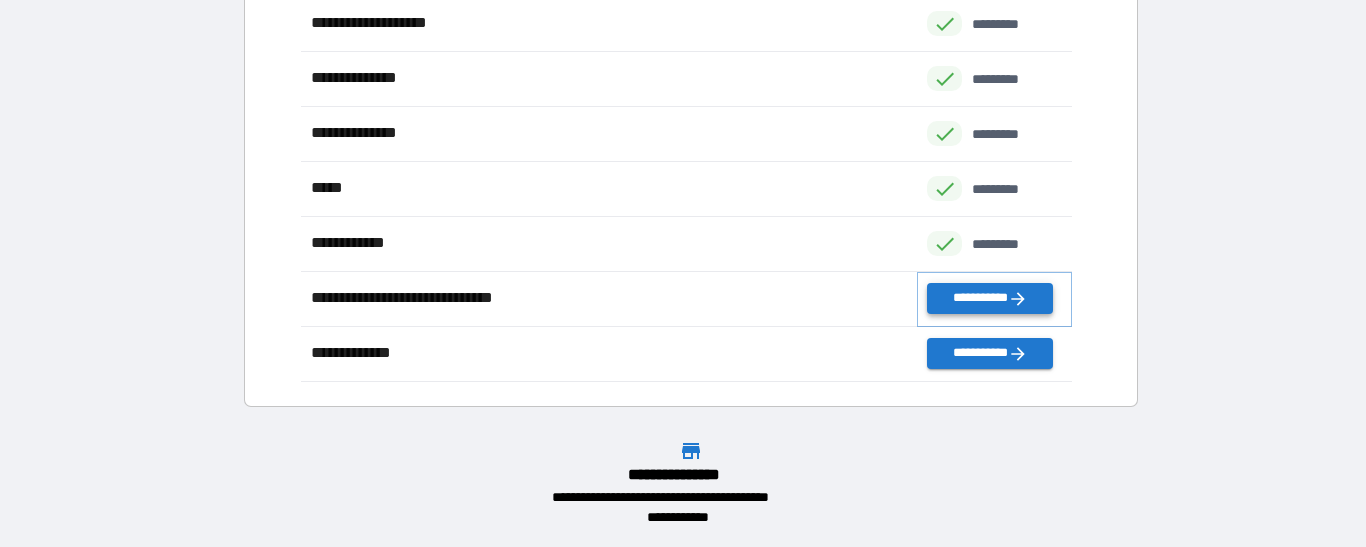 click on "**********" at bounding box center [989, 298] 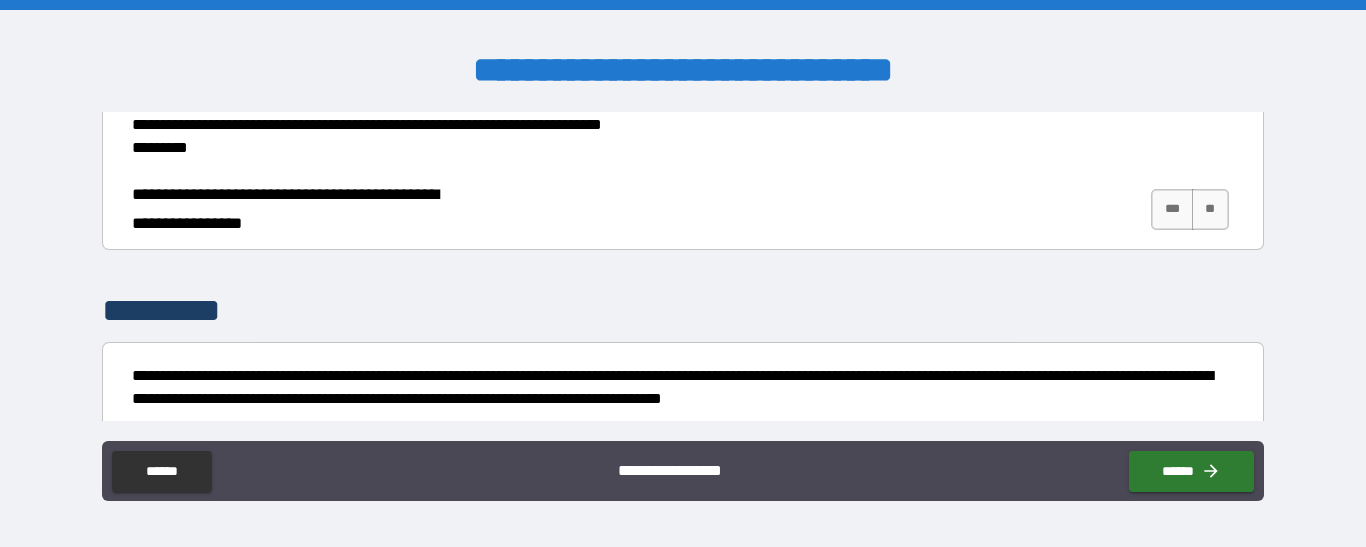 scroll, scrollTop: 389, scrollLeft: 0, axis: vertical 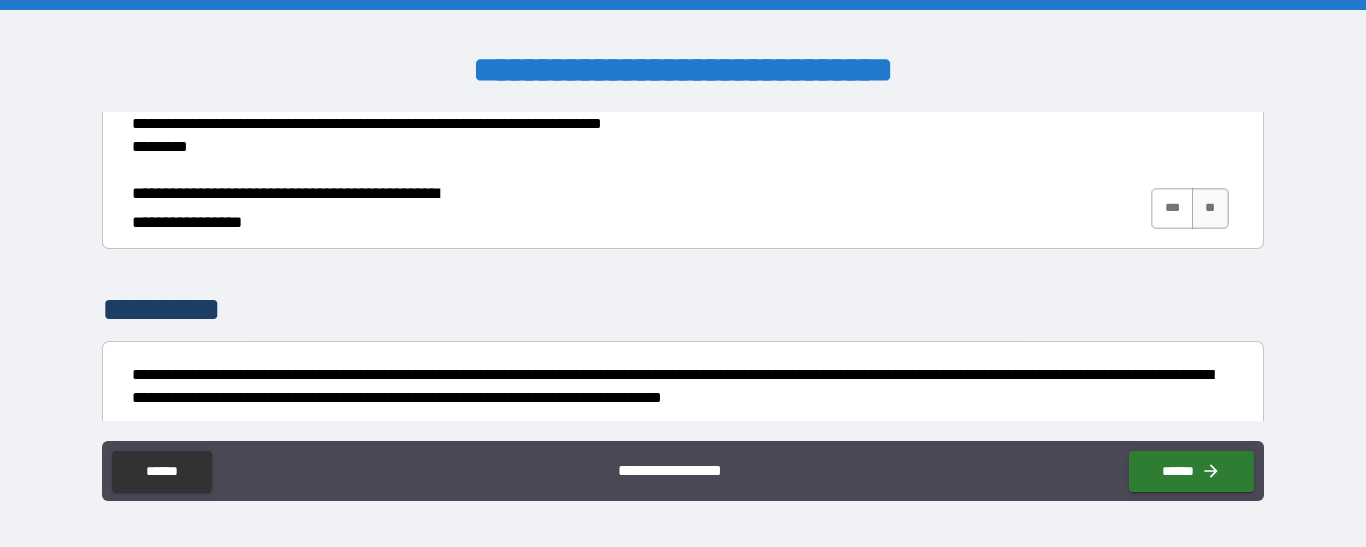 click on "***" at bounding box center (1172, 208) 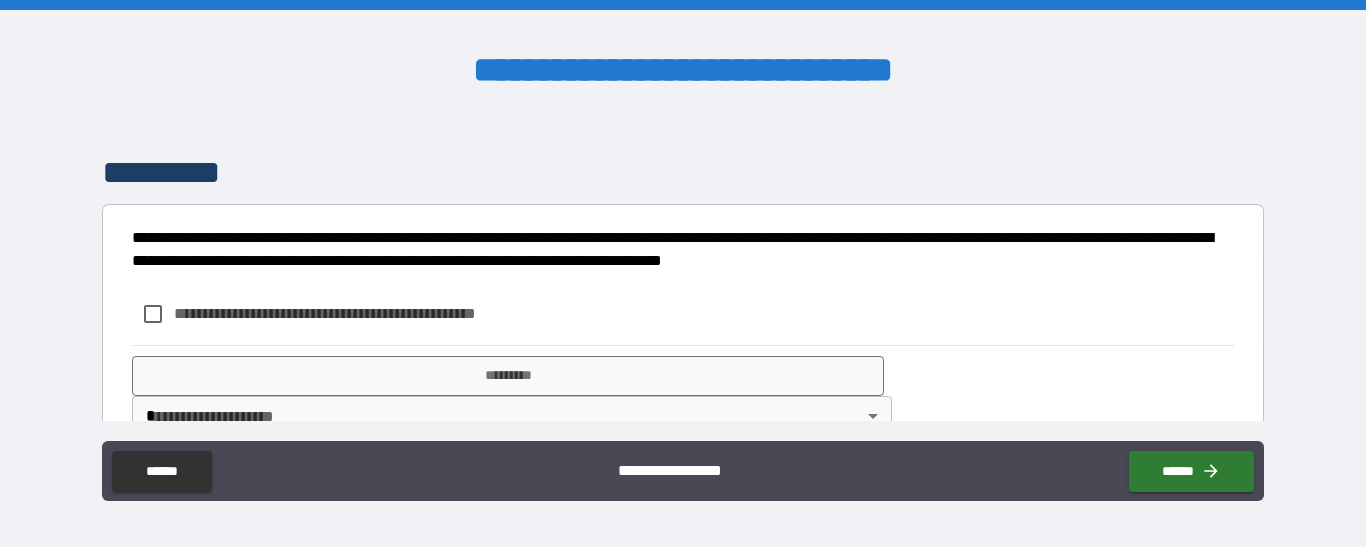 scroll, scrollTop: 572, scrollLeft: 0, axis: vertical 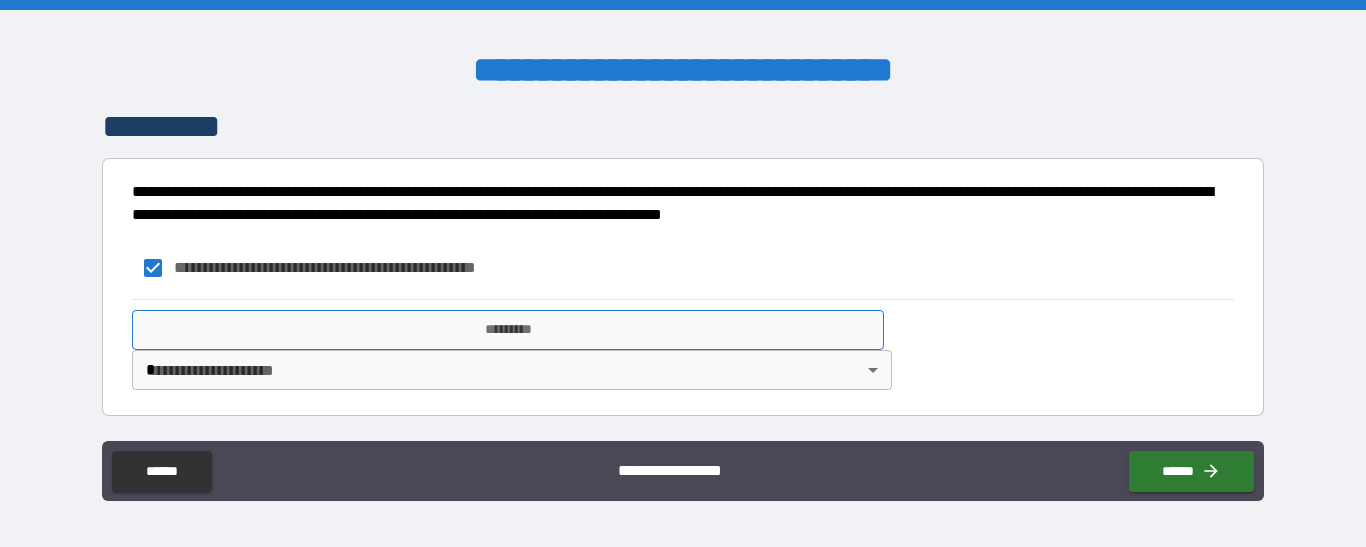 click on "*********" at bounding box center [508, 330] 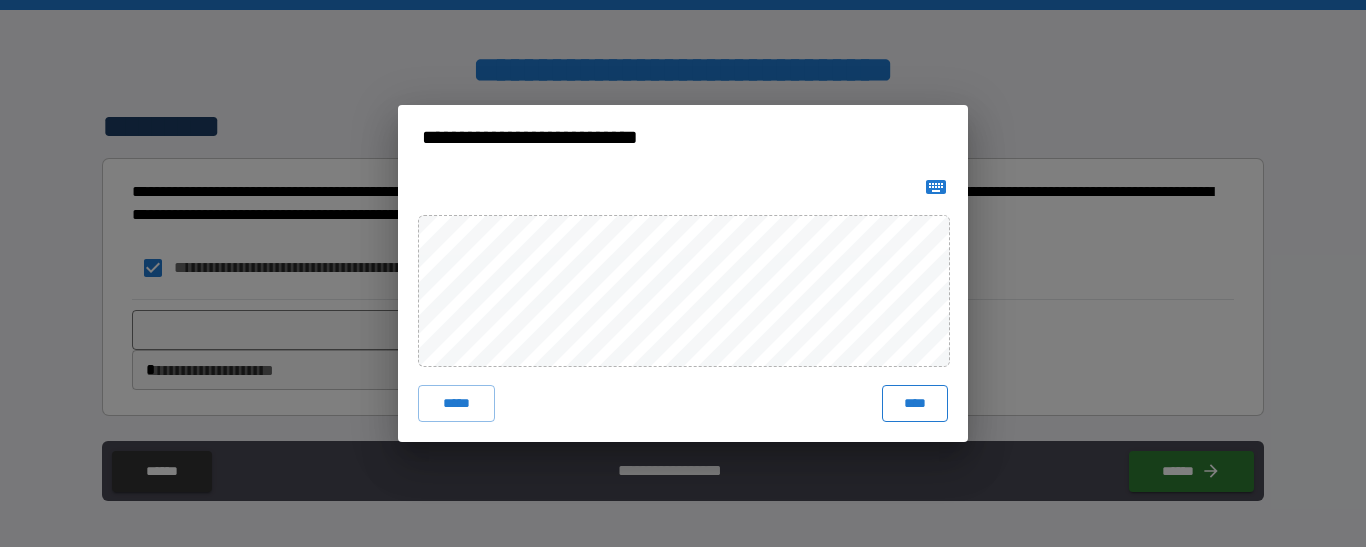 click on "****" at bounding box center (915, 403) 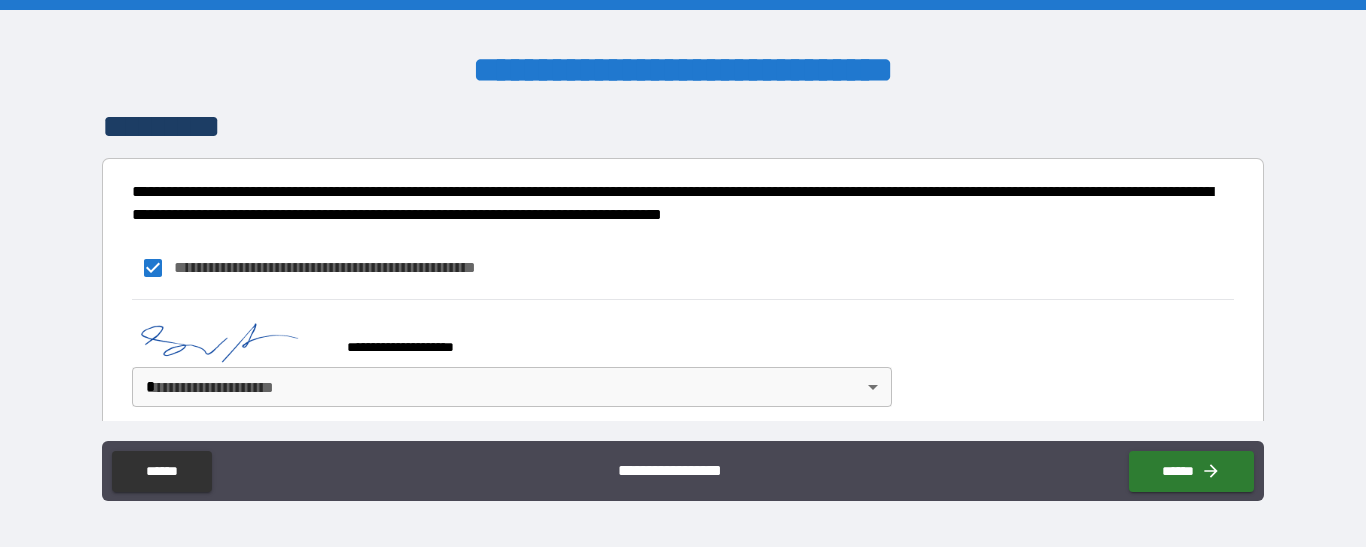 scroll, scrollTop: 589, scrollLeft: 0, axis: vertical 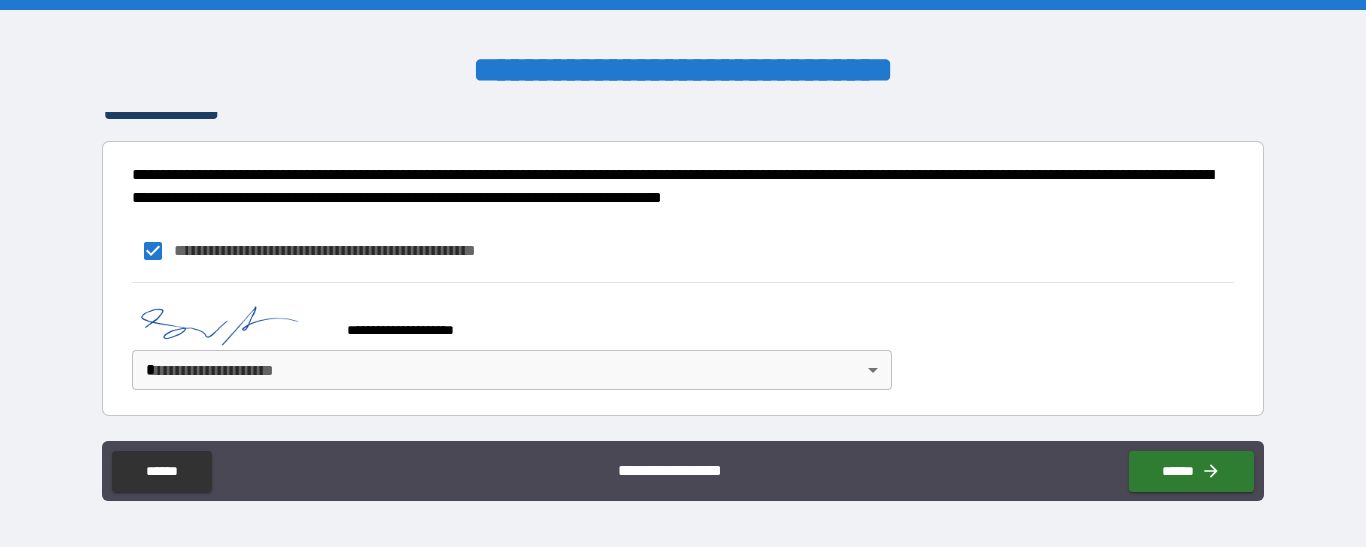 click on "**********" at bounding box center (683, 273) 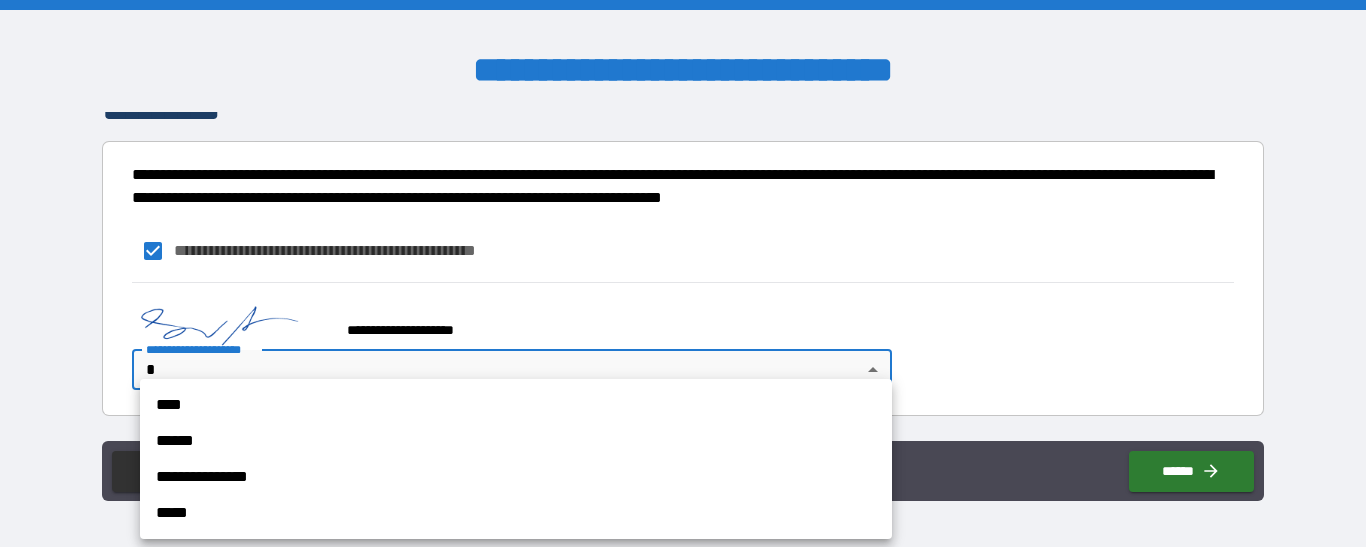 click on "**********" at bounding box center [516, 477] 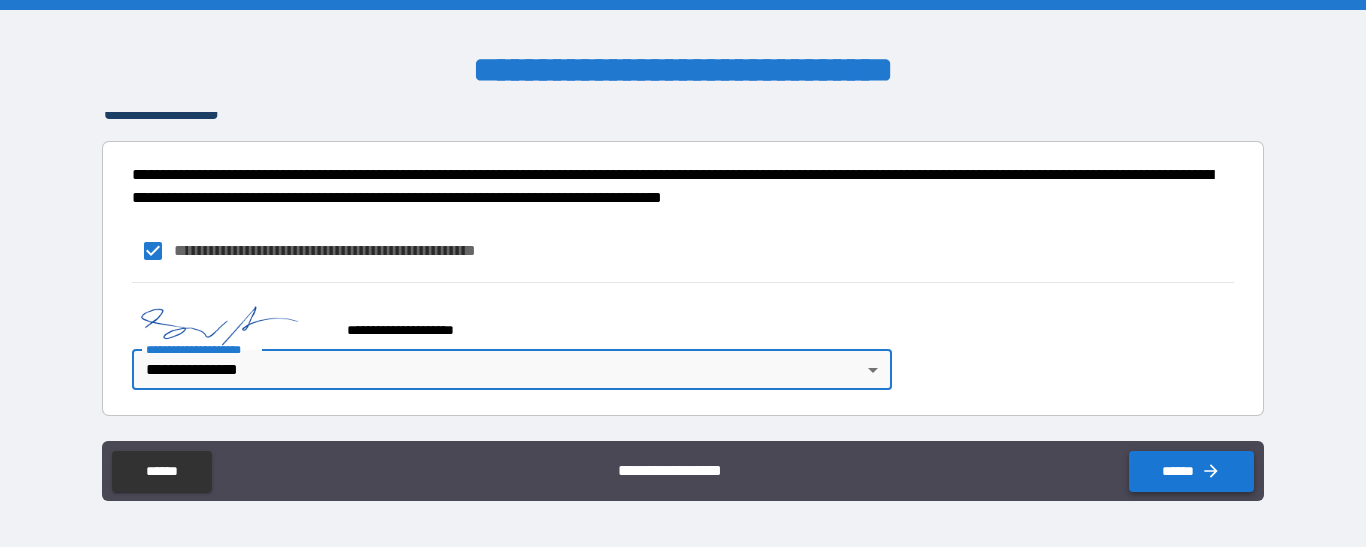 click on "******" at bounding box center [1191, 471] 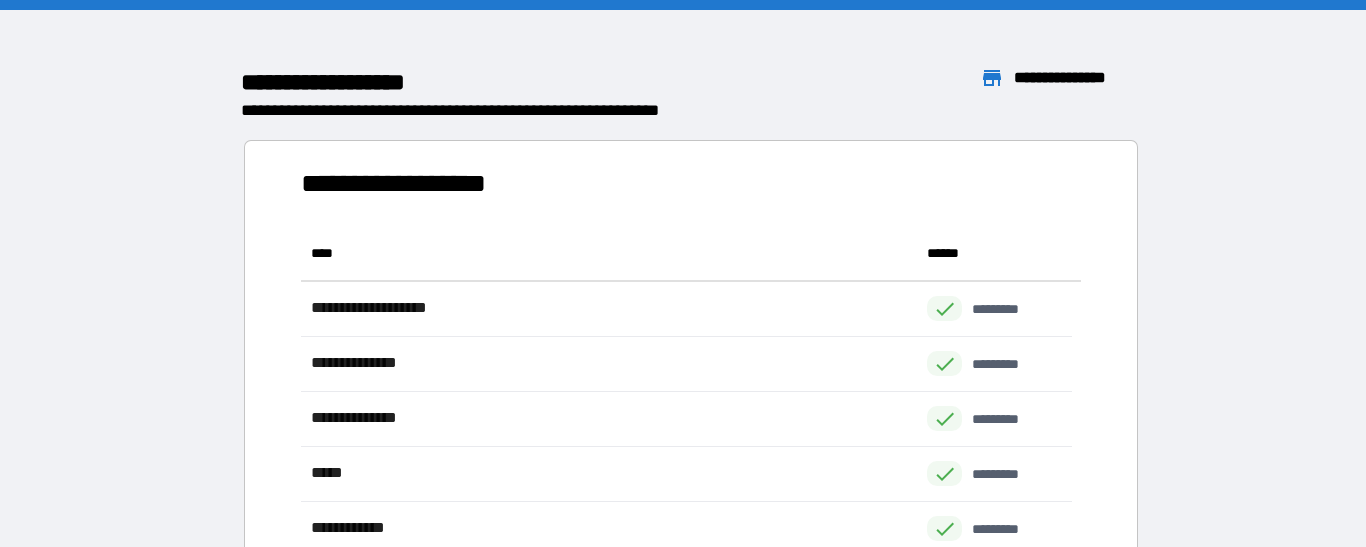 scroll, scrollTop: 16, scrollLeft: 16, axis: both 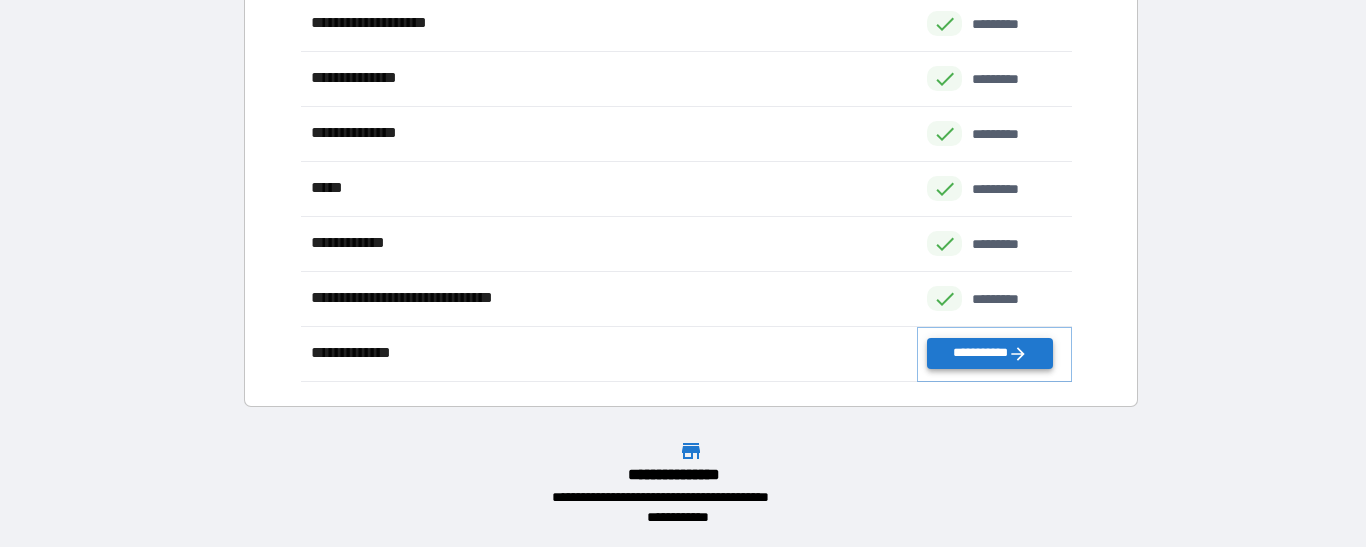 click on "**********" at bounding box center (989, 353) 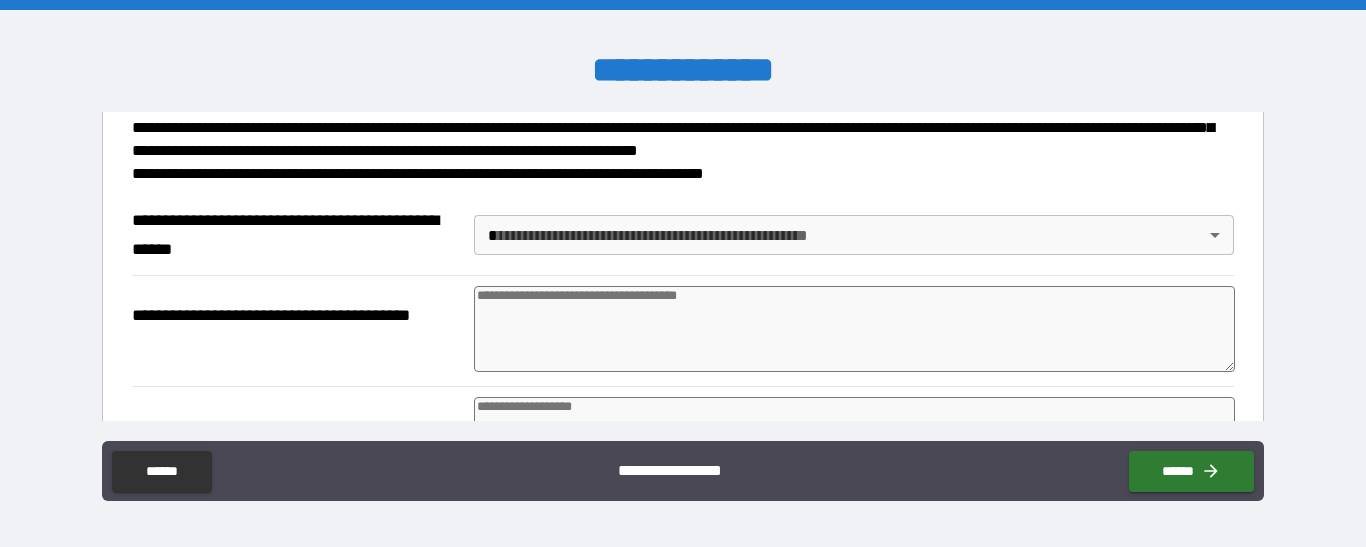 scroll, scrollTop: 643, scrollLeft: 0, axis: vertical 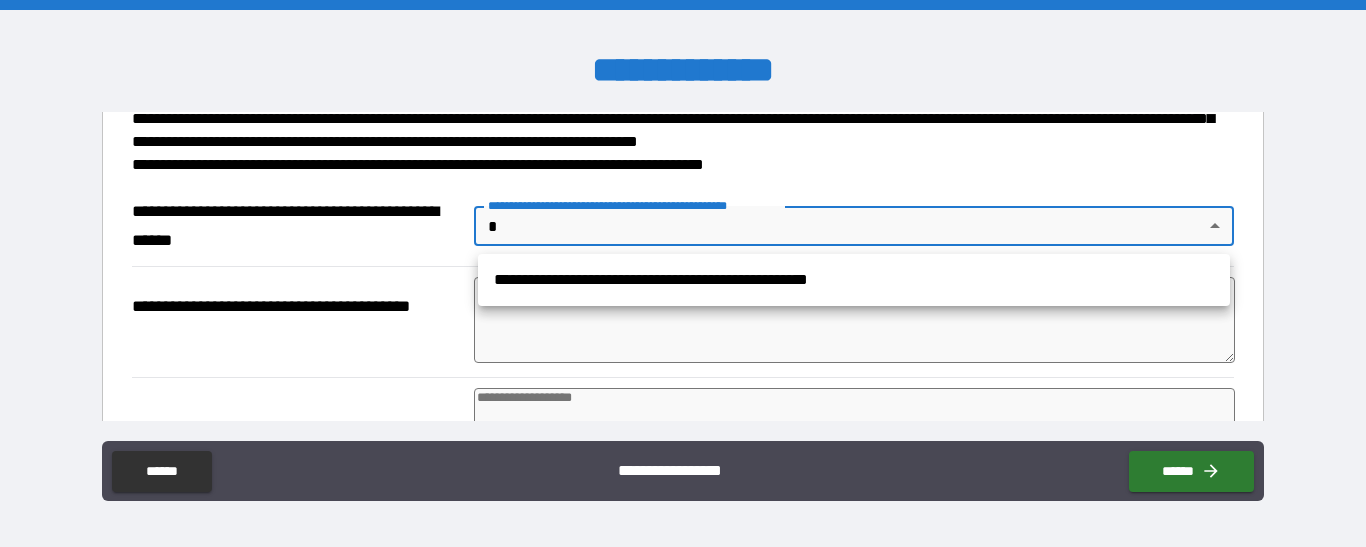 click on "**********" at bounding box center [683, 273] 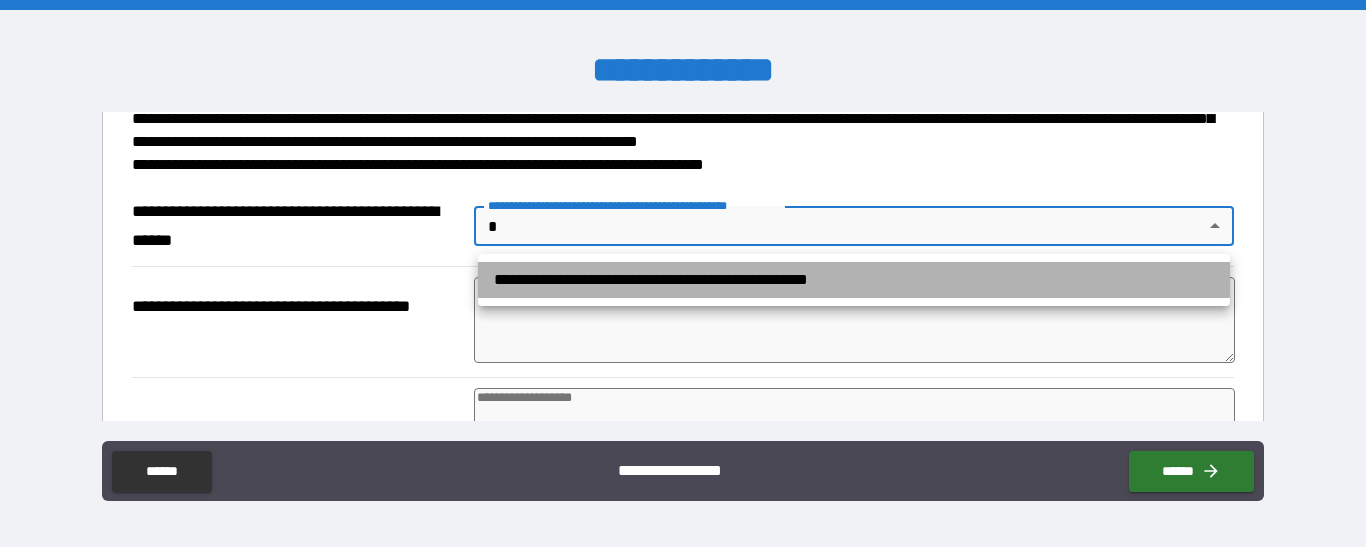 click on "**********" at bounding box center (854, 280) 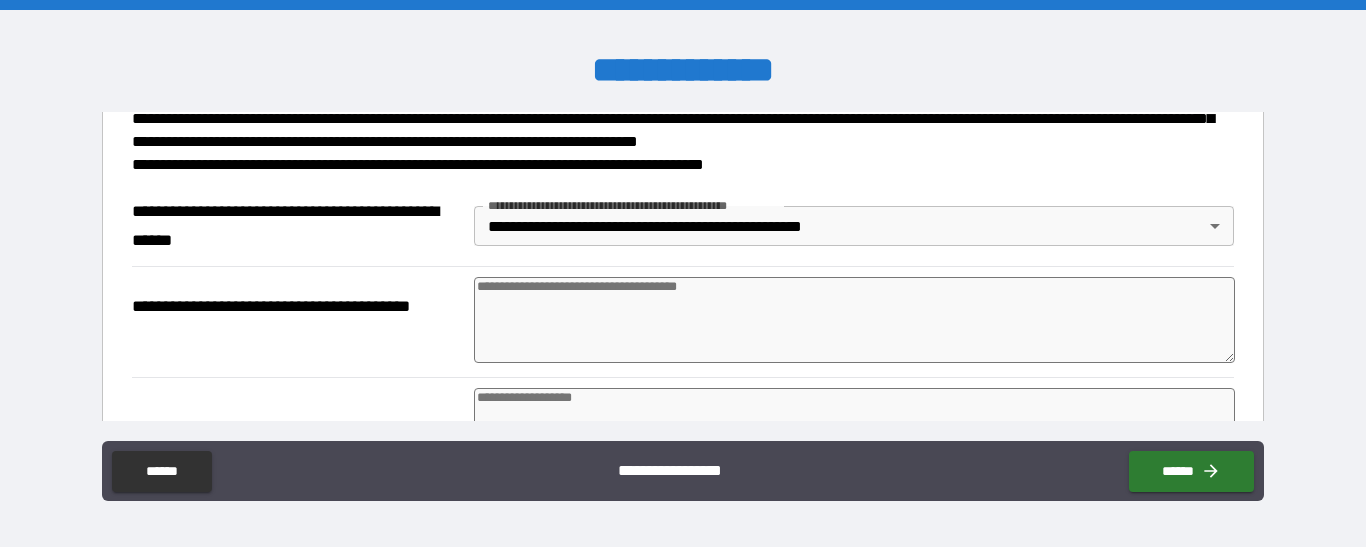 click at bounding box center [854, 320] 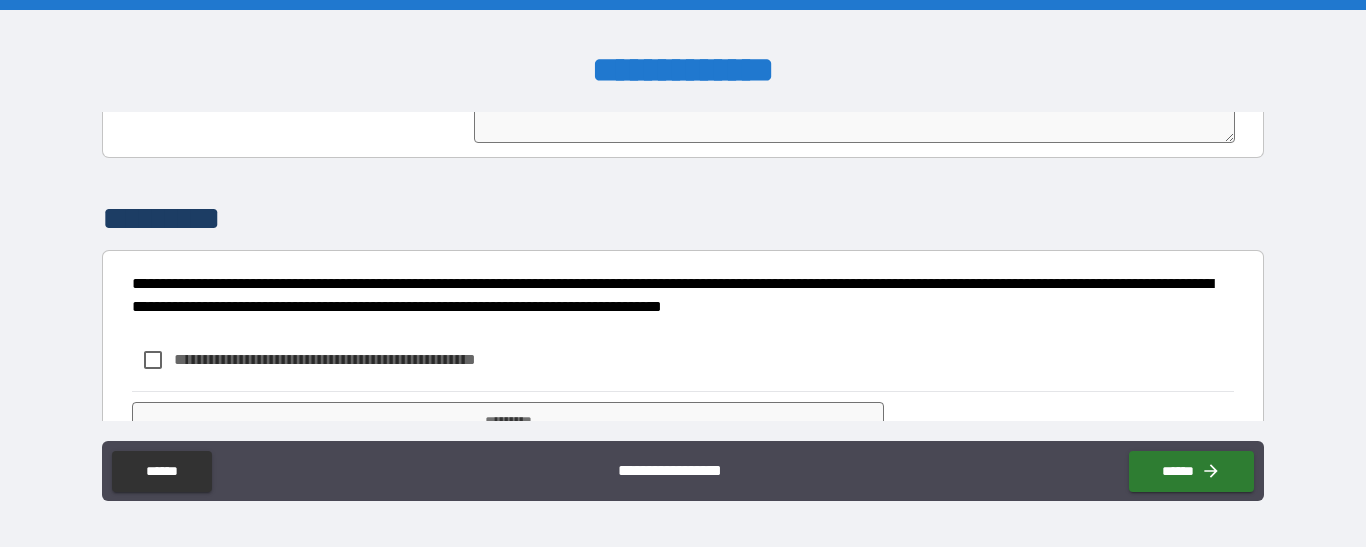 scroll, scrollTop: 1066, scrollLeft: 0, axis: vertical 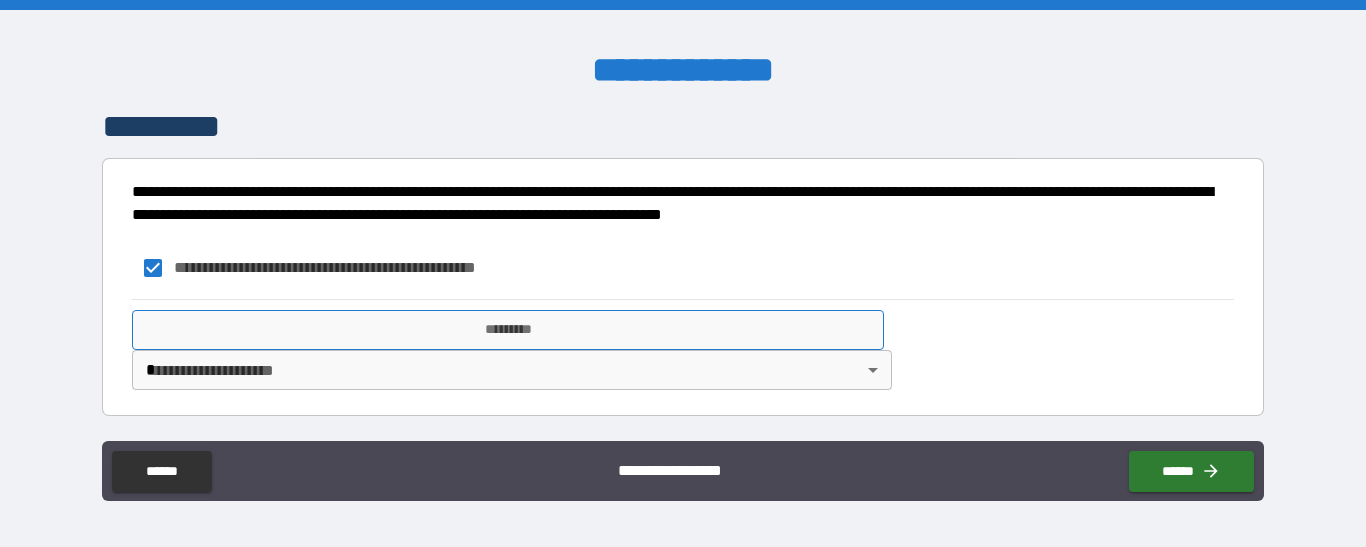 click on "*********" at bounding box center (508, 330) 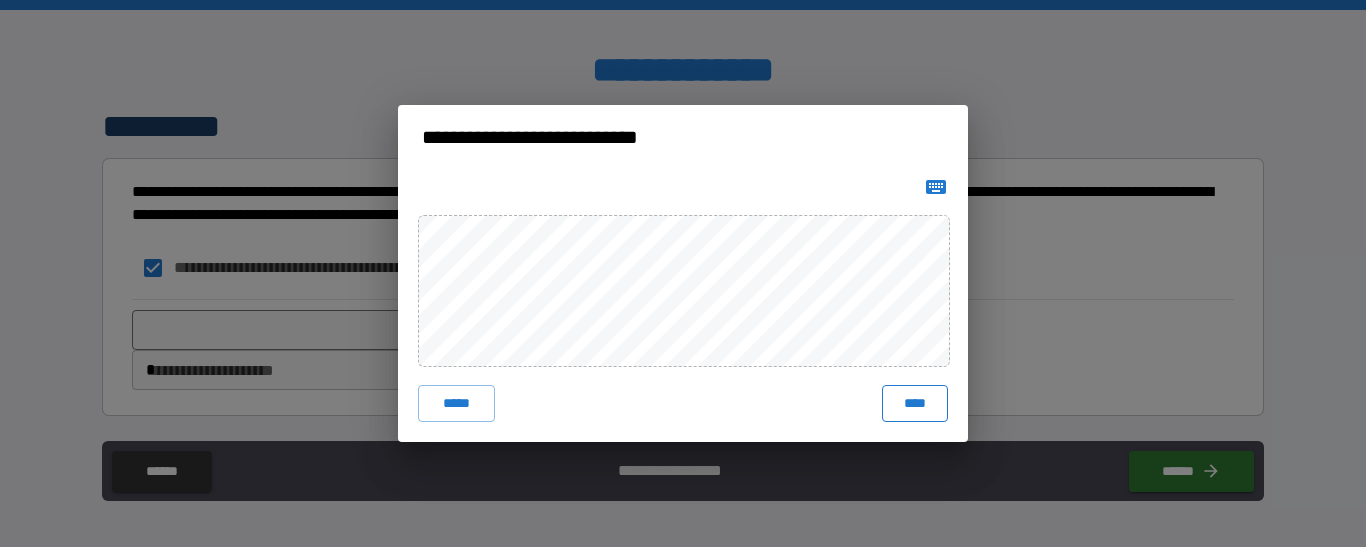 click on "****" at bounding box center [915, 403] 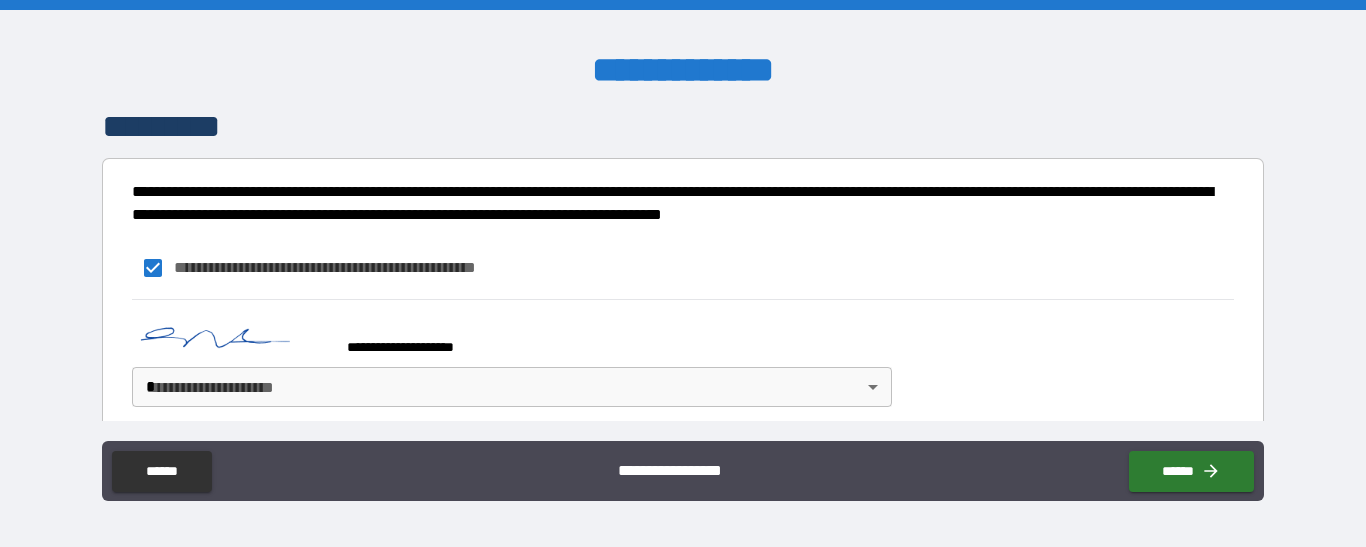 click on "**********" at bounding box center (683, 273) 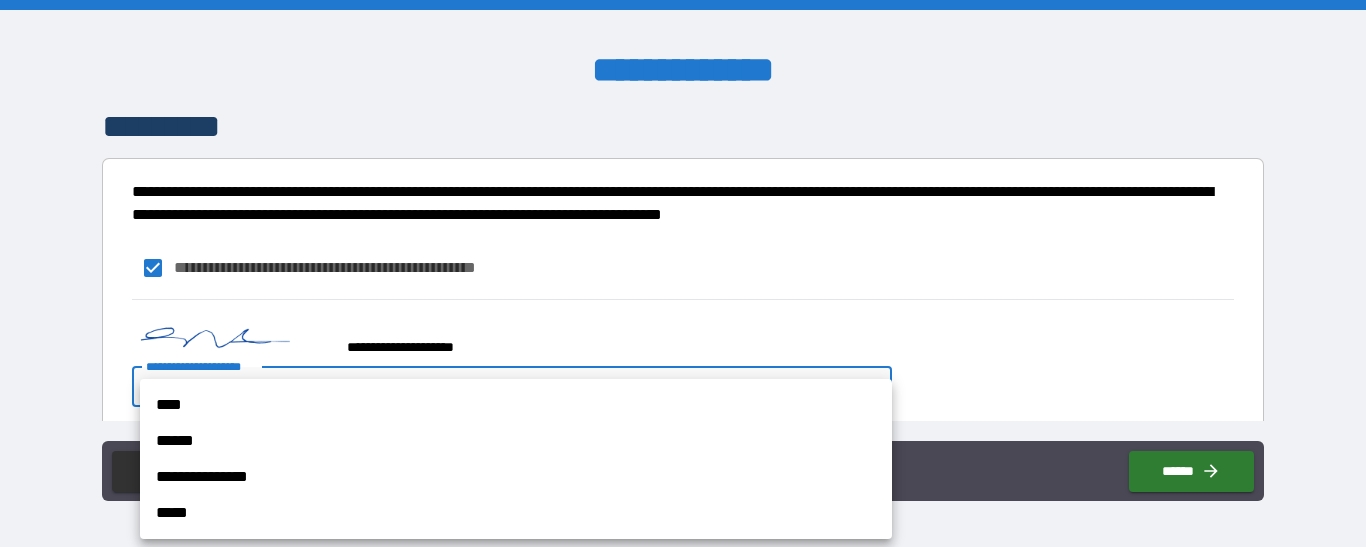 click on "**********" at bounding box center [516, 477] 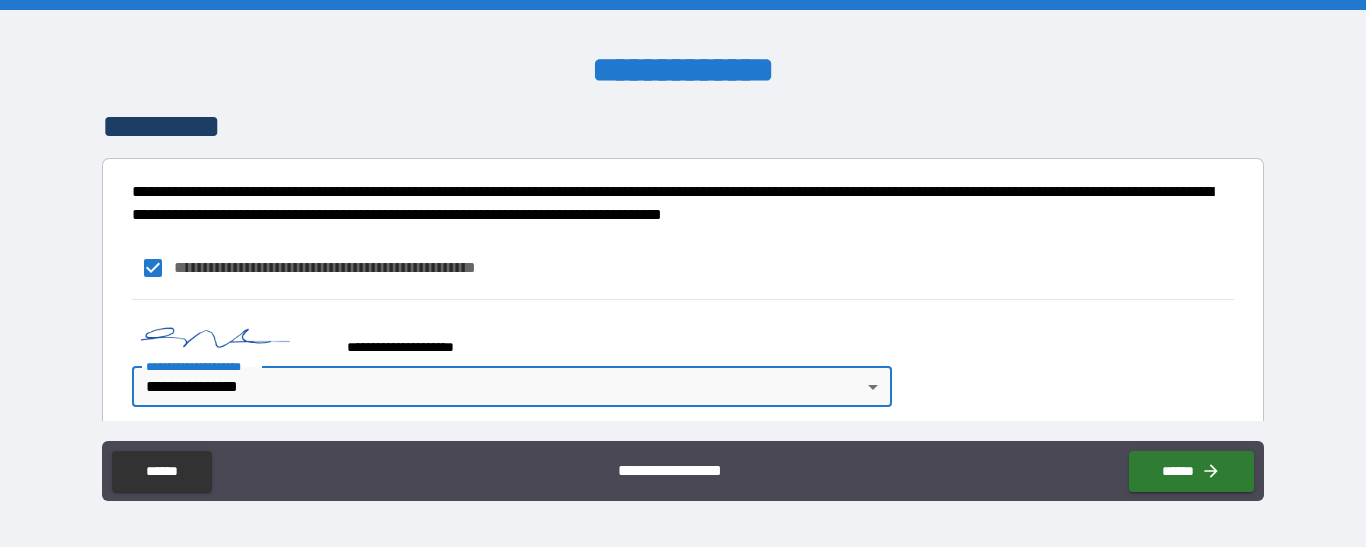 scroll, scrollTop: 1083, scrollLeft: 0, axis: vertical 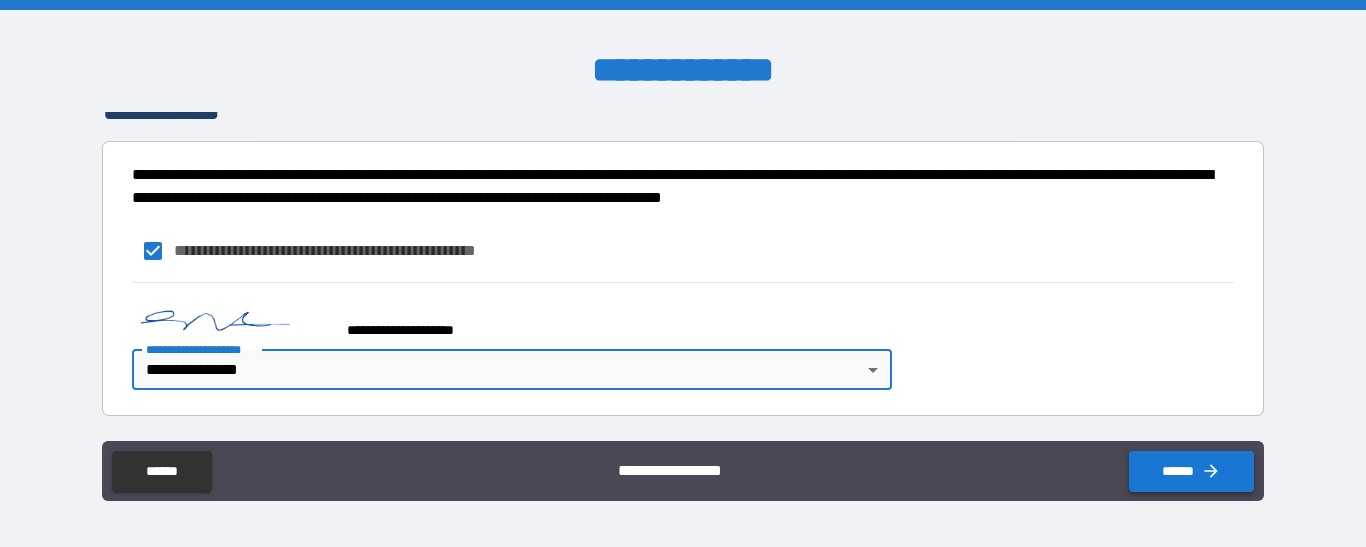 click on "******" at bounding box center [1191, 471] 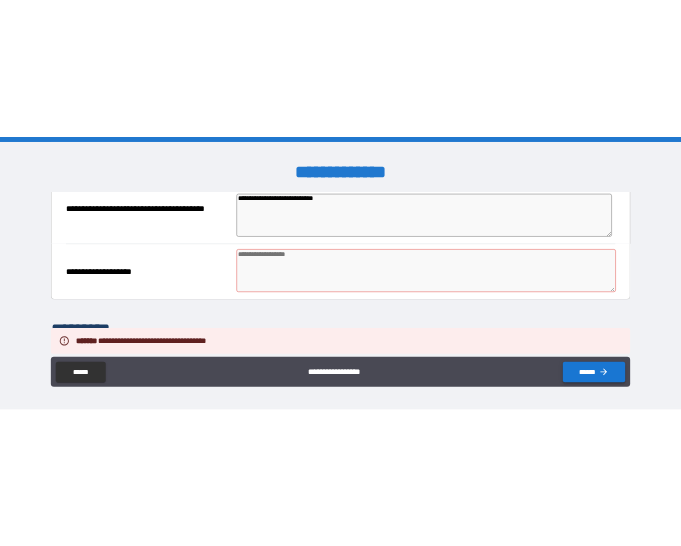 scroll, scrollTop: 805, scrollLeft: 0, axis: vertical 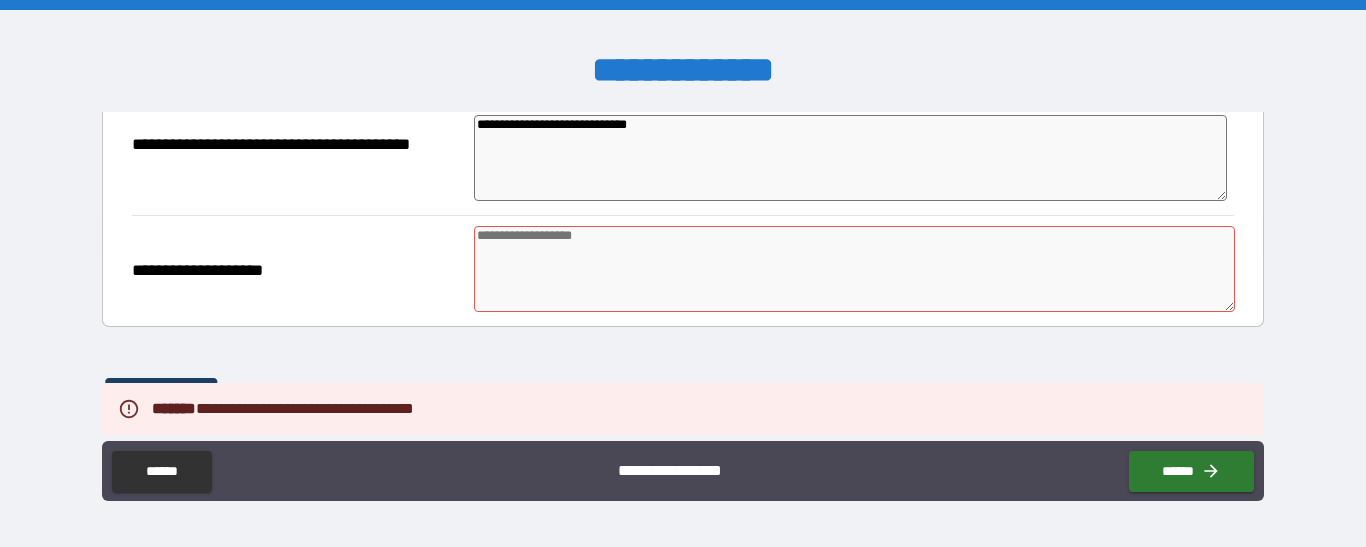 click at bounding box center [854, 269] 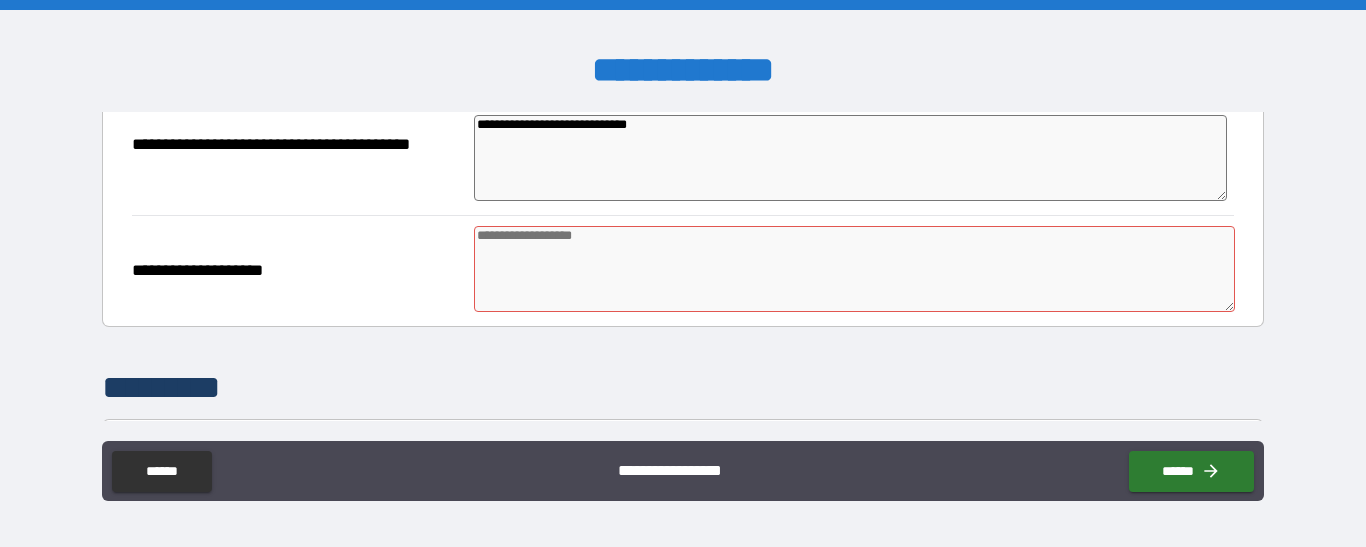 click at bounding box center (854, 269) 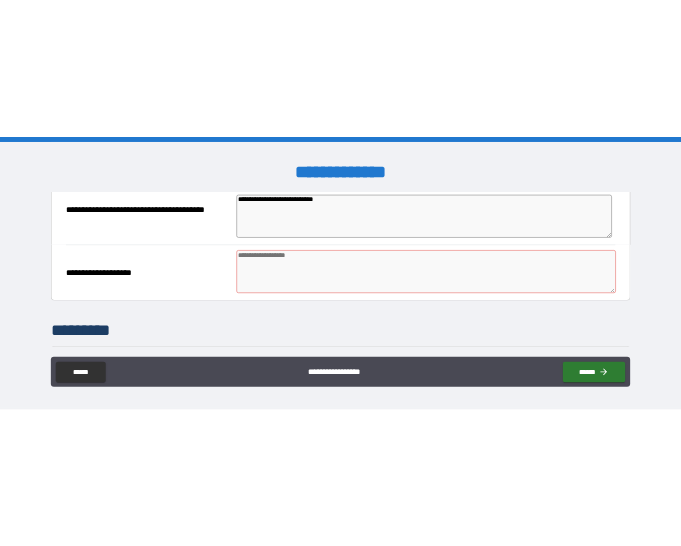scroll, scrollTop: 1148, scrollLeft: 0, axis: vertical 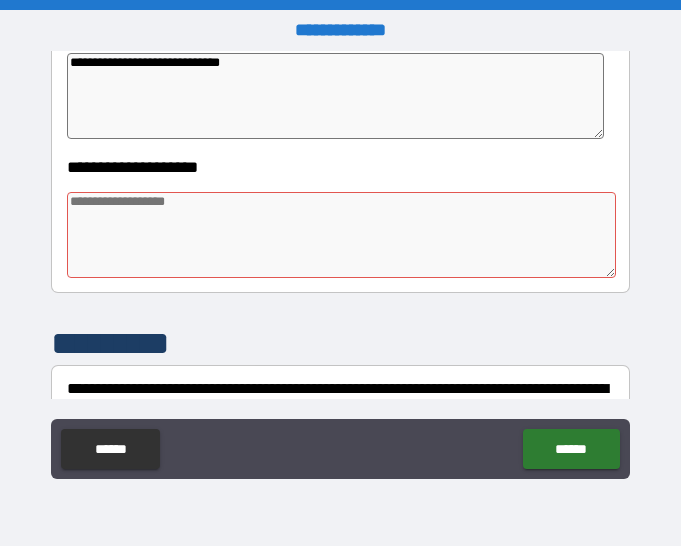 click at bounding box center (341, 235) 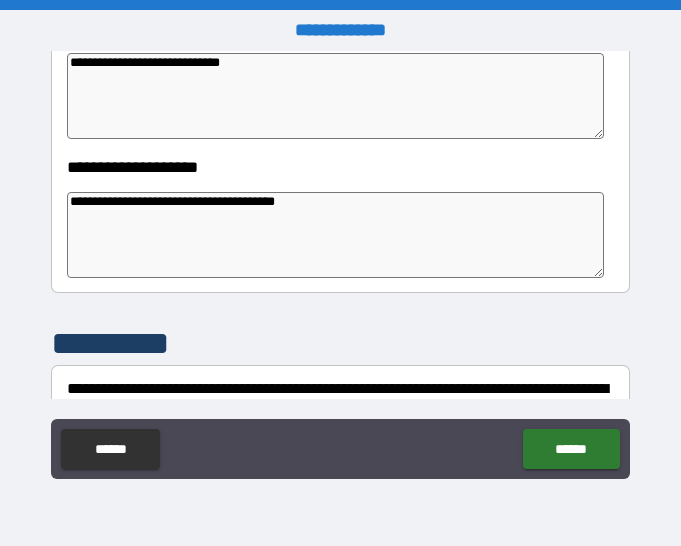 scroll, scrollTop: 1398, scrollLeft: 0, axis: vertical 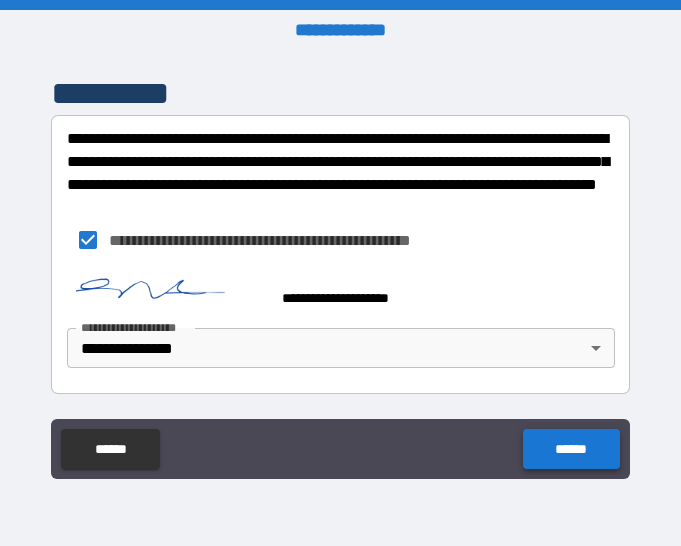 click on "******" at bounding box center (571, 449) 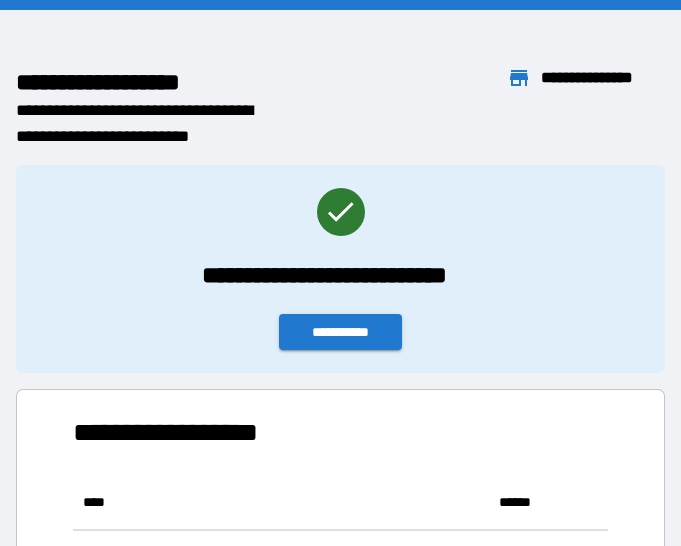scroll, scrollTop: 16, scrollLeft: 16, axis: both 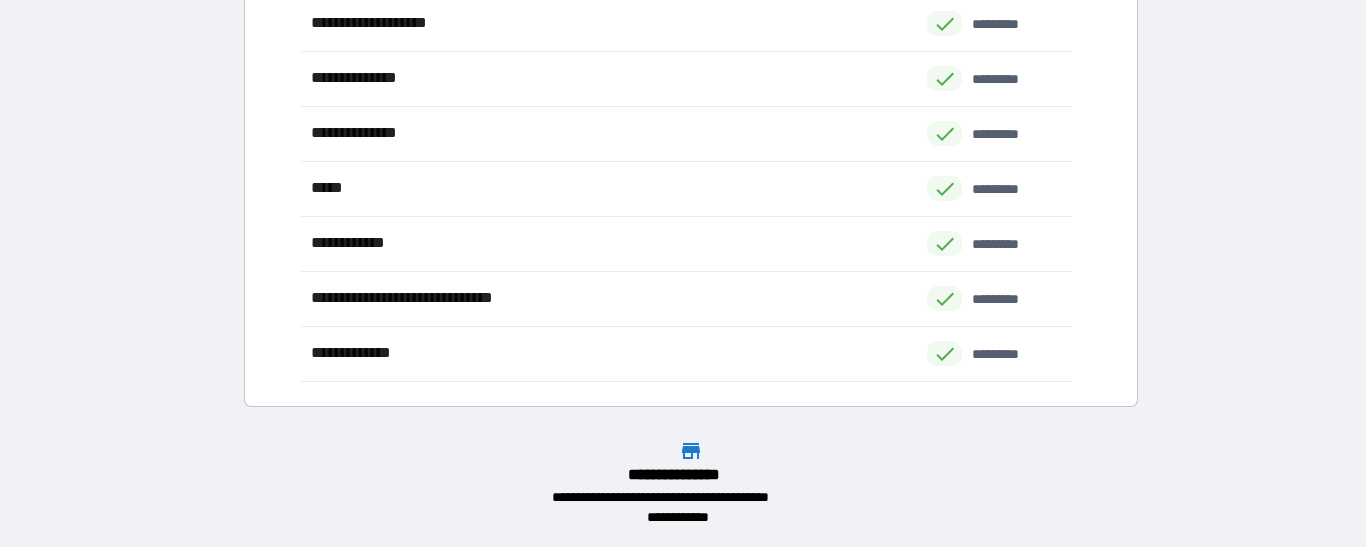 click on "**********" at bounding box center (683, 14) 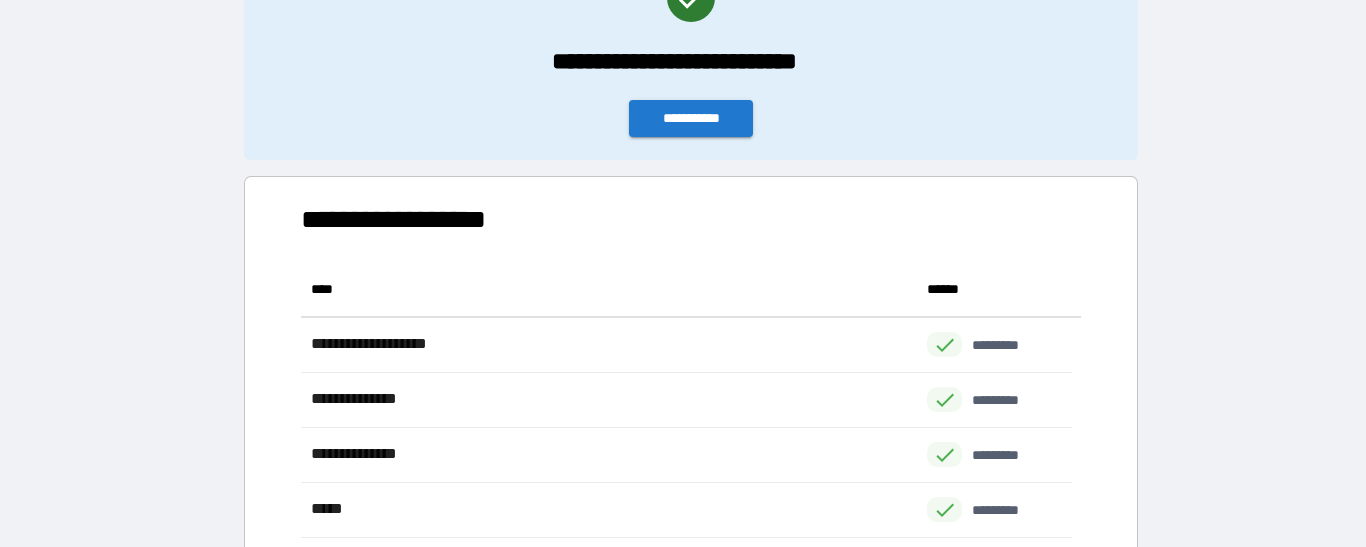 scroll, scrollTop: 0, scrollLeft: 0, axis: both 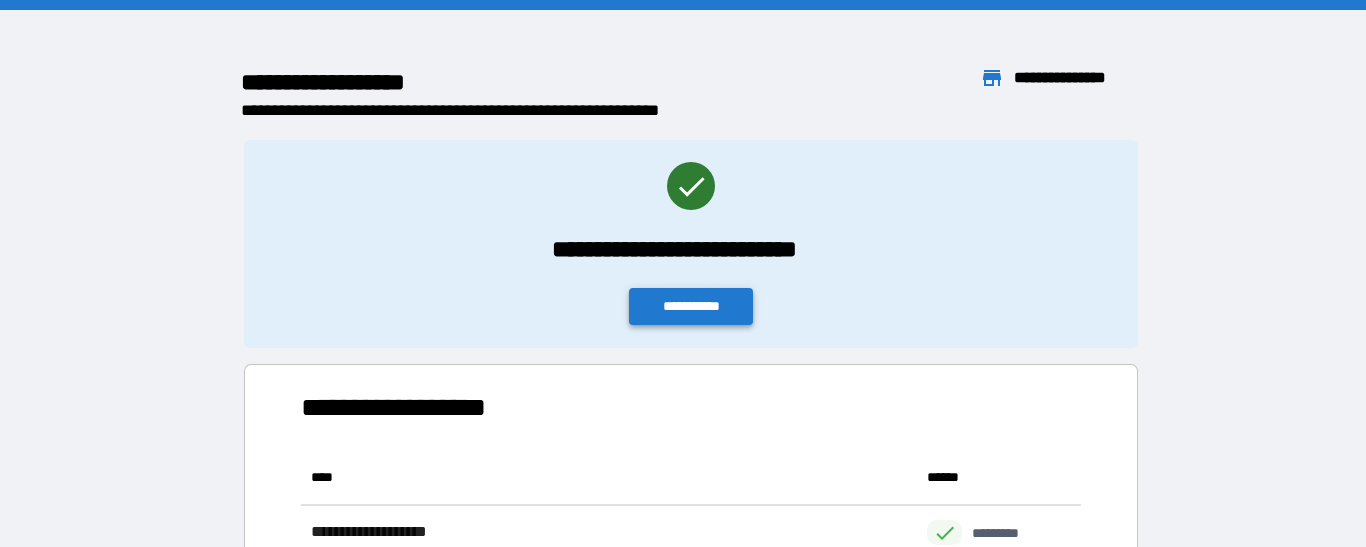 click on "**********" at bounding box center (691, 306) 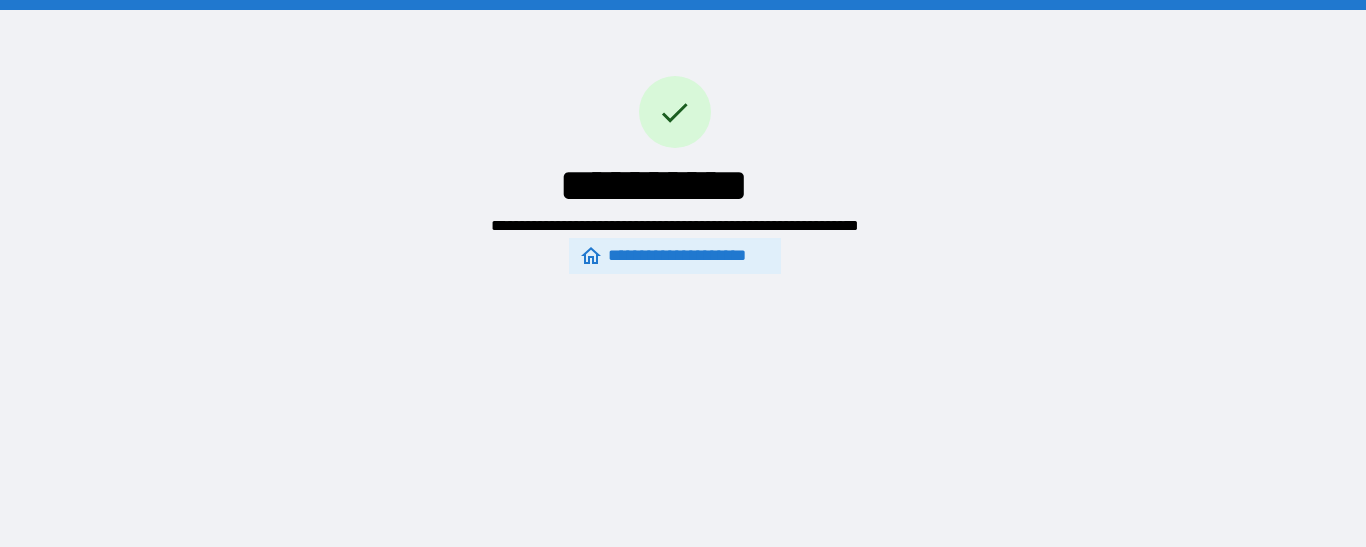 click on "**********" at bounding box center [674, 256] 